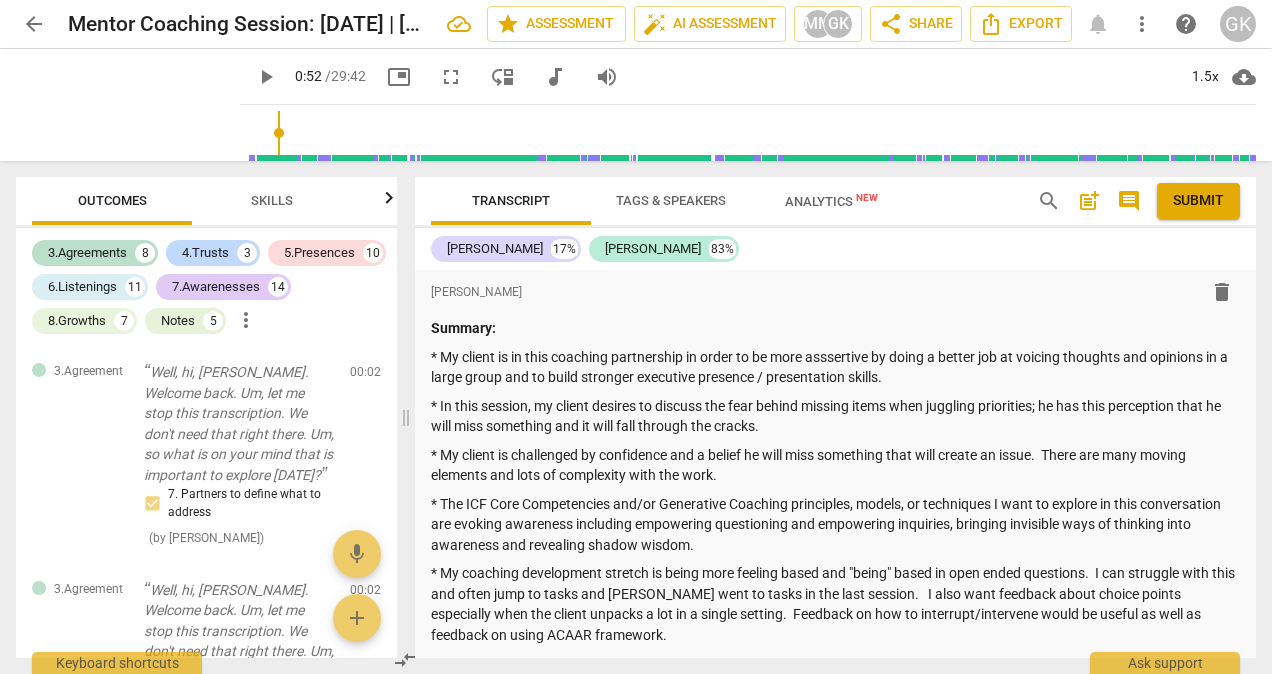 scroll, scrollTop: 0, scrollLeft: 0, axis: both 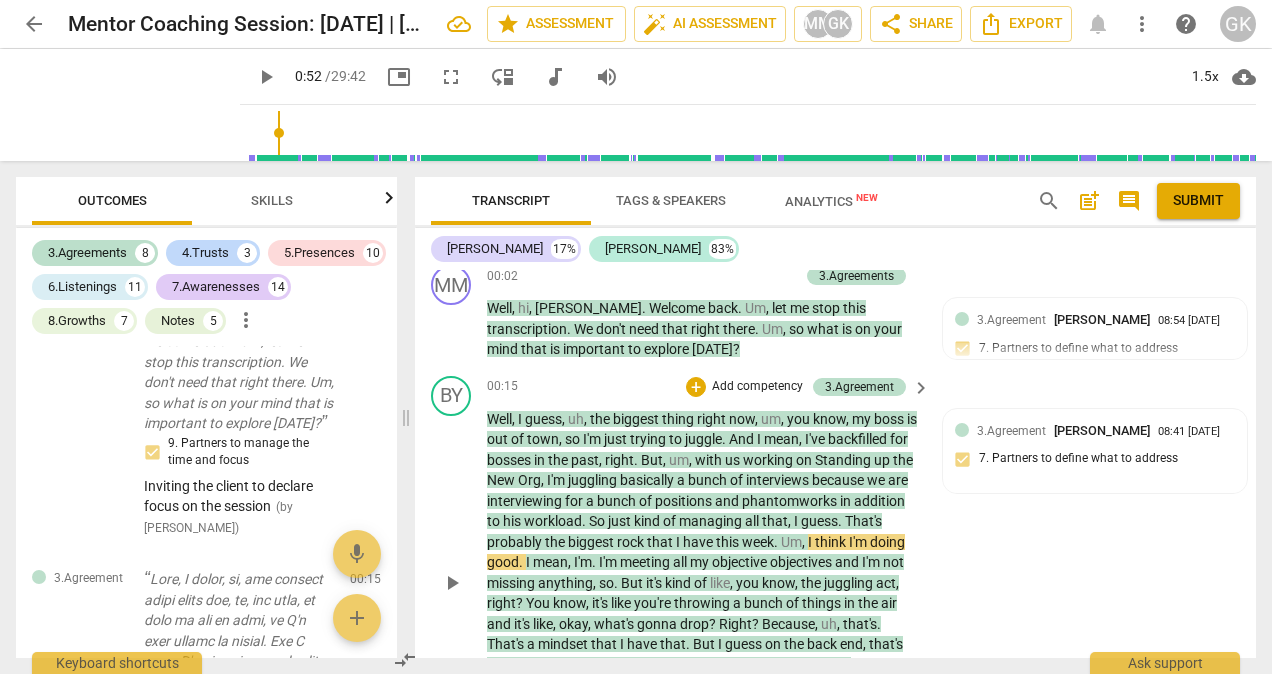 click on "Well" at bounding box center [499, 419] 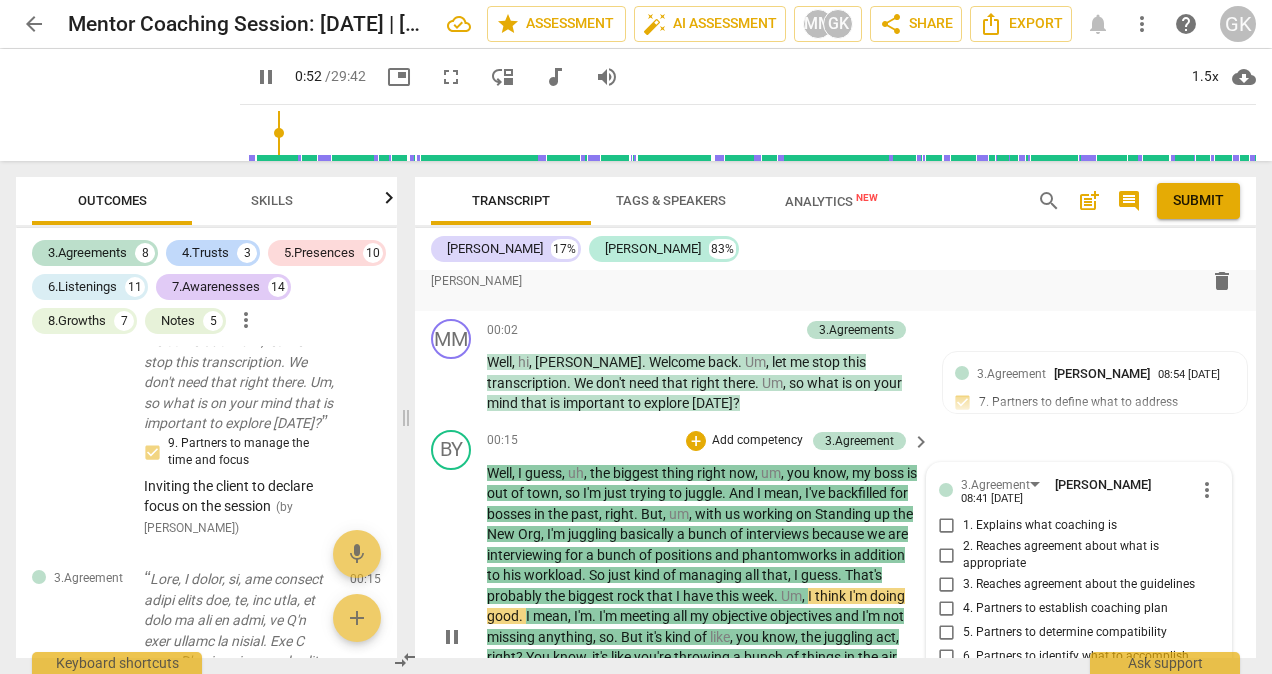 scroll, scrollTop: 347, scrollLeft: 0, axis: vertical 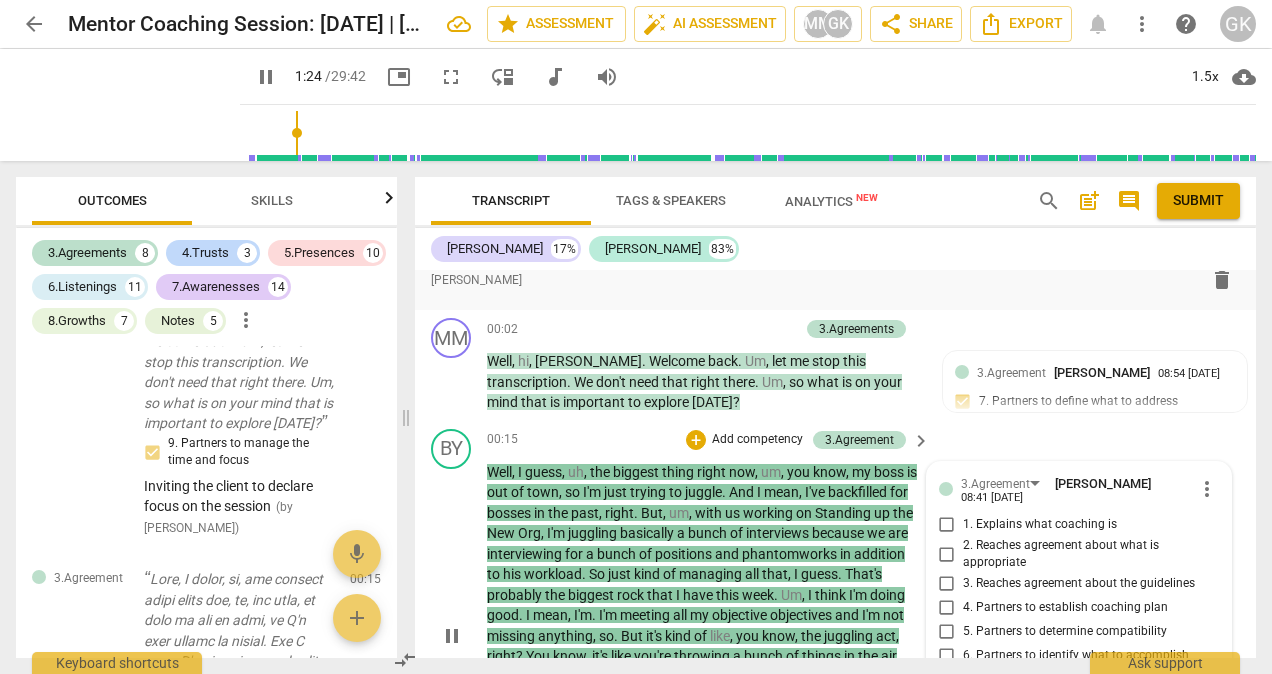 click on "Well" at bounding box center [499, 472] 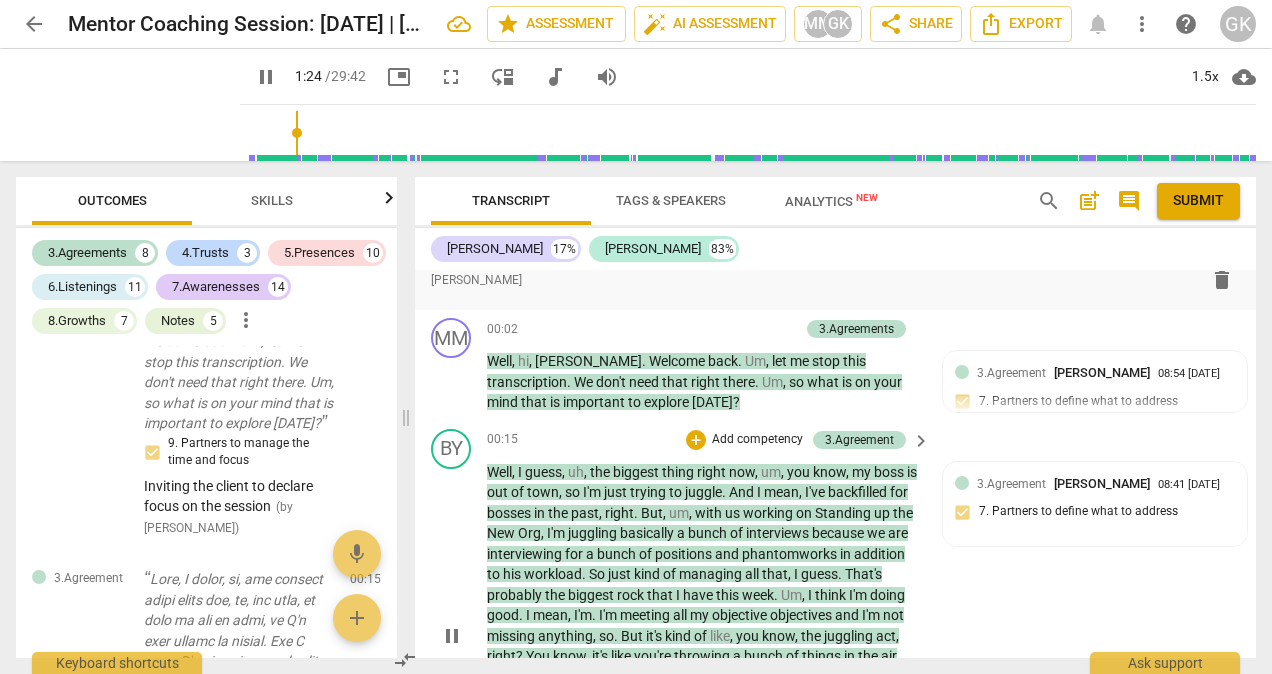 click on "Well" at bounding box center (499, 472) 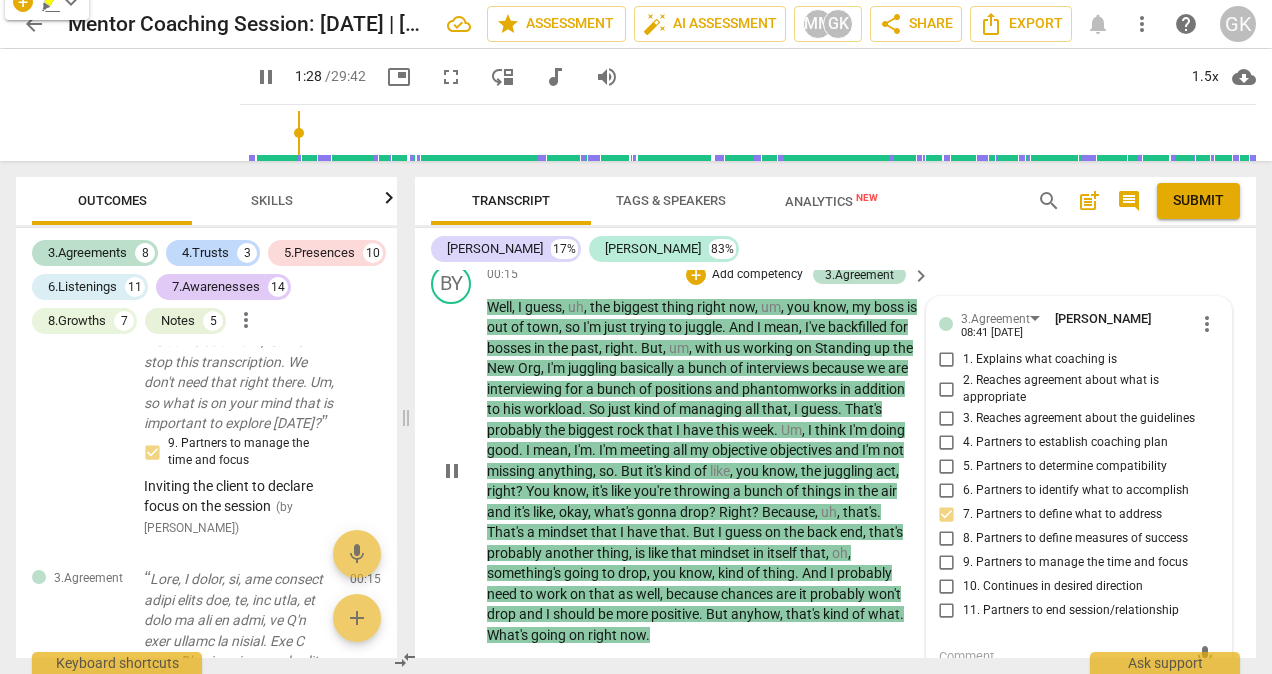 scroll, scrollTop: 508, scrollLeft: 0, axis: vertical 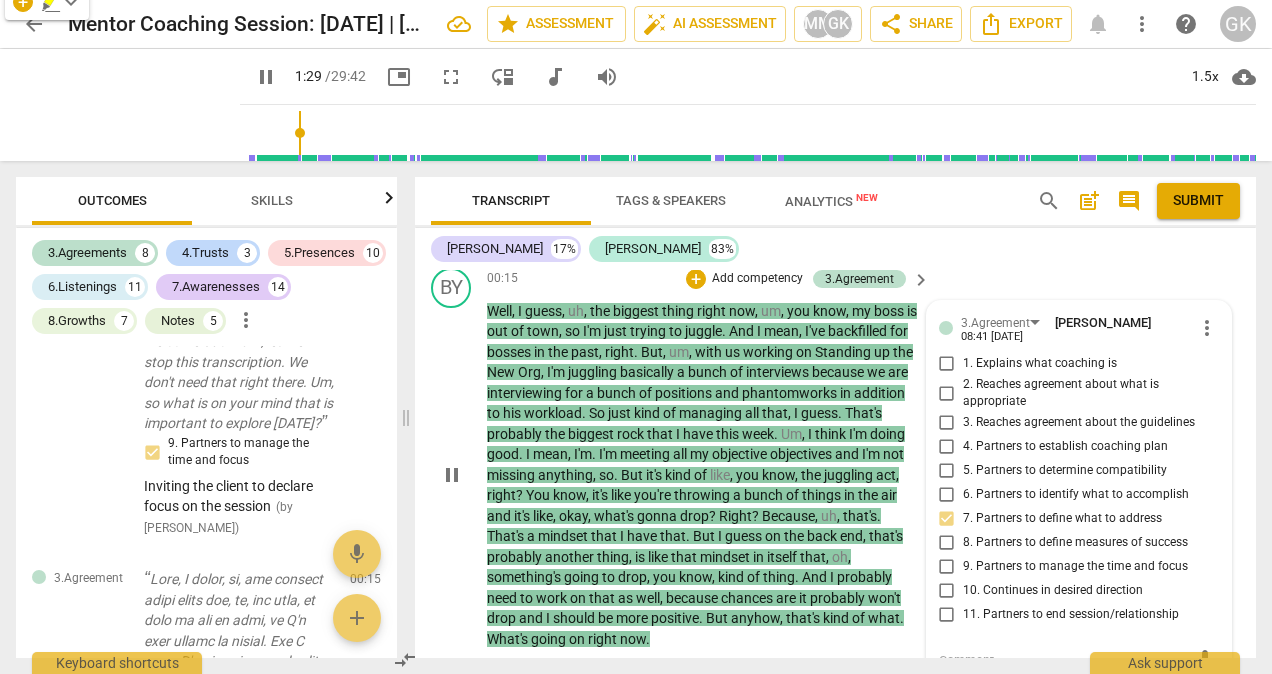 click on "So" at bounding box center (598, 413) 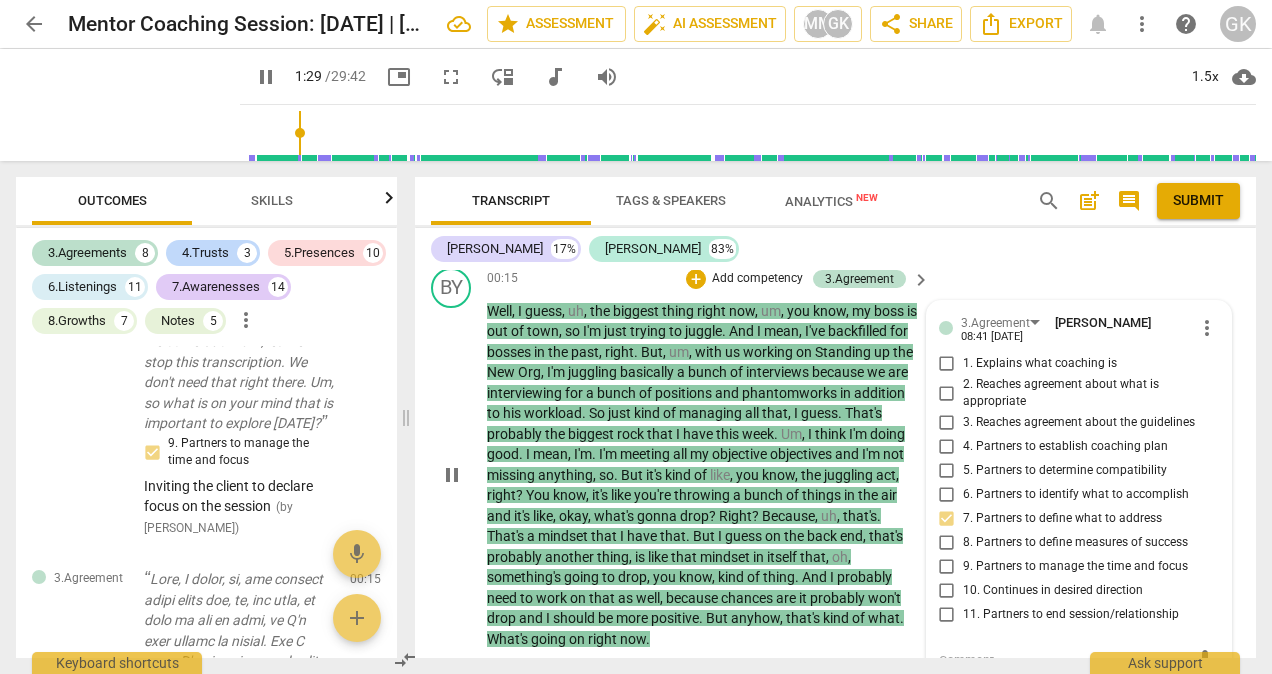 click on "So" at bounding box center [598, 413] 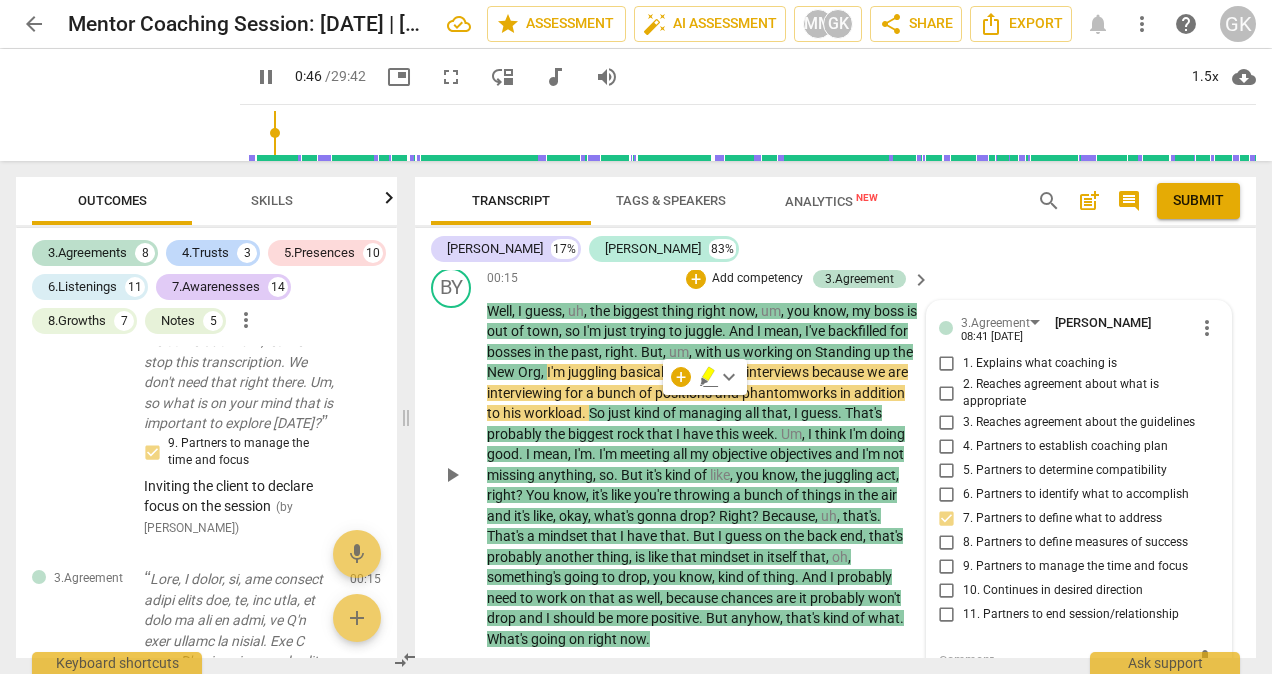 scroll, scrollTop: 518, scrollLeft: 0, axis: vertical 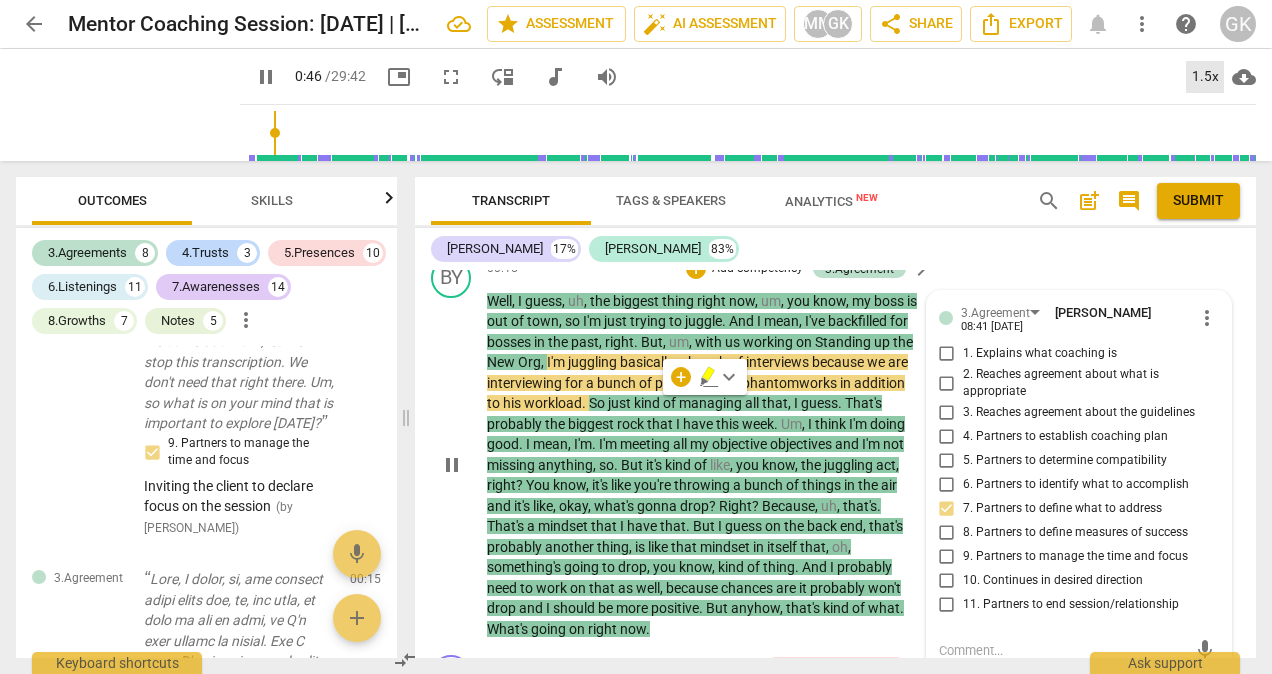 click on "1.5x" at bounding box center [1205, 77] 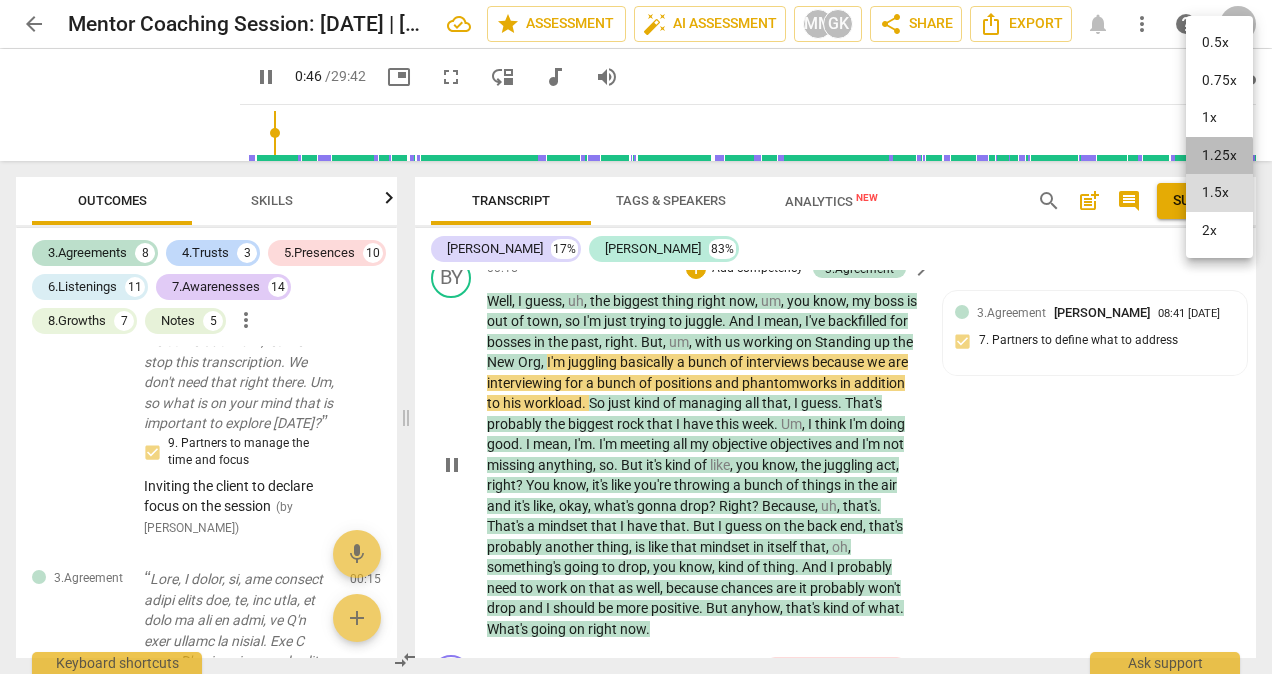click on "1.25x" at bounding box center [1219, 156] 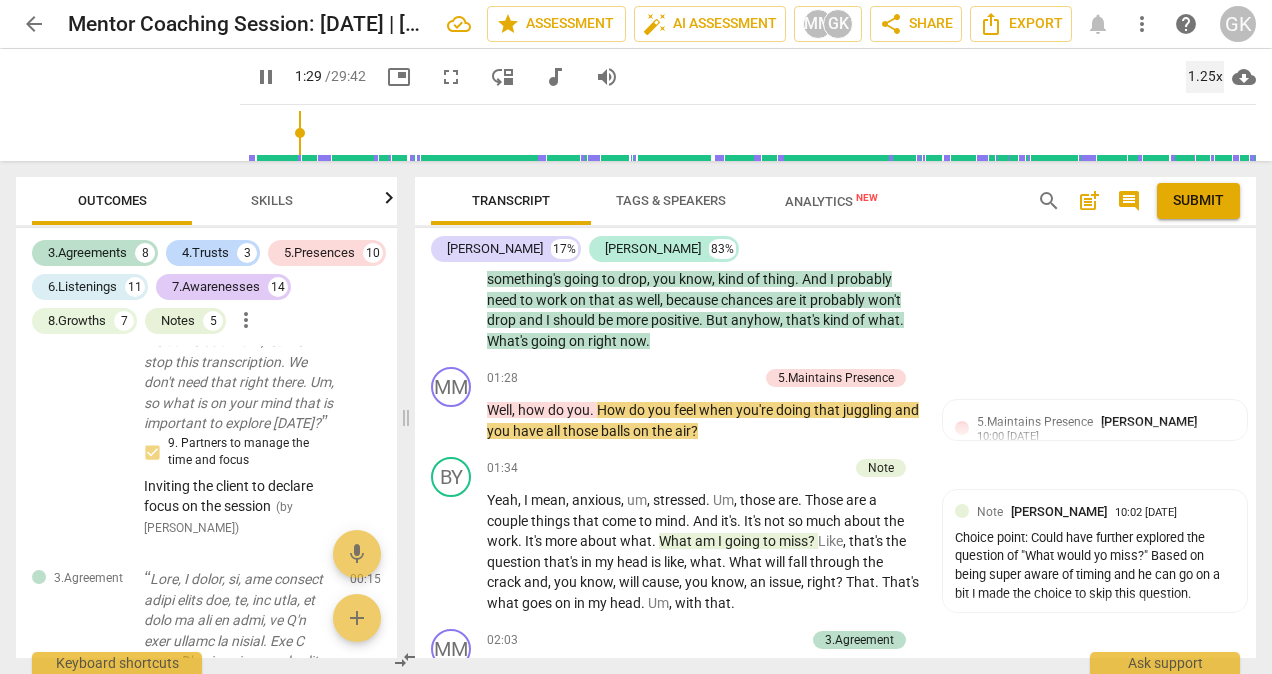 scroll, scrollTop: 804, scrollLeft: 0, axis: vertical 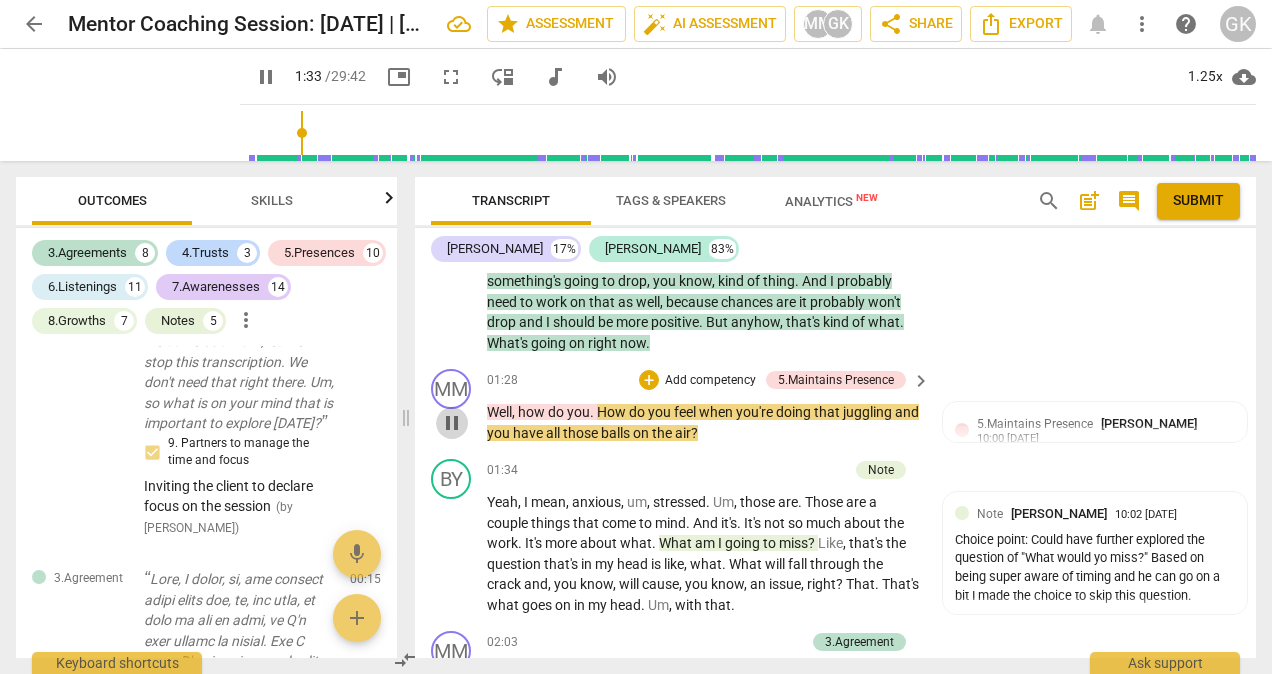 click on "pause" at bounding box center [452, 423] 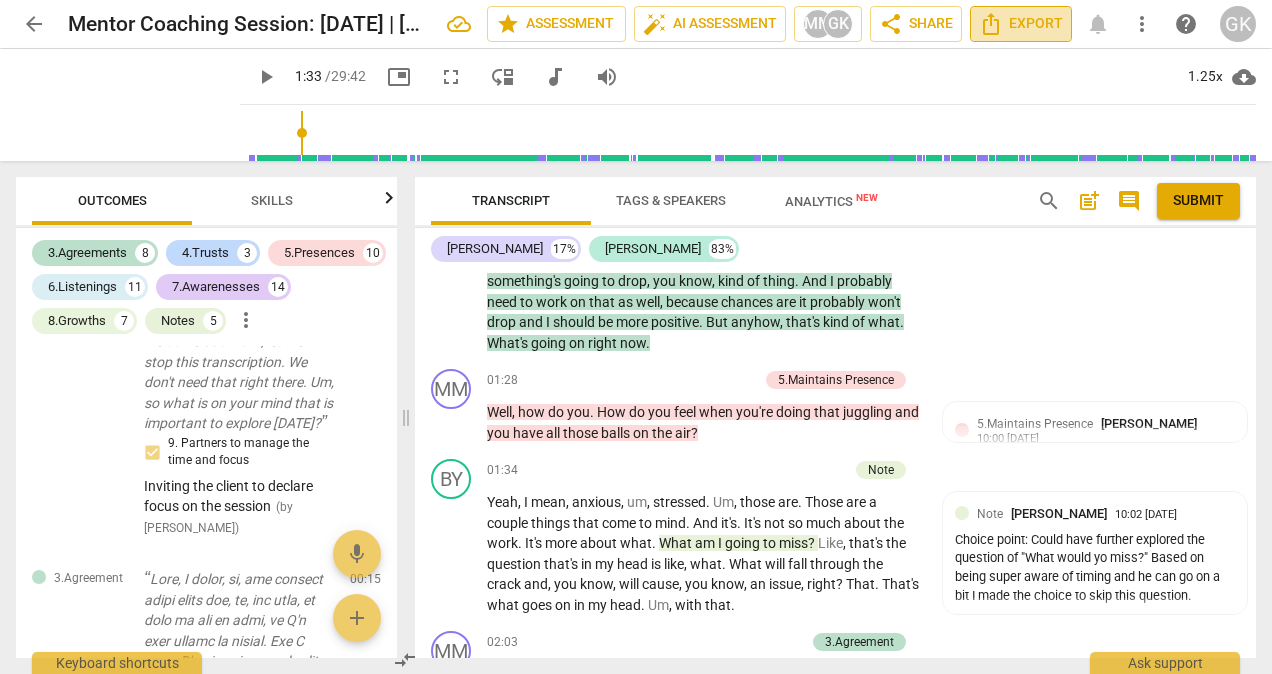 click 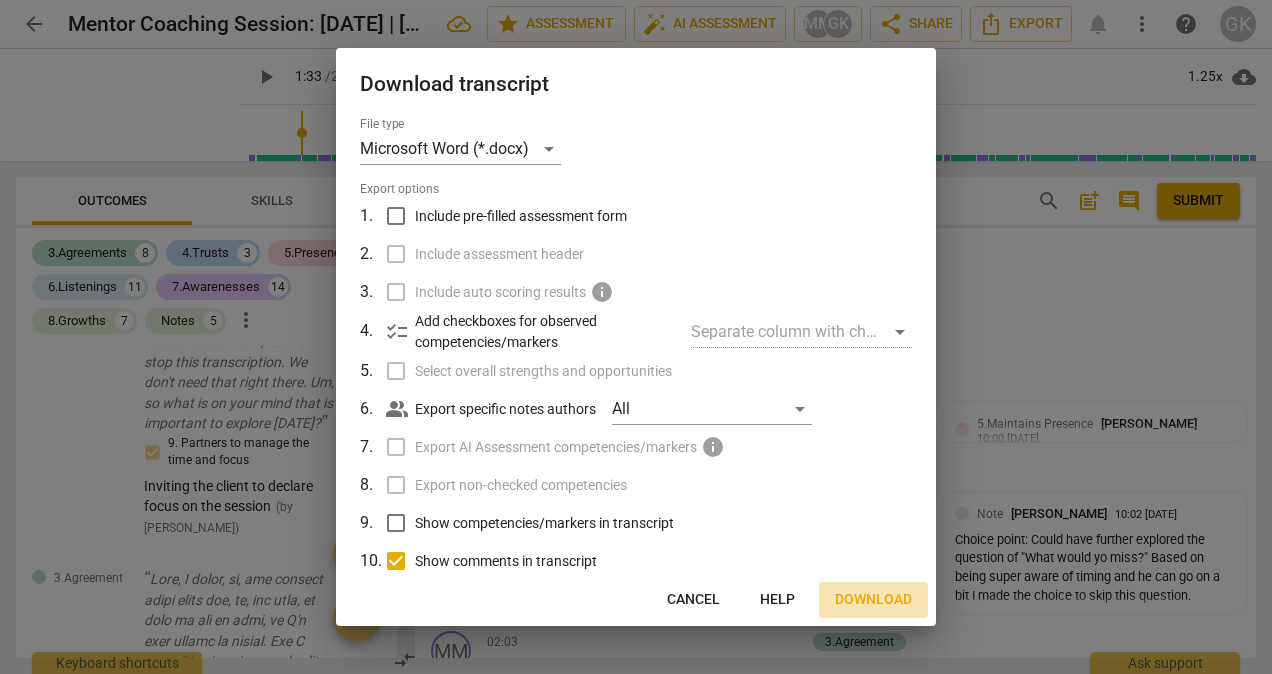 click on "Download" at bounding box center [873, 600] 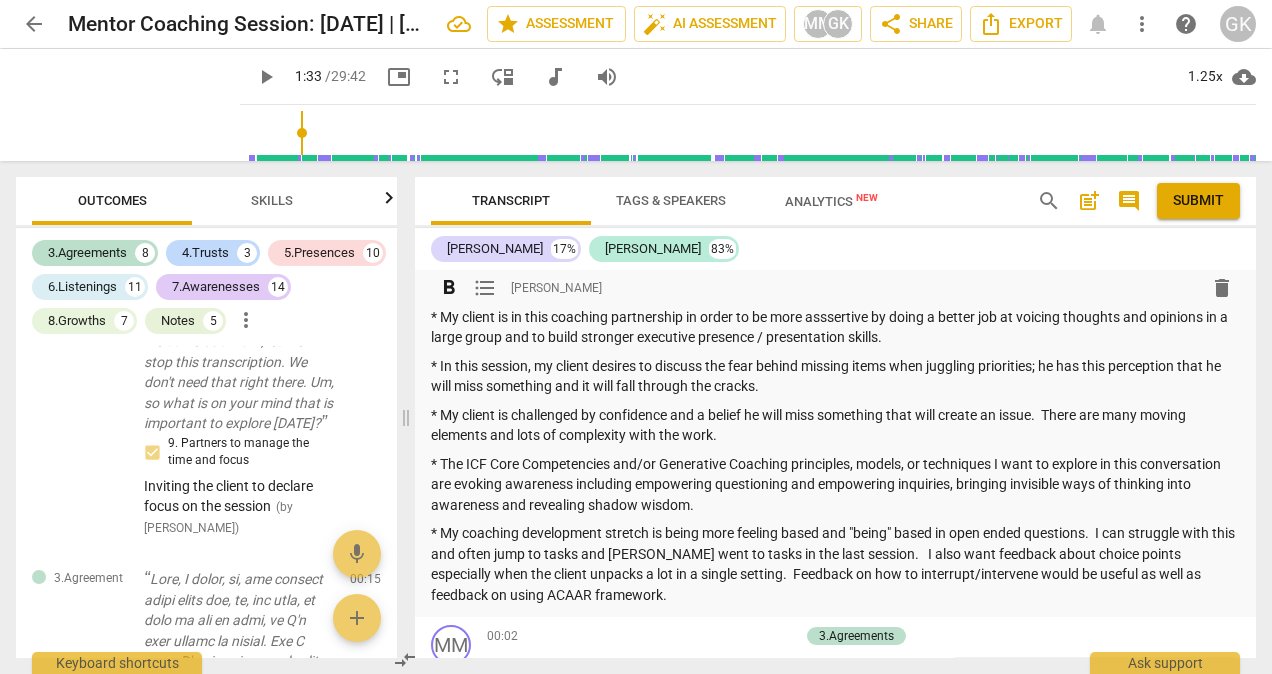 scroll, scrollTop: 0, scrollLeft: 0, axis: both 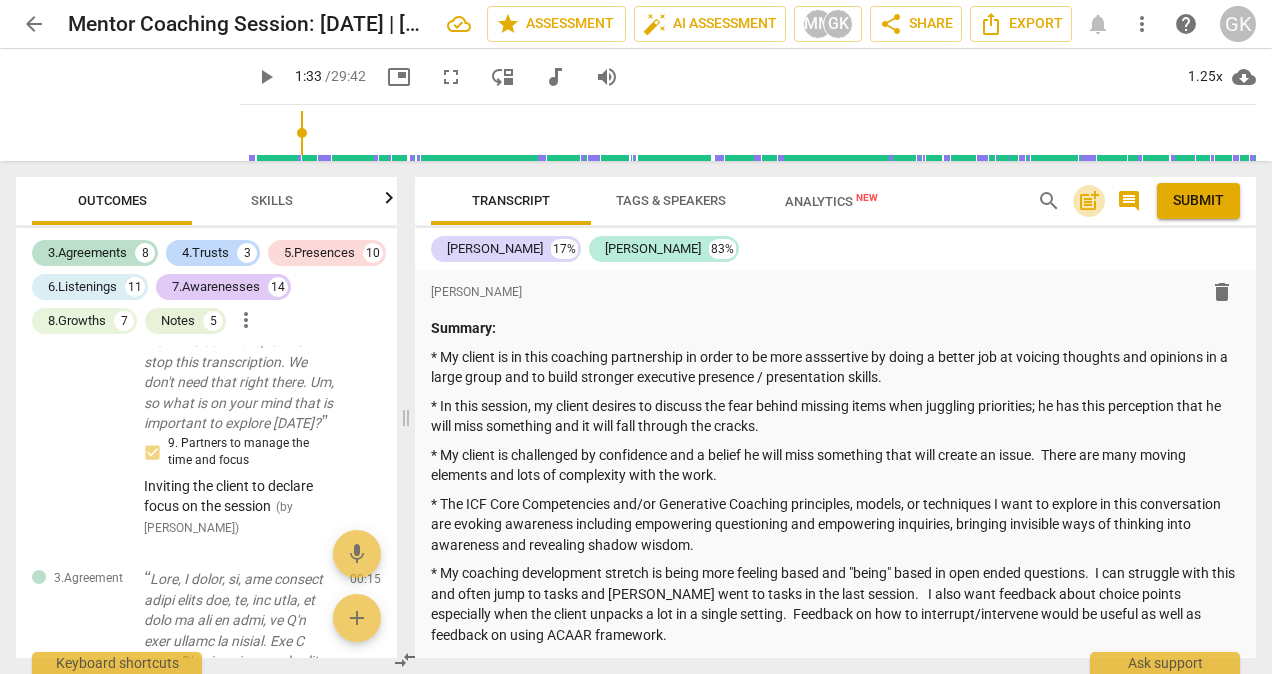 click on "post_add" at bounding box center (1089, 201) 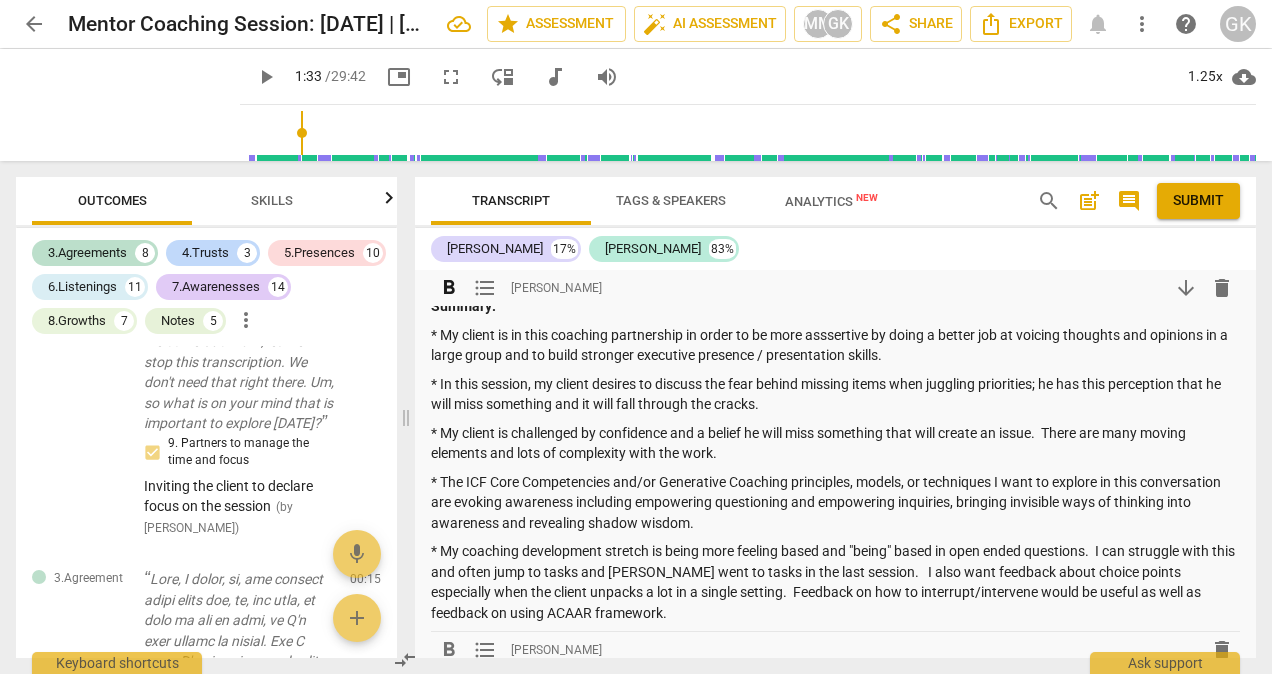 scroll, scrollTop: 0, scrollLeft: 0, axis: both 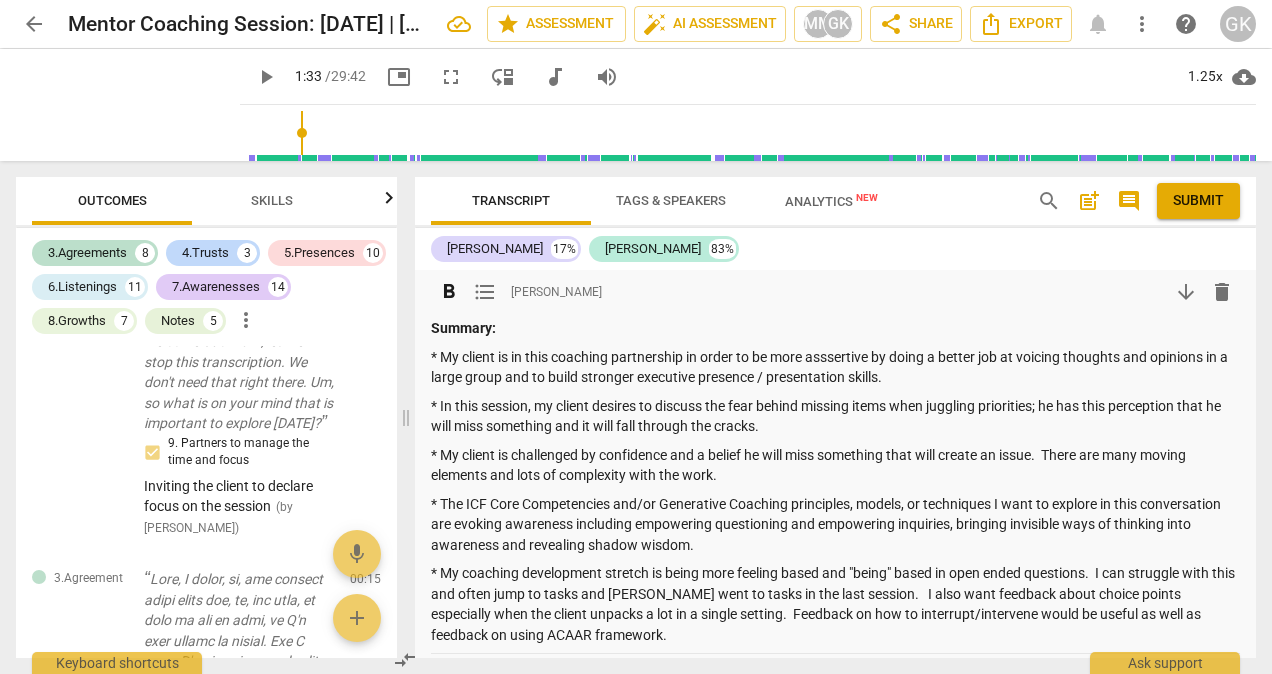 click on "Summary:" at bounding box center (463, 328) 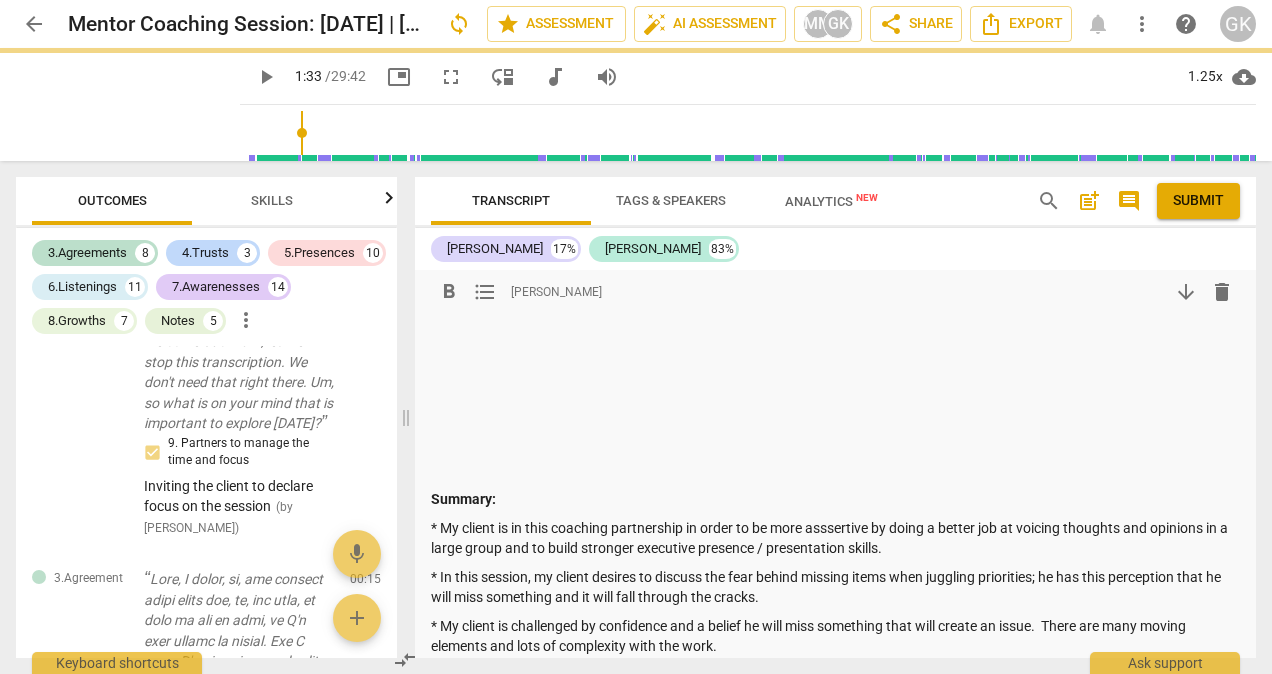 type 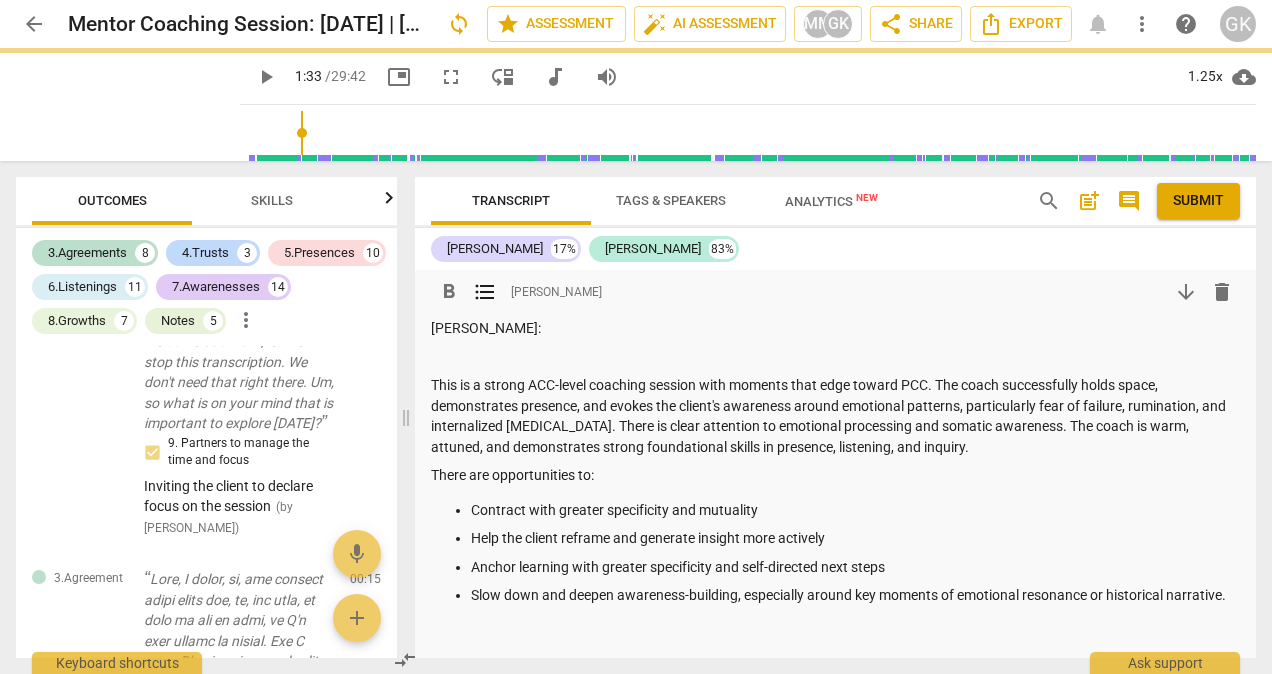 click on "This is a strong ACC-level coaching session with moments that edge toward PCC. The coach successfully holds space, demonstrates presence, and evokes the client's awareness around emotional patterns, particularly fear of failure, rumination, and internalized [MEDICAL_DATA]. There is clear attention to emotional processing and somatic awareness. The coach is warm, attuned, and demonstrates strong foundational skills in presence, listening, and inquiry." at bounding box center [835, 416] 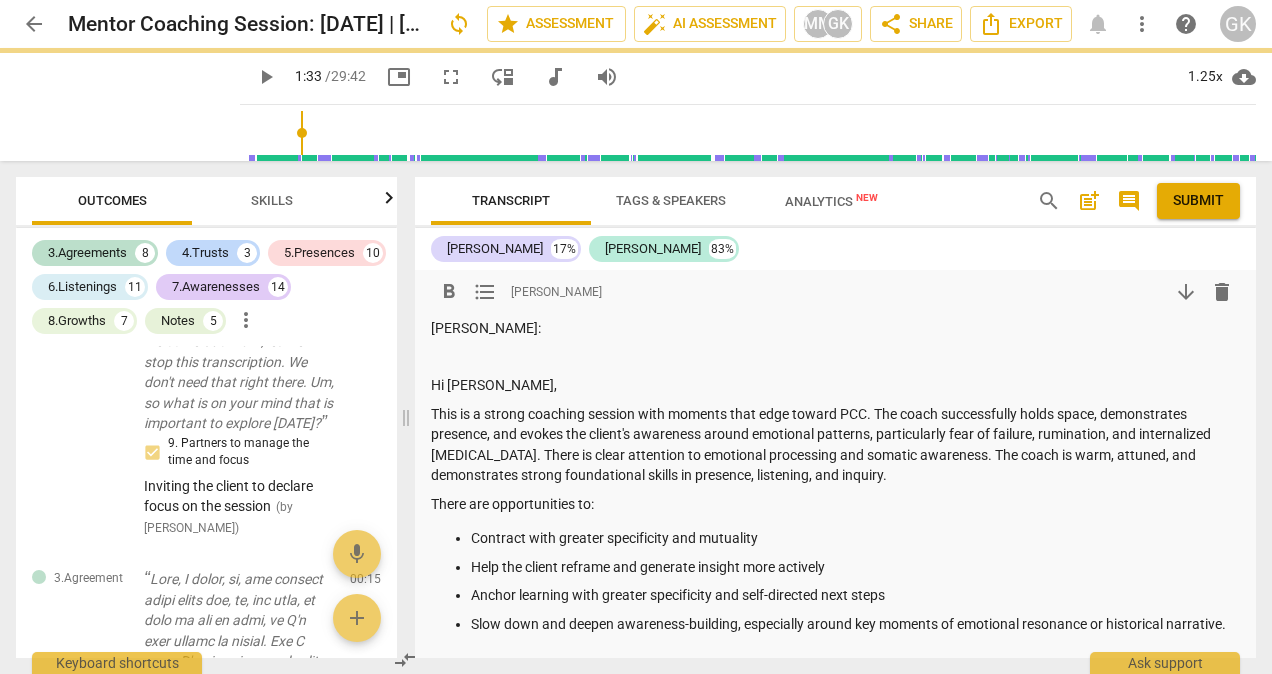 click on "This is a strong coaching session with moments that edge toward PCC. The coach successfully holds space, demonstrates presence, and evokes the client's awareness around emotional patterns, particularly fear of failure, rumination, and internalized [MEDICAL_DATA]. There is clear attention to emotional processing and somatic awareness. The coach is warm, attuned, and demonstrates strong foundational skills in presence, listening, and inquiry." at bounding box center (835, 445) 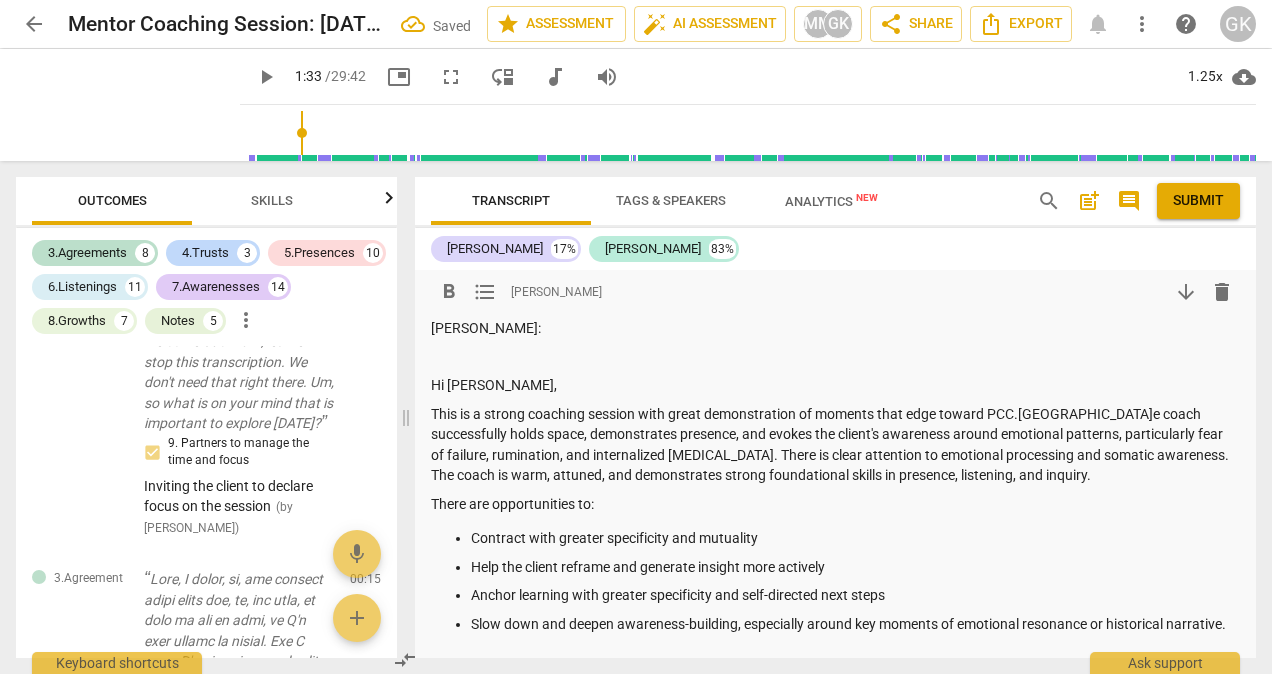 click on "This is a strong coaching session with great demonstration of moments that edge toward PCC.[GEOGRAPHIC_DATA]e coach successfully holds space, demonstrates presence, and evokes the client's awareness around emotional patterns, particularly fear of failure, rumination, and internalized [MEDICAL_DATA]. There is clear attention to emotional processing and somatic awareness. The coach is warm, attuned, and demonstrates strong foundational skills in presence, listening, and inquiry." at bounding box center [835, 445] 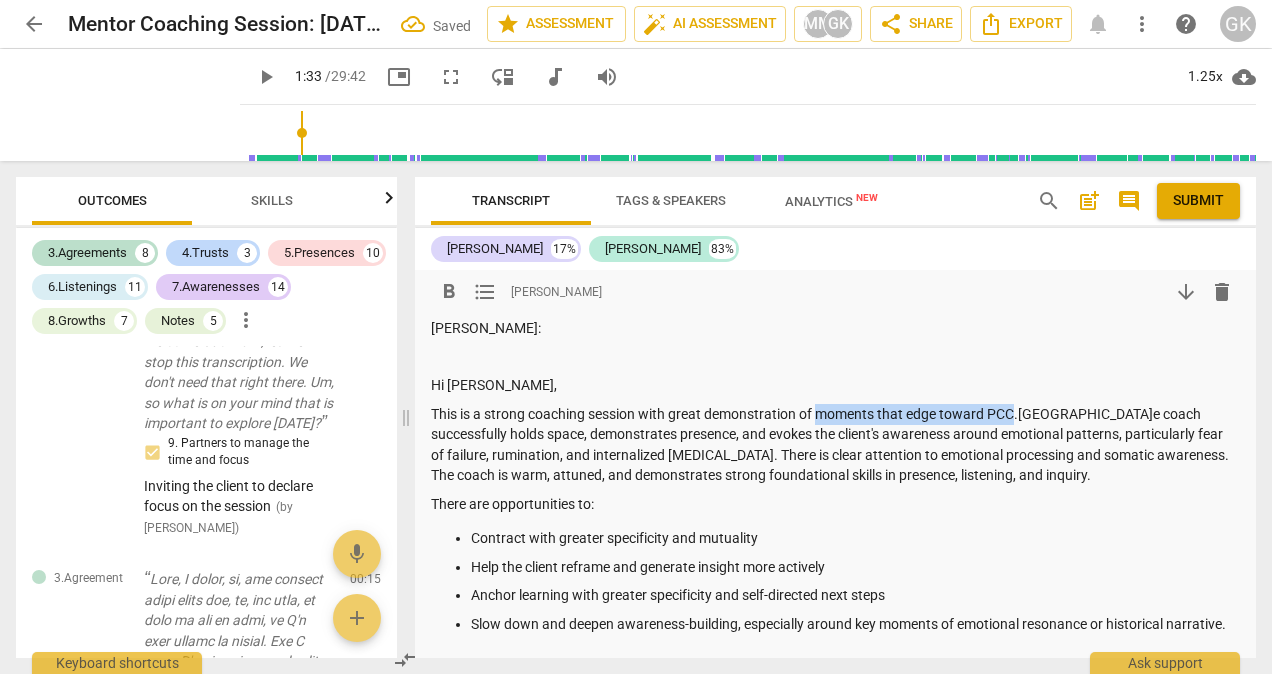 drag, startPoint x: 1014, startPoint y: 416, endPoint x: 827, endPoint y: 406, distance: 187.26718 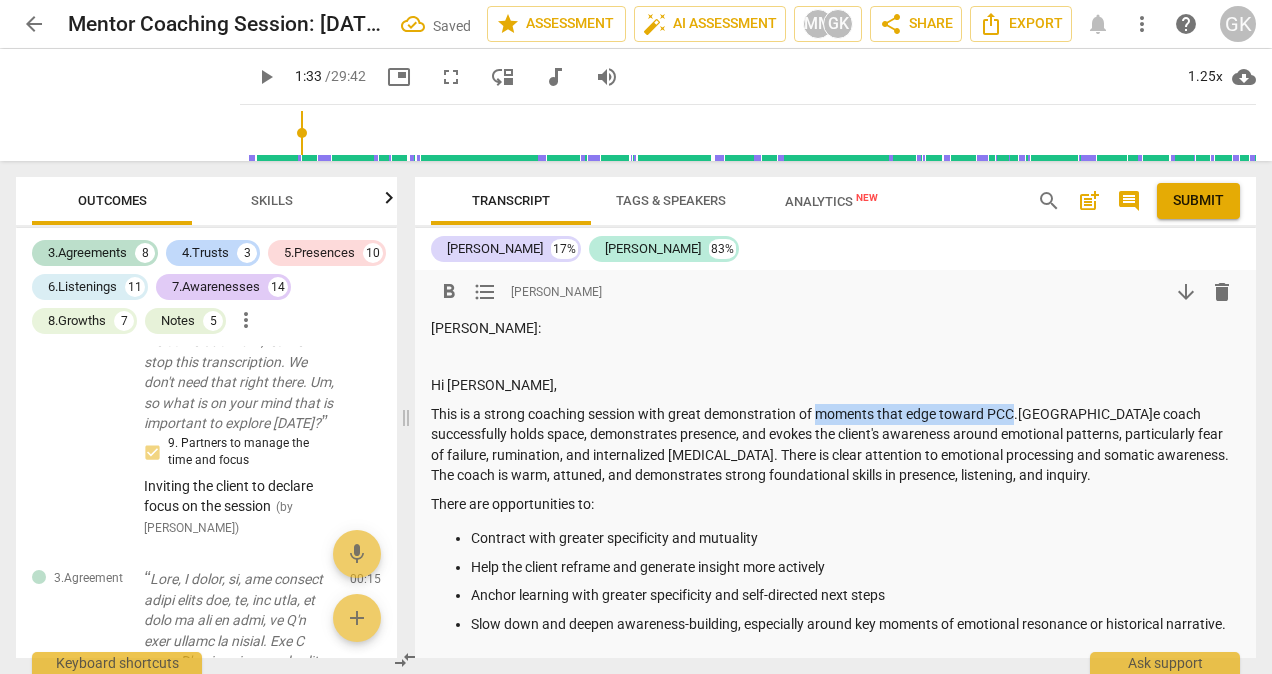 click on "This is a strong coaching session with great demonstration of moments that edge toward PCC.[GEOGRAPHIC_DATA]e coach successfully holds space, demonstrates presence, and evokes the client's awareness around emotional patterns, particularly fear of failure, rumination, and internalized [MEDICAL_DATA]. There is clear attention to emotional processing and somatic awareness. The coach is warm, attuned, and demonstrates strong foundational skills in presence, listening, and inquiry." at bounding box center (835, 445) 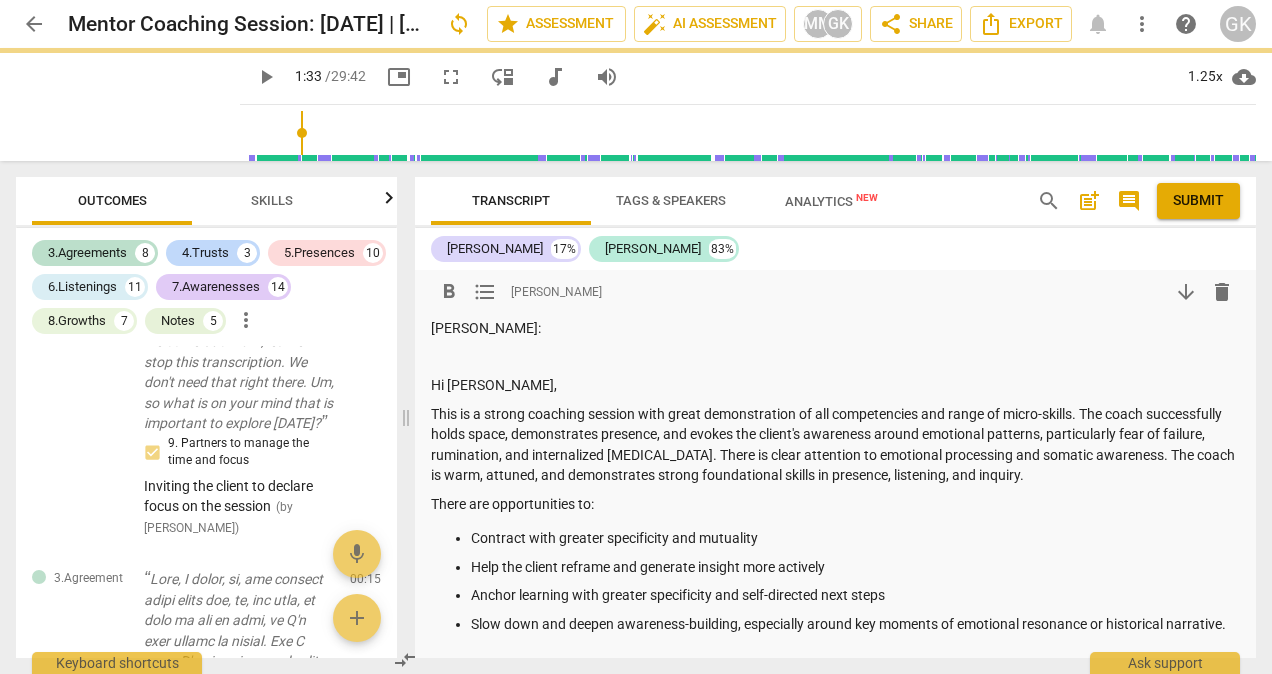 click on "This is a strong coaching session with great demonstration of all competencies and range of micro-skills. The coach successfully holds space, demonstrates presence, and evokes the client's awareness around emotional patterns, particularly fear of failure, rumination, and internalized [MEDICAL_DATA]. There is clear attention to emotional processing and somatic awareness. The coach is warm, attuned, and demonstrates strong foundational skills in presence, listening, and inquiry." at bounding box center [835, 445] 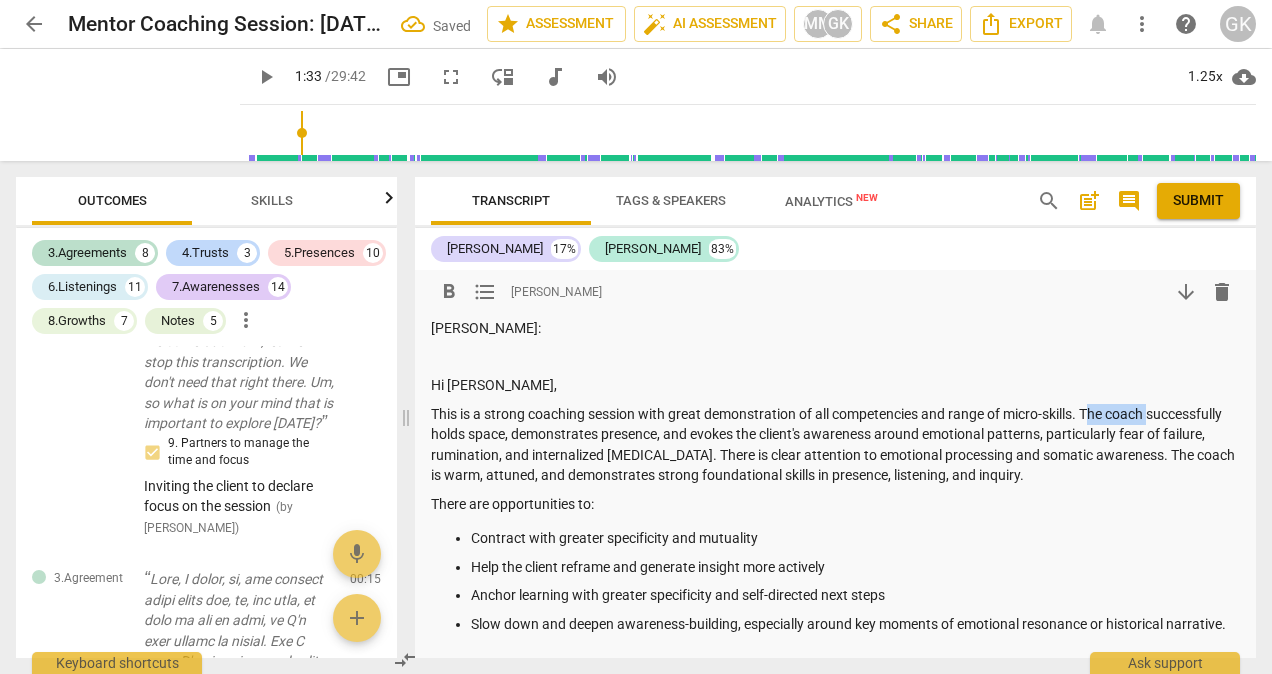 drag, startPoint x: 1096, startPoint y: 409, endPoint x: 1158, endPoint y: 416, distance: 62.39391 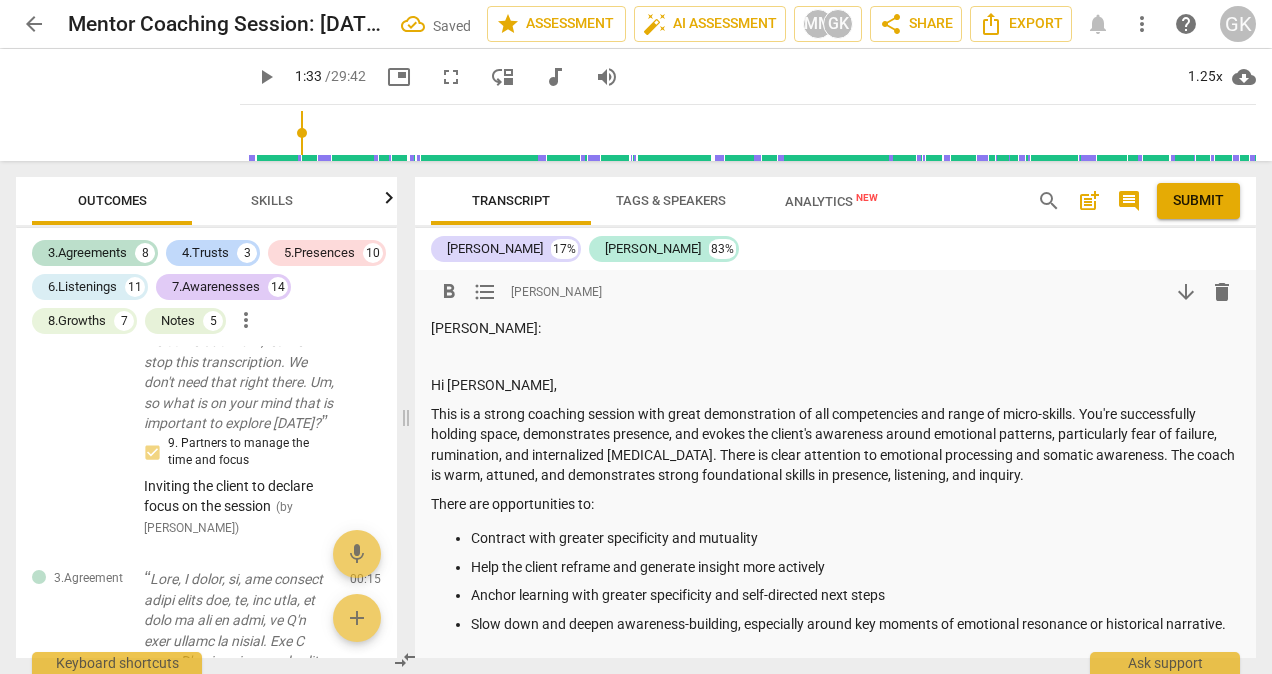 drag, startPoint x: 604, startPoint y: 438, endPoint x: 634, endPoint y: 476, distance: 48.414875 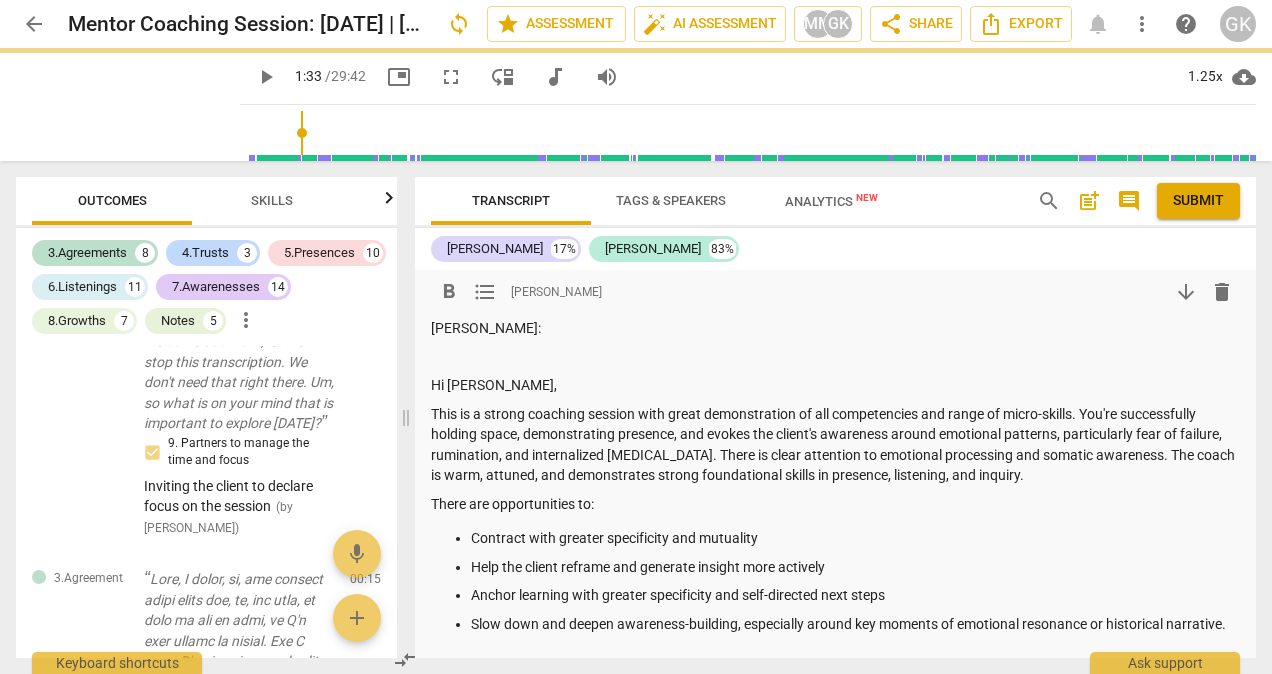 click on "This is a strong coaching session with great demonstration of all competencies and range of micro-skills. You're successfully holding space, demonstrating presence, and evokes the client's awareness around emotional patterns, particularly fear of failure, rumination, and internalized [MEDICAL_DATA]. There is clear attention to emotional processing and somatic awareness. The coach is warm, attuned, and demonstrates strong foundational skills in presence, listening, and inquiry." at bounding box center [835, 445] 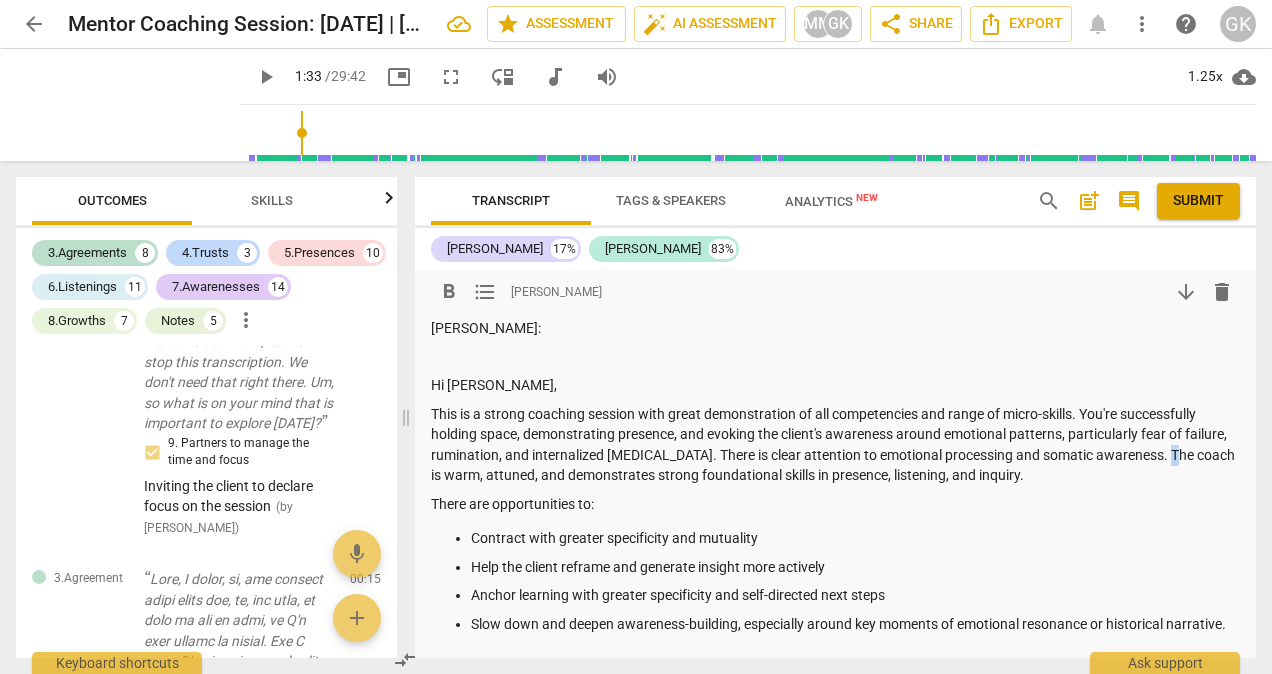 drag, startPoint x: 1206, startPoint y: 456, endPoint x: 1219, endPoint y: 454, distance: 13.152946 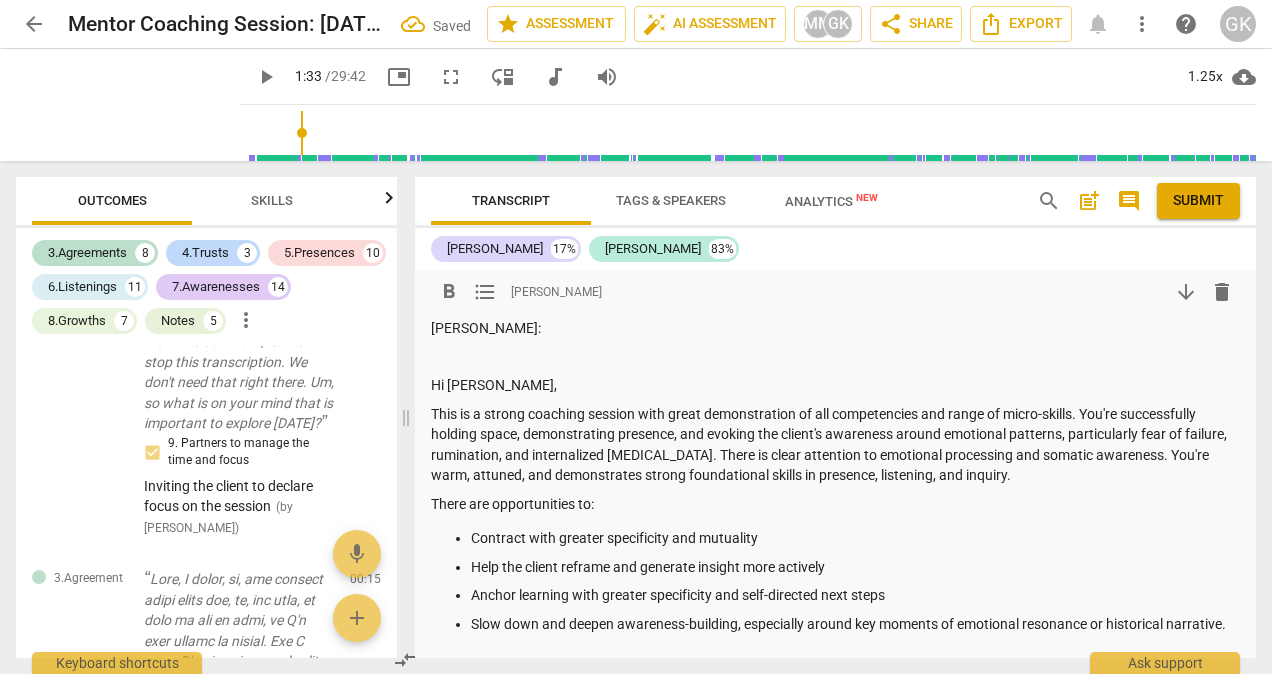 click on "This is a strong coaching session with great demonstration of all competencies and range of micro-skills. You're successfully holding space, demonstrating presence, and evoking the client's awareness around emotional patterns, particularly fear of failure, rumination, and internalized [MEDICAL_DATA]. There is clear attention to emotional processing and somatic awareness. You're warm, attuned, and demonstrates strong foundational skills in presence, listening, and inquiry." at bounding box center [835, 445] 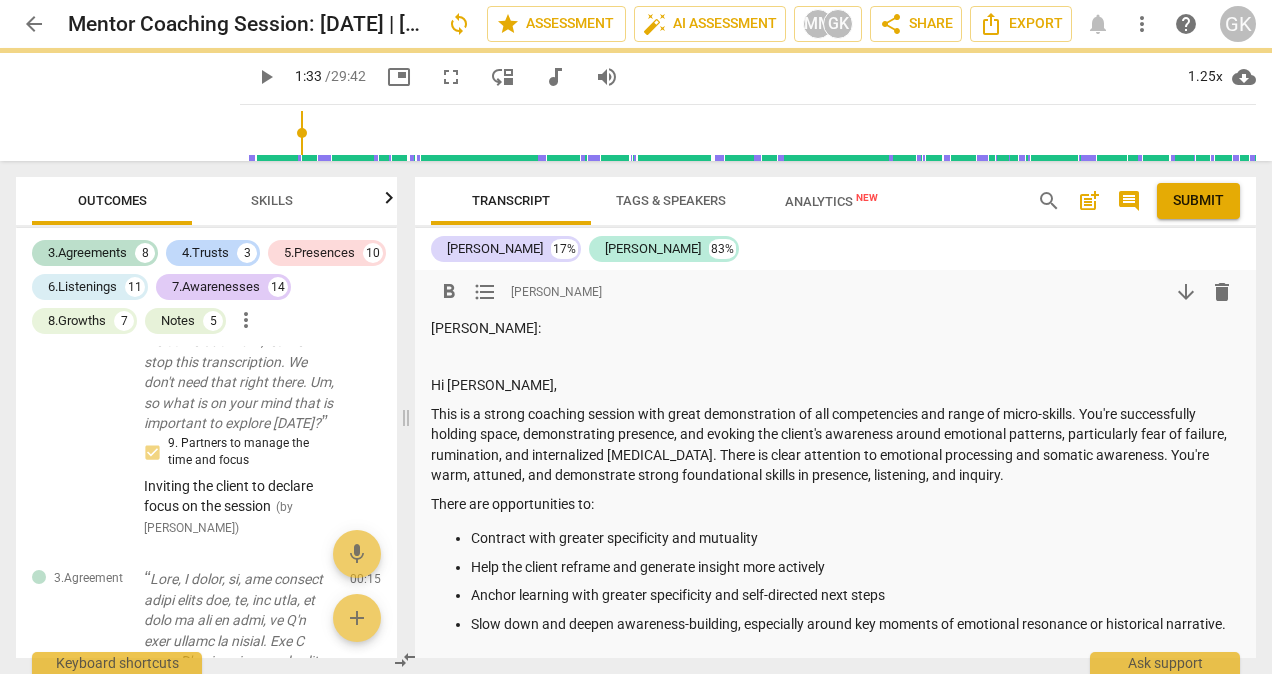 click on "This is a strong coaching session with great demonstration of all competencies and range of micro-skills. You're successfully holding space, demonstrating presence, and evoking the client's awareness around emotional patterns, particularly fear of failure, rumination, and internalized [MEDICAL_DATA]. There is clear attention to emotional processing and somatic awareness. You're warm, attuned, and demonstrate strong foundational skills in presence, listening, and inquiry." at bounding box center (835, 445) 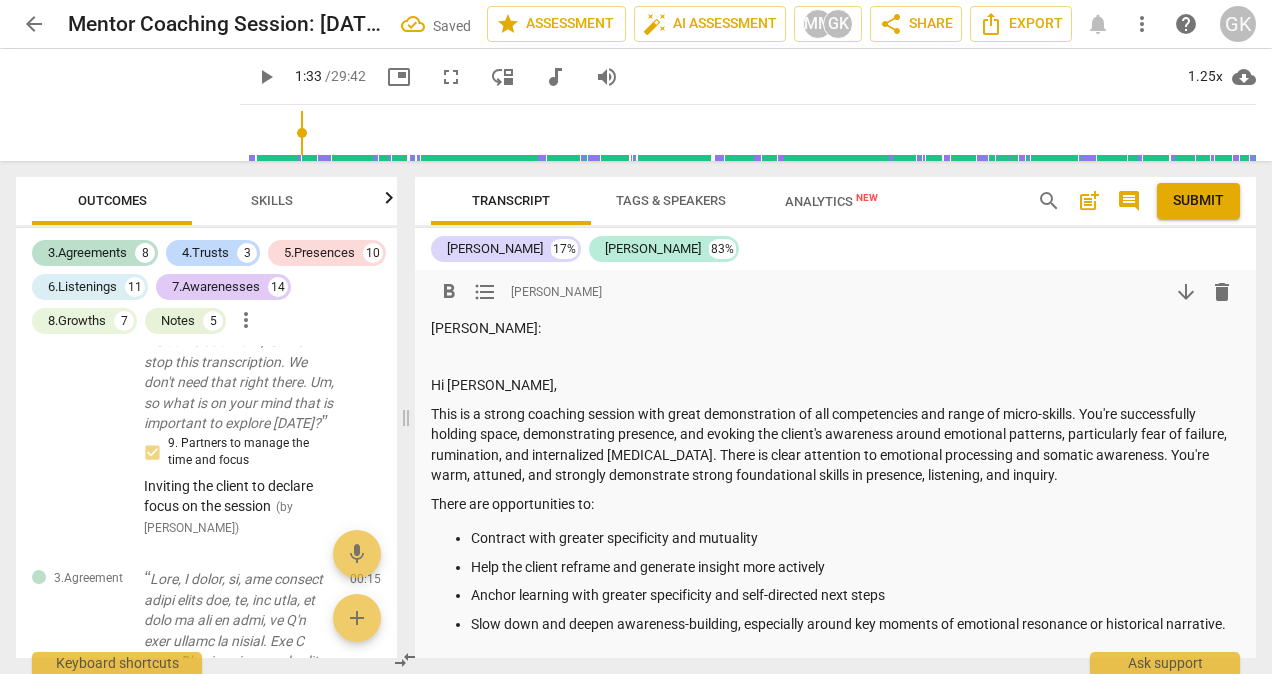 click on "This is a strong coaching session with great demonstration of all competencies and range of micro-skills. You're successfully holding space, demonstrating presence, and evoking the client's awareness around emotional patterns, particularly fear of failure, rumination, and internalized [MEDICAL_DATA]. There is clear attention to emotional processing and somatic awareness. You're warm, attuned, and strongly demonstrate strong foundational skills in presence, listening, and inquiry." at bounding box center [835, 445] 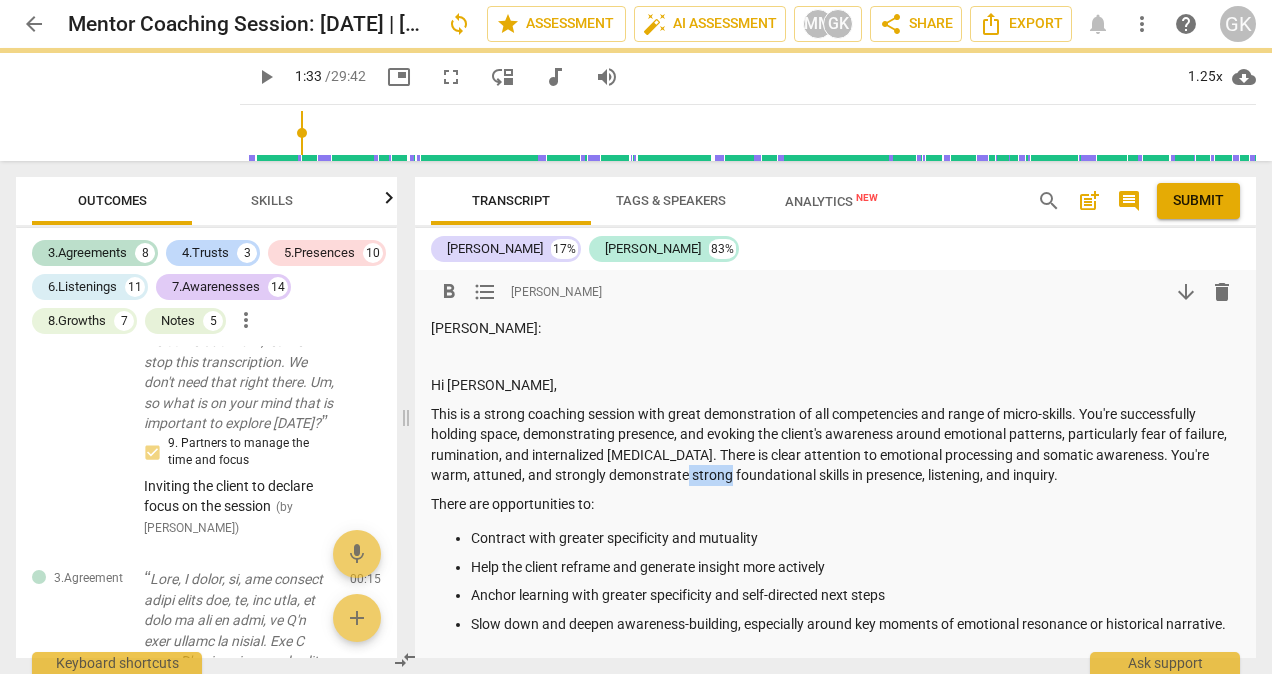 click on "This is a strong coaching session with great demonstration of all competencies and range of micro-skills. You're successfully holding space, demonstrating presence, and evoking the client's awareness around emotional patterns, particularly fear of failure, rumination, and internalized [MEDICAL_DATA]. There is clear attention to emotional processing and somatic awareness. You're warm, attuned, and strongly demonstrate strong foundational skills in presence, listening, and inquiry." at bounding box center (835, 445) 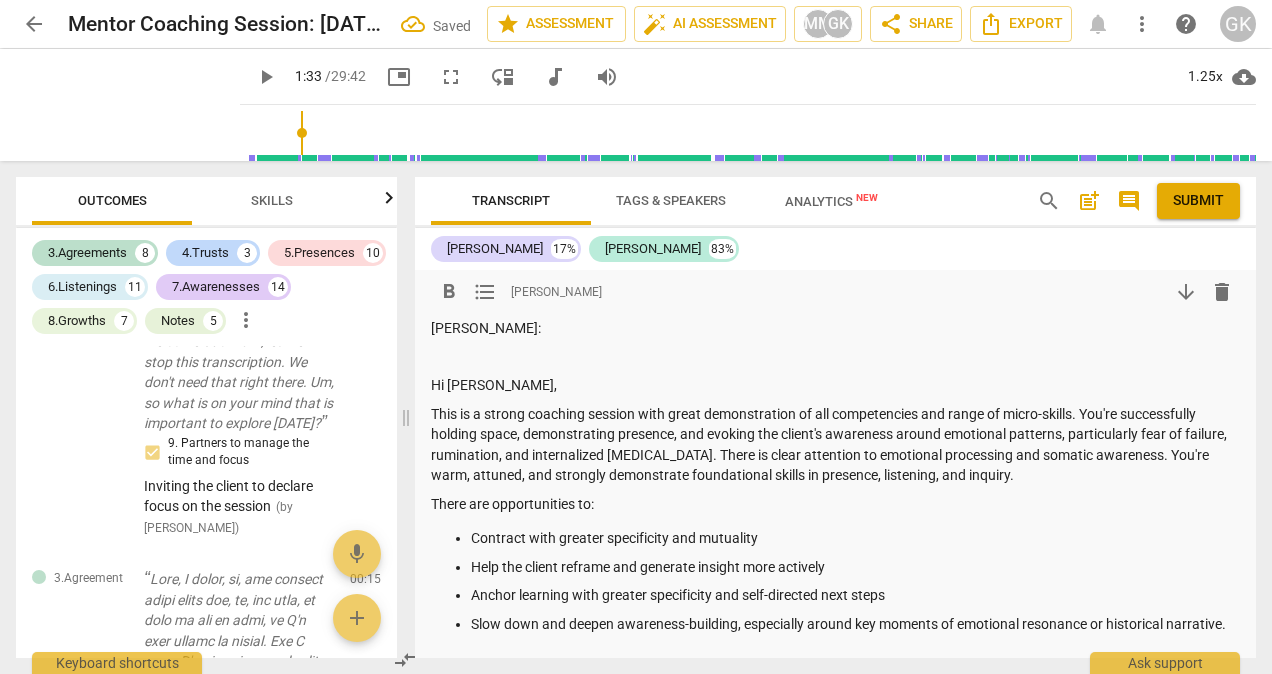 click on "This is a strong coaching session with great demonstration of all competencies and range of micro-skills. You're successfully holding space, demonstrating presence, and evoking the client's awareness around emotional patterns, particularly fear of failure, rumination, and internalized [MEDICAL_DATA]. There is clear attention to emotional processing and somatic awareness. You're warm, attuned, and strongly demonstrate foundational skills in presence, listening, and inquiry." at bounding box center [835, 445] 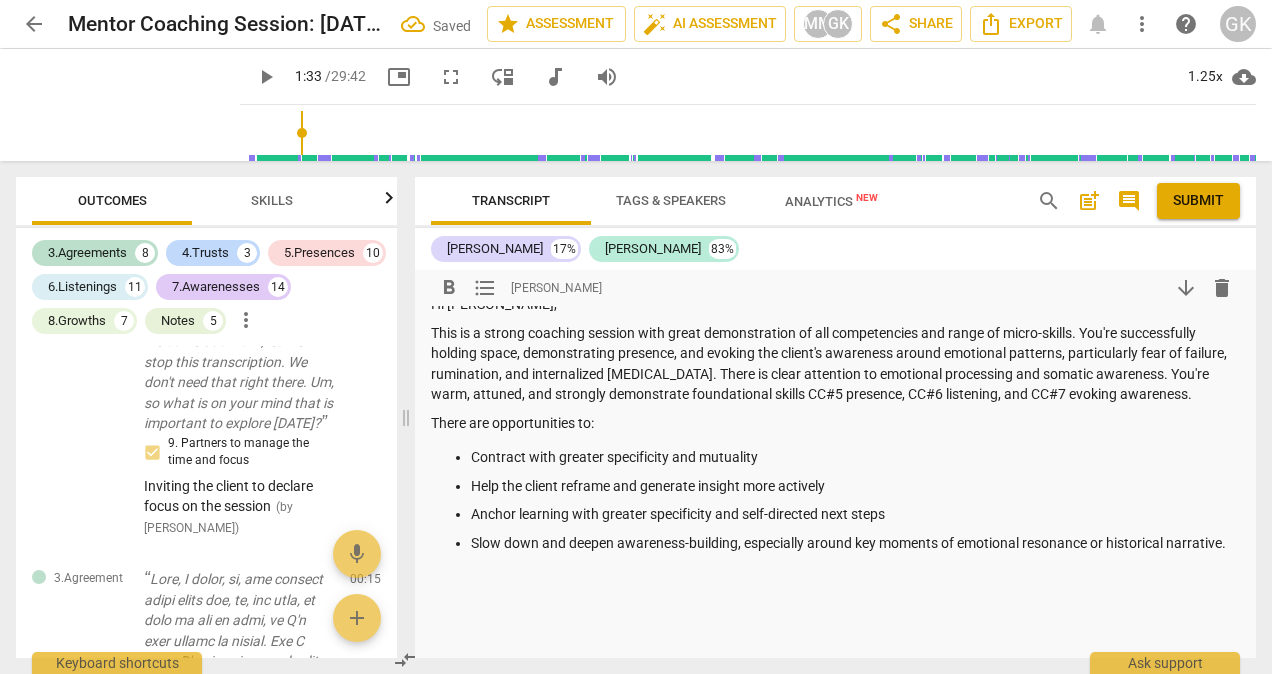 scroll, scrollTop: 100, scrollLeft: 0, axis: vertical 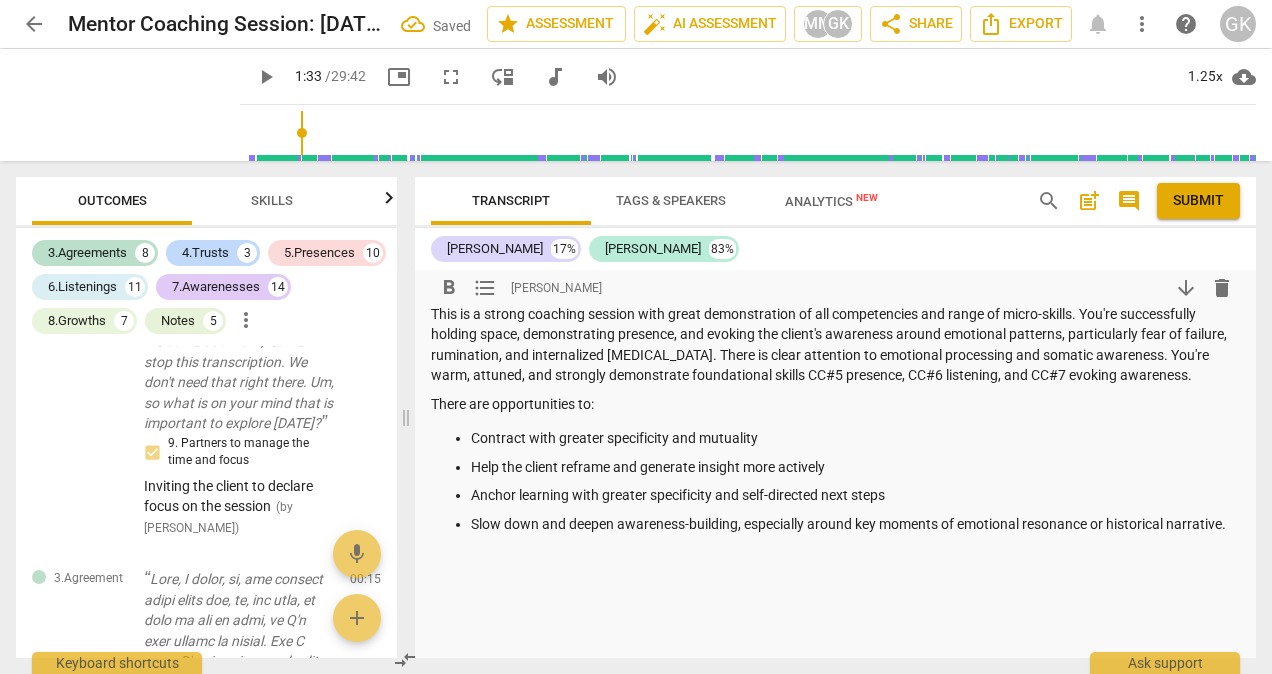 click on "Contract with greater specificity and mutuality" at bounding box center [855, 438] 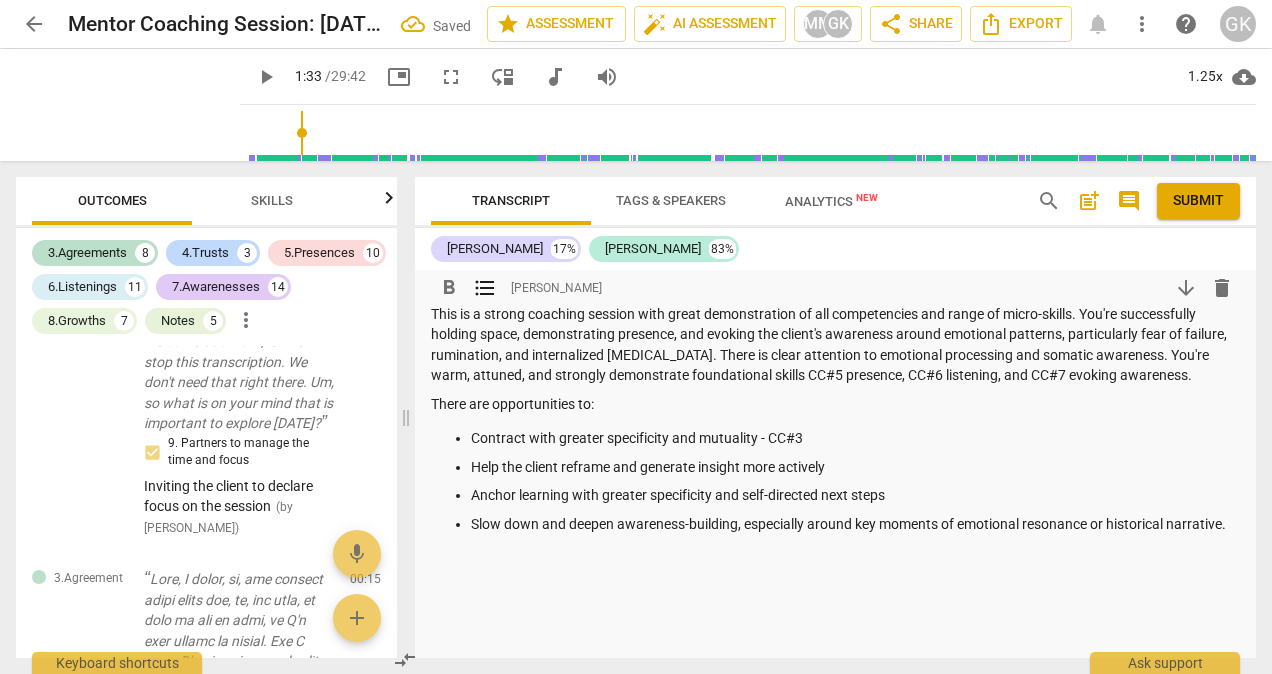 click on "Help the client reframe and generate insight more actively" at bounding box center (855, 467) 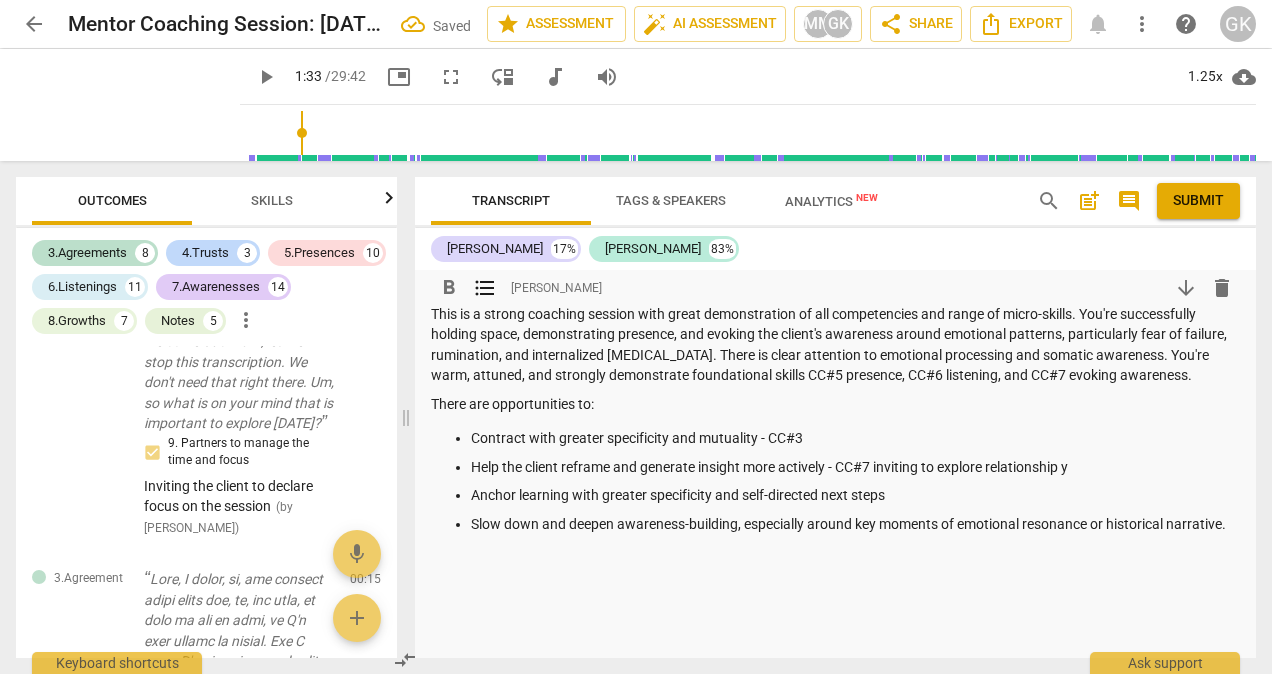 click on "Help the client reframe and generate insight more actively - CC#7 inviting to explore relationship y" at bounding box center (855, 467) 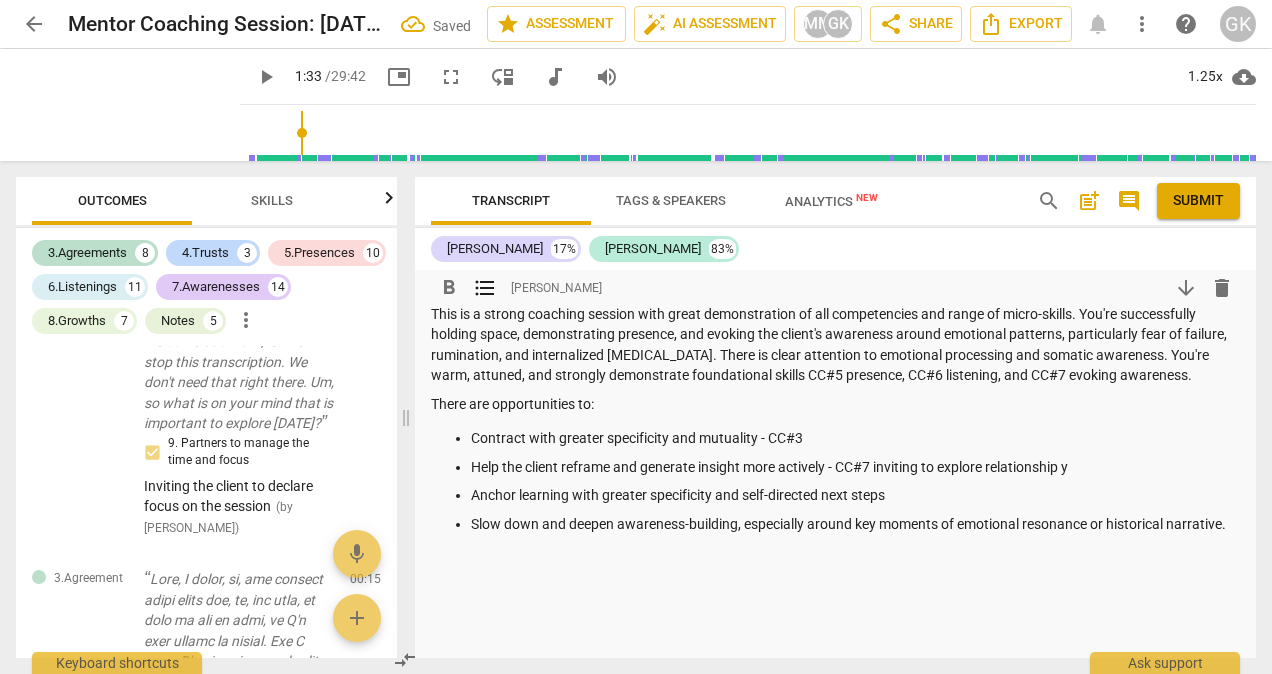 click on "Help the client reframe and generate insight more actively - CC#7 inviting to explore relationship y" at bounding box center [855, 467] 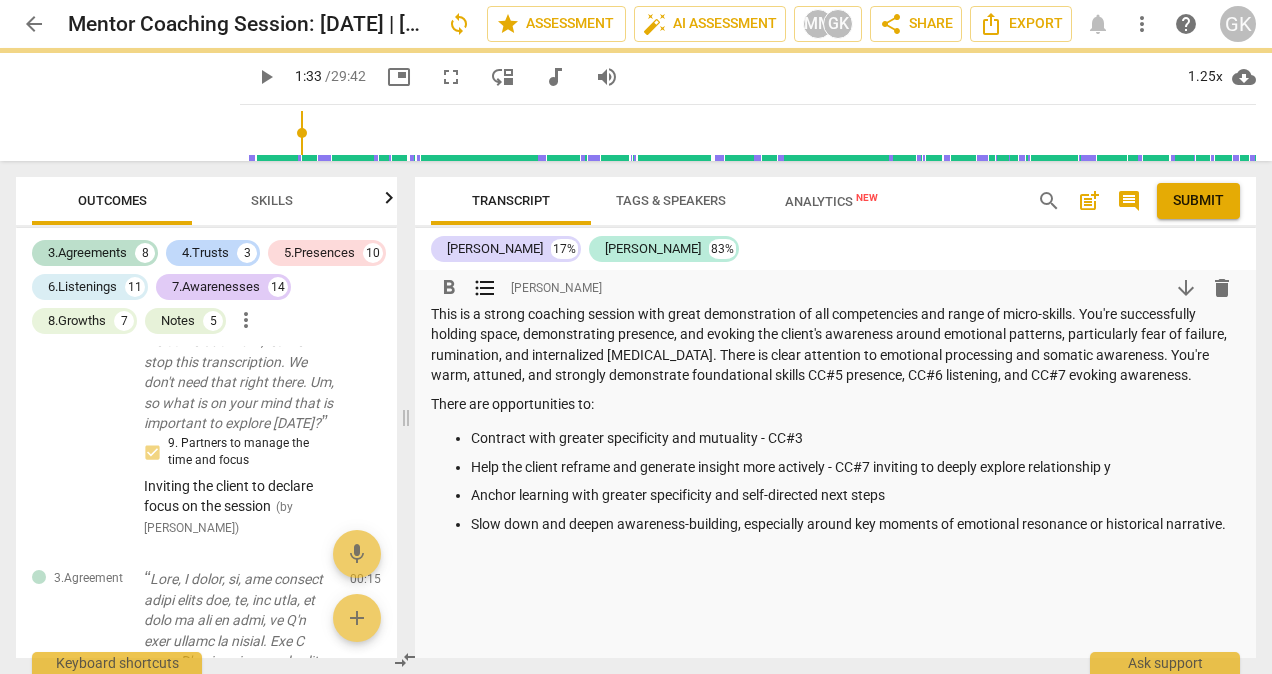 drag, startPoint x: 921, startPoint y: 488, endPoint x: 931, endPoint y: 491, distance: 10.440307 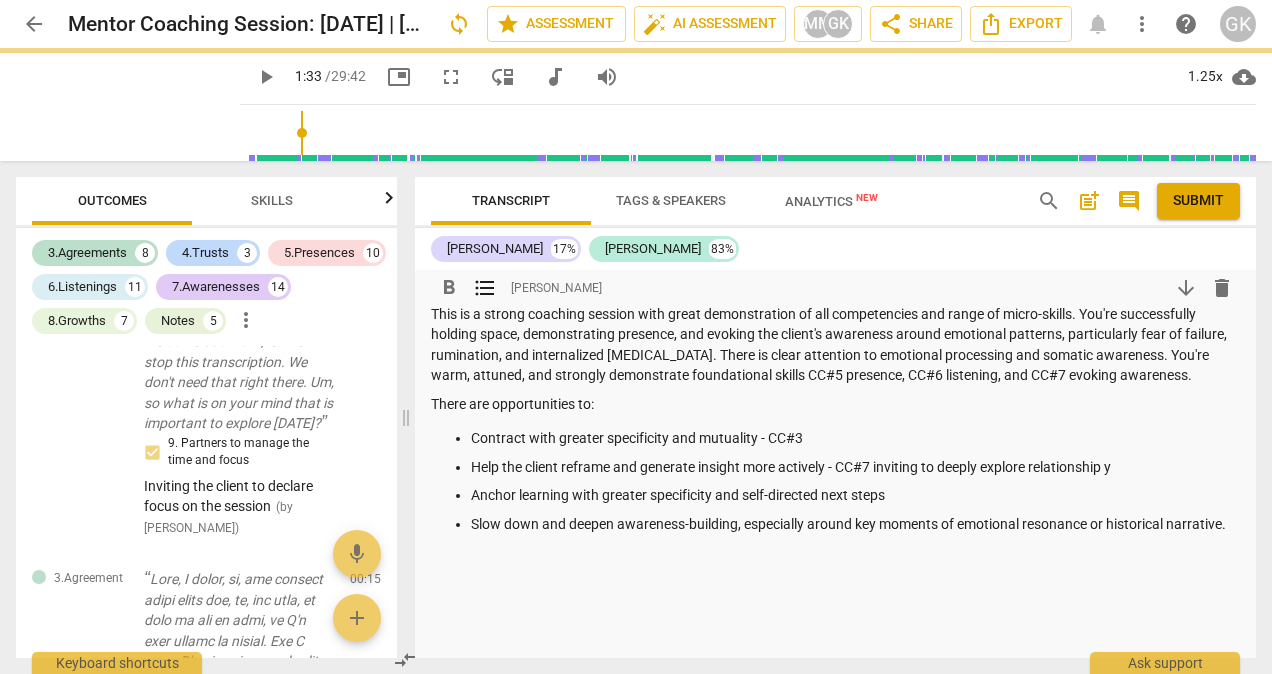click on "Help the client reframe and generate insight more actively - CC#7 inviting to deeply explore relationship y" at bounding box center [855, 467] 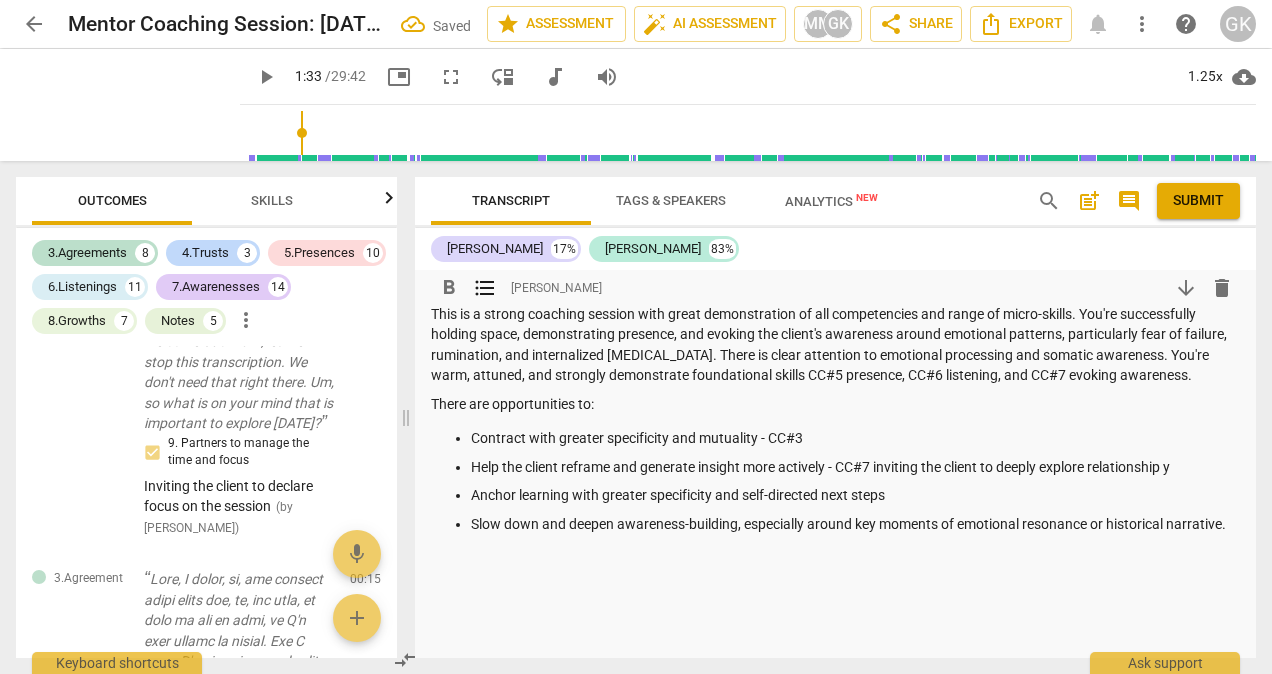 click on "Help the client reframe and generate insight more actively - CC#7 inviting the client to deeply explore relationship y" at bounding box center [855, 467] 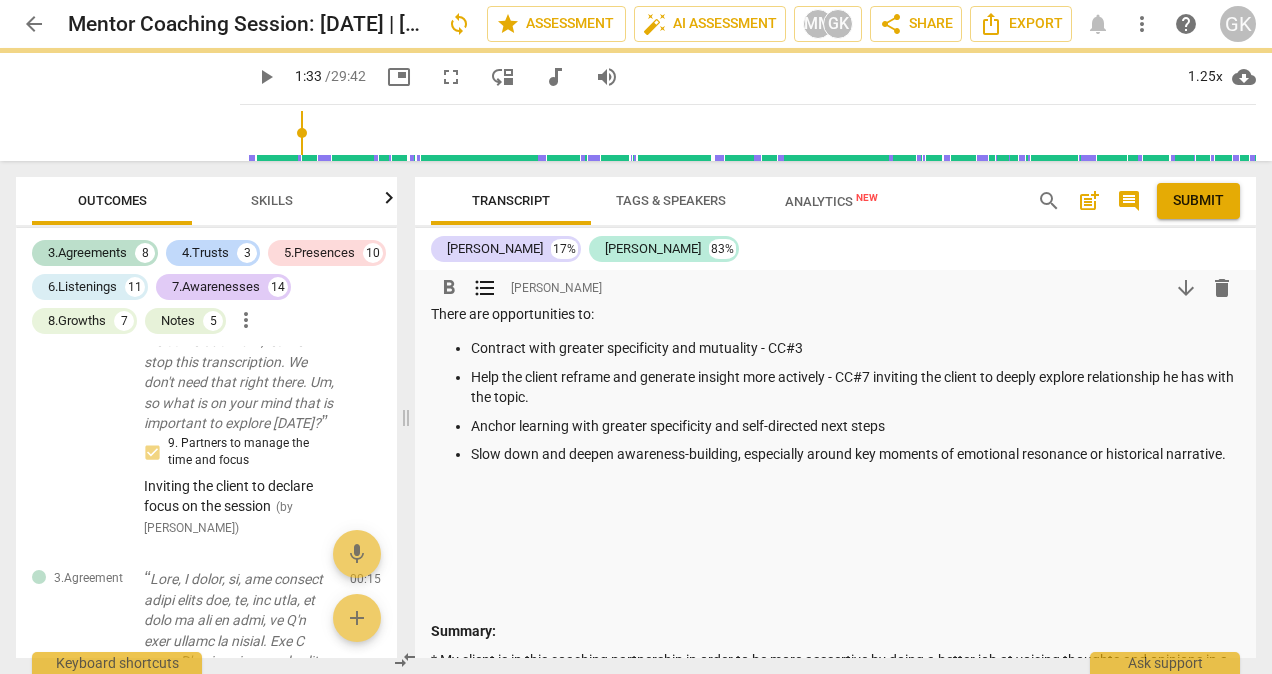 scroll, scrollTop: 200, scrollLeft: 0, axis: vertical 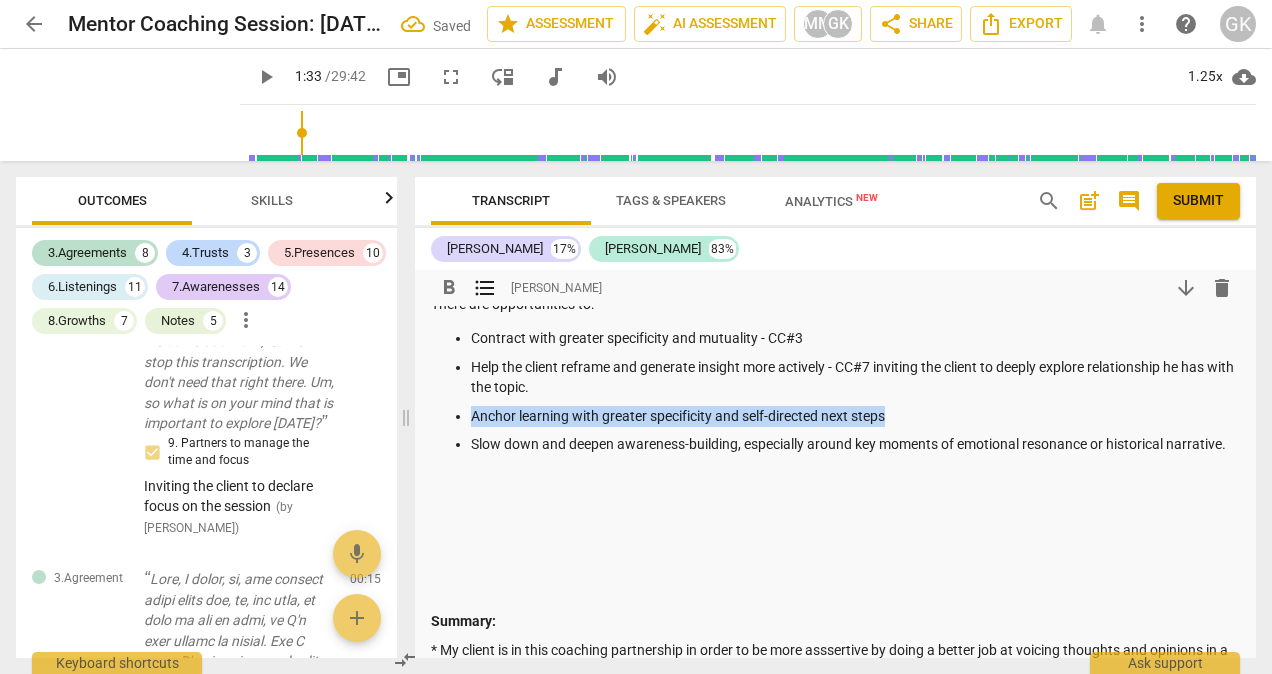 drag, startPoint x: 907, startPoint y: 434, endPoint x: 465, endPoint y: 441, distance: 442.05542 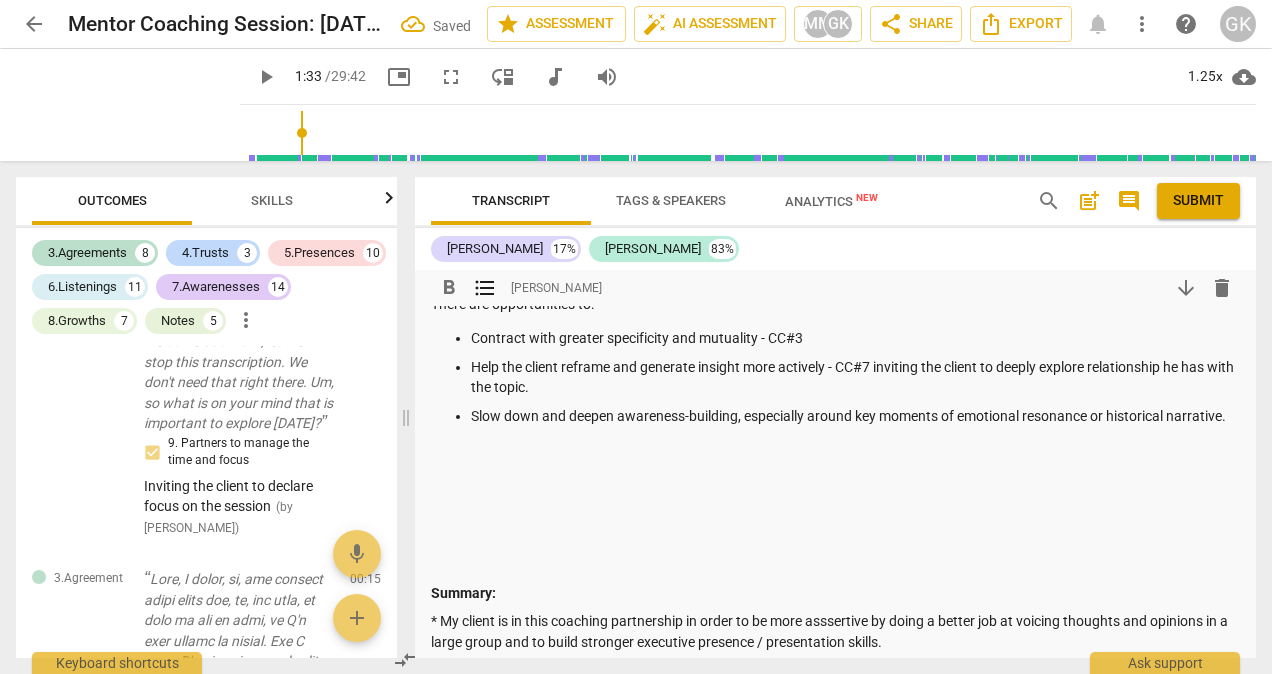 click on "Slow down and deepen awareness-building, especially around key moments of emotional resonance or historical narrative." at bounding box center (855, 416) 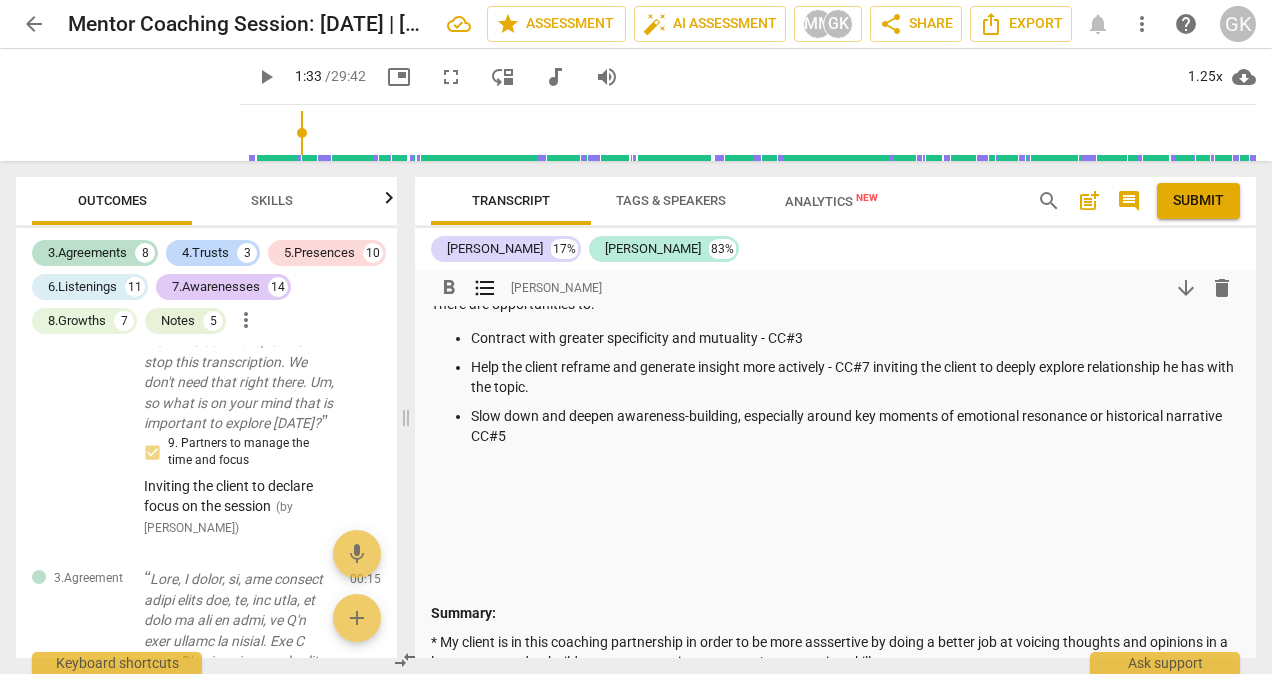 click at bounding box center (835, 528) 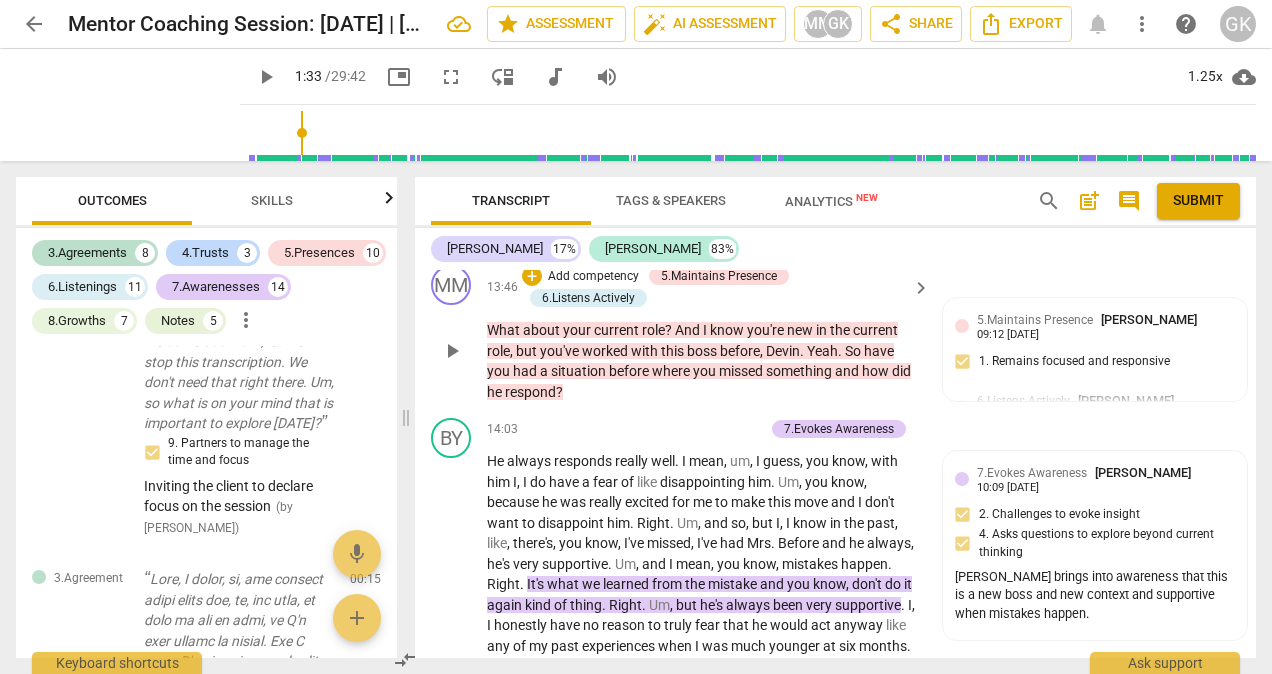 scroll, scrollTop: 5800, scrollLeft: 0, axis: vertical 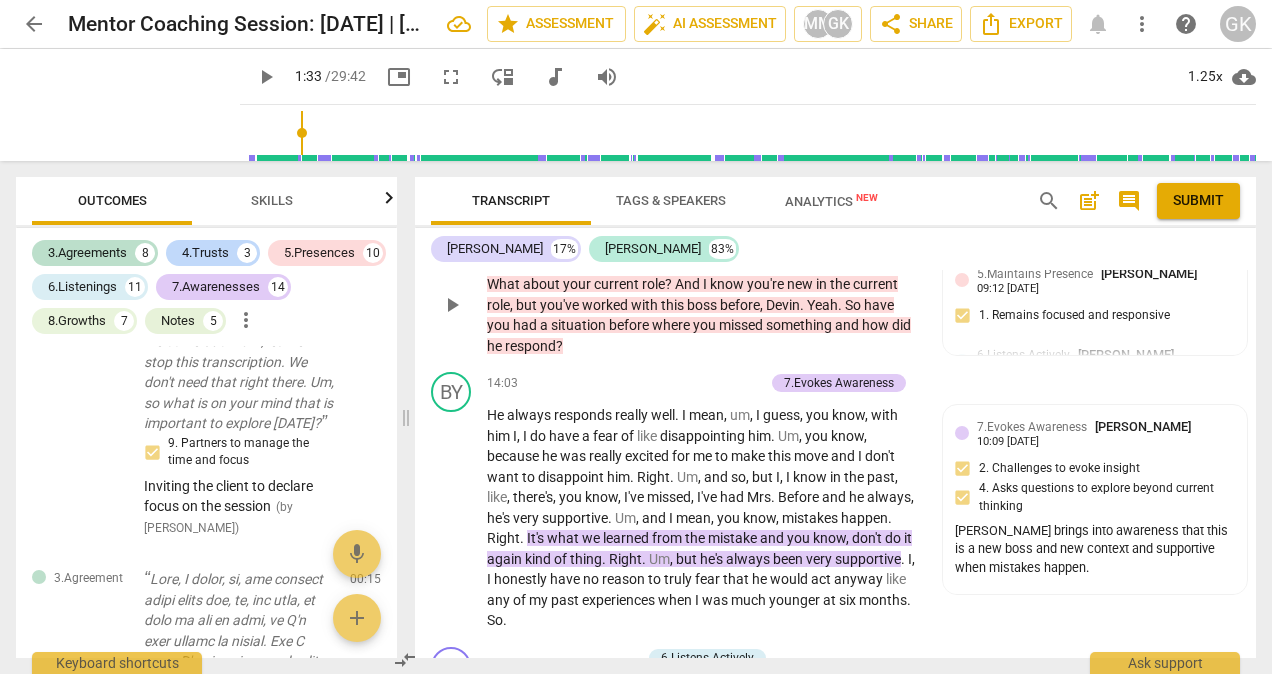 click on "Add competency" at bounding box center (593, 231) 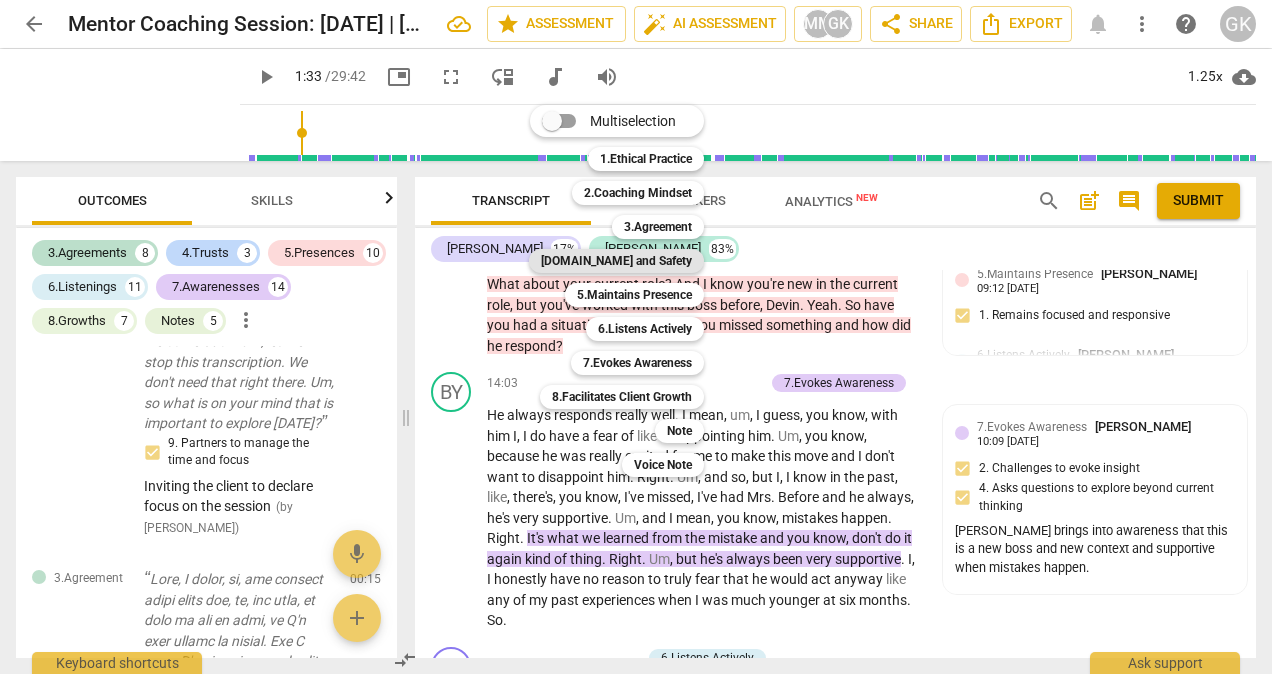 click on "[DOMAIN_NAME] and Safety" at bounding box center [616, 261] 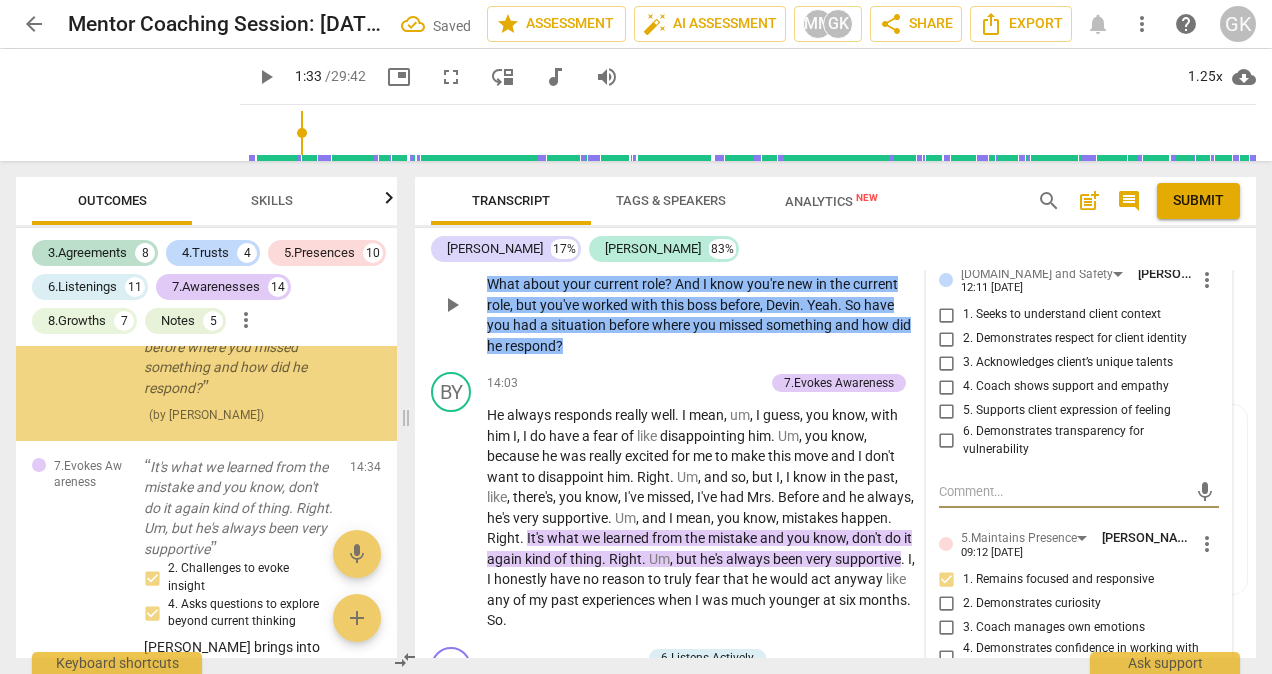 scroll, scrollTop: 11808, scrollLeft: 0, axis: vertical 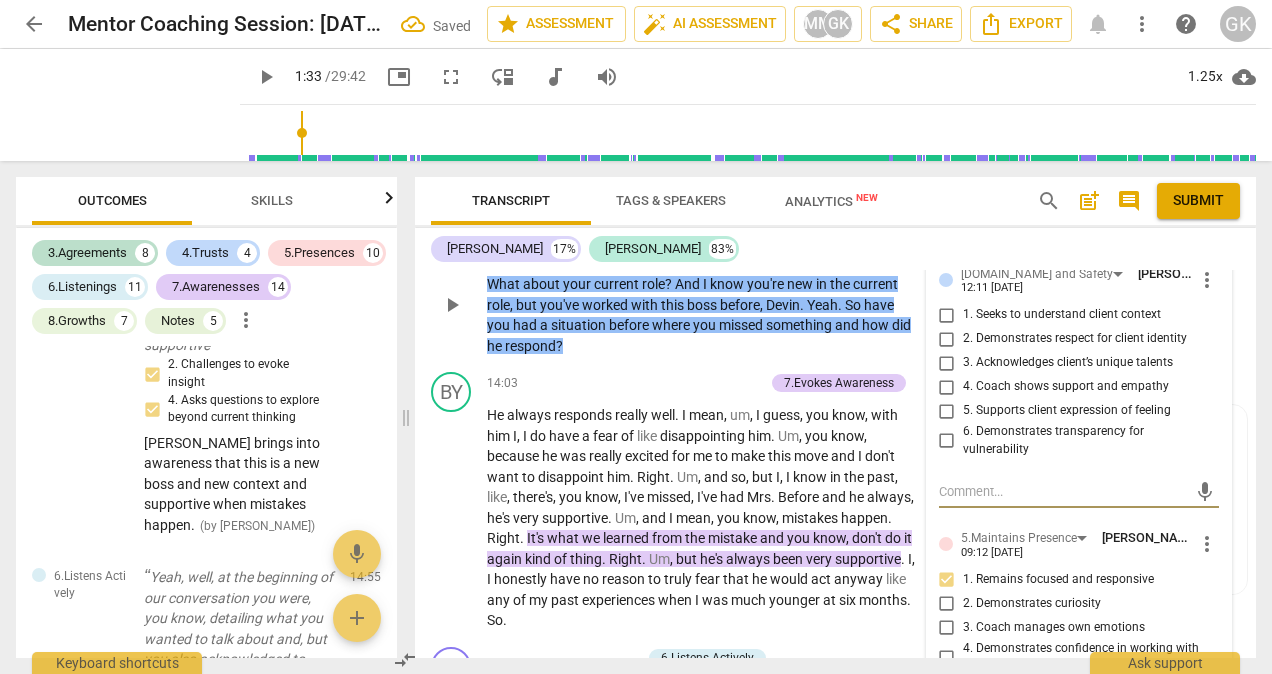 type on "94" 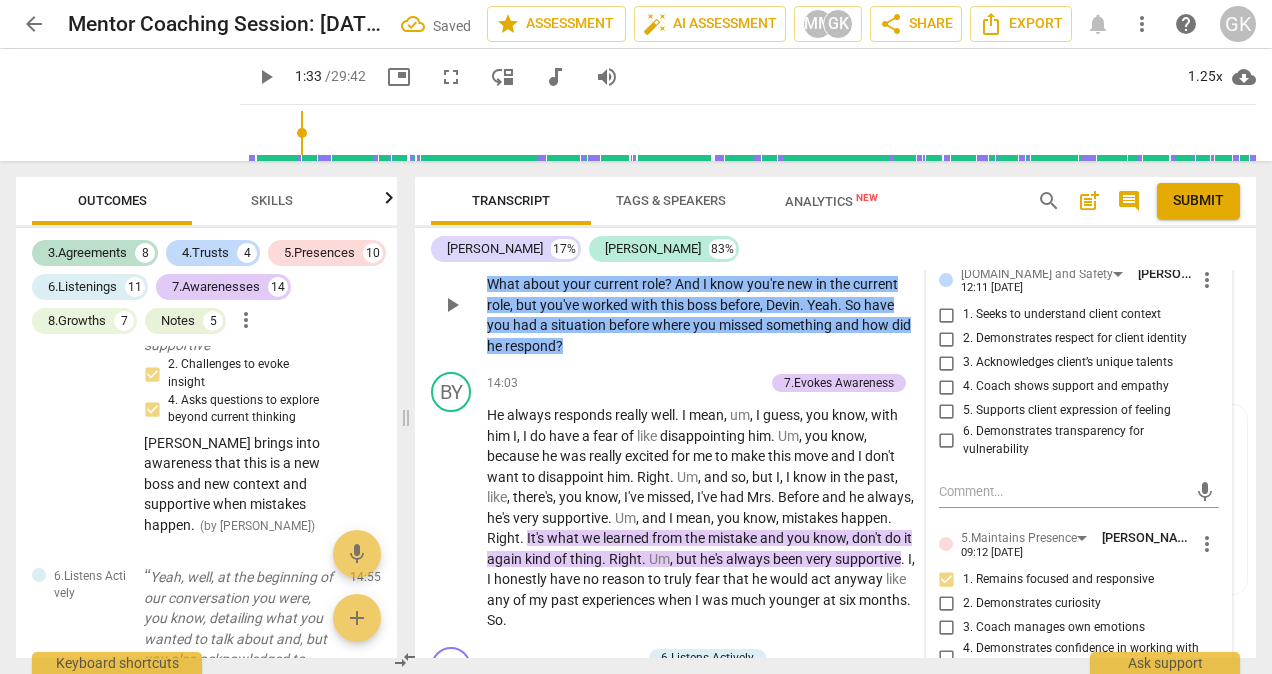 click on "Add competency" at bounding box center (593, 231) 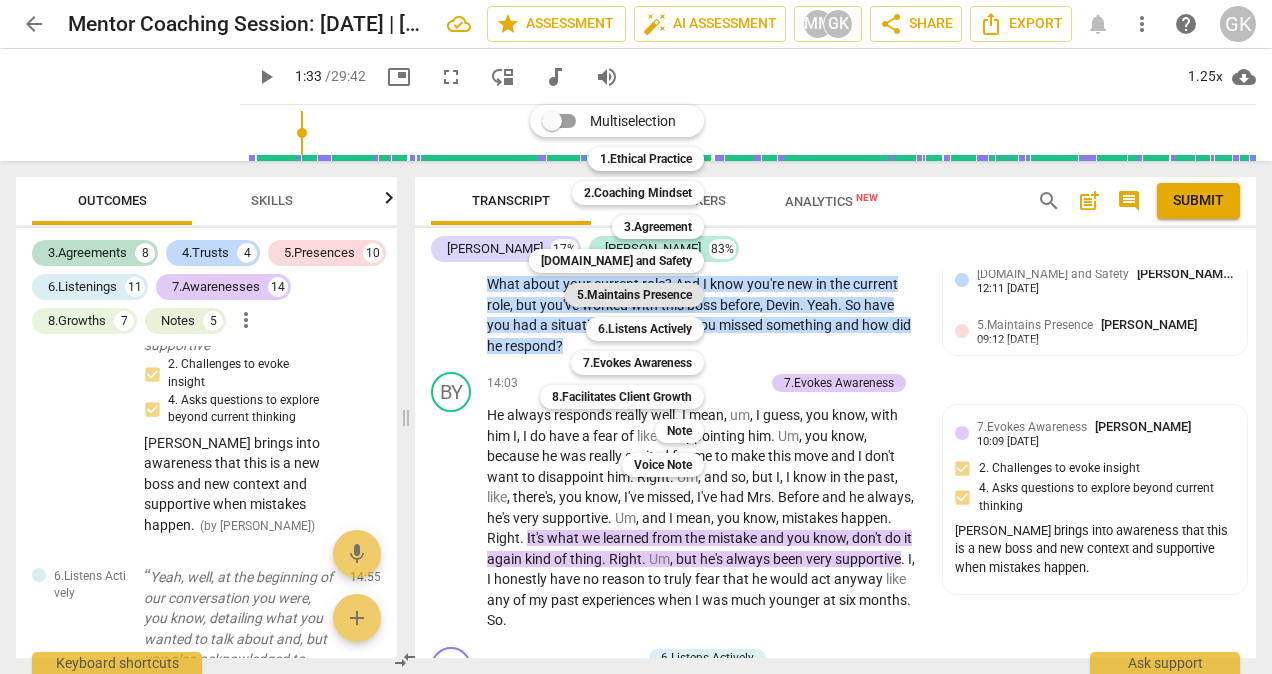 click on "5.Maintains Presence" at bounding box center (634, 295) 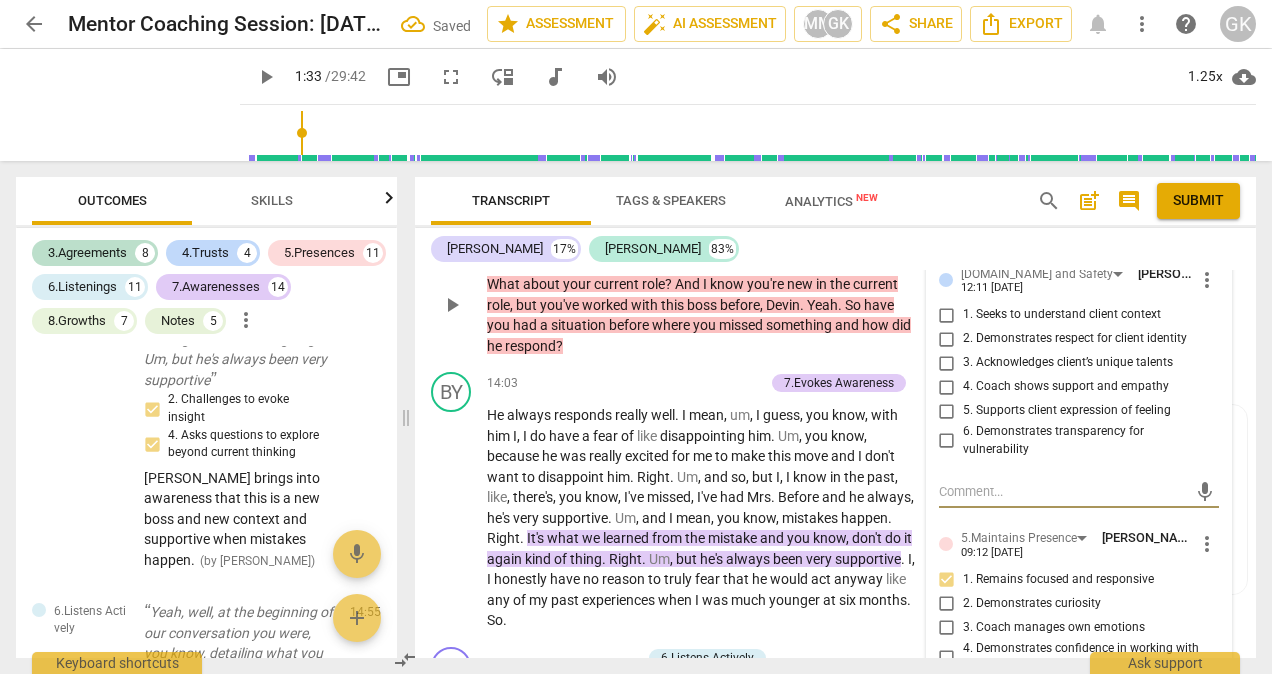 scroll, scrollTop: 12031, scrollLeft: 0, axis: vertical 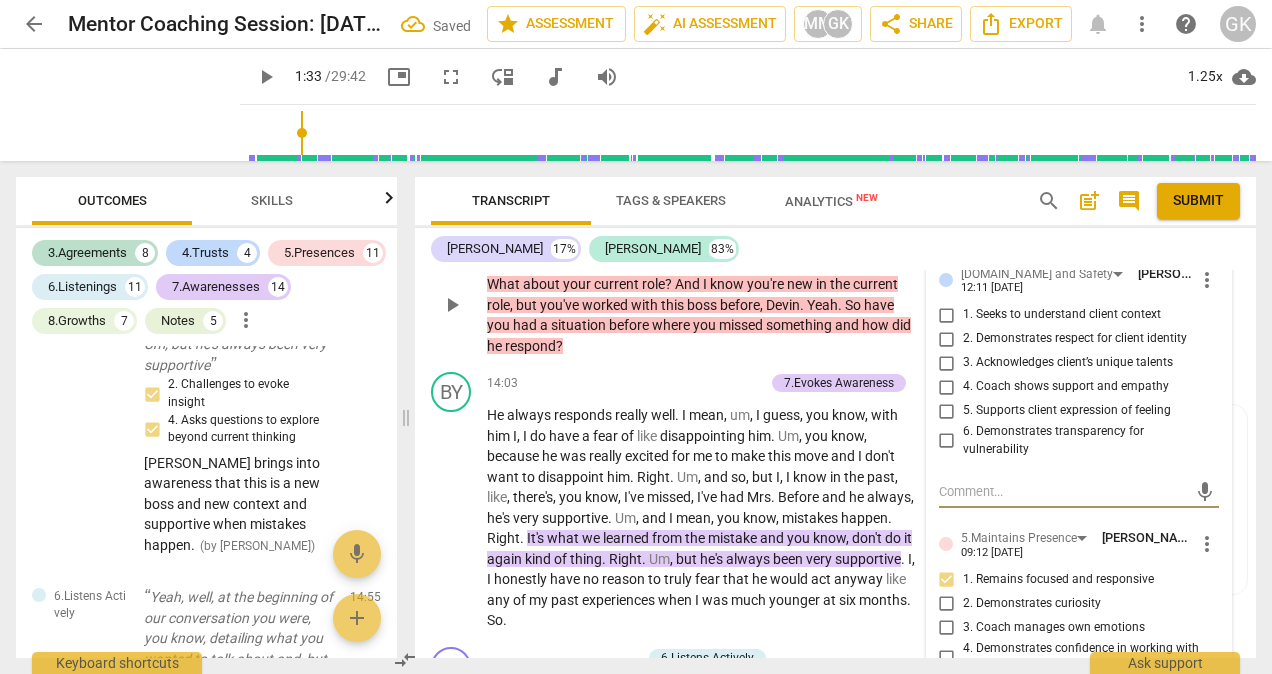 click on "+ Add competency [DOMAIN_NAME] and Safety 5.Presences 6.Listens Actively" at bounding box center [714, 241] 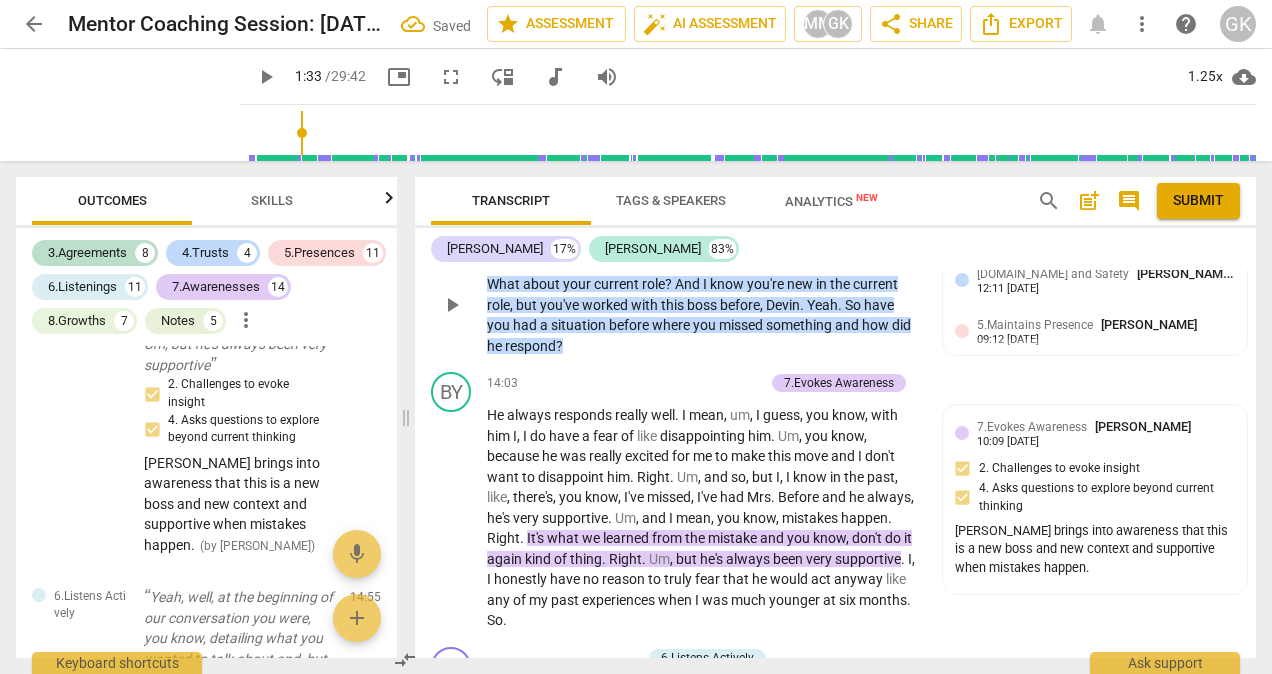 click on "Add competency" at bounding box center (593, 231) 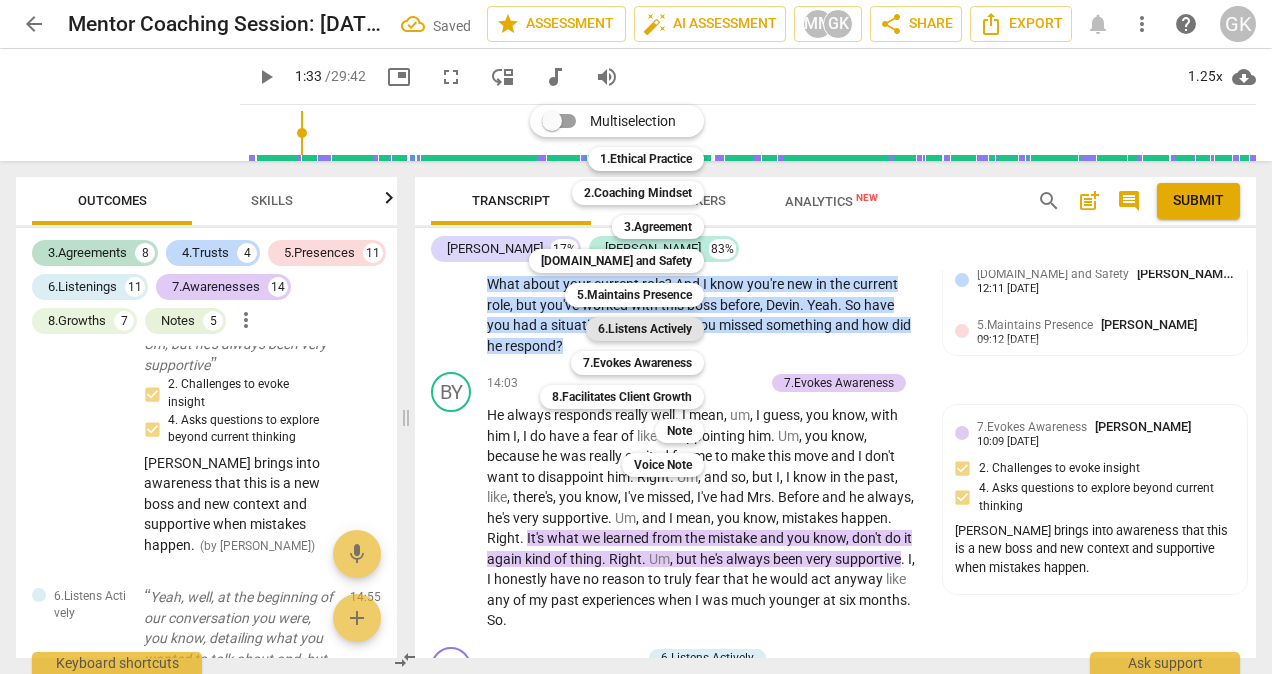 click on "6.Listens Actively" at bounding box center [645, 329] 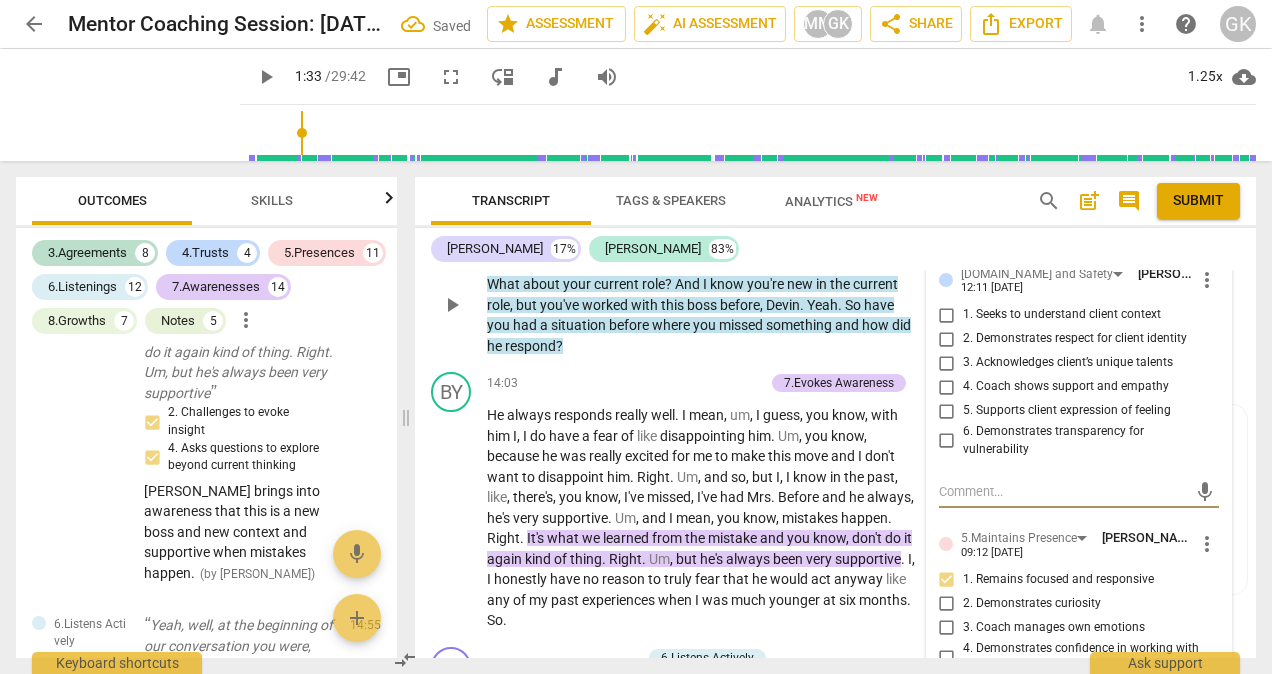 scroll, scrollTop: 12253, scrollLeft: 0, axis: vertical 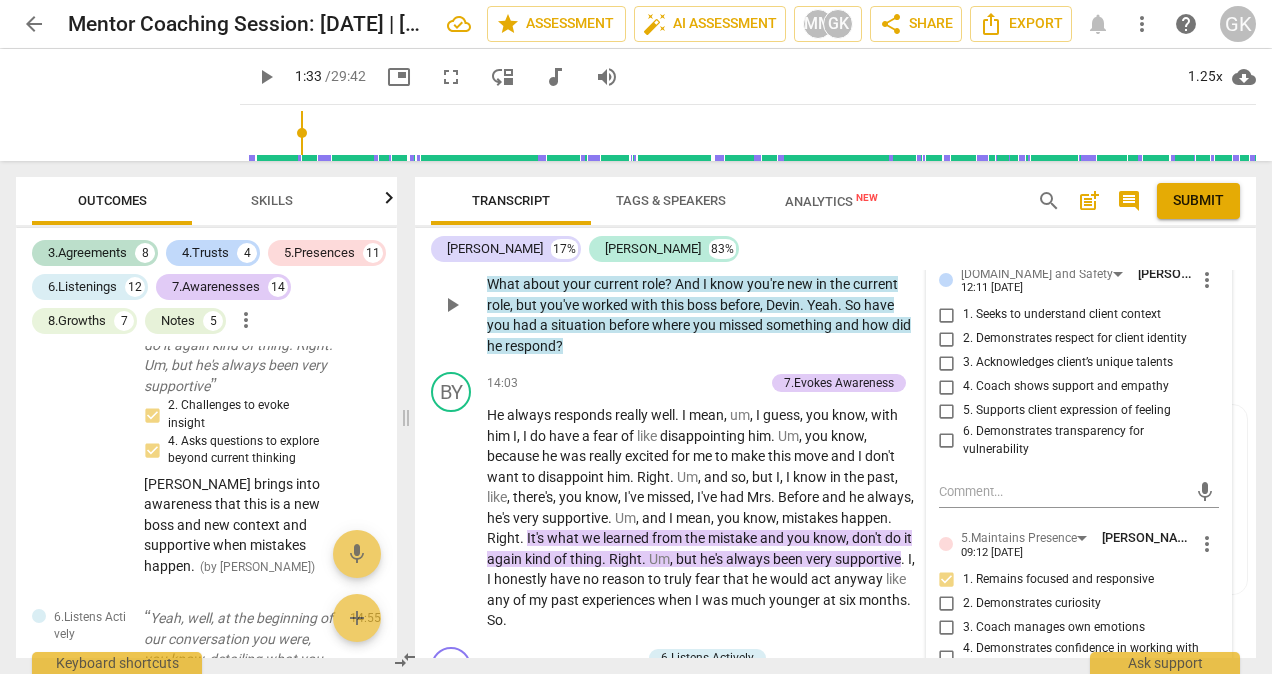 click on "1. Seeks to understand client context" at bounding box center (1062, 315) 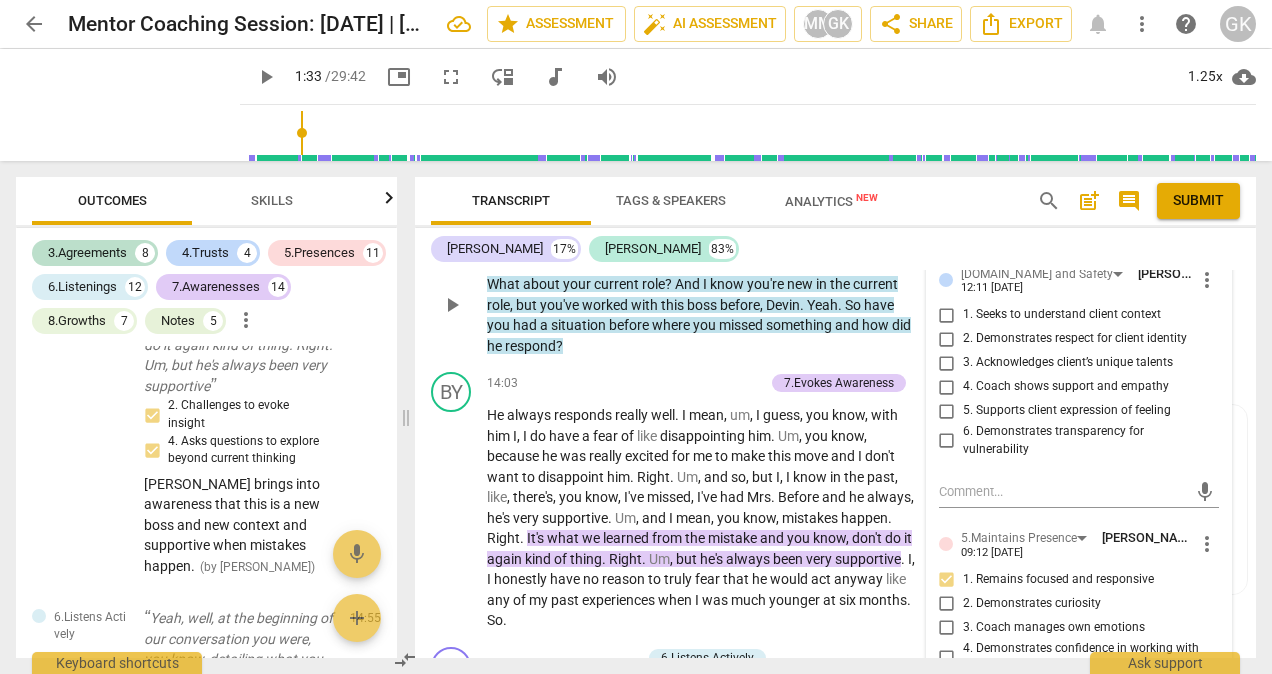 checkbox on "true" 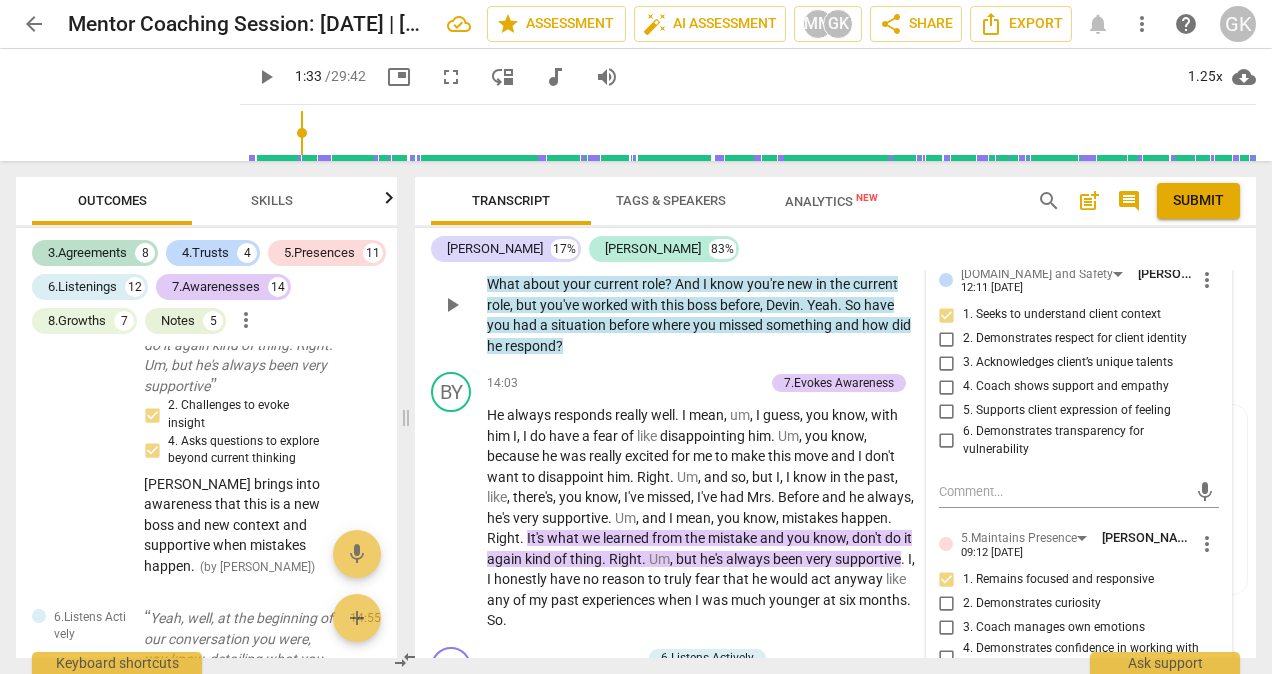 click on "2. Demonstrates respect for client identity" at bounding box center [1071, 339] 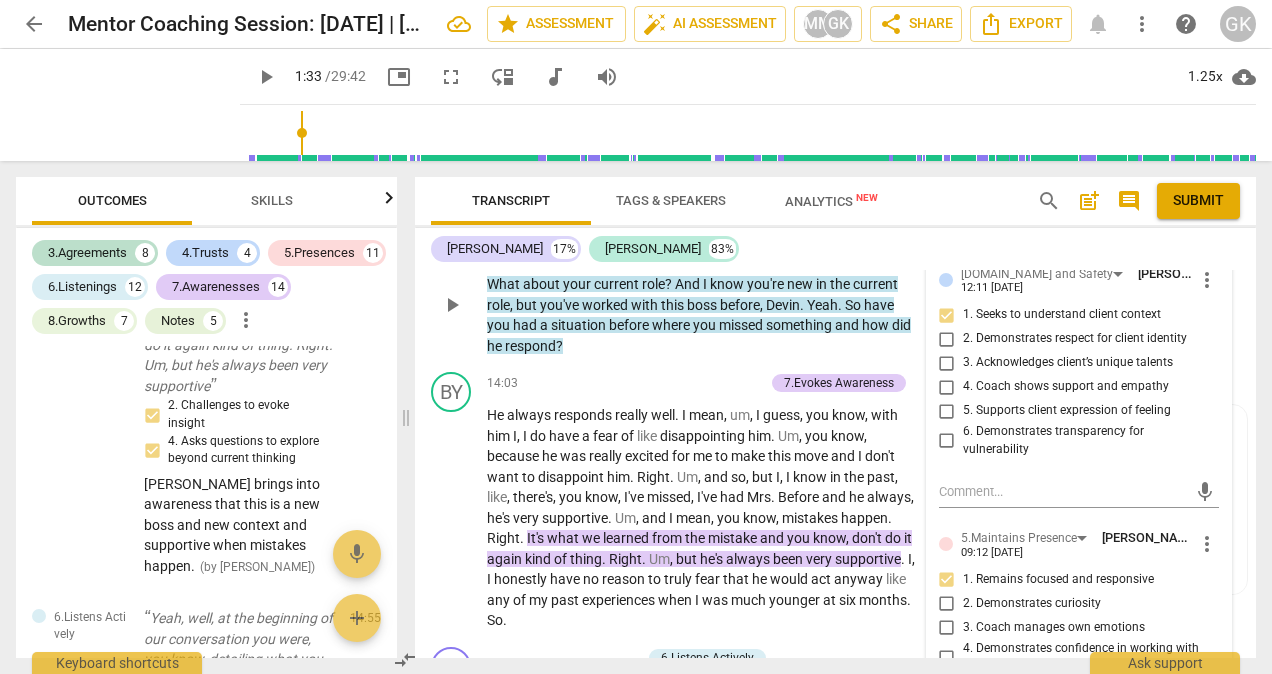 click on "2. Demonstrates respect for client identity" at bounding box center [947, 339] 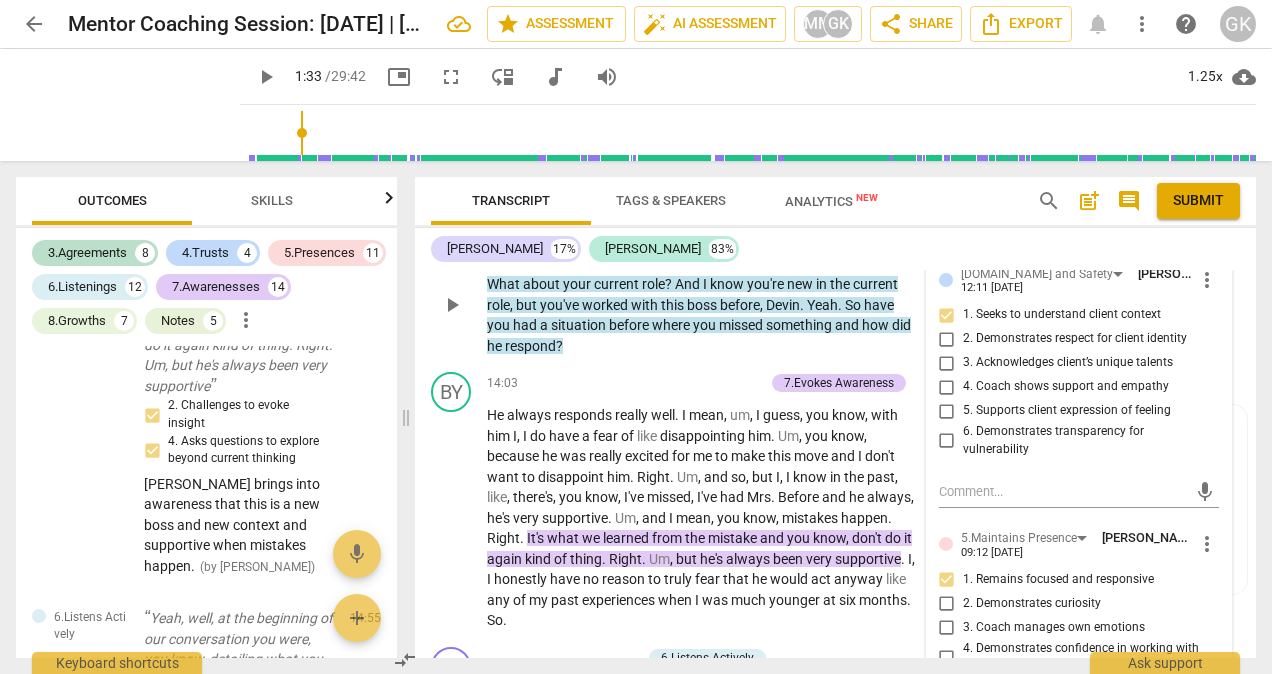 checkbox on "true" 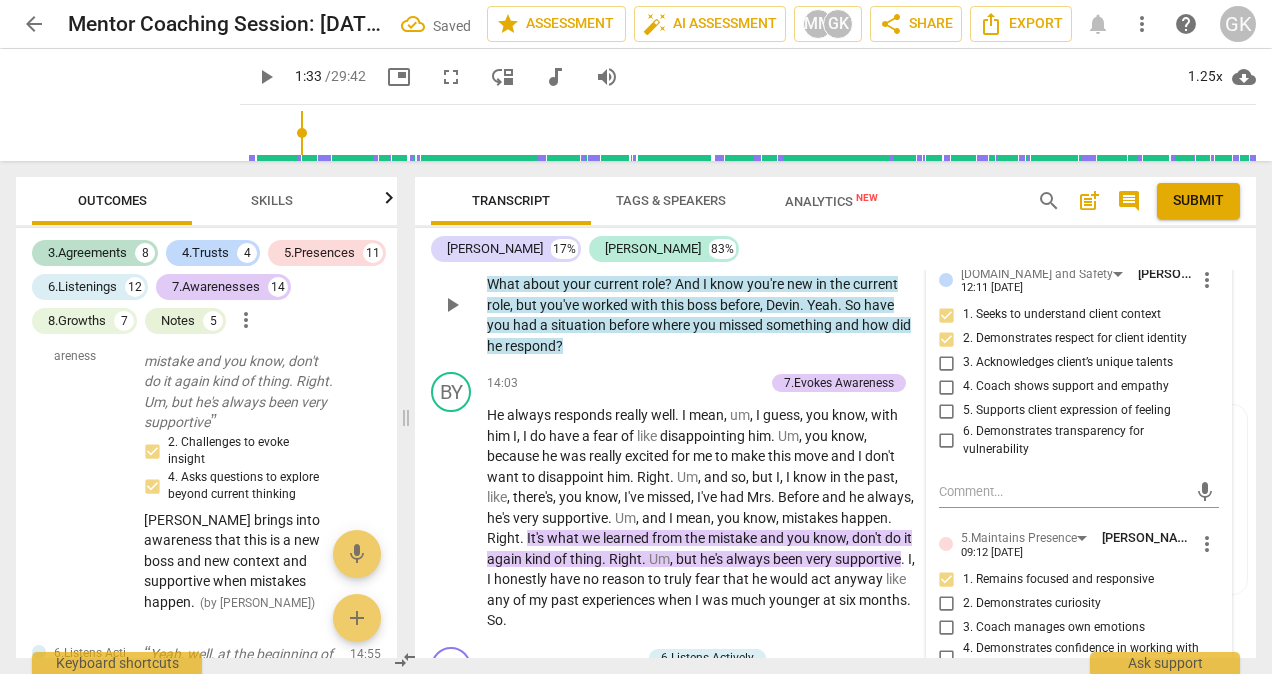 scroll, scrollTop: 12289, scrollLeft: 0, axis: vertical 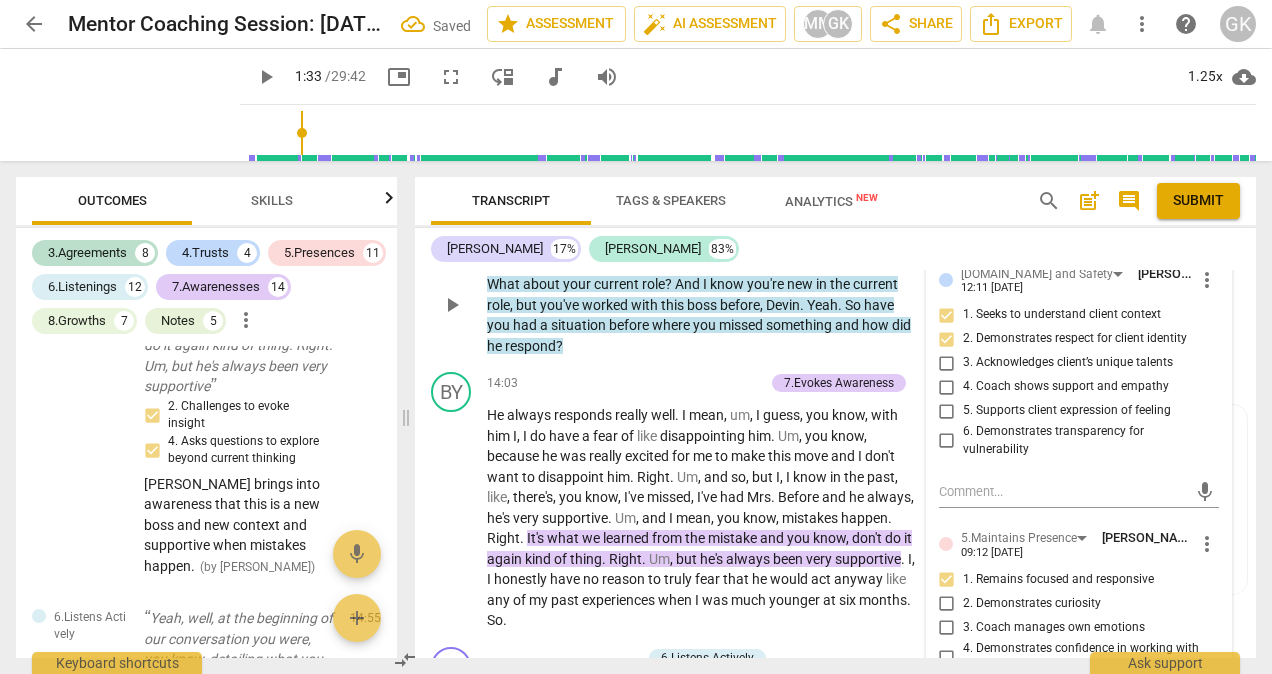 click on "4. Coach shows support and empathy" at bounding box center (1066, 387) 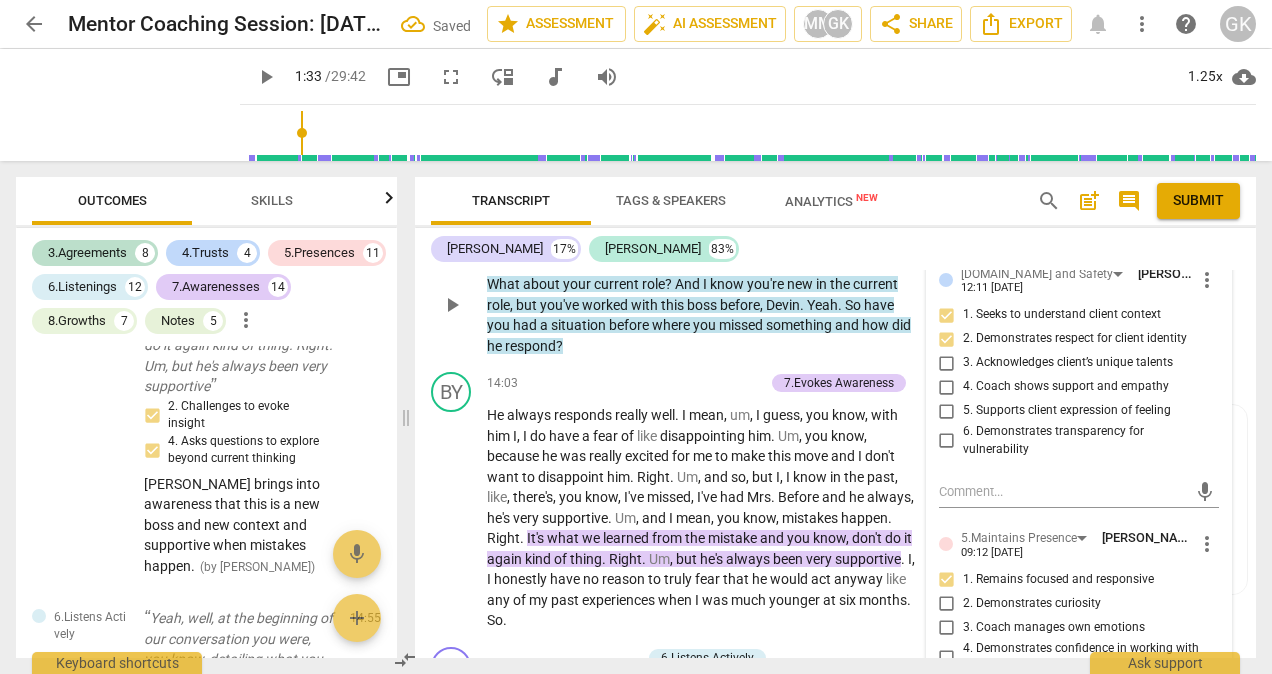 checkbox on "true" 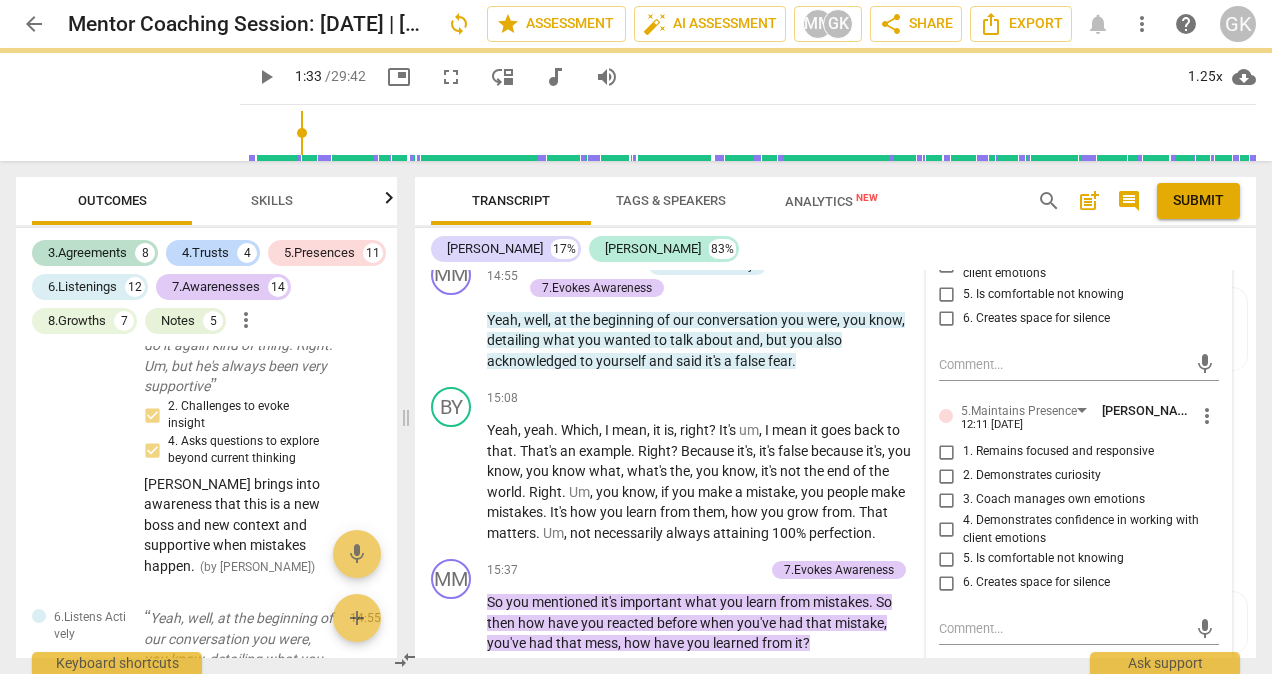 scroll, scrollTop: 6300, scrollLeft: 0, axis: vertical 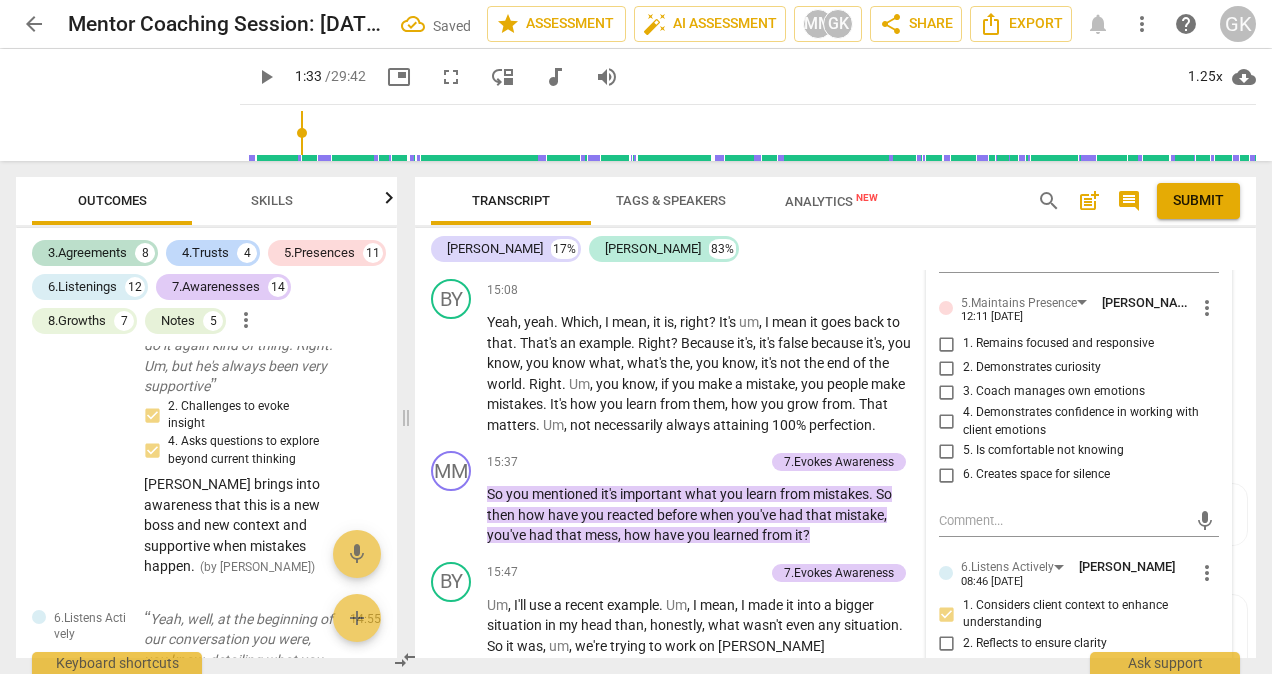 drag, startPoint x: 1111, startPoint y: 399, endPoint x: 1145, endPoint y: 403, distance: 34.234486 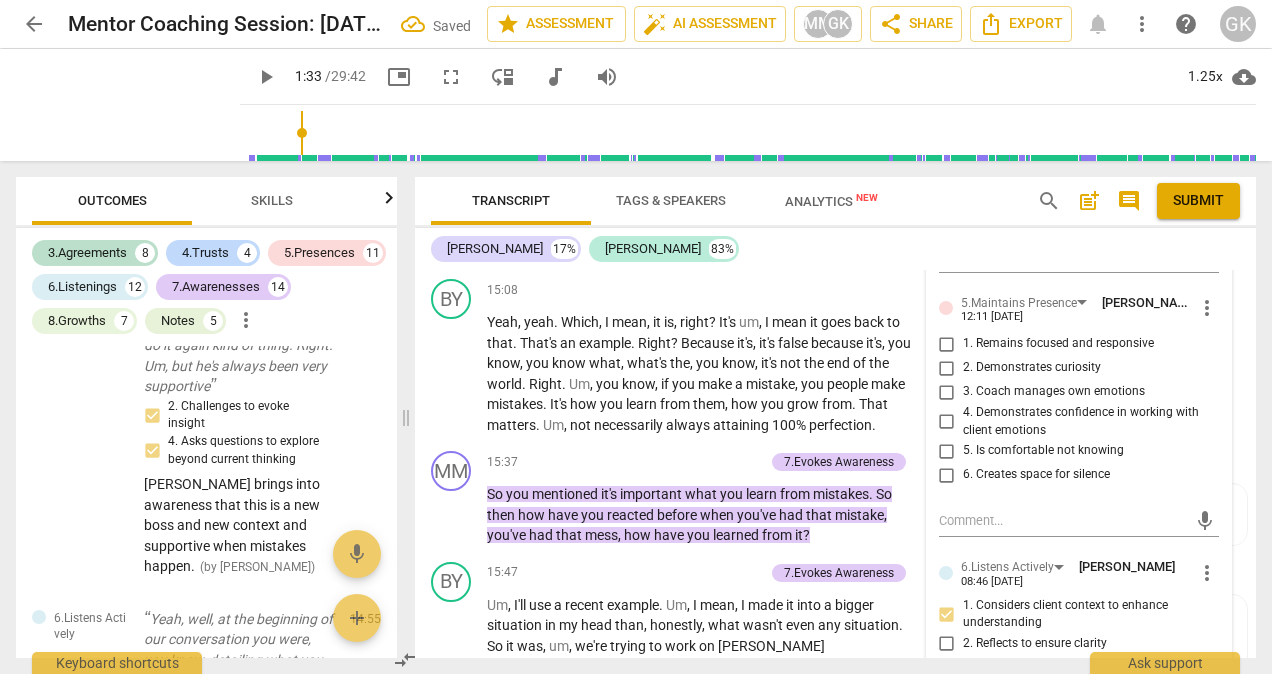 click on "1. Remains focused and responsive" at bounding box center [1058, 344] 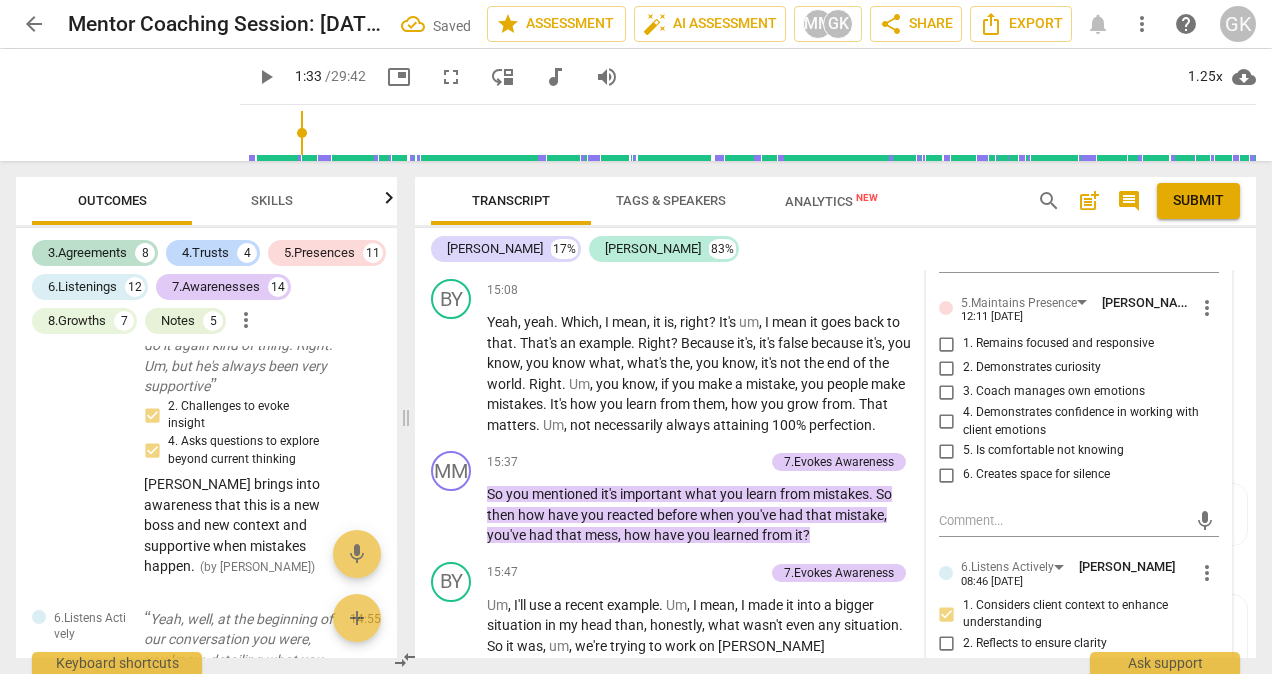 checkbox on "true" 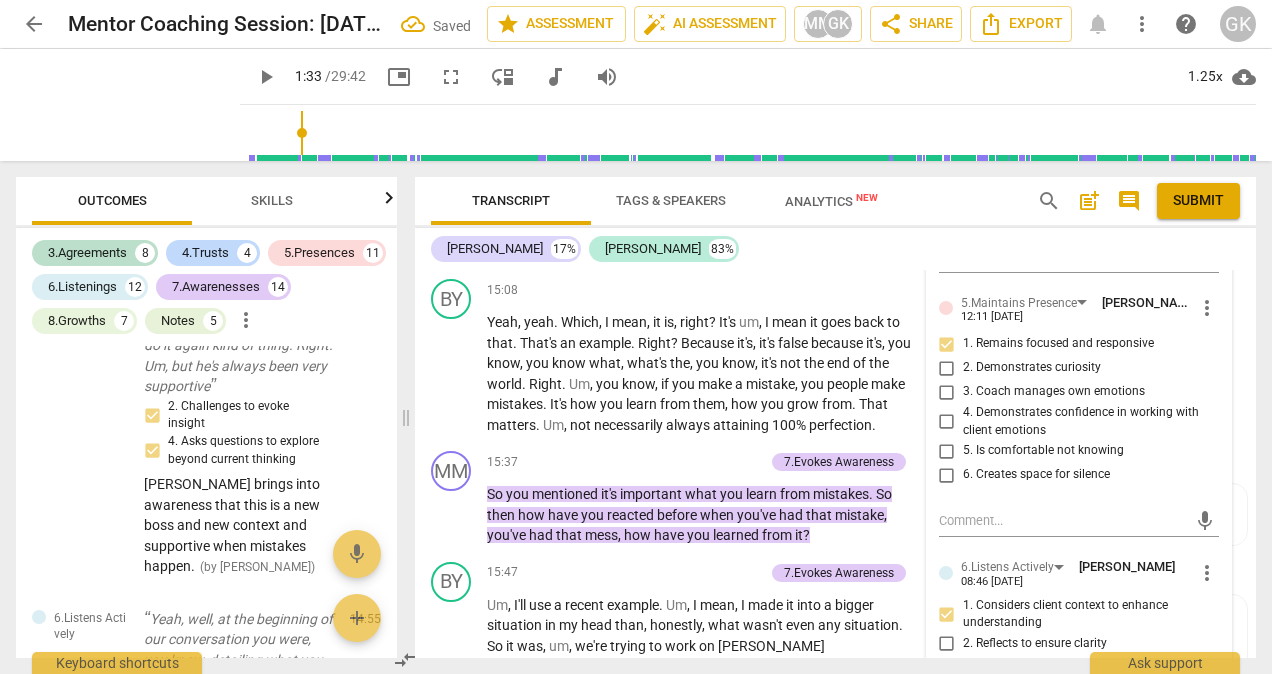 click on "2. Demonstrates curiosity" at bounding box center [1032, 368] 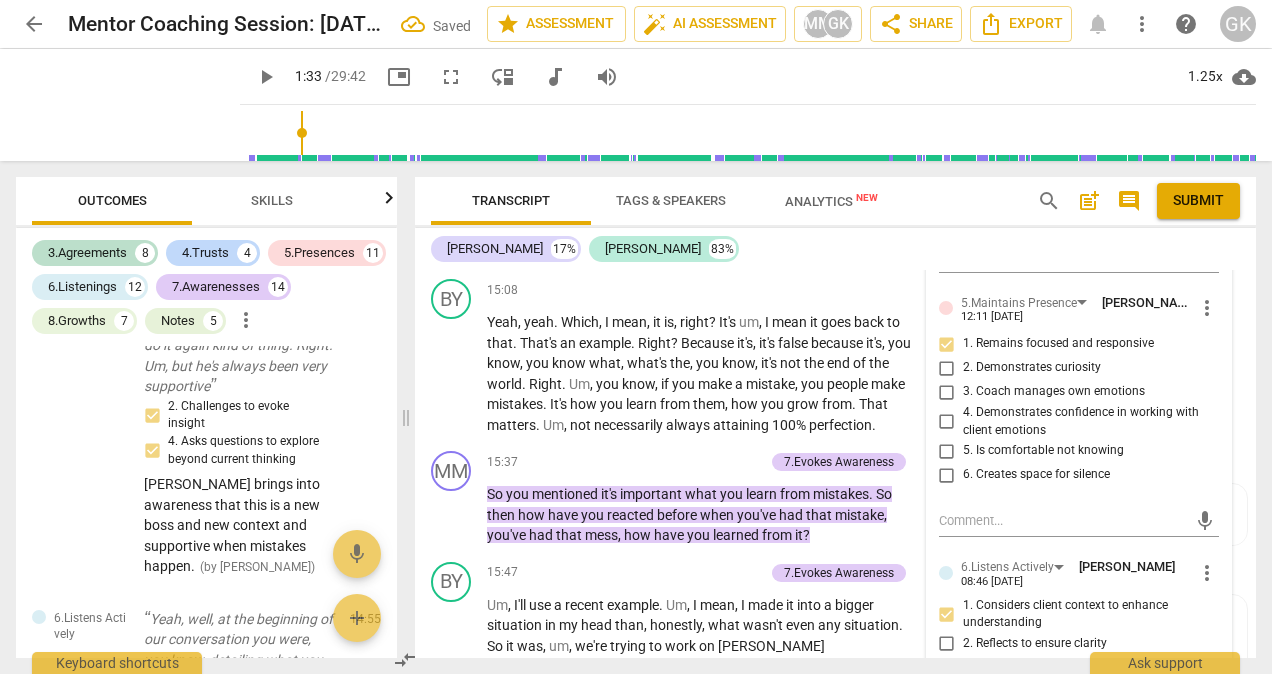 click on "2. Demonstrates curiosity" at bounding box center (947, 368) 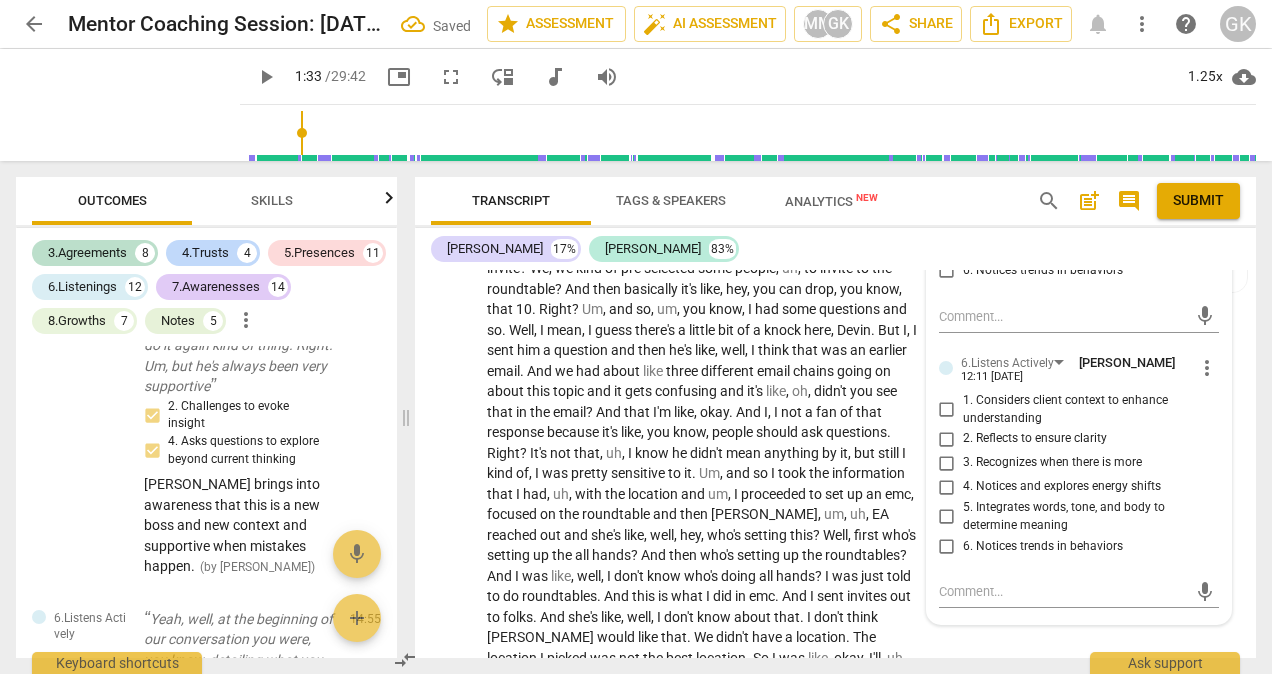 scroll, scrollTop: 6800, scrollLeft: 0, axis: vertical 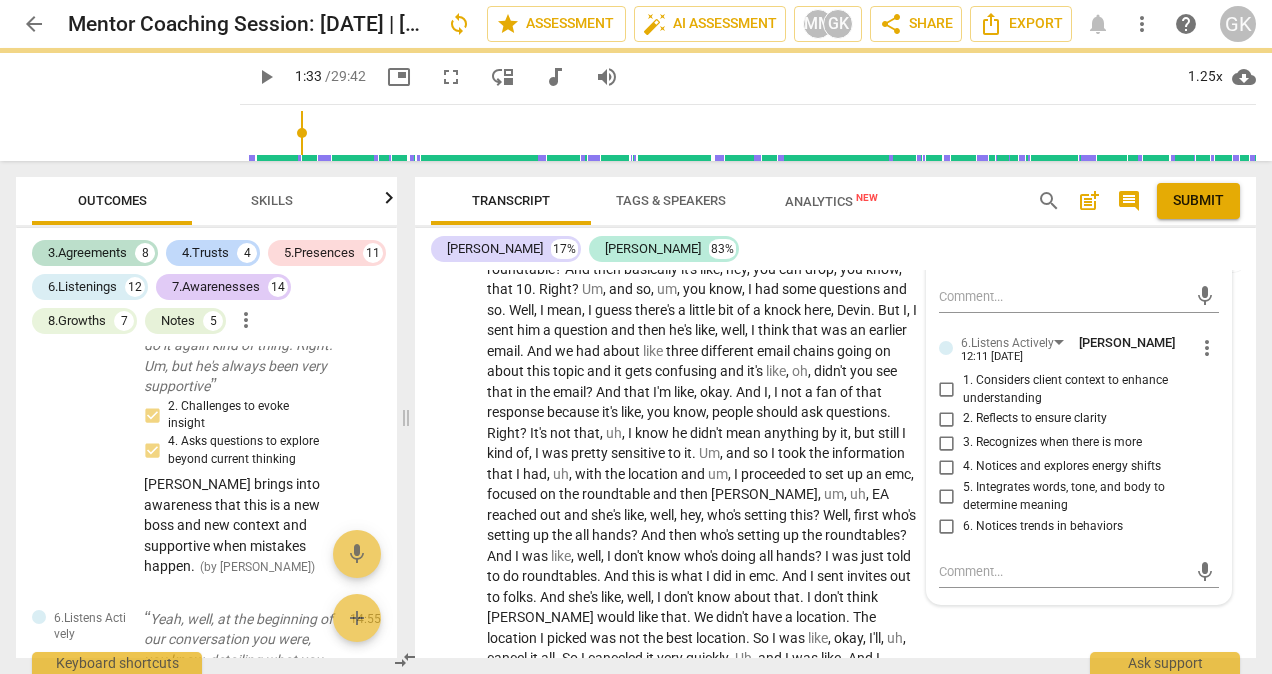 click on "1. Considers client context to enhance understanding" at bounding box center [1087, 389] 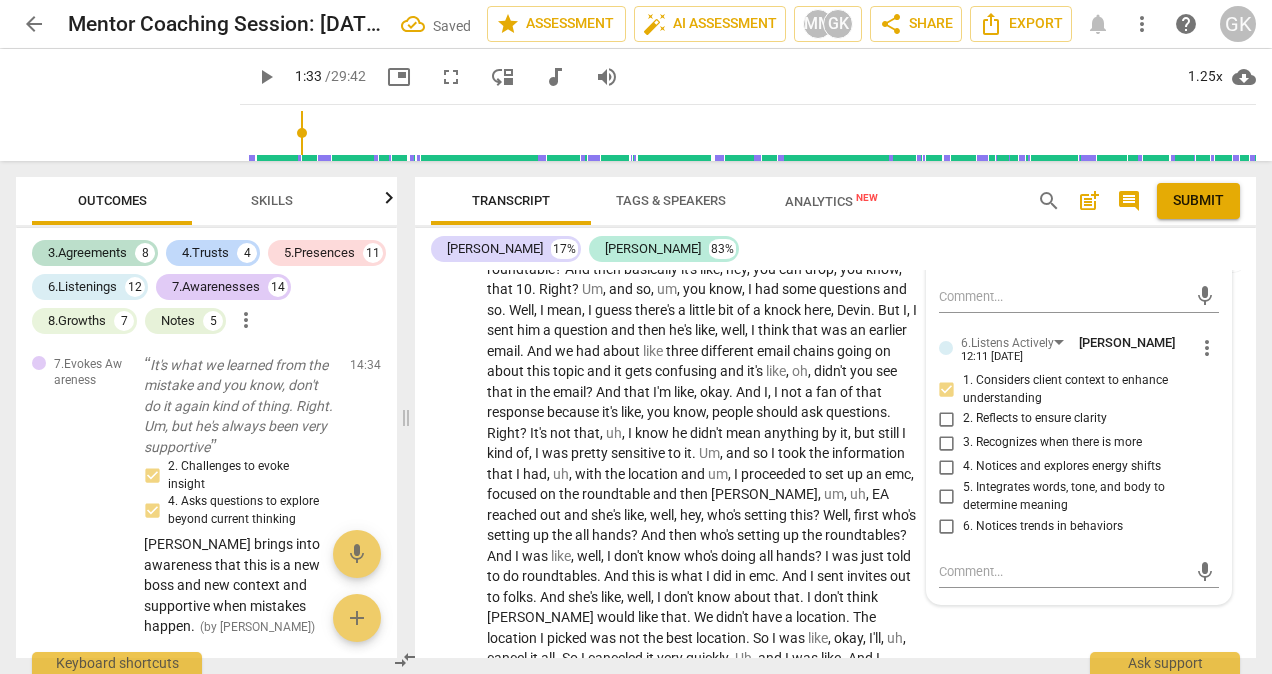 click on "3. Recognizes when there is more" at bounding box center [1052, 443] 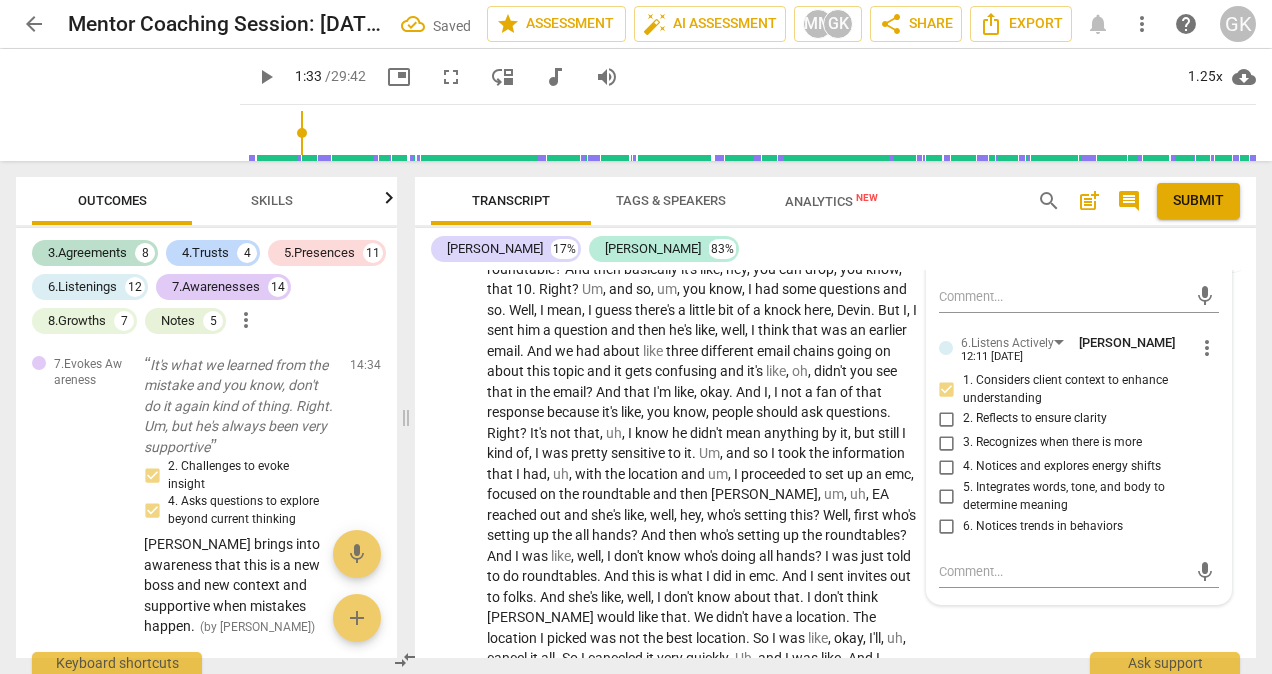 click on "3. Recognizes when there is more" at bounding box center (947, 443) 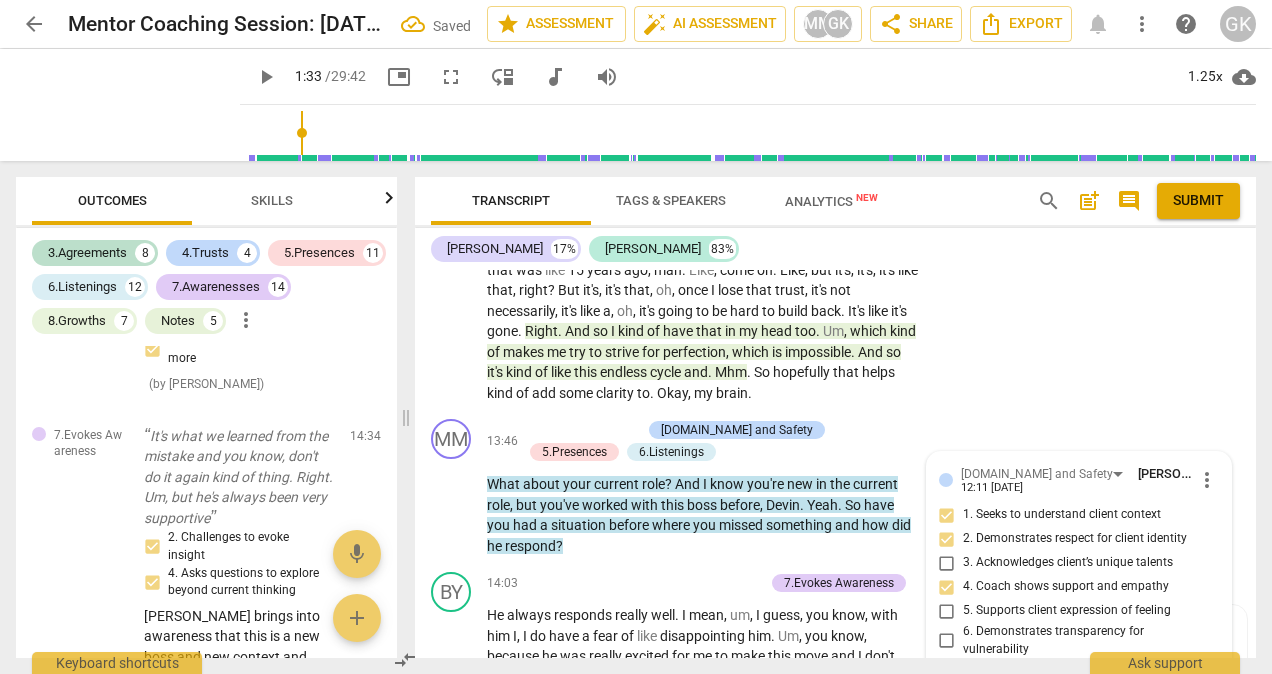 scroll, scrollTop: 5700, scrollLeft: 0, axis: vertical 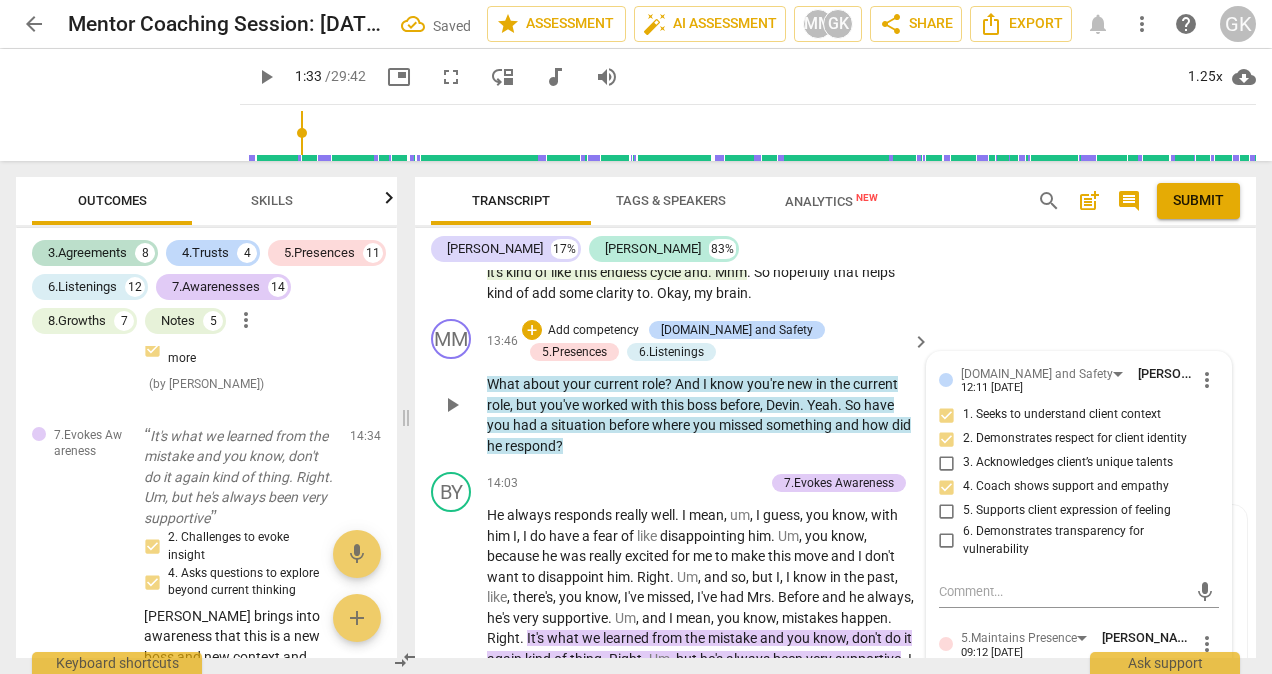click on "Add competency" at bounding box center (593, 331) 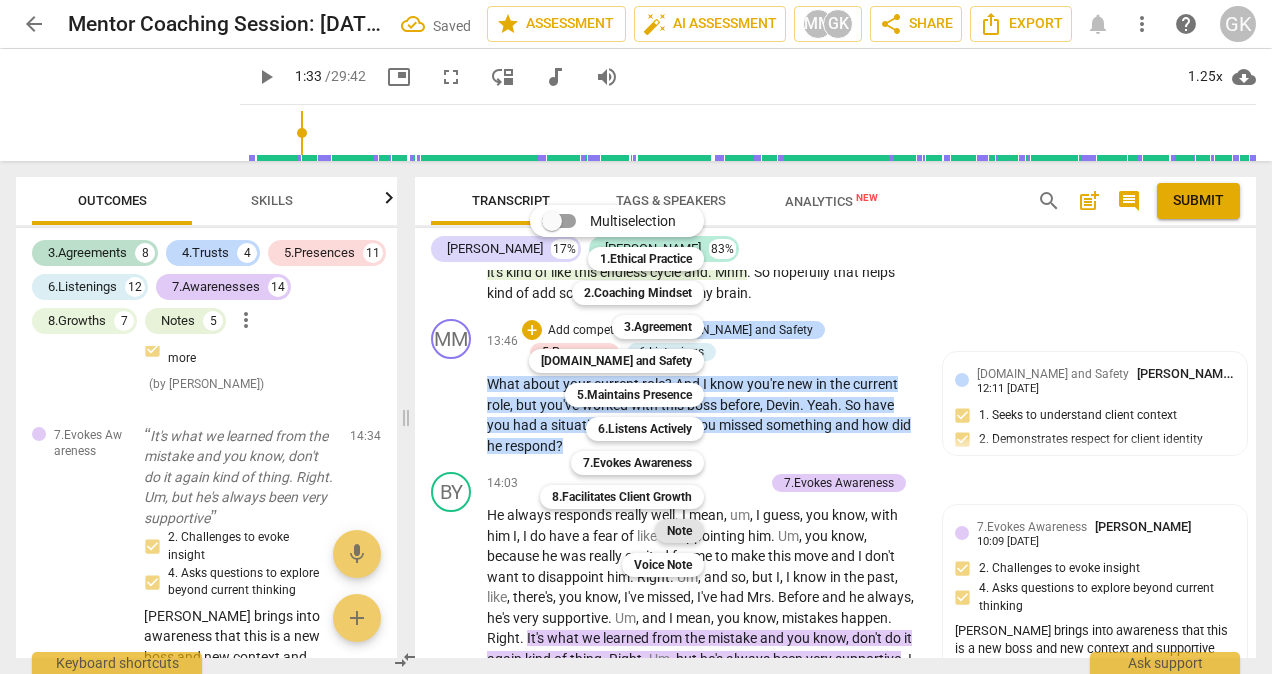 click on "Note" at bounding box center (679, 531) 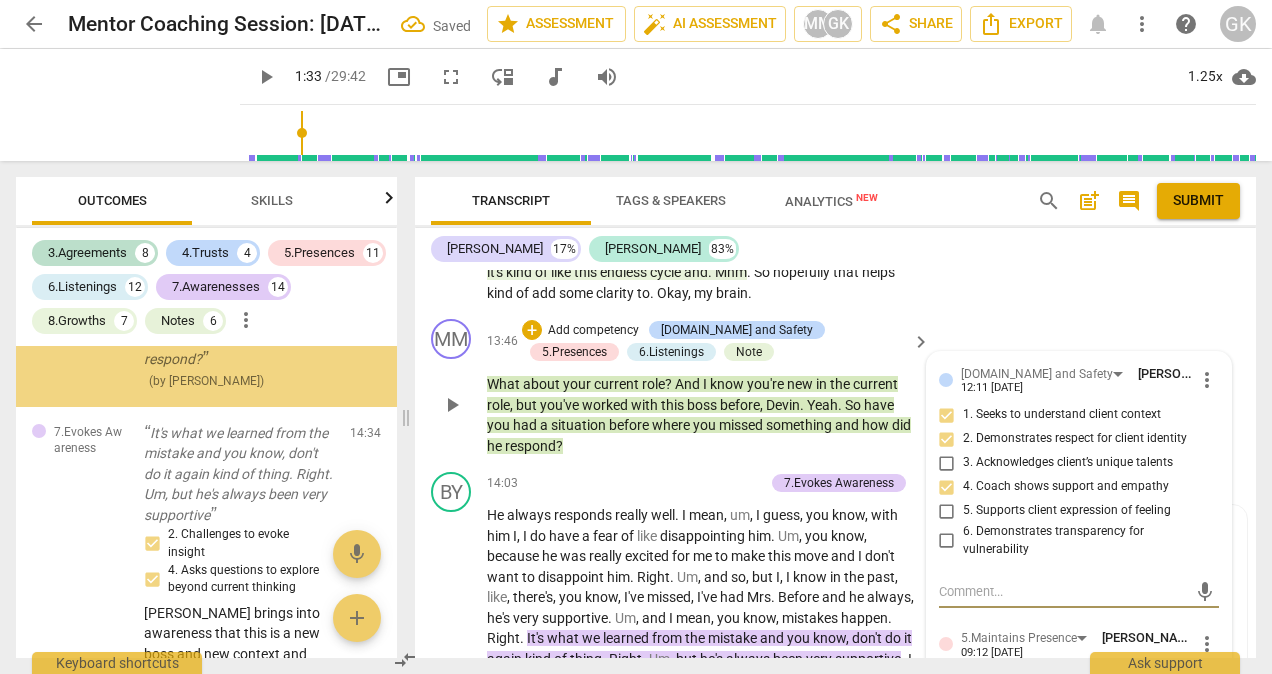 scroll, scrollTop: 12711, scrollLeft: 0, axis: vertical 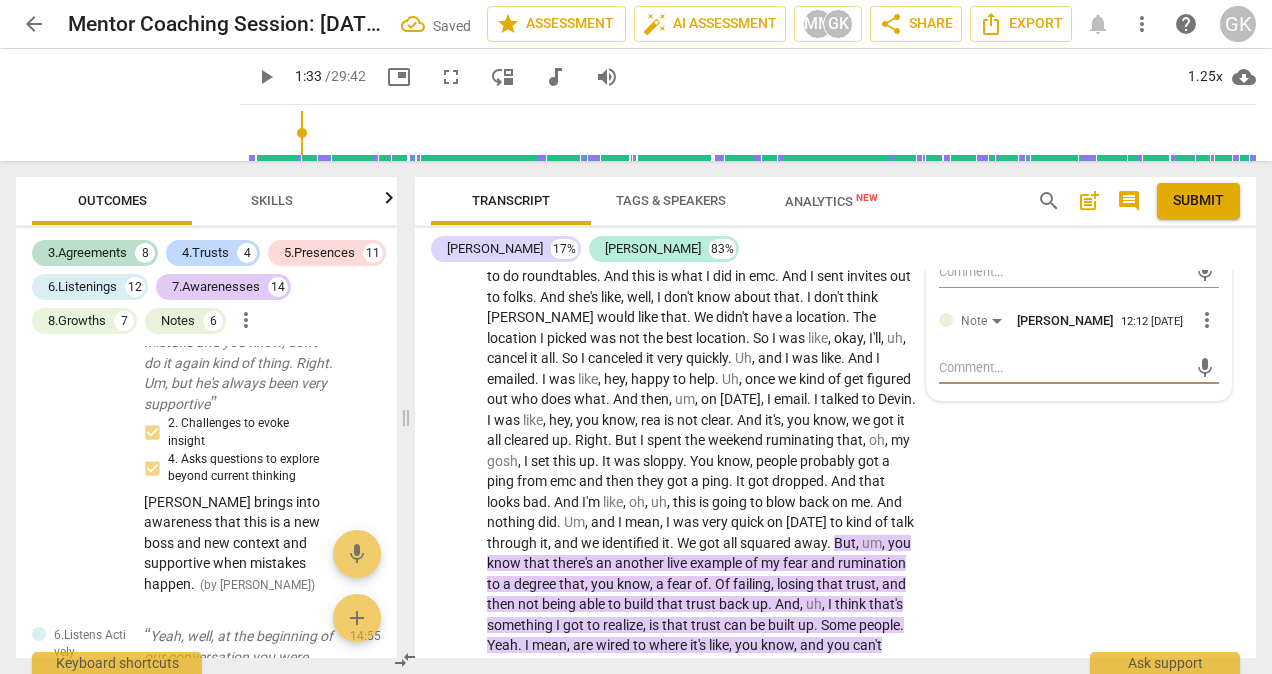 click at bounding box center (1063, 367) 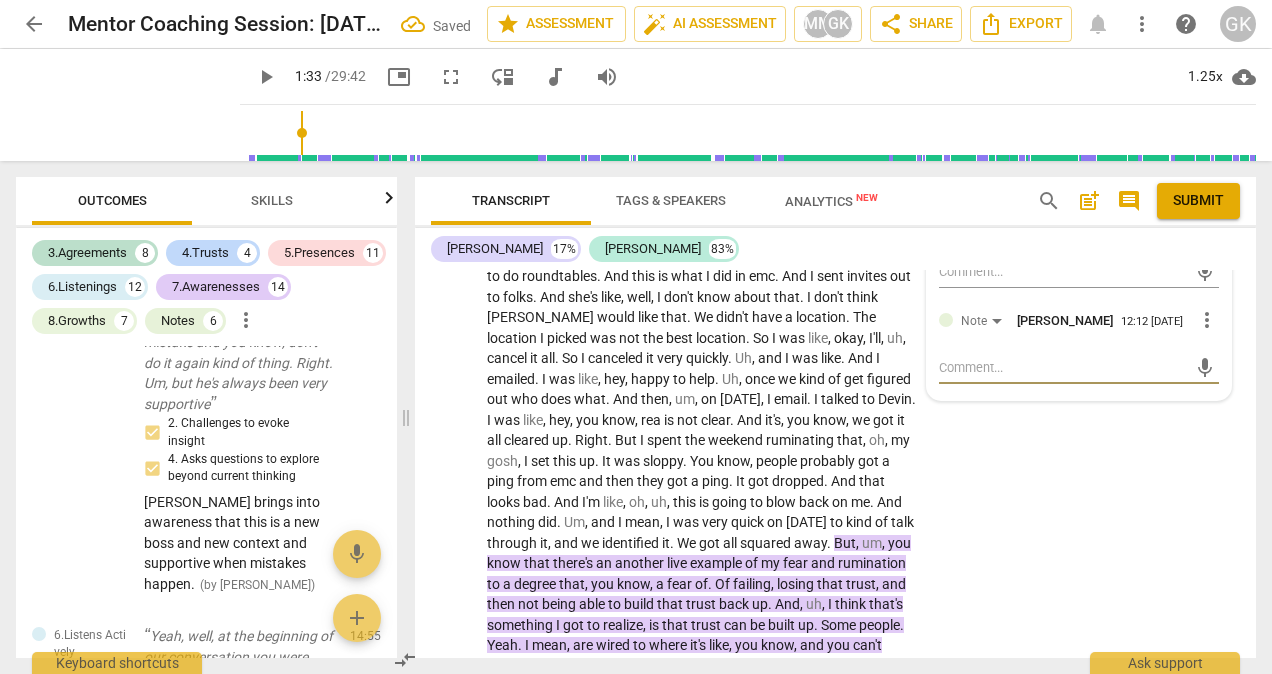 type on "Coach checks in about the boss' response, creating further safety for insight" 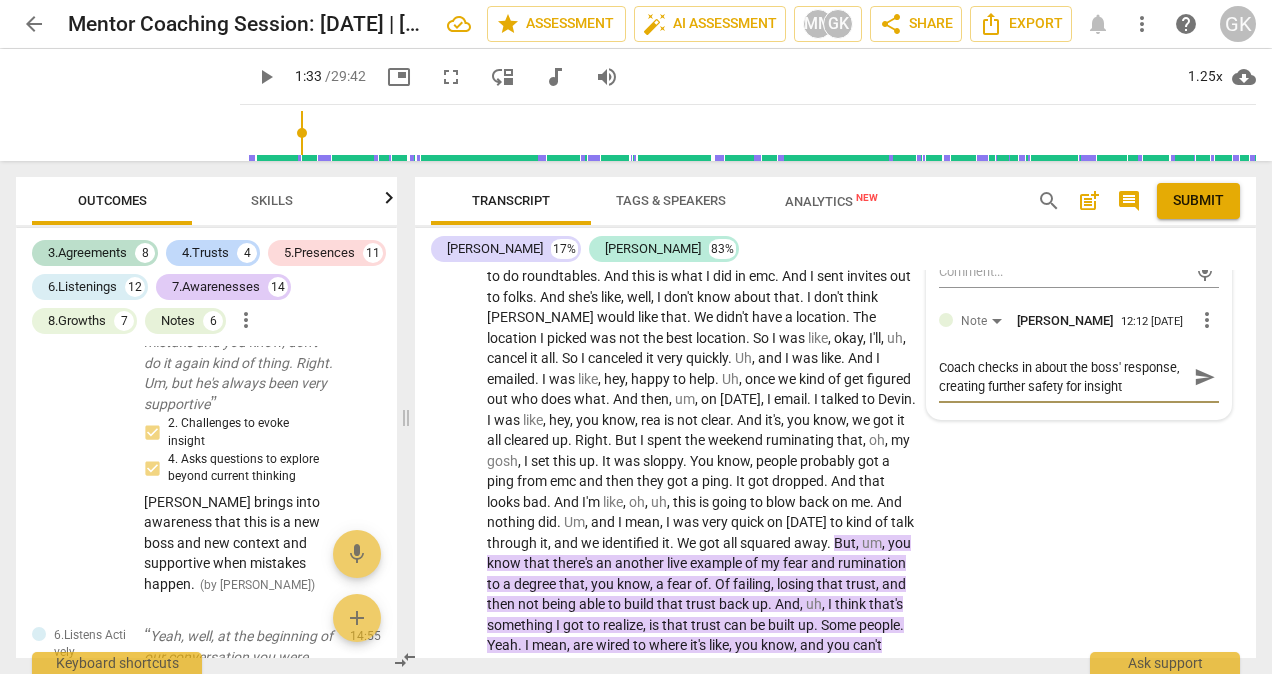 scroll, scrollTop: 19, scrollLeft: 0, axis: vertical 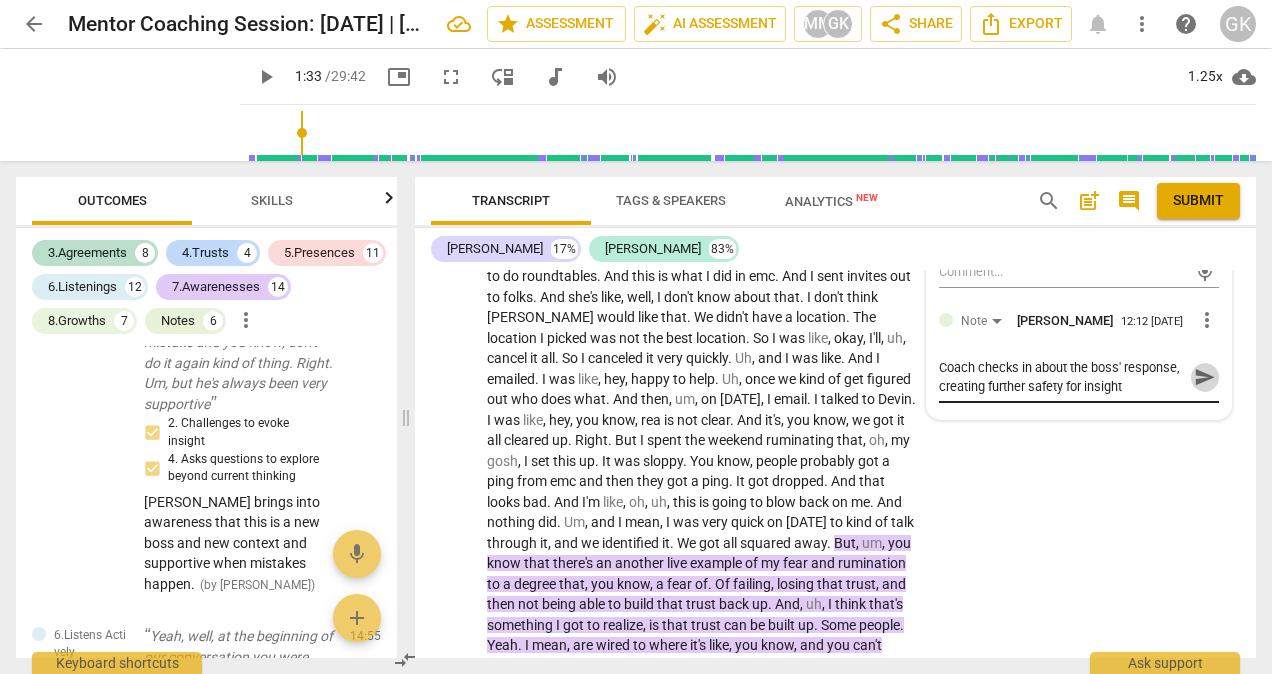 click on "send" at bounding box center [1205, 378] 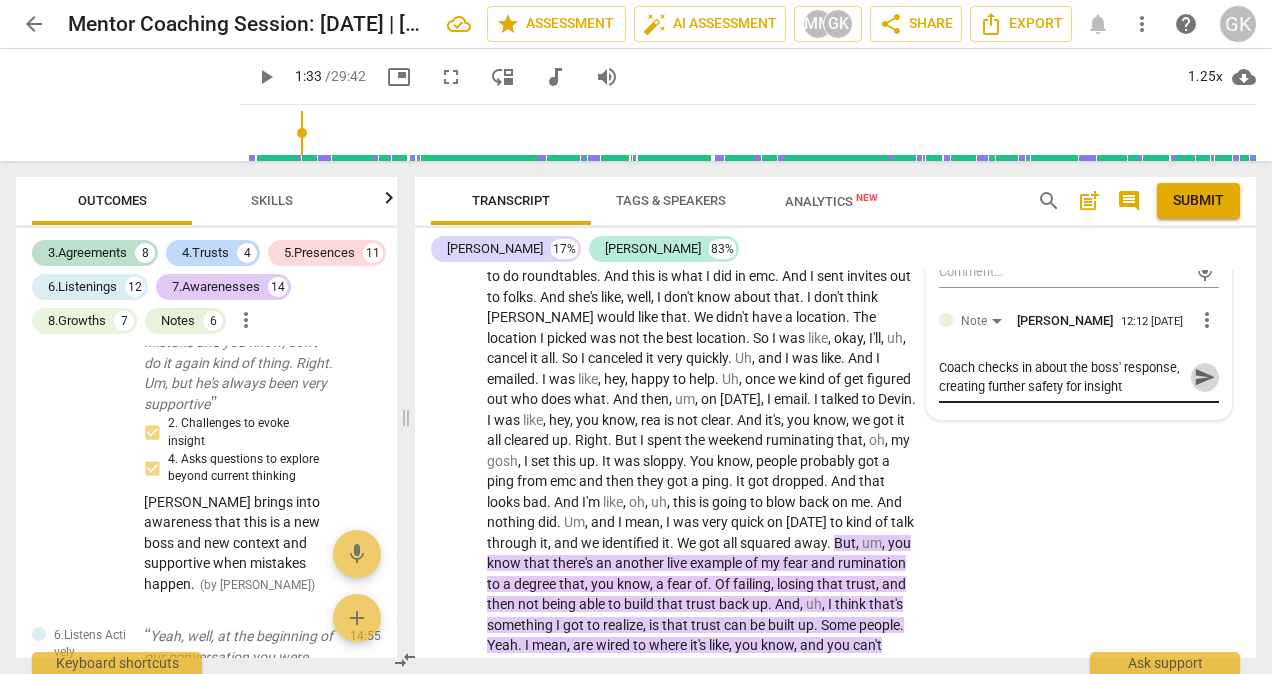 type 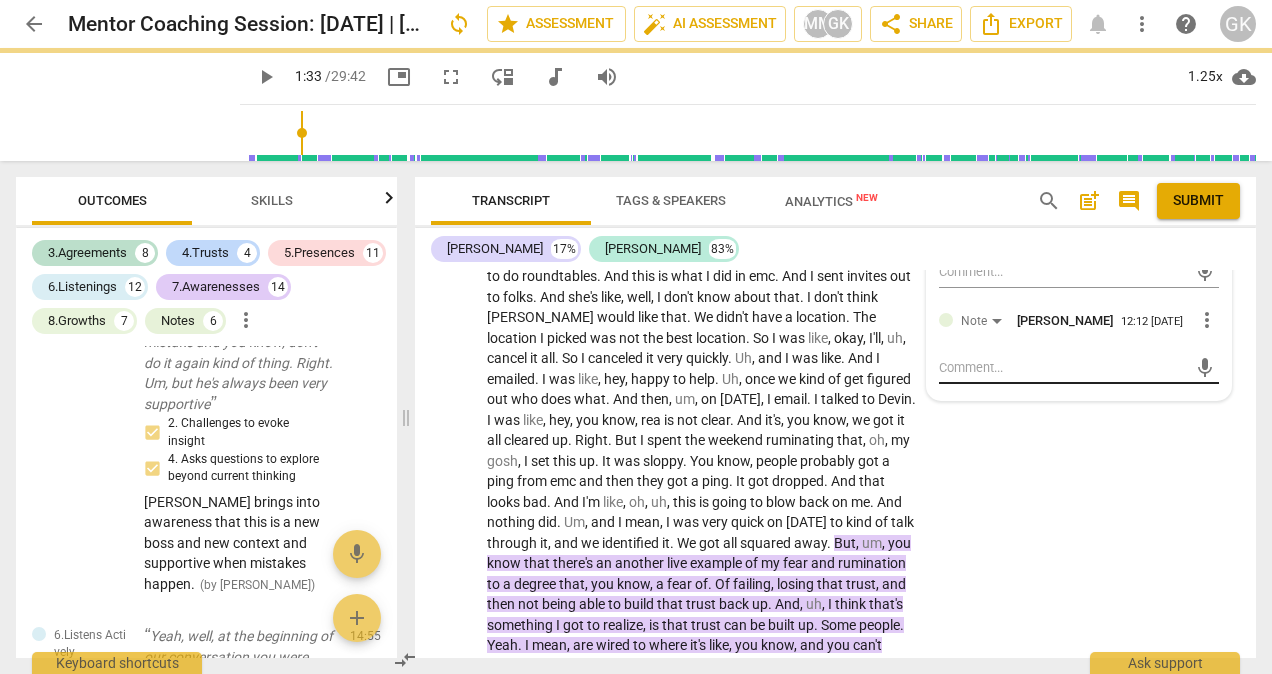 scroll, scrollTop: 0, scrollLeft: 0, axis: both 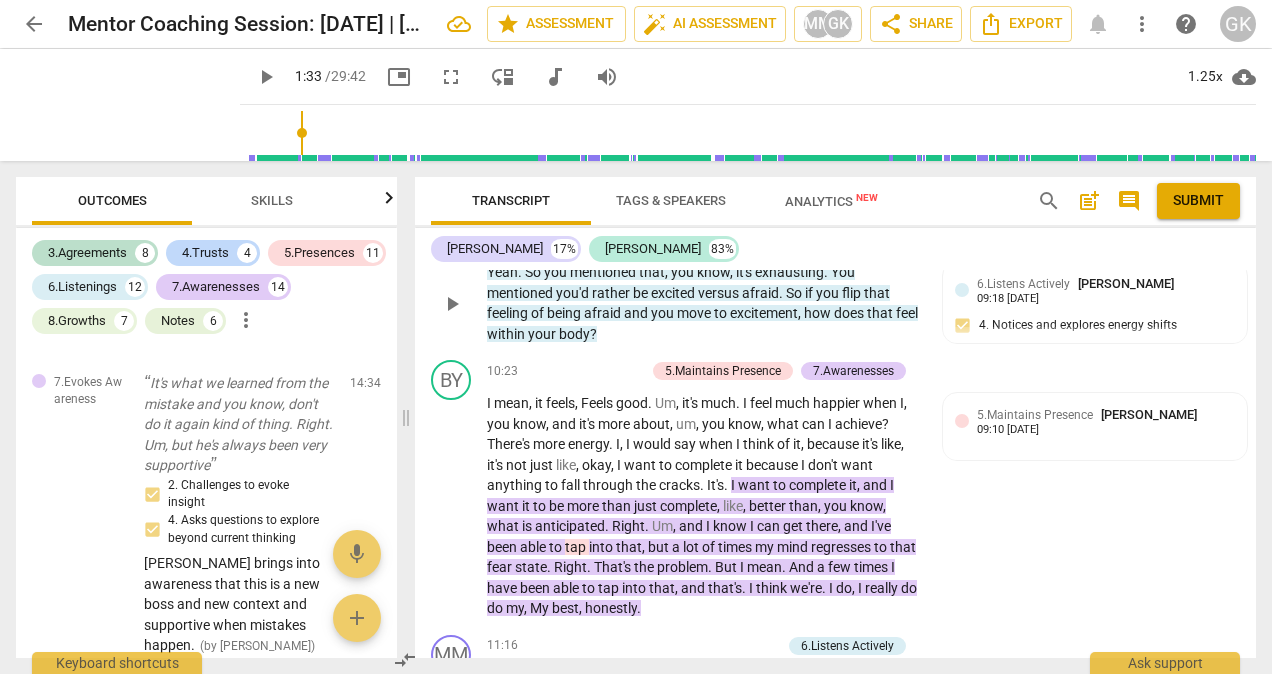 click on "Add competency" at bounding box center [733, 241] 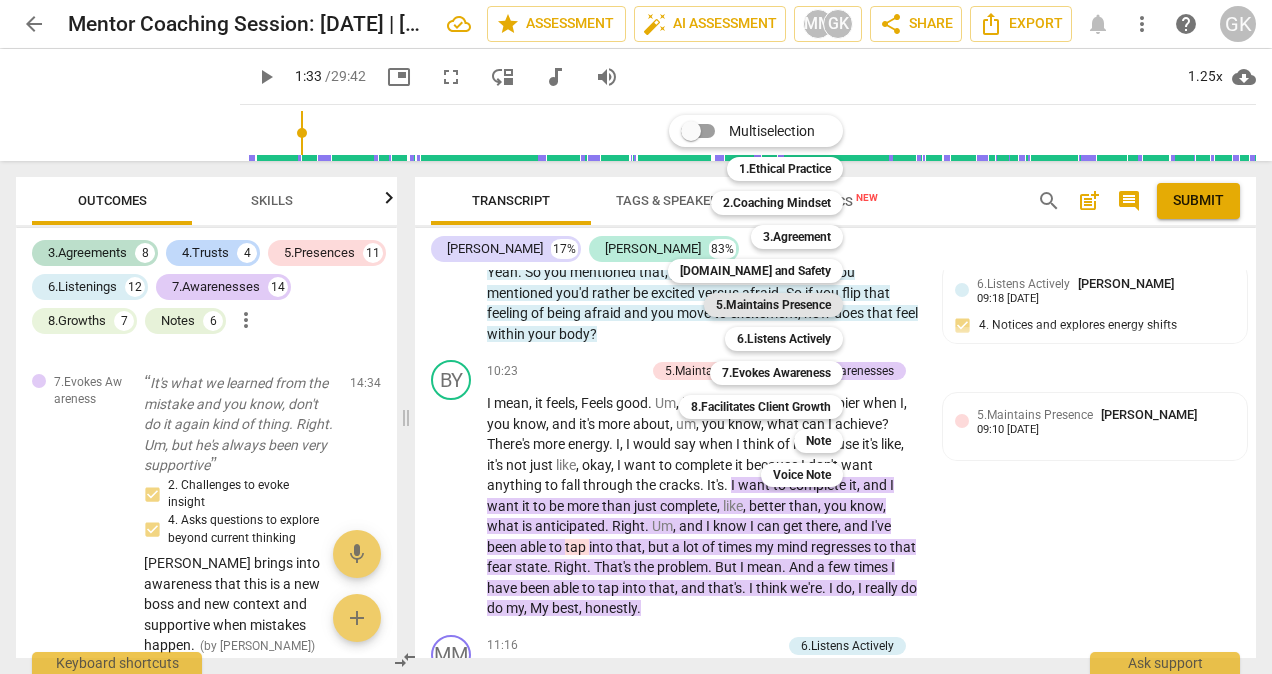 click on "5.Maintains Presence" at bounding box center (773, 305) 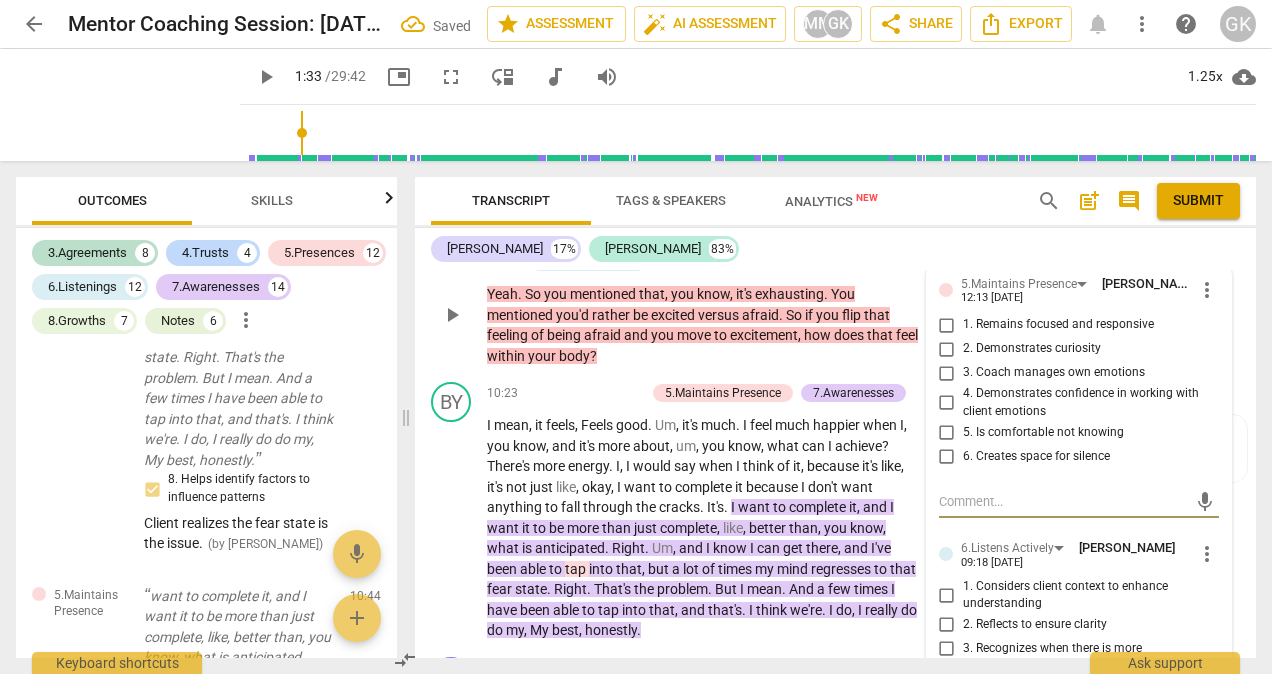 scroll, scrollTop: 9548, scrollLeft: 0, axis: vertical 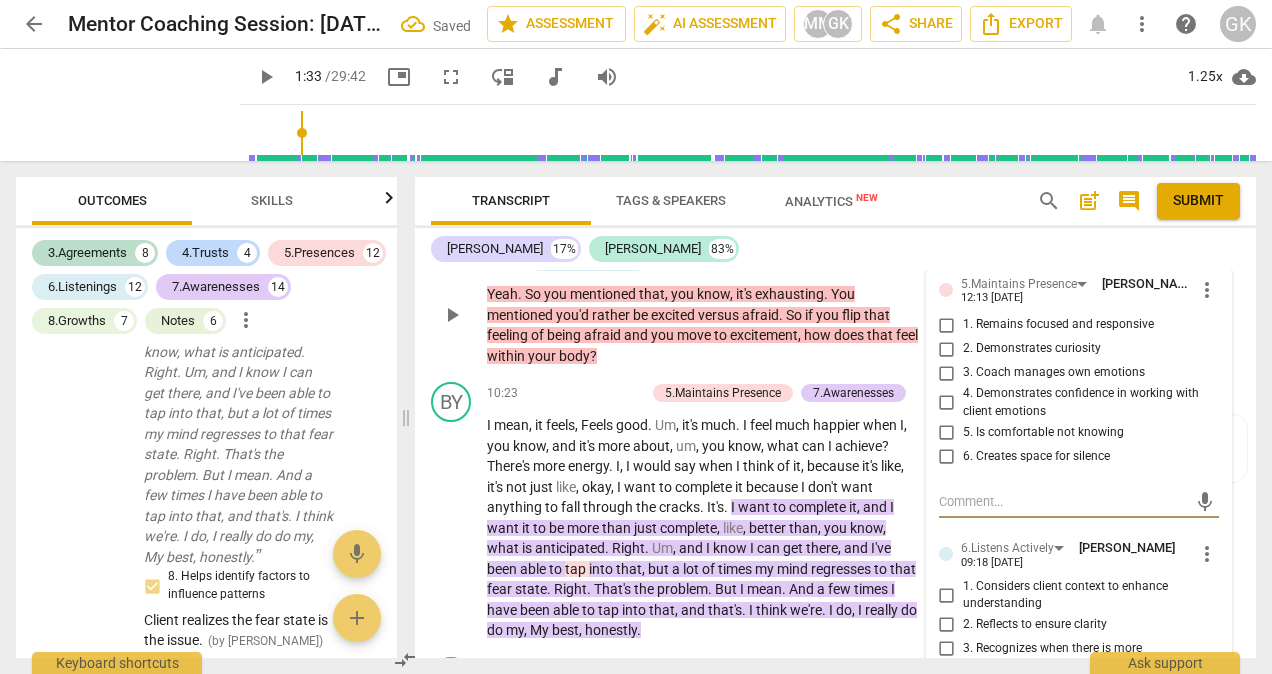 click on "Add competency" at bounding box center [593, 241] 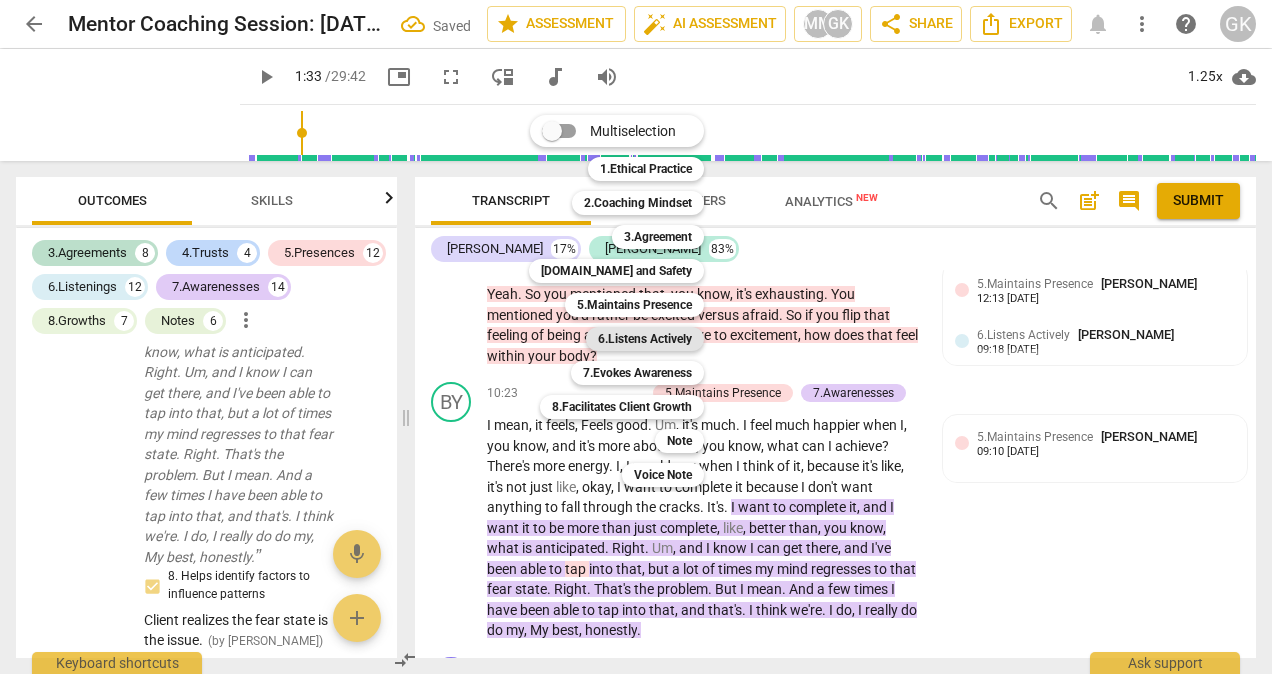 click on "6.Listens Actively" at bounding box center [645, 339] 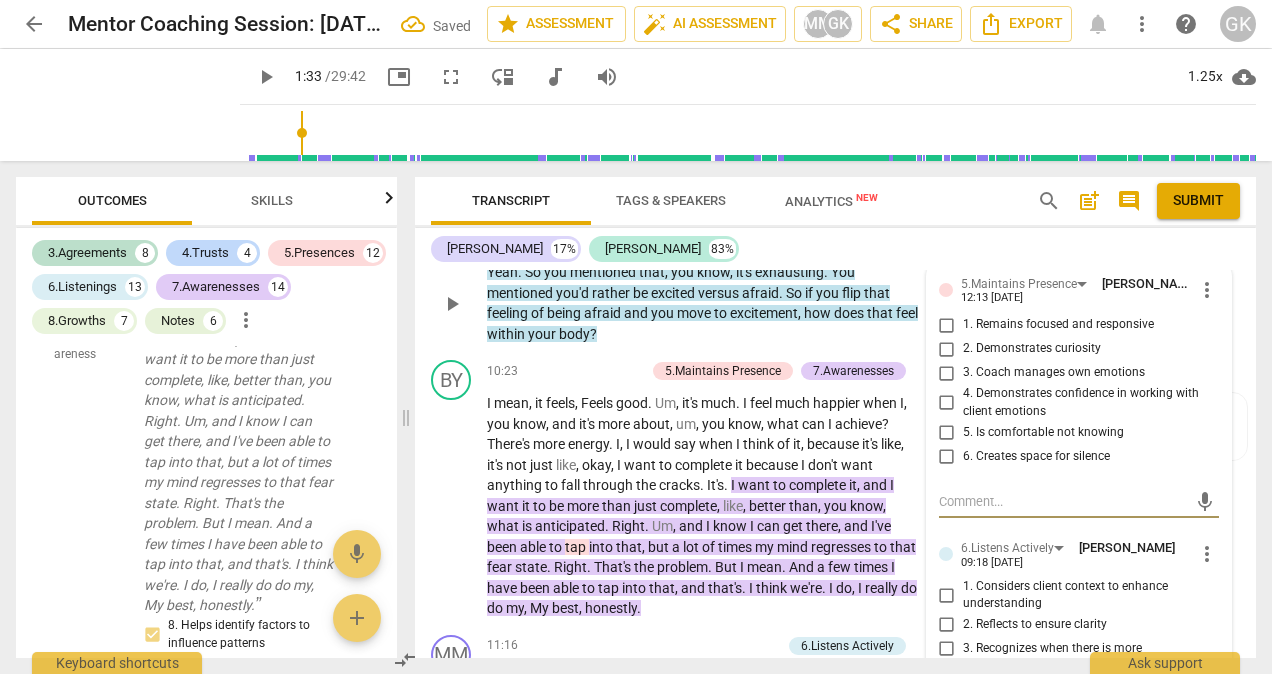 scroll, scrollTop: 9791, scrollLeft: 0, axis: vertical 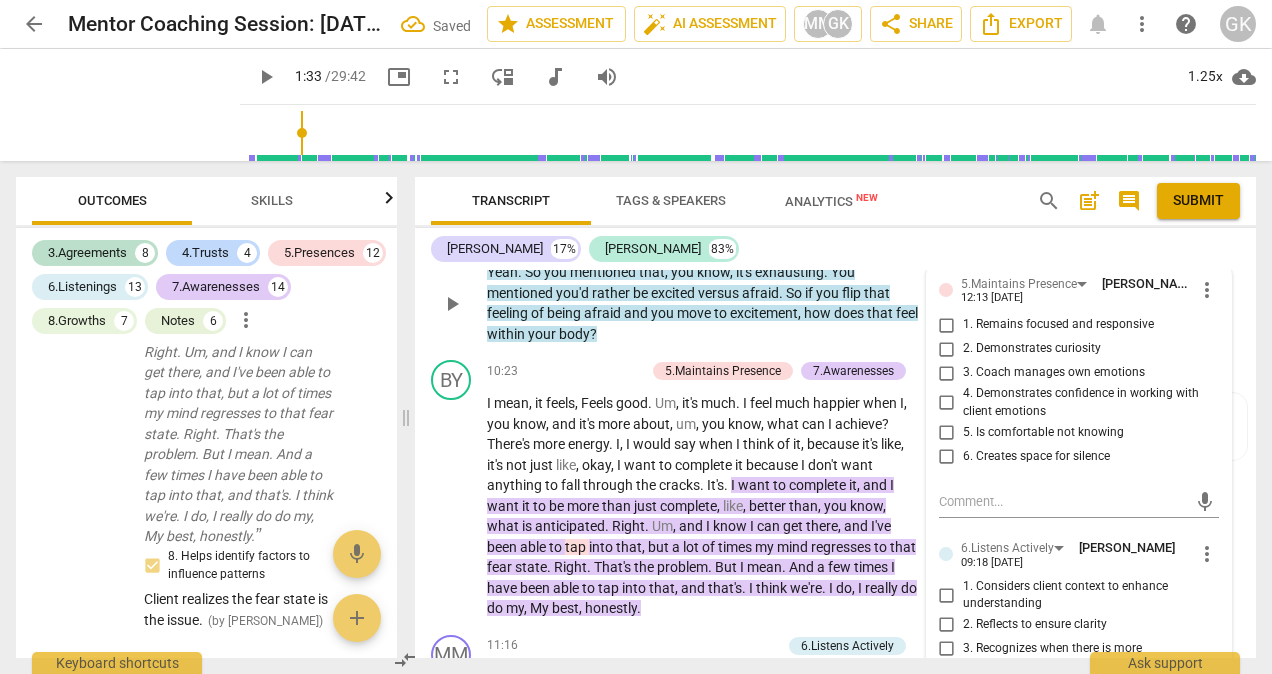 click on "Add competency" at bounding box center [613, 241] 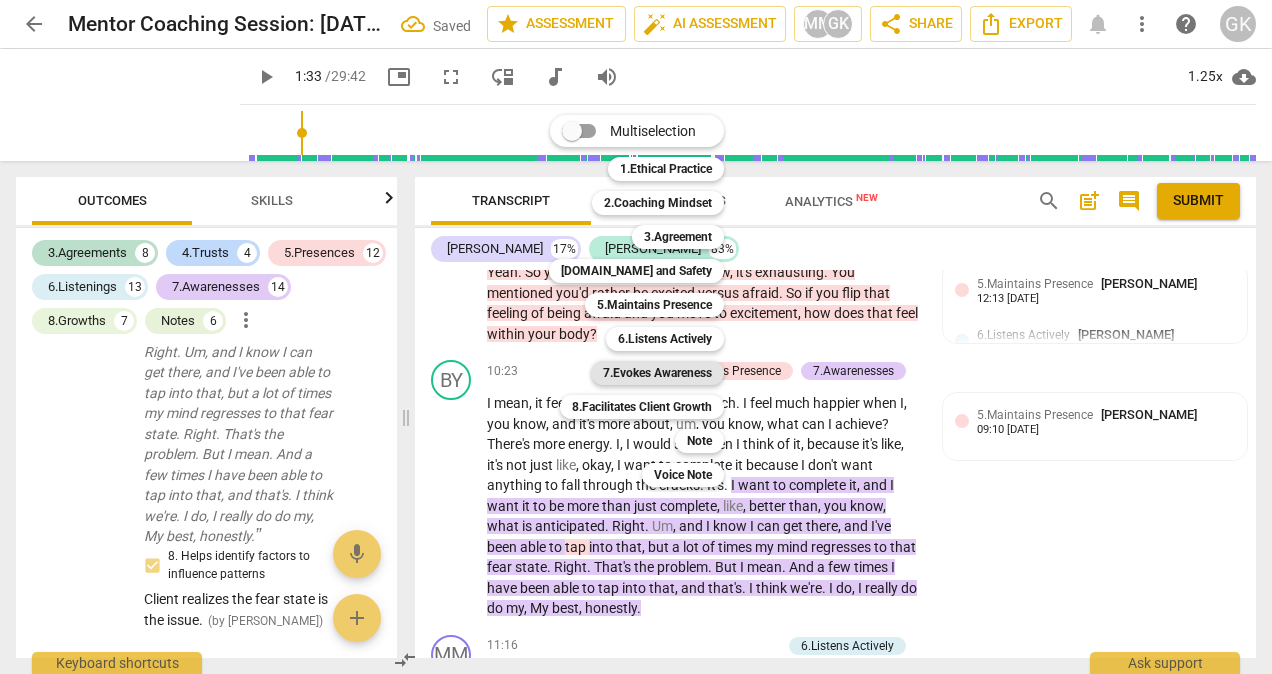 click on "7.Evokes Awareness" at bounding box center [657, 373] 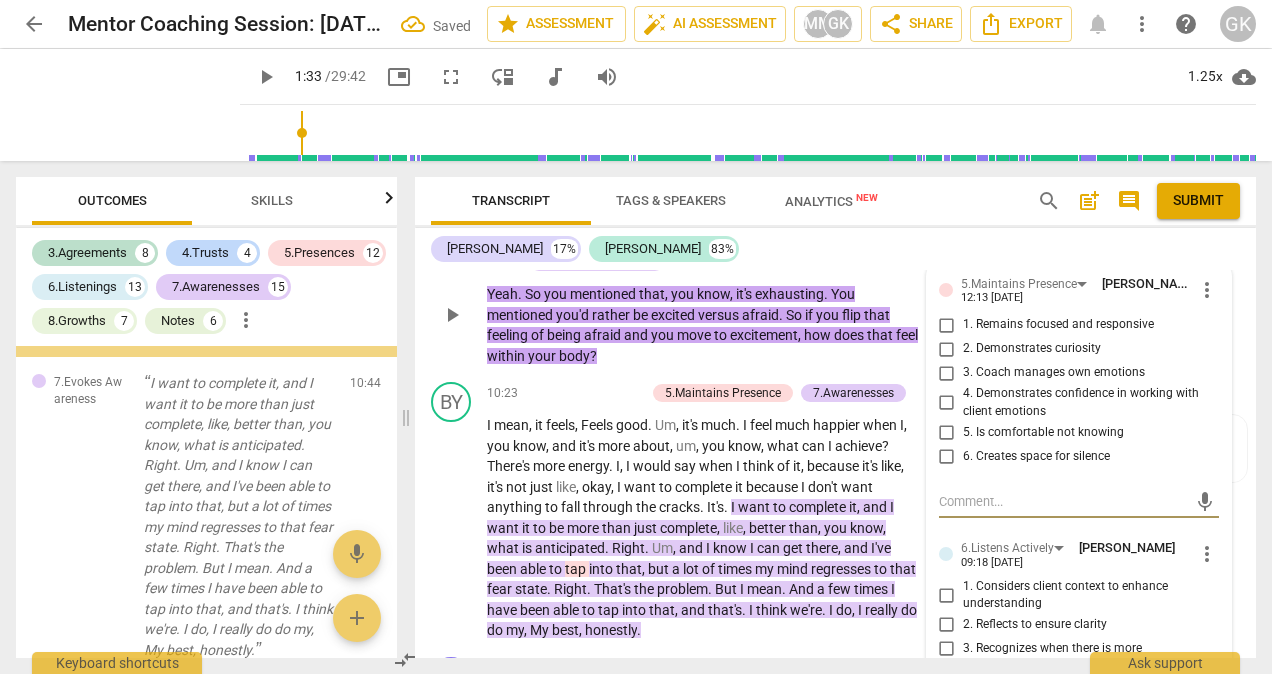 scroll, scrollTop: 10034, scrollLeft: 0, axis: vertical 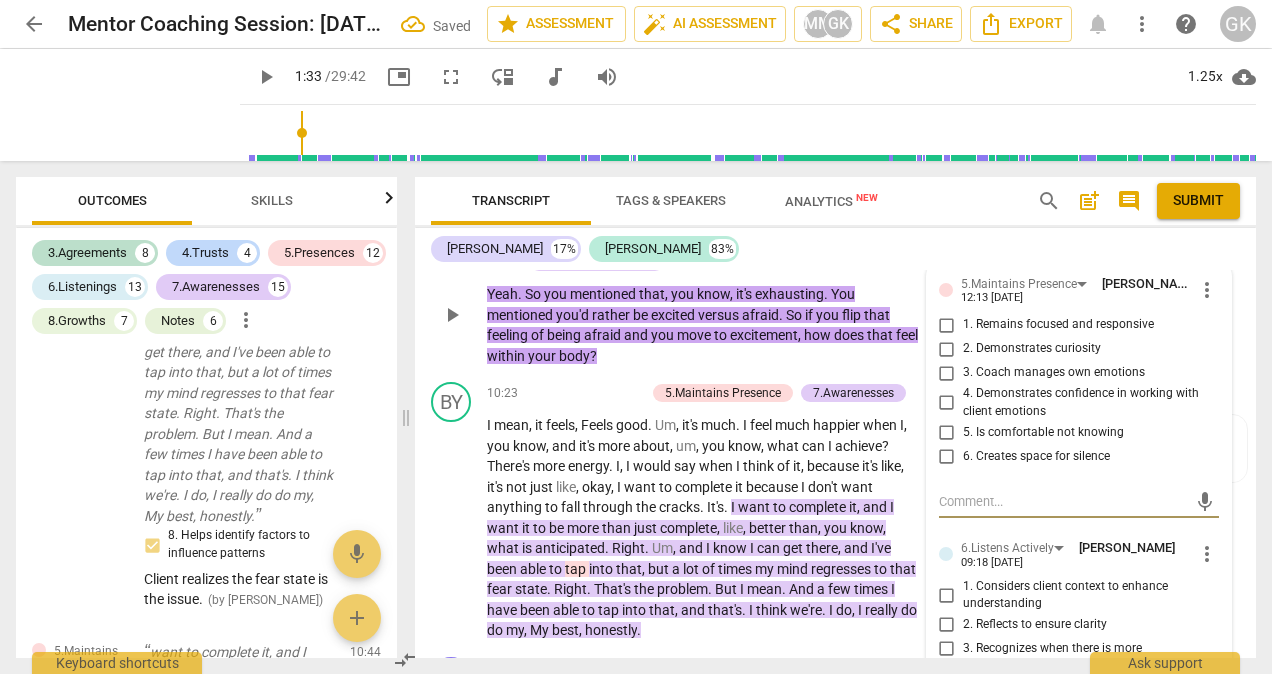 click on "Add competency" at bounding box center (593, 241) 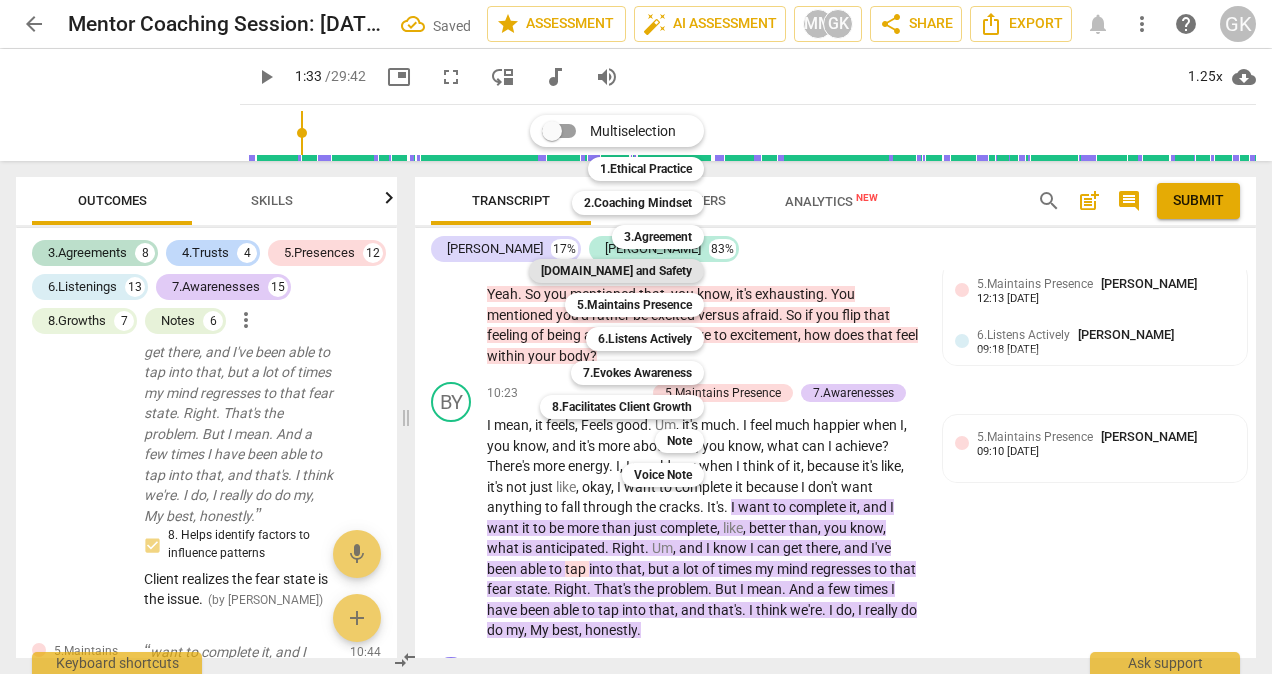 click on "[DOMAIN_NAME] and Safety" at bounding box center (616, 271) 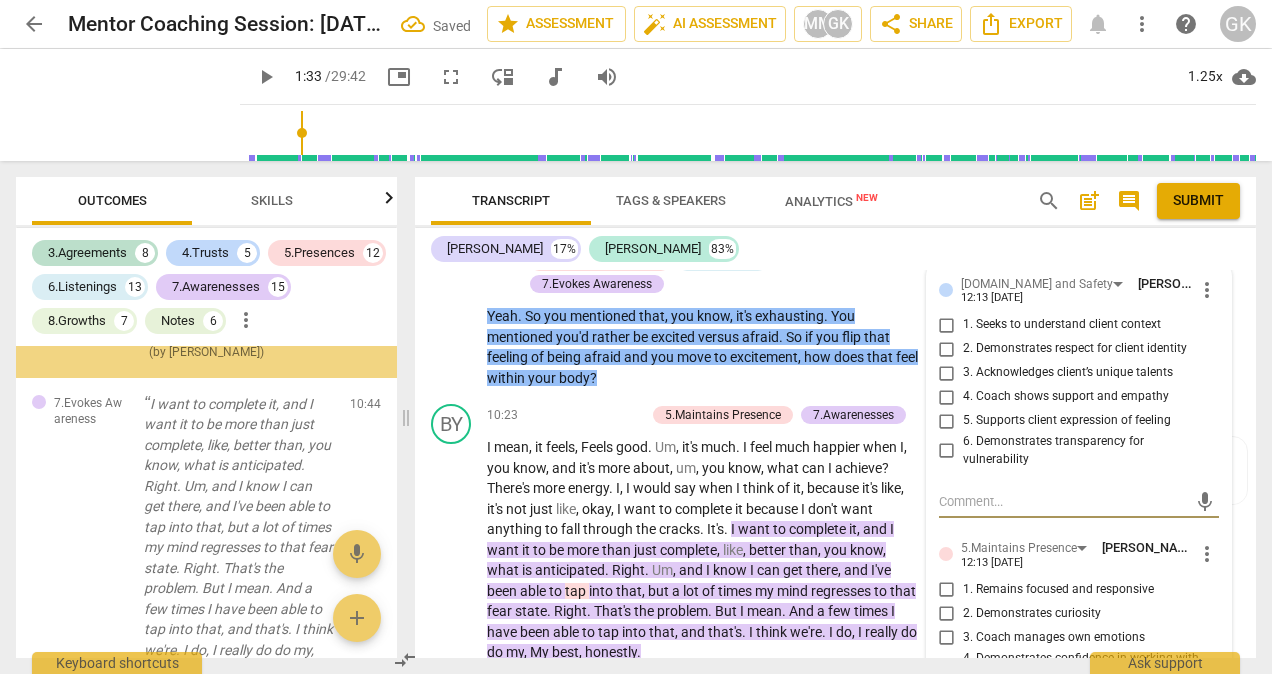 scroll, scrollTop: 10277, scrollLeft: 0, axis: vertical 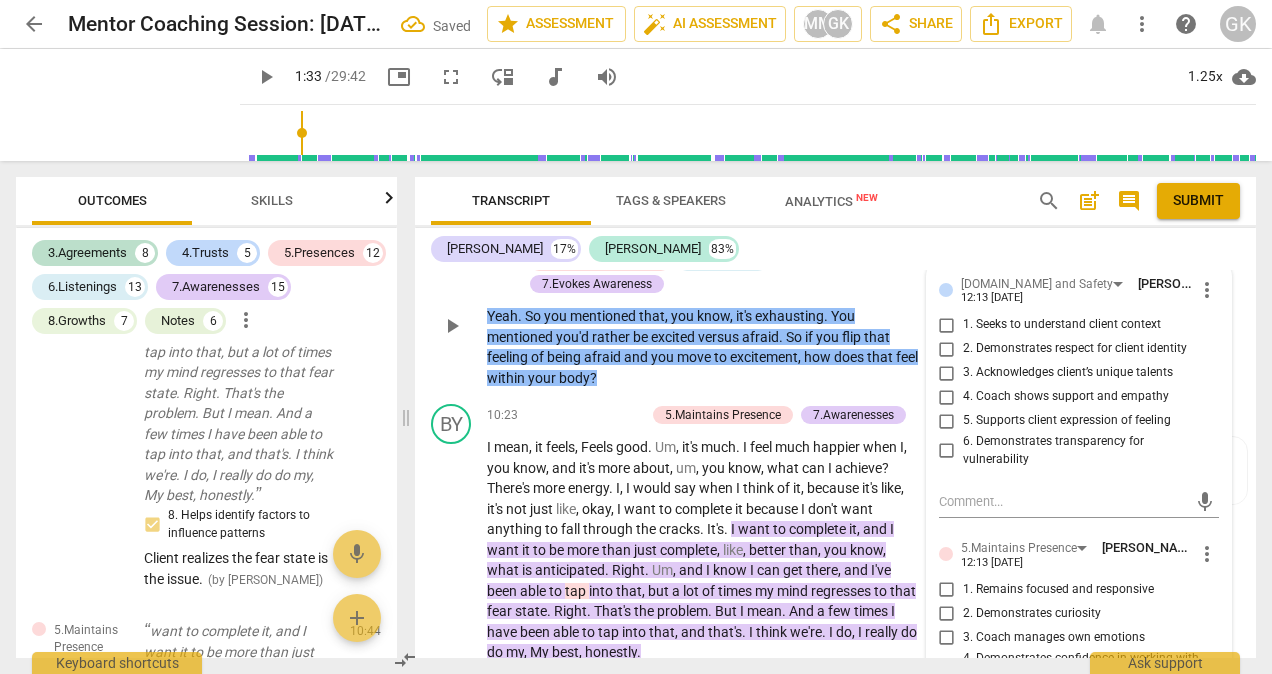 click on "1. Seeks to understand client context" at bounding box center [1062, 325] 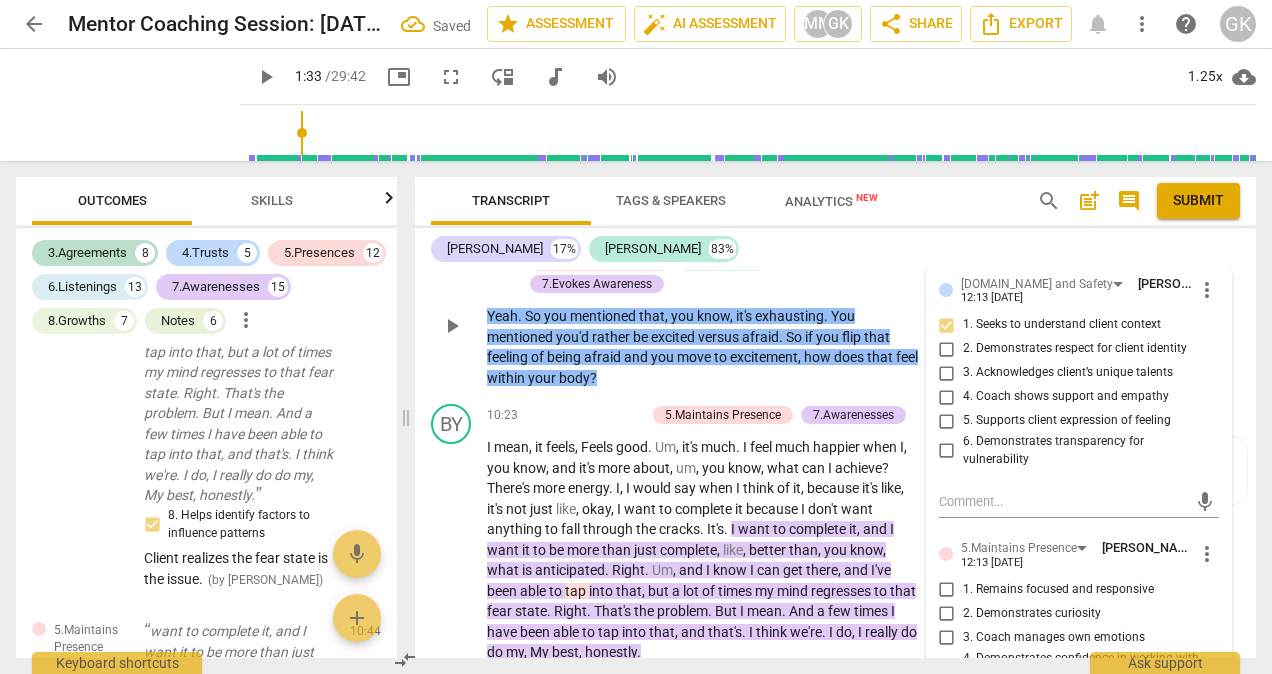 click on "4. Coach shows support and empathy" at bounding box center [1066, 397] 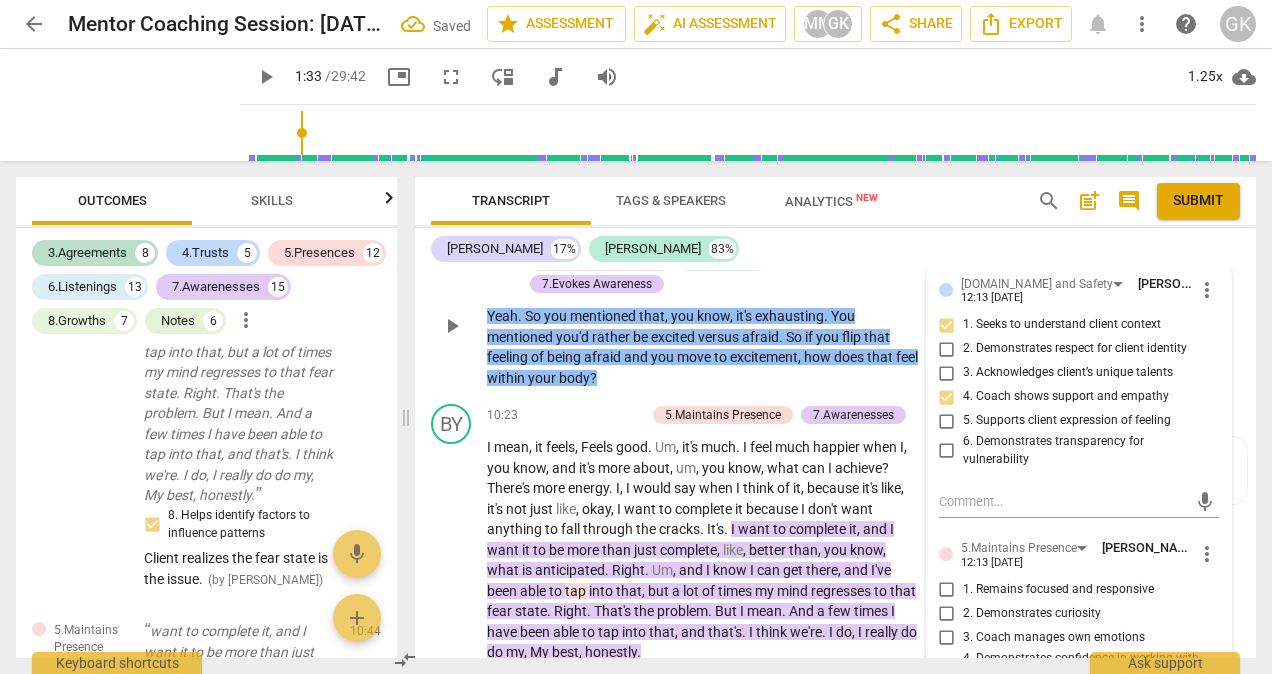 click on "5. Supports client expression of feeling" at bounding box center (1067, 421) 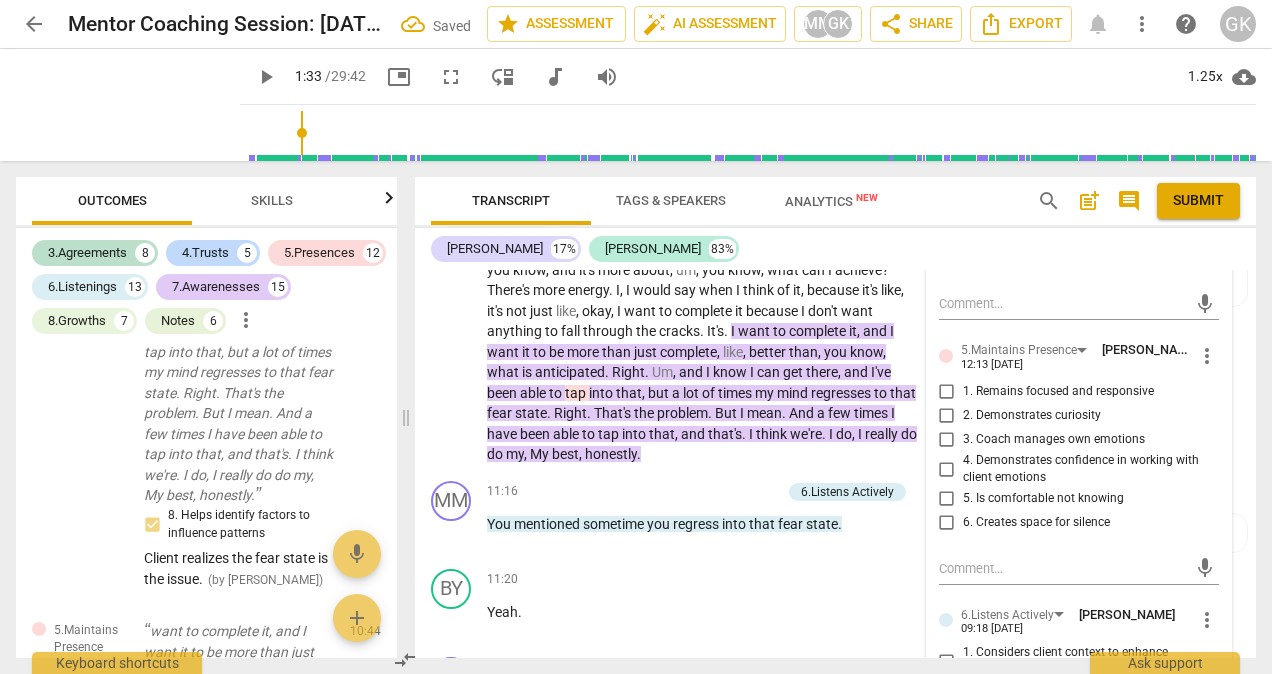 scroll, scrollTop: 4900, scrollLeft: 0, axis: vertical 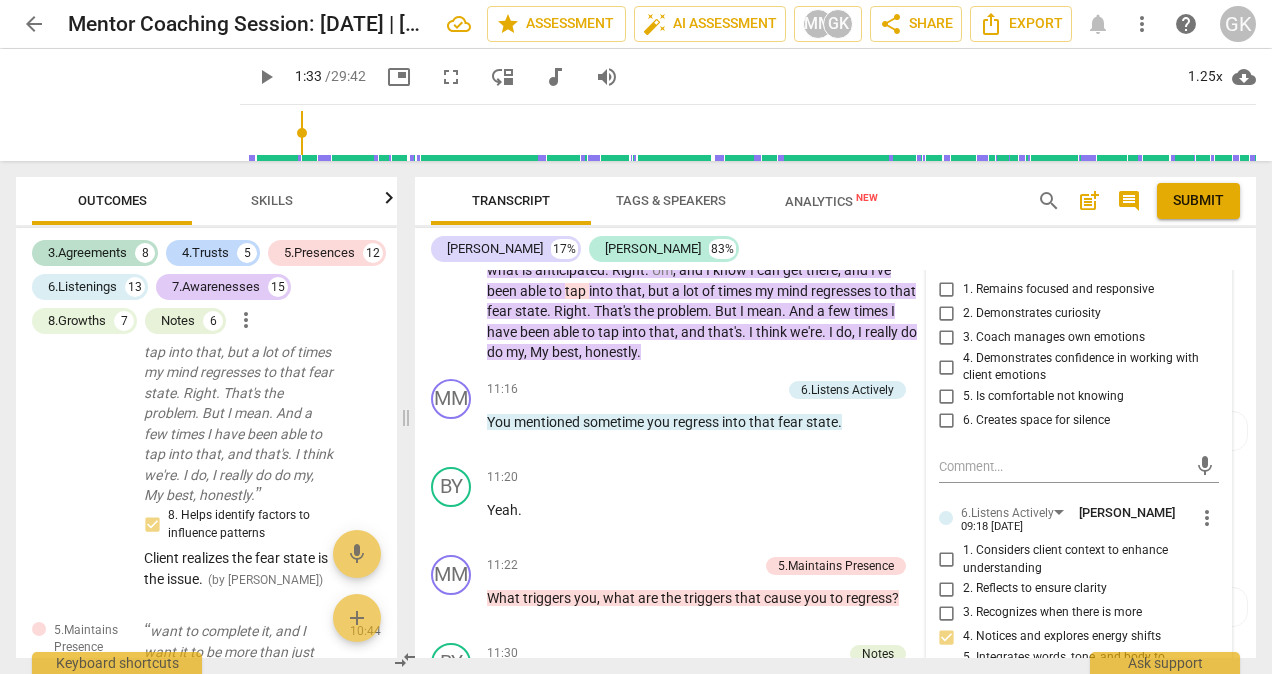 drag, startPoint x: 1108, startPoint y: 338, endPoint x: 1126, endPoint y: 382, distance: 47.539455 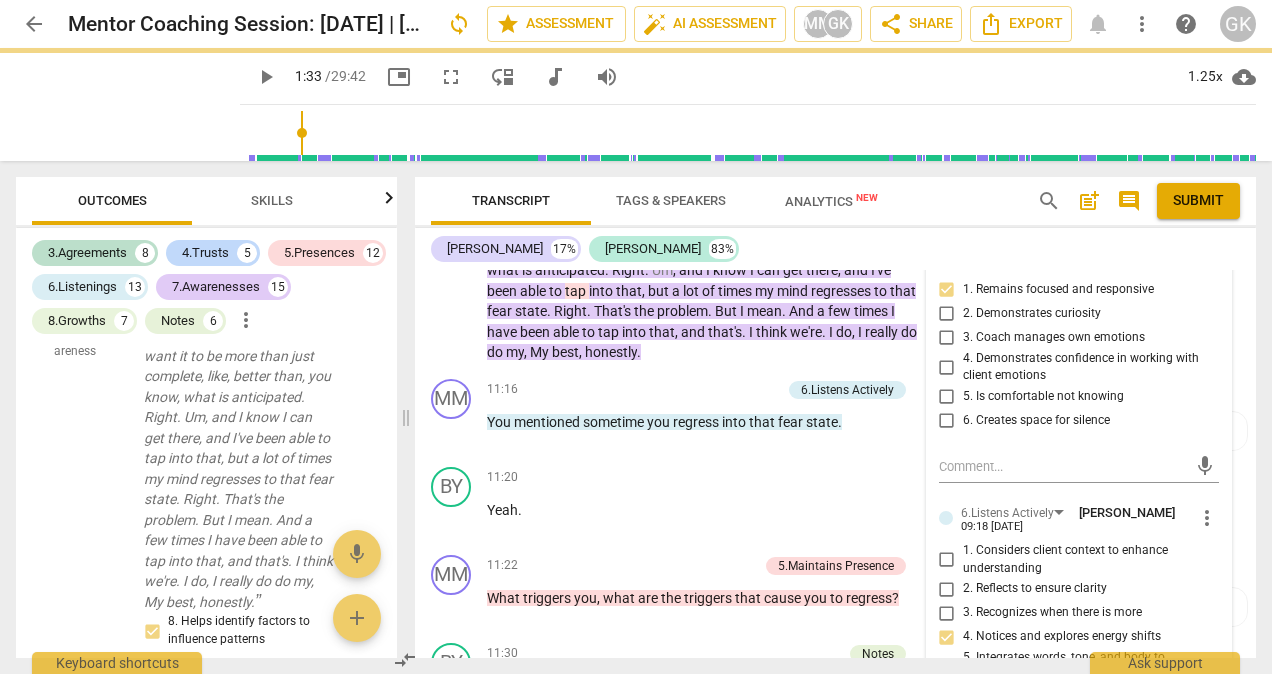 click on "4. Demonstrates confidence in working with client emotions" at bounding box center [1087, 367] 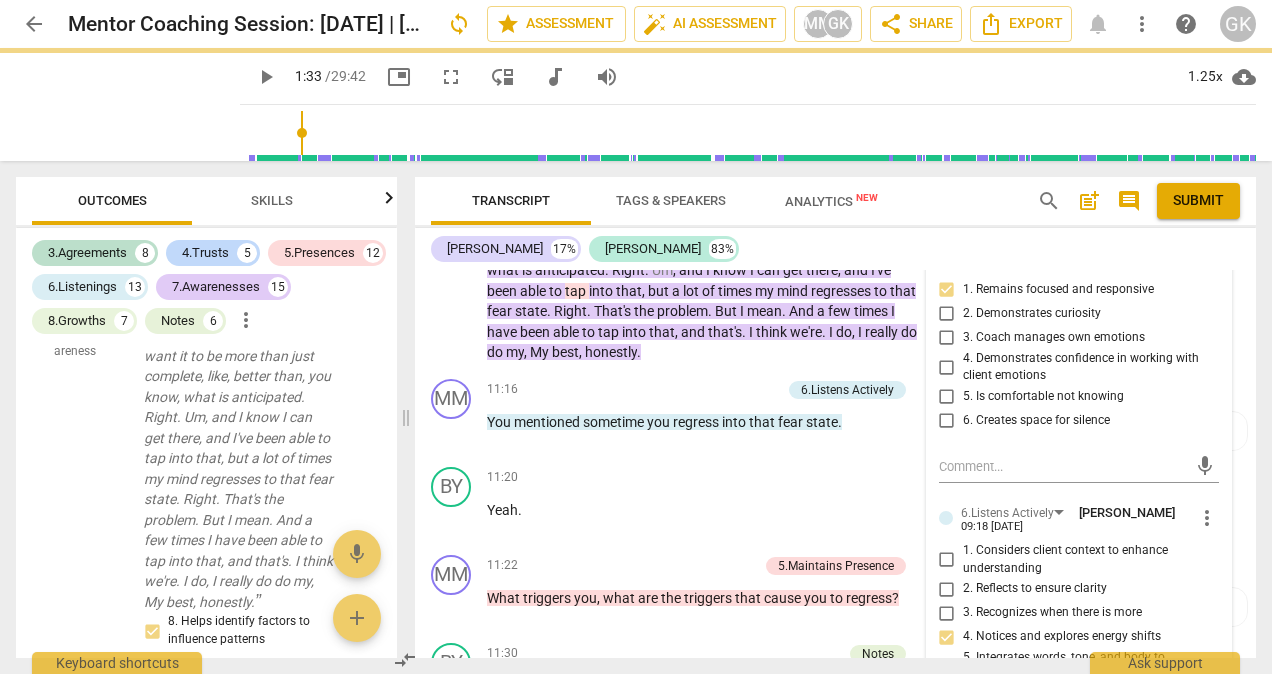 click on "4. Demonstrates confidence in working with client emotions" at bounding box center (947, 367) 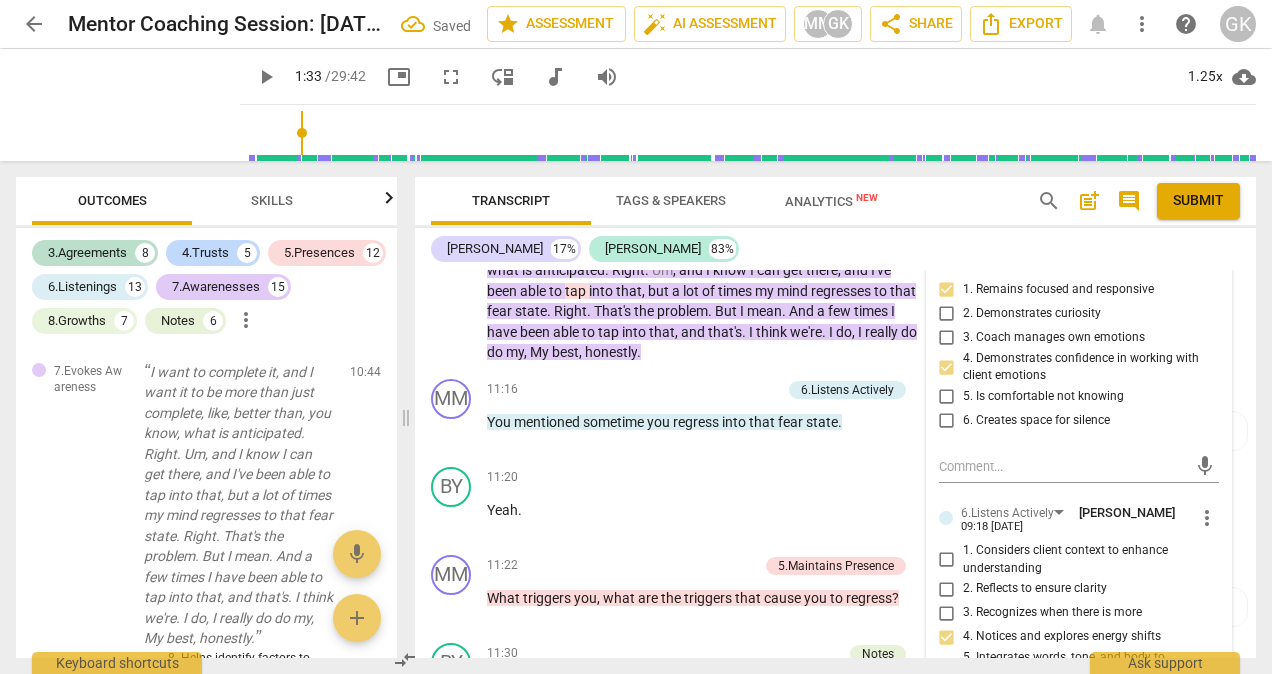 scroll, scrollTop: 10313, scrollLeft: 0, axis: vertical 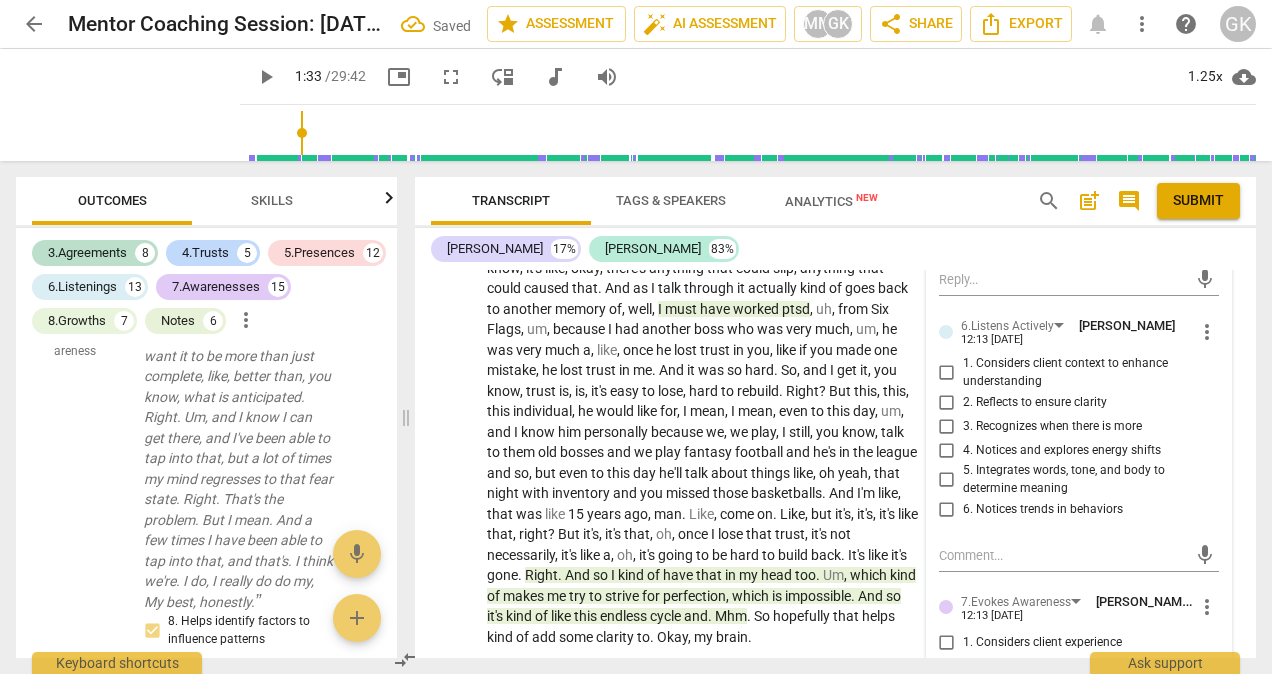 click on "4. Notices and explores energy shifts" at bounding box center [1062, 451] 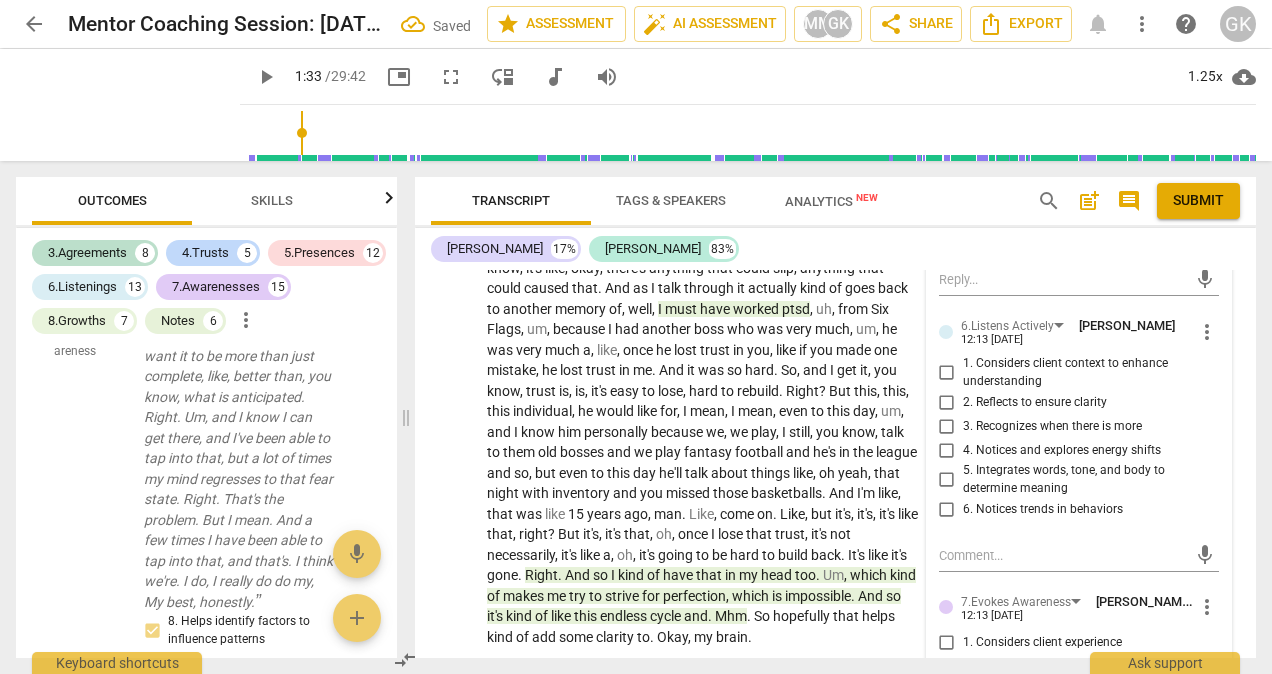 click on "4. Notices and explores energy shifts" at bounding box center [947, 450] 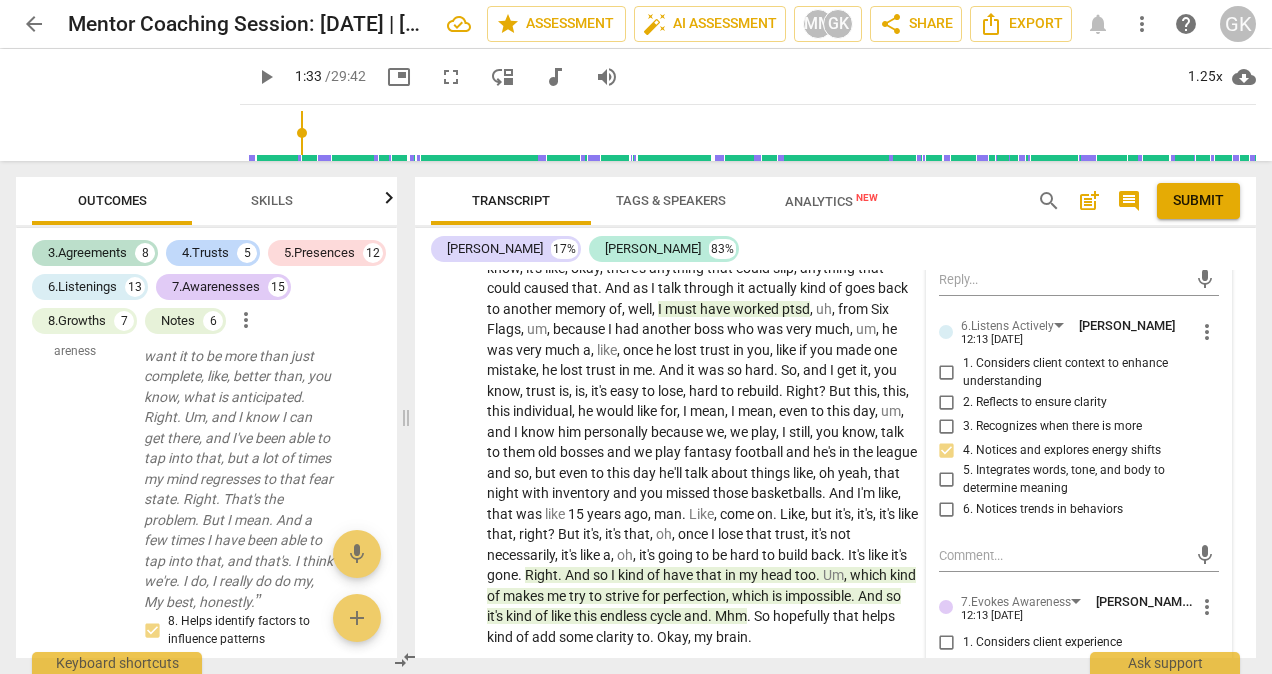 click on "3. Recognizes when there is more" at bounding box center [1052, 427] 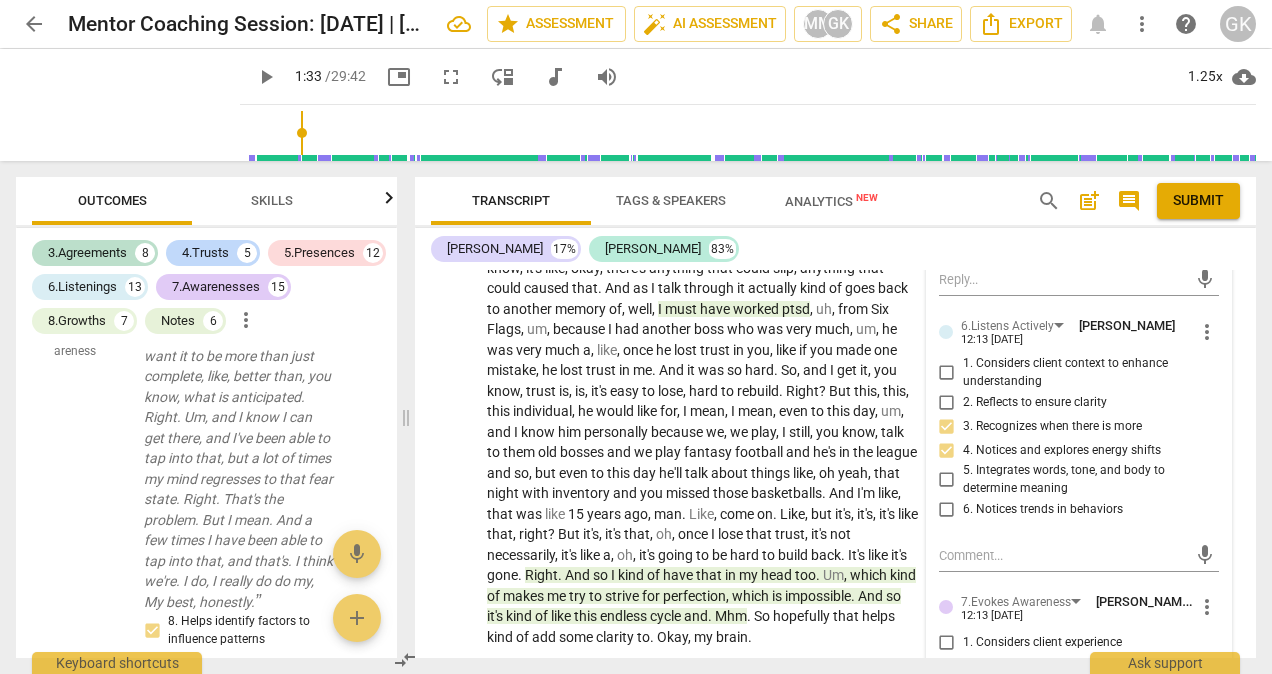 click on "1. Considers client context to enhance understanding" at bounding box center (1087, 372) 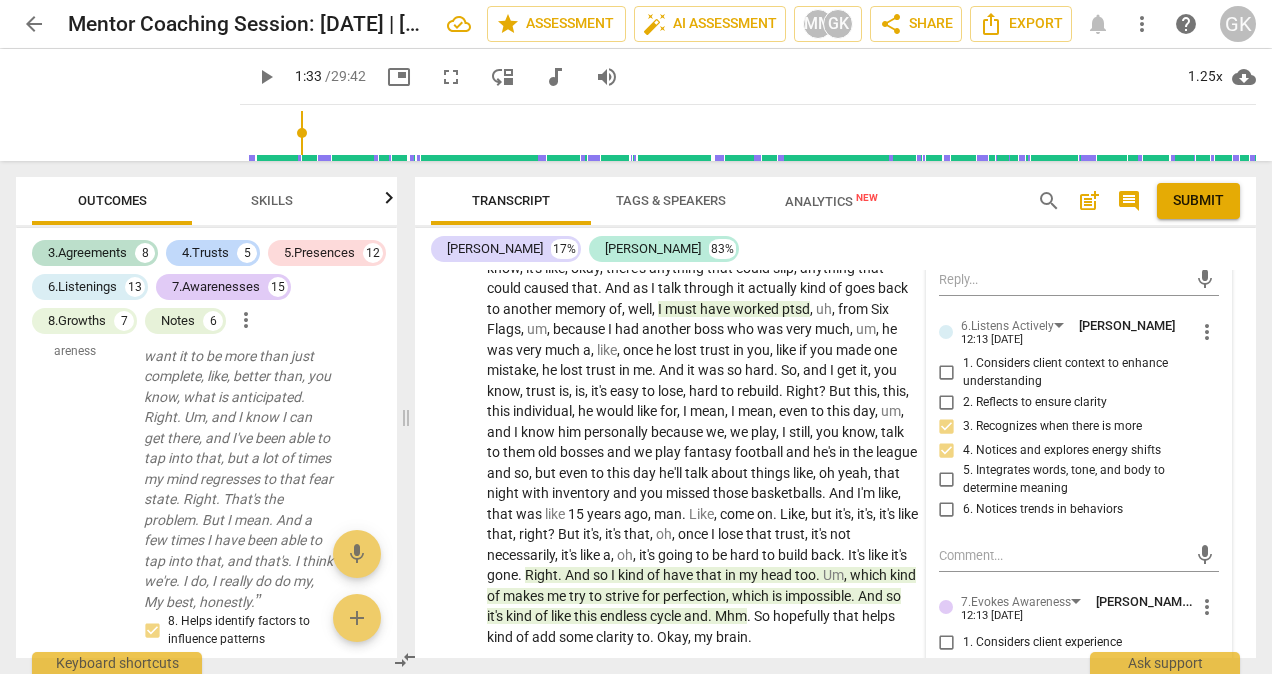 click on "1. Considers client context to enhance understanding" at bounding box center (947, 373) 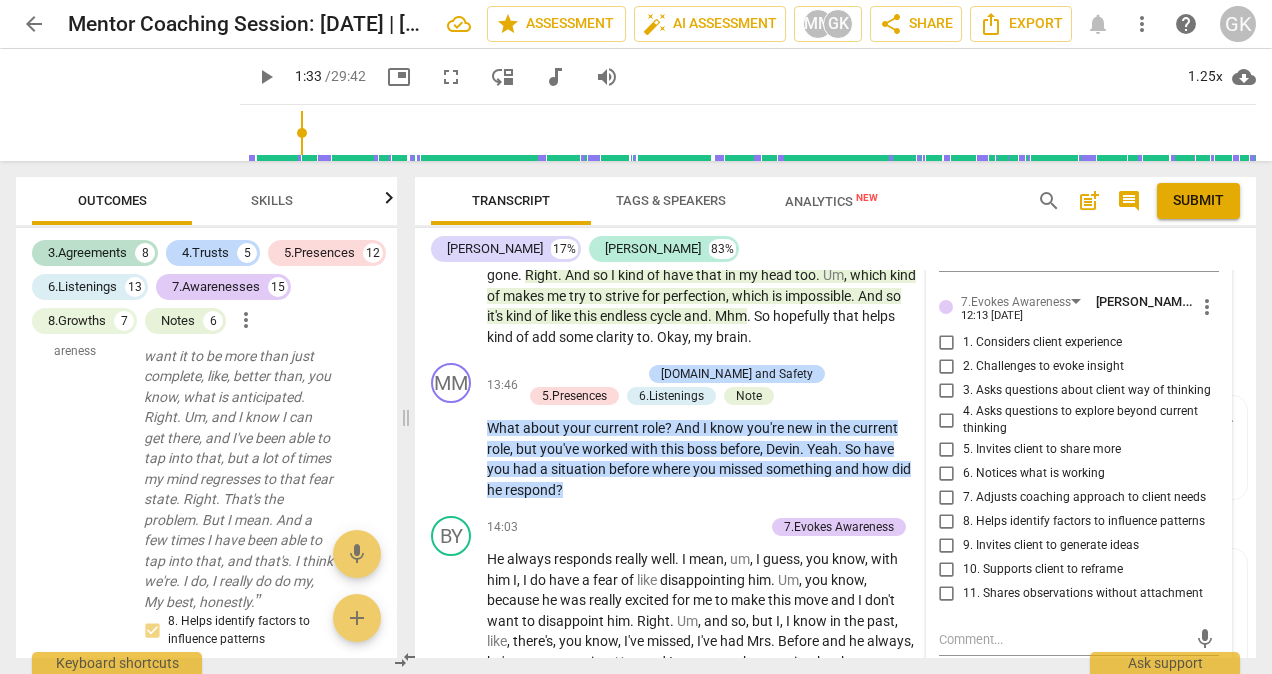 scroll, scrollTop: 5800, scrollLeft: 0, axis: vertical 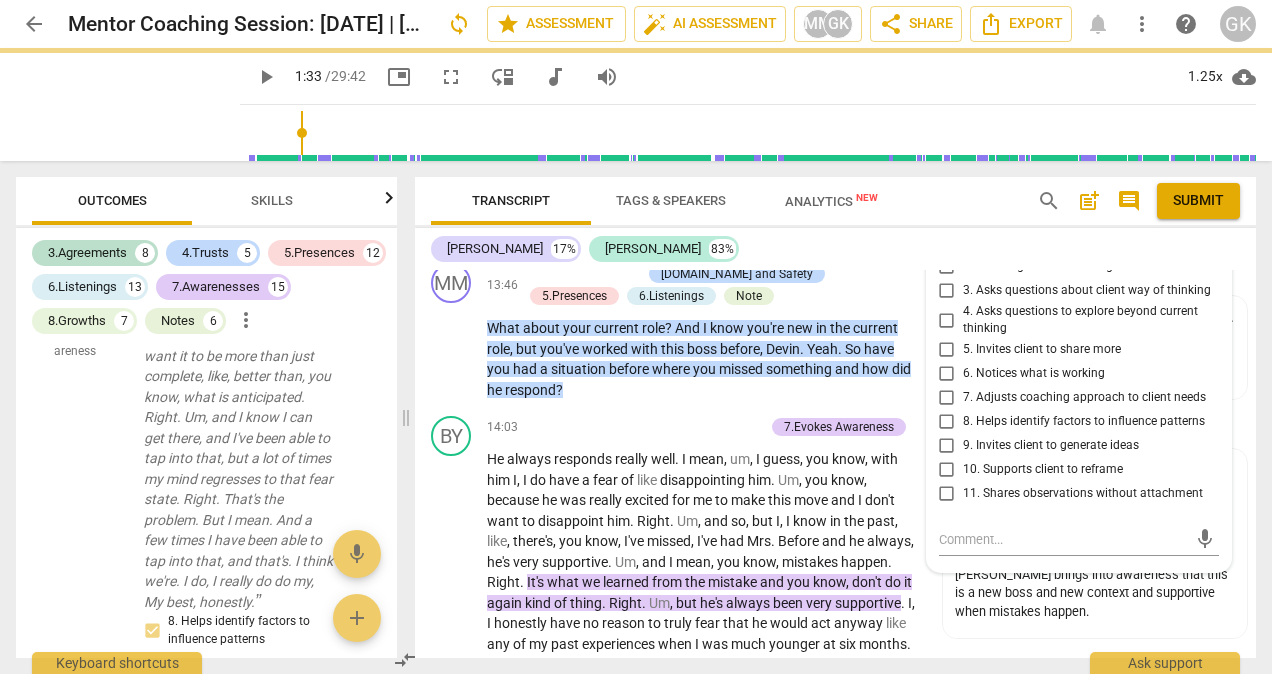 click on "1. Considers client experience" at bounding box center [1042, 243] 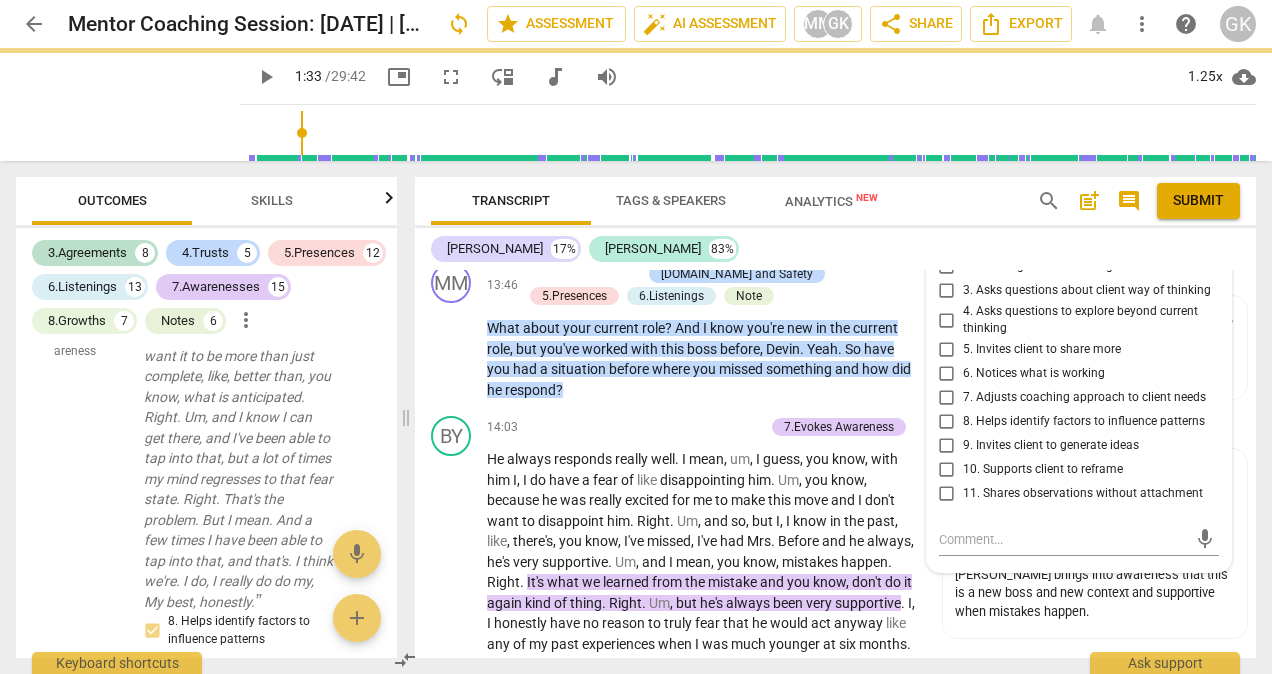 click on "1. Considers client experience" at bounding box center [947, 243] 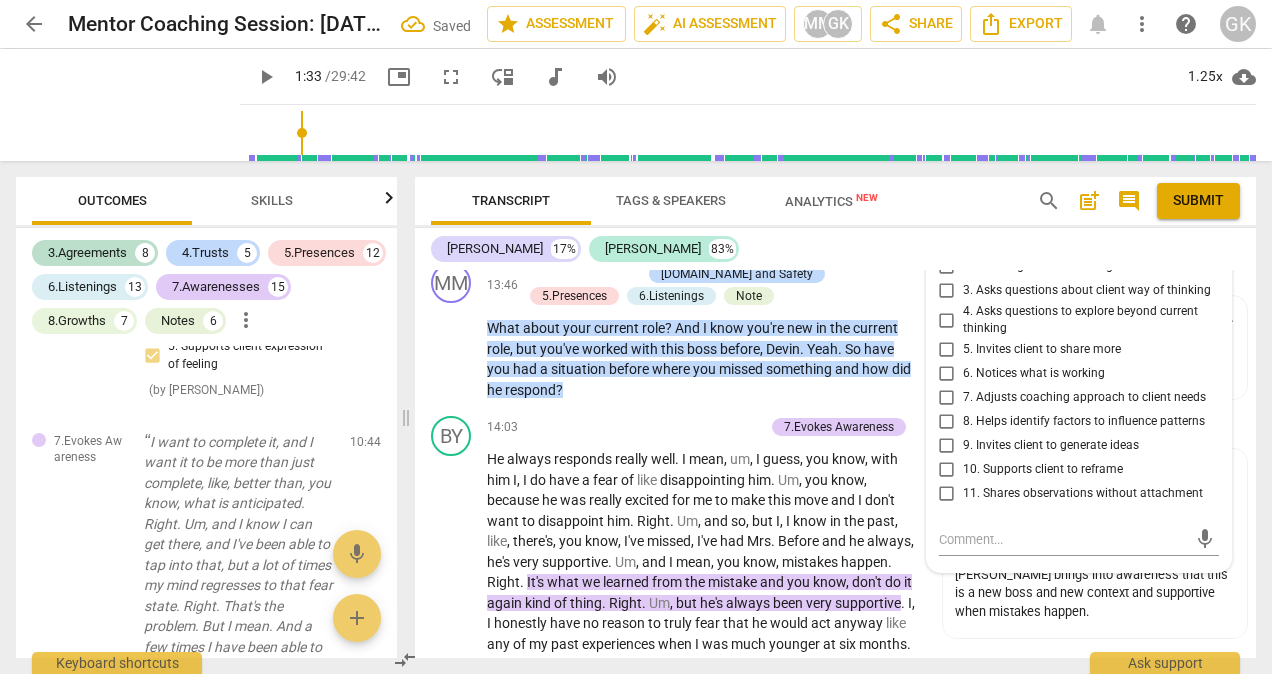 scroll, scrollTop: 10472, scrollLeft: 0, axis: vertical 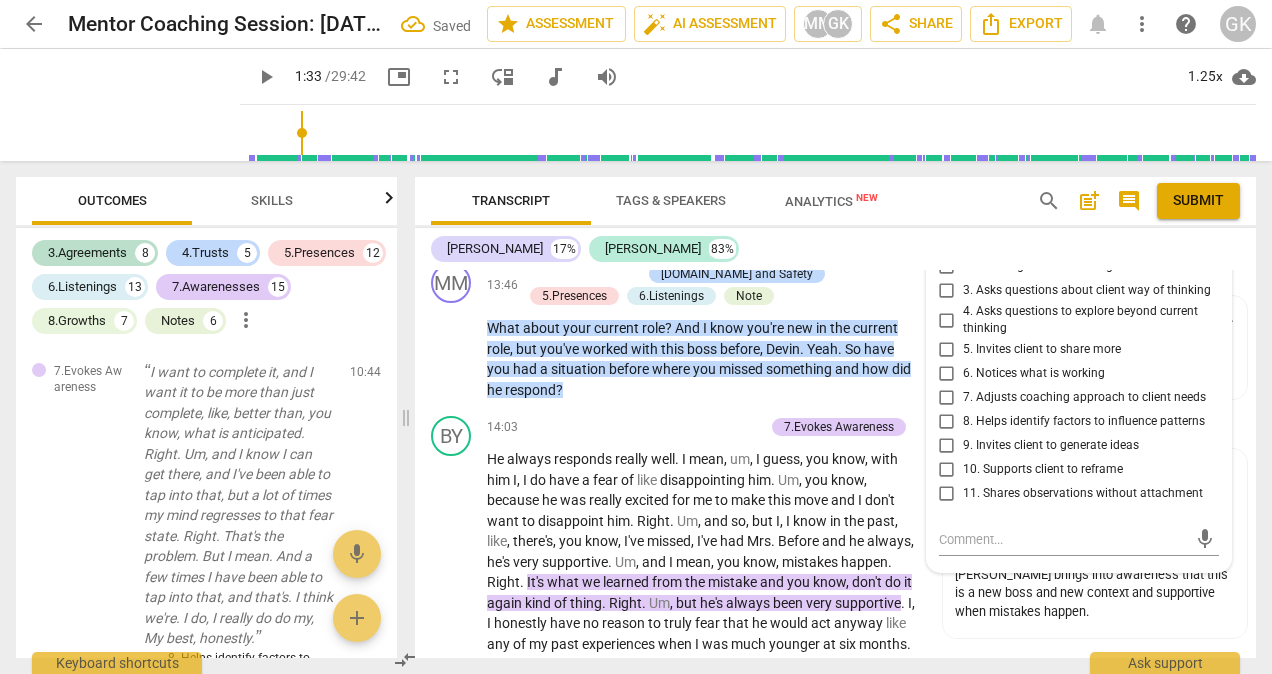 click on "3. Asks questions about client way of thinking" at bounding box center (1087, 291) 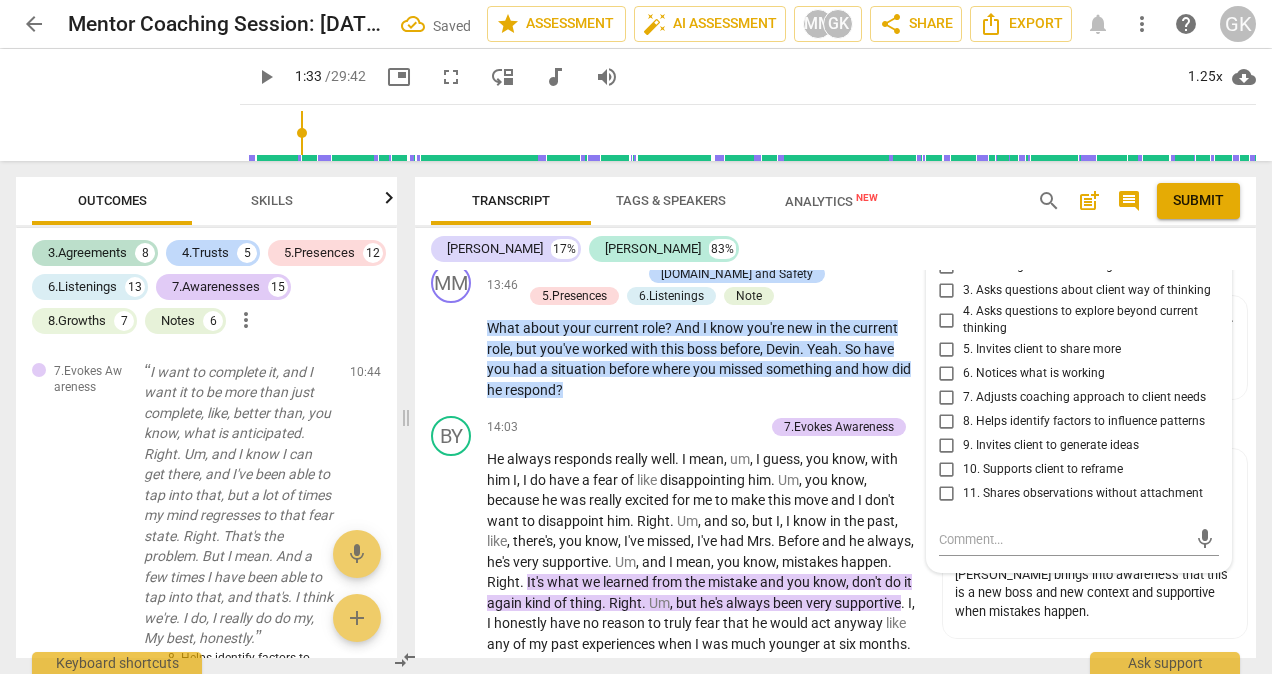 click on "3. Asks questions about client way of thinking" at bounding box center [947, 291] 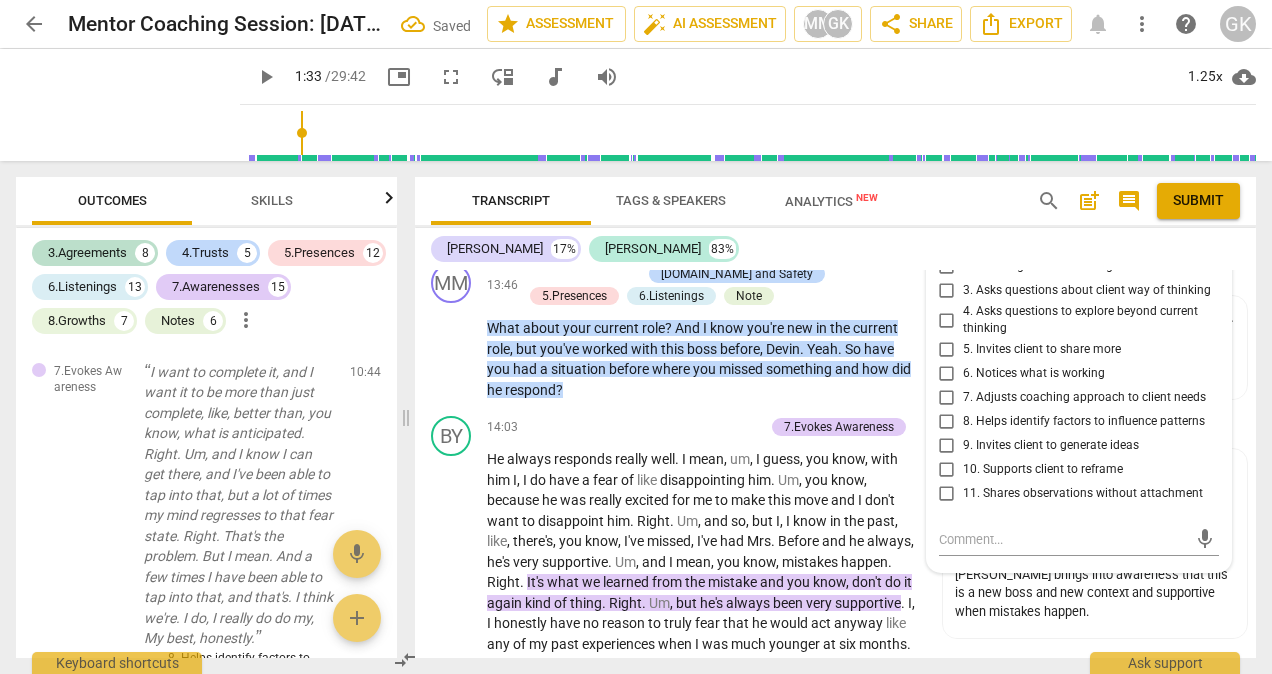 checkbox on "true" 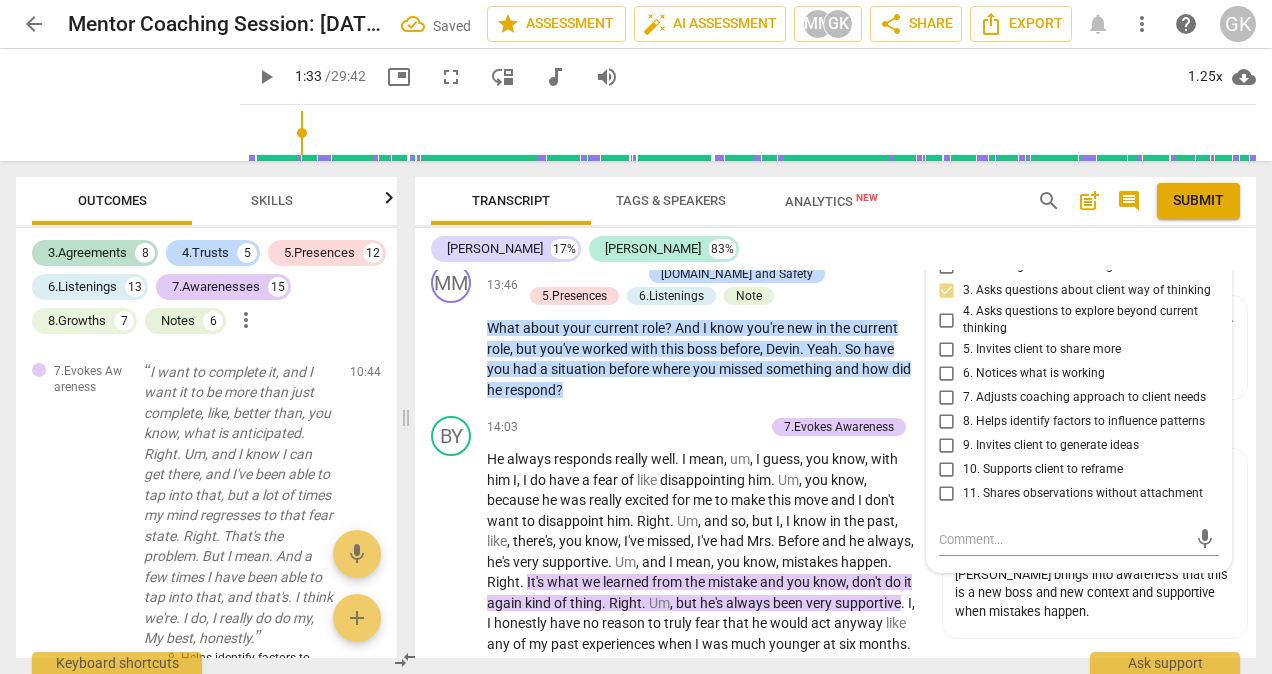 scroll, scrollTop: 10508, scrollLeft: 0, axis: vertical 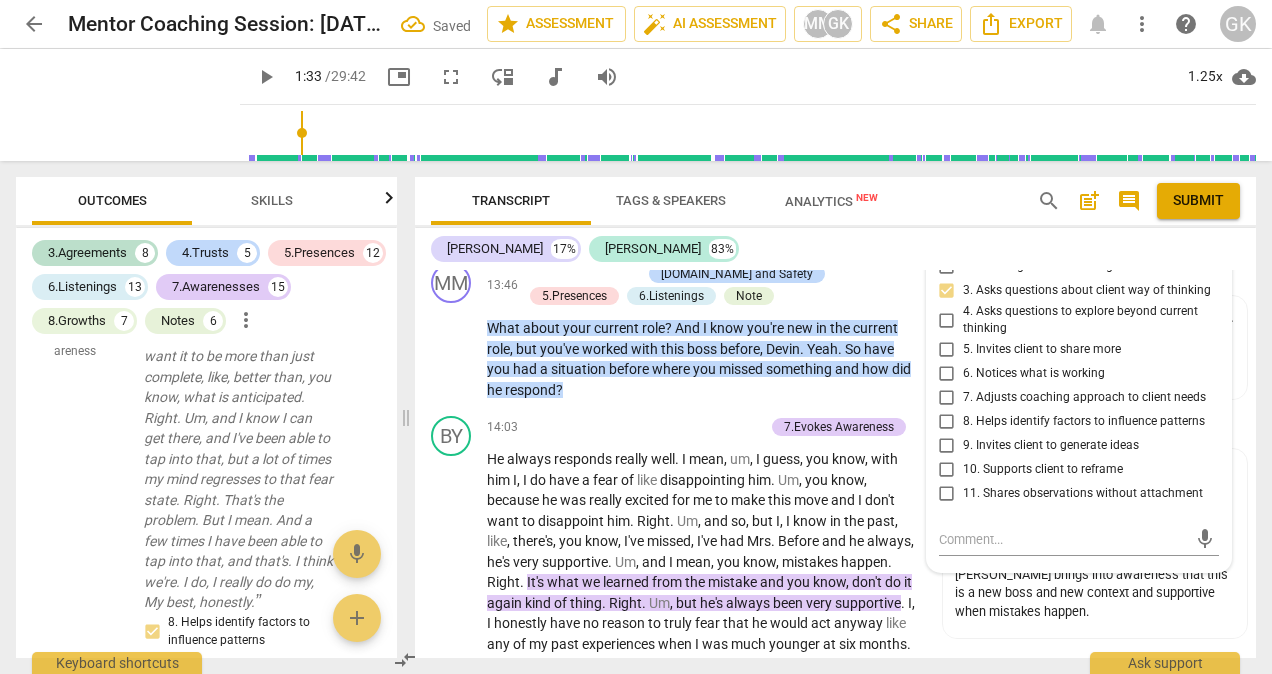 click on "4. Asks questions to explore beyond current thinking" at bounding box center [1087, 320] 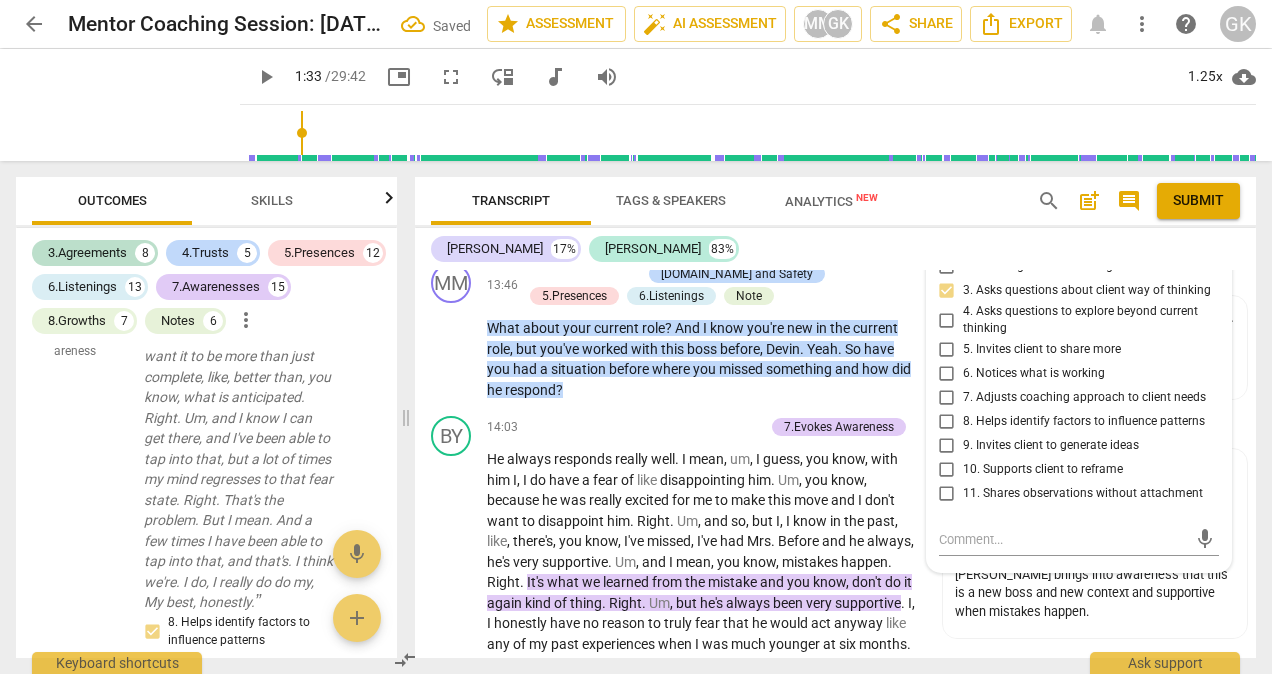 click on "4. Asks questions to explore beyond current thinking" at bounding box center [947, 320] 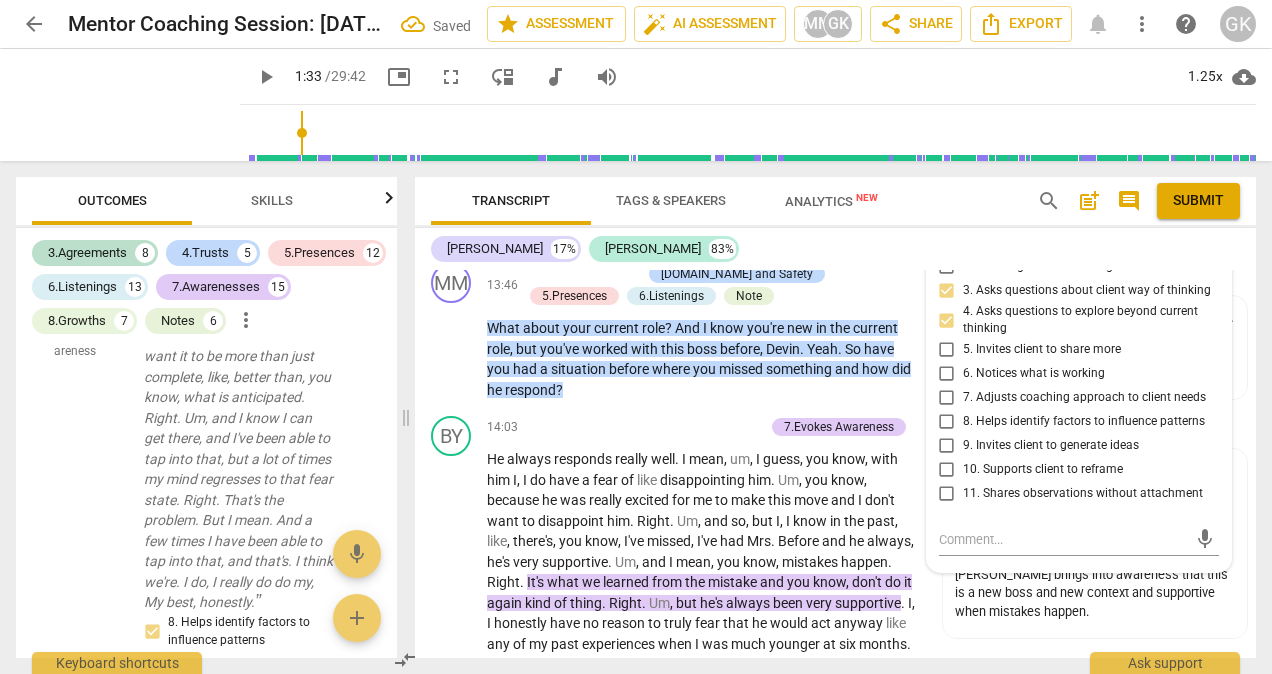 click on "5. Invites client to share more" at bounding box center [1042, 350] 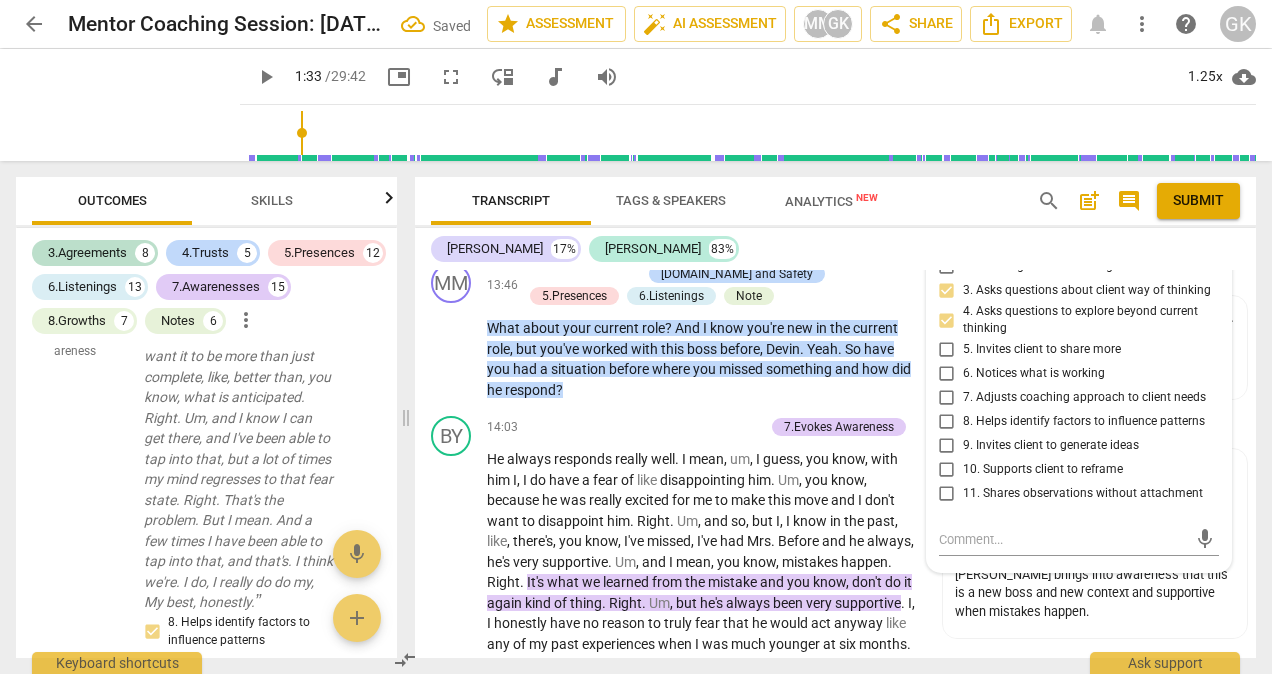 click on "5. Invites client to share more" at bounding box center [947, 350] 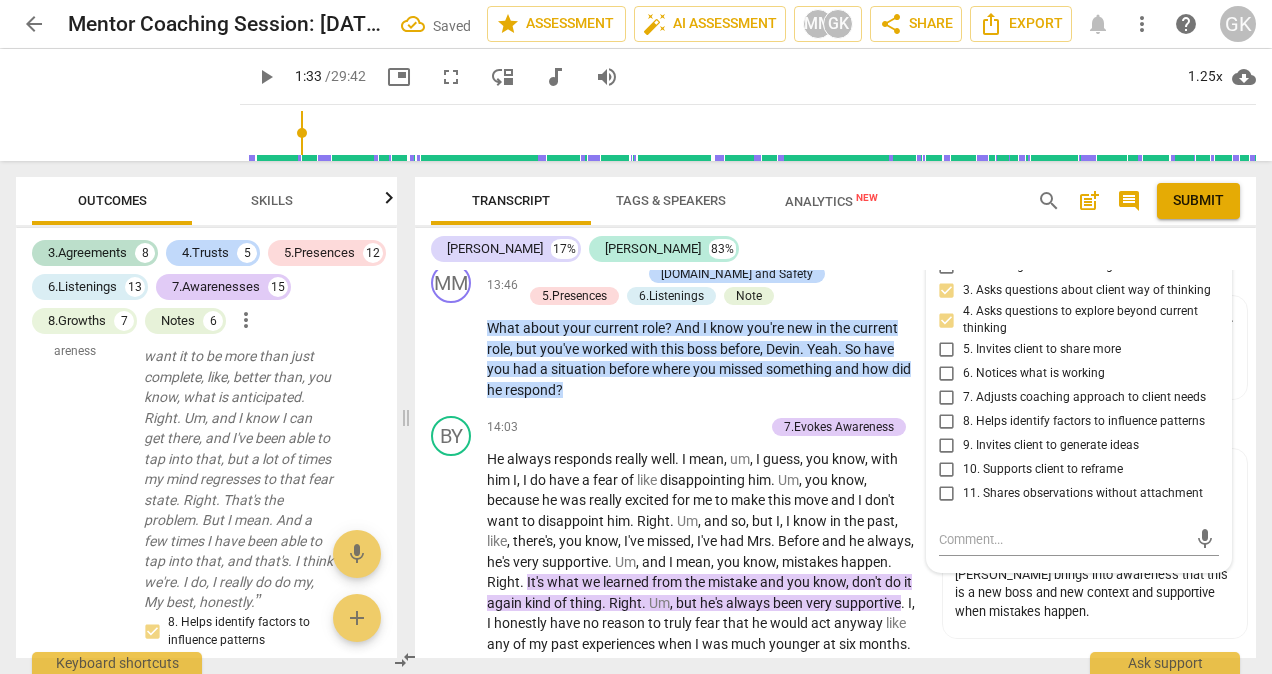 checkbox on "true" 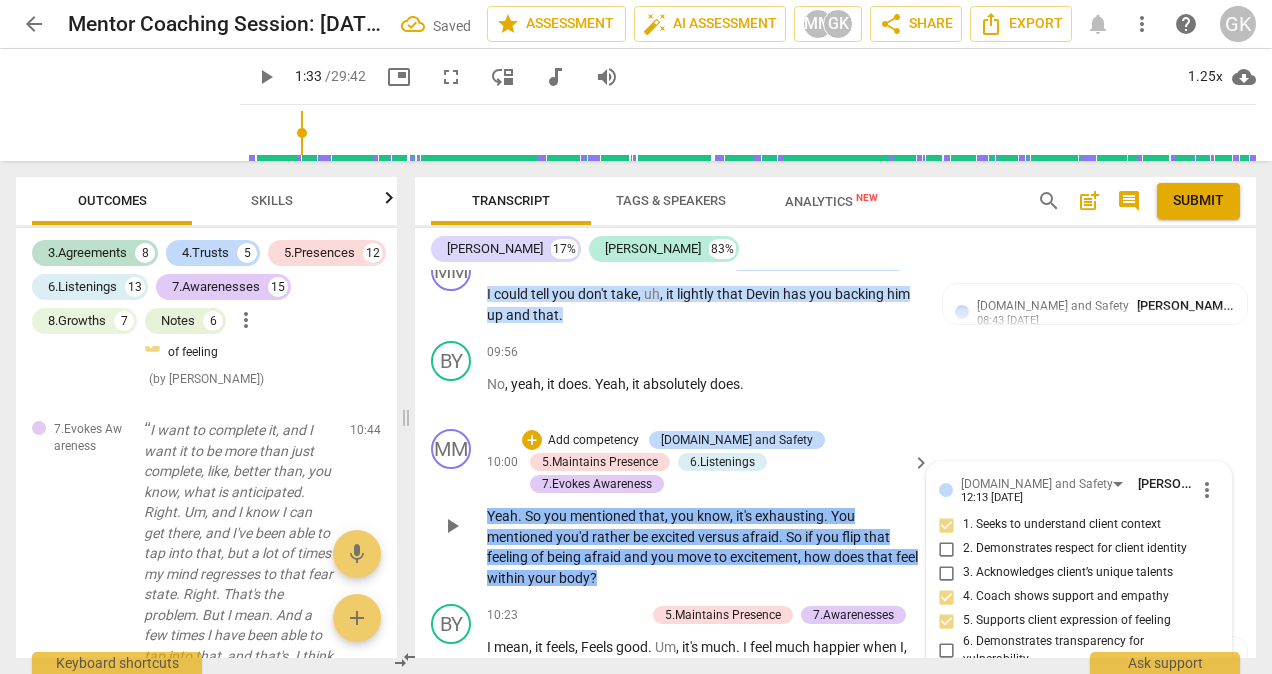 scroll, scrollTop: 4500, scrollLeft: 0, axis: vertical 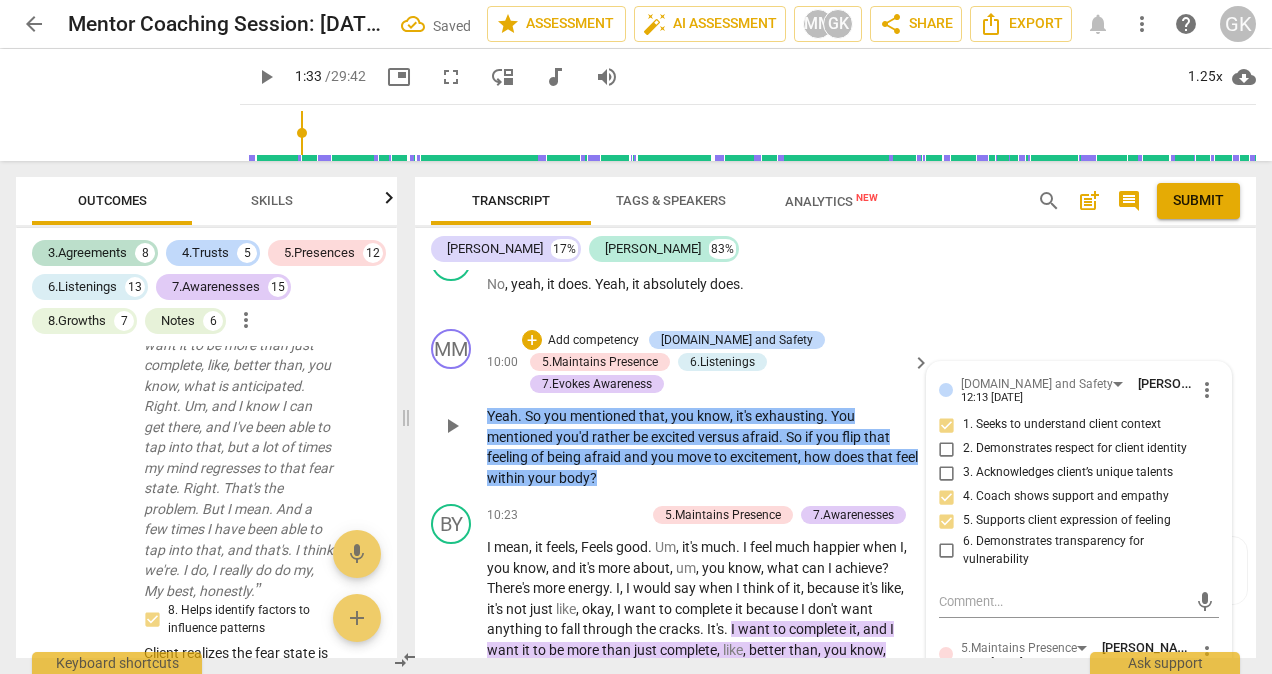 click on "Add competency" at bounding box center (593, 341) 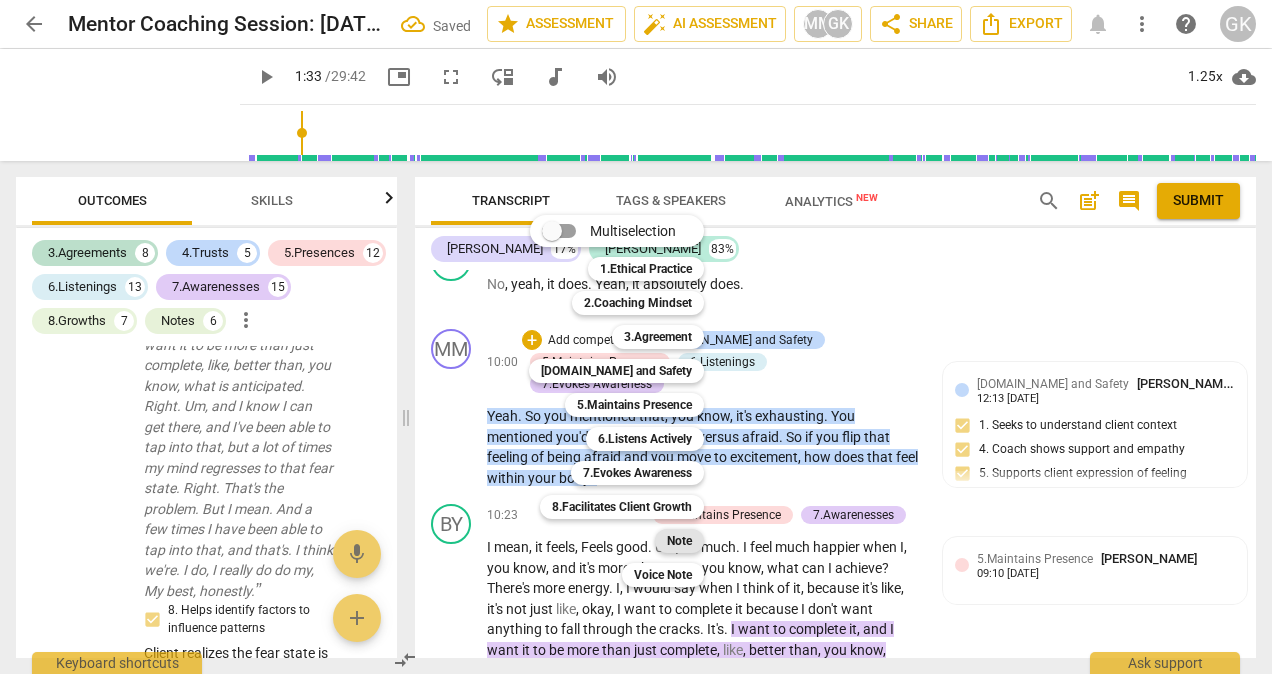 click on "Note" at bounding box center [679, 541] 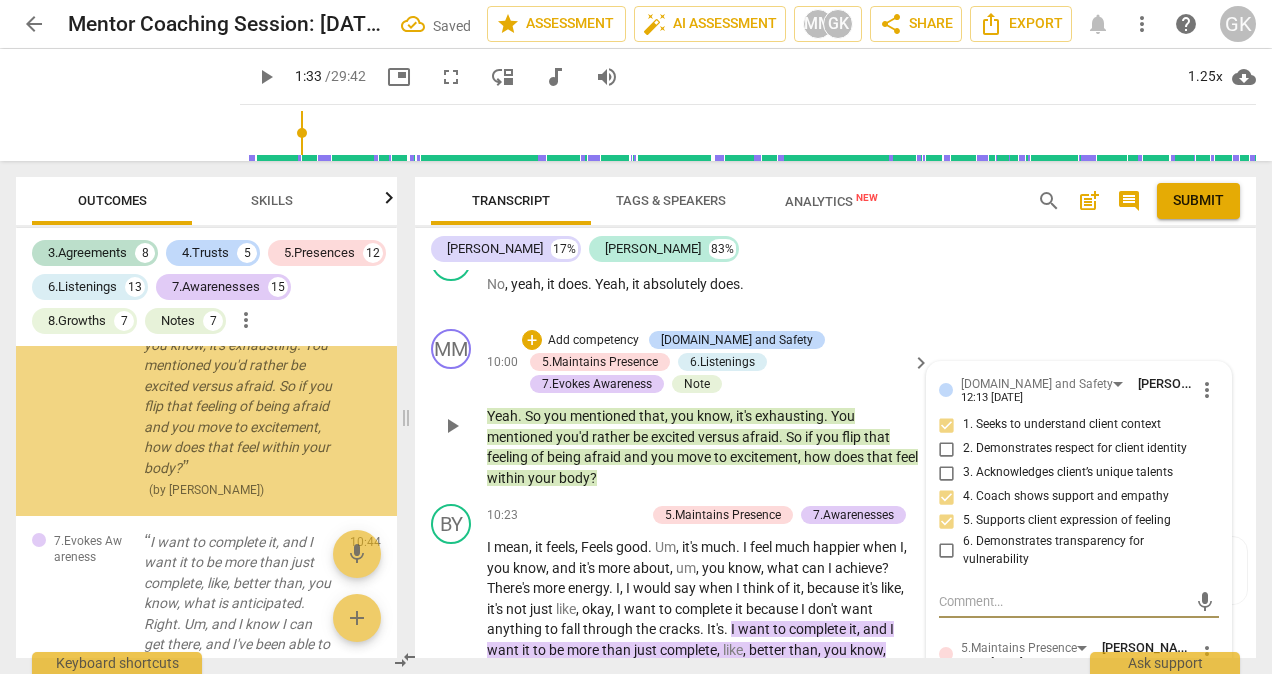 scroll, scrollTop: 4501, scrollLeft: 0, axis: vertical 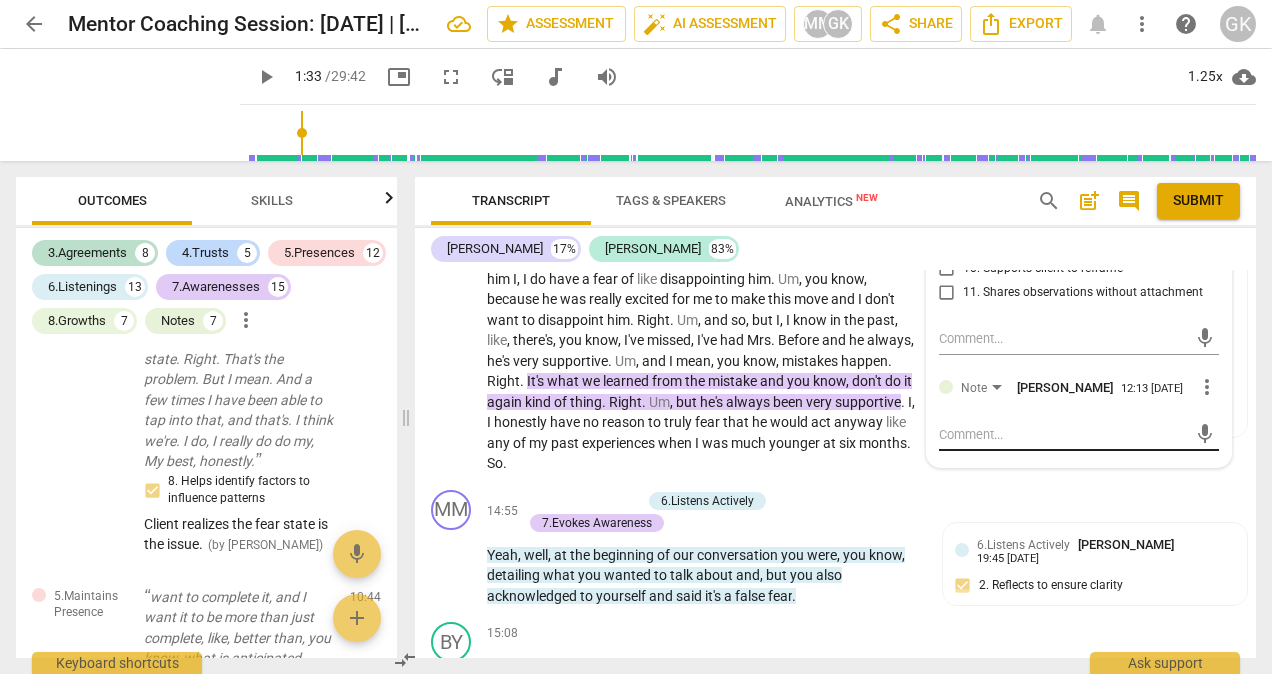 click at bounding box center [1063, 434] 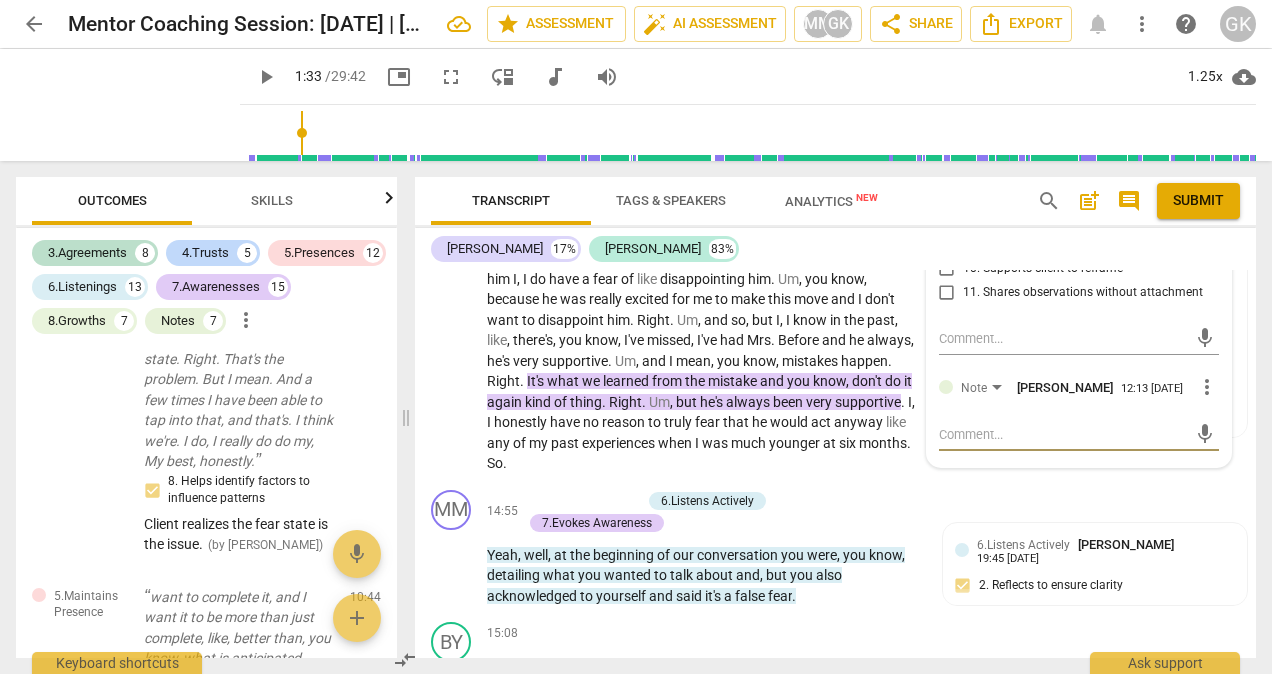 paste on "Somatic shift from fear to excitement is gently surfaced" 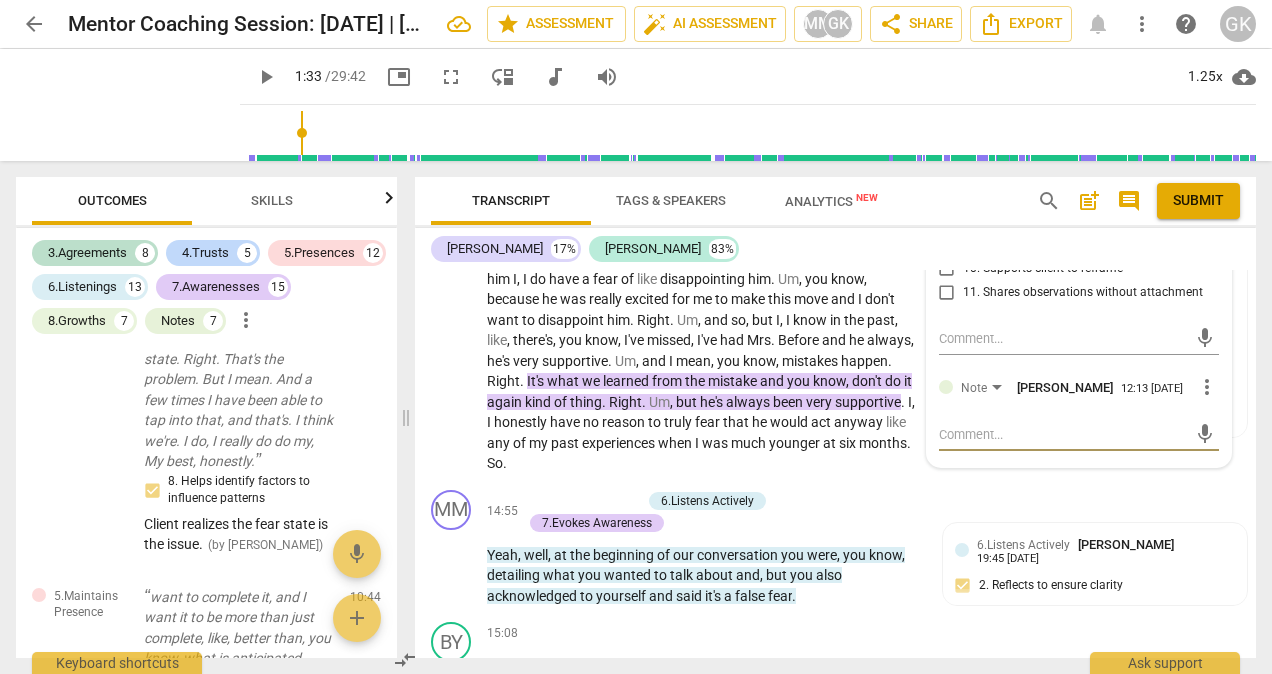 type on "Somatic shift from fear to excitement is gently surfaced" 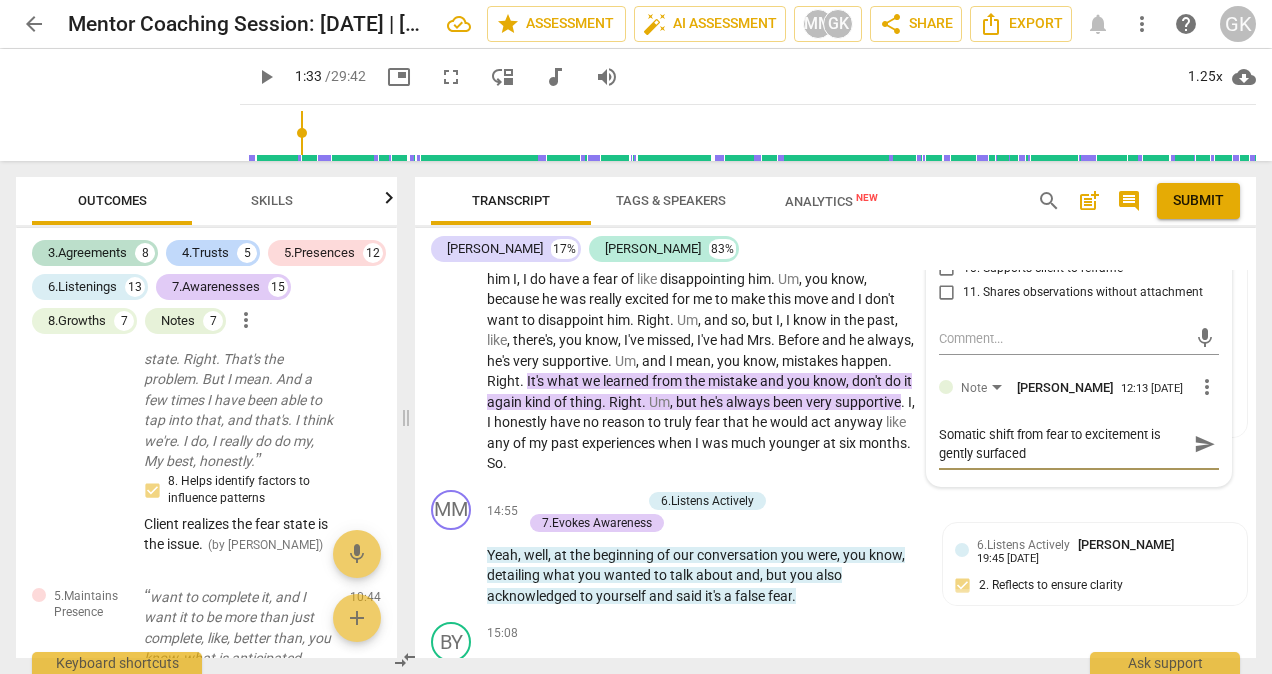 type on "Somatic shift from fear to excitement is gently surfaced" 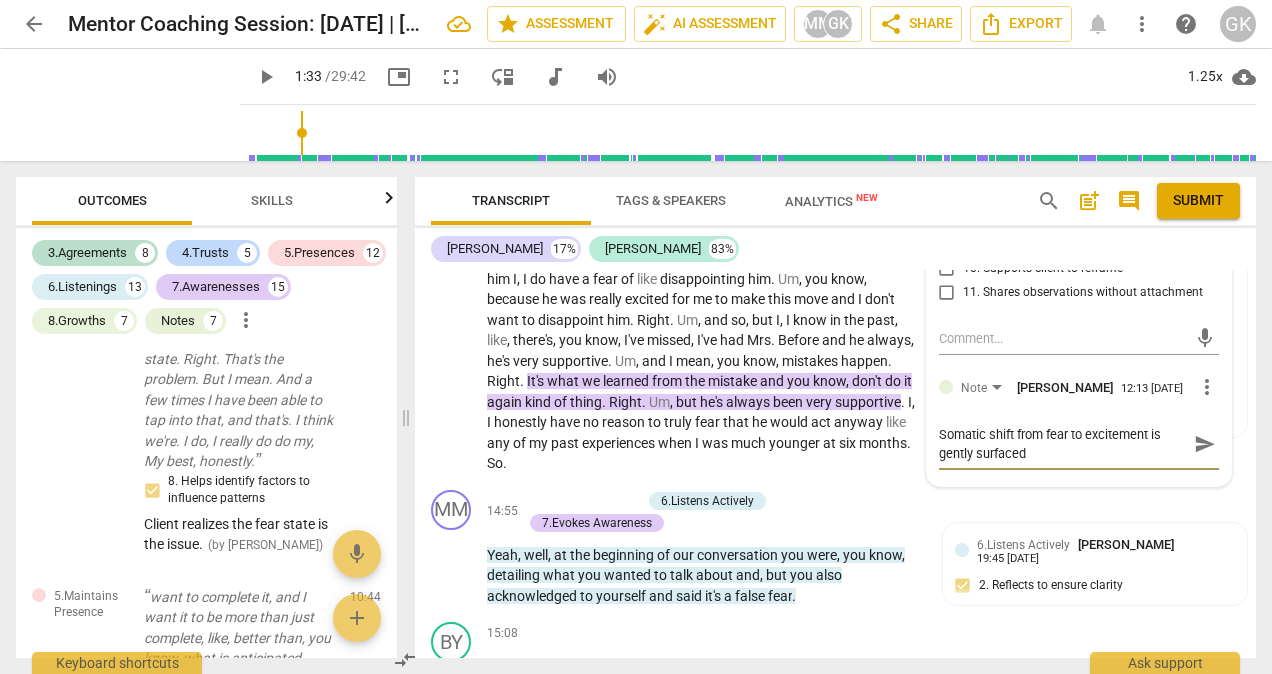 click on "send" at bounding box center [1205, 444] 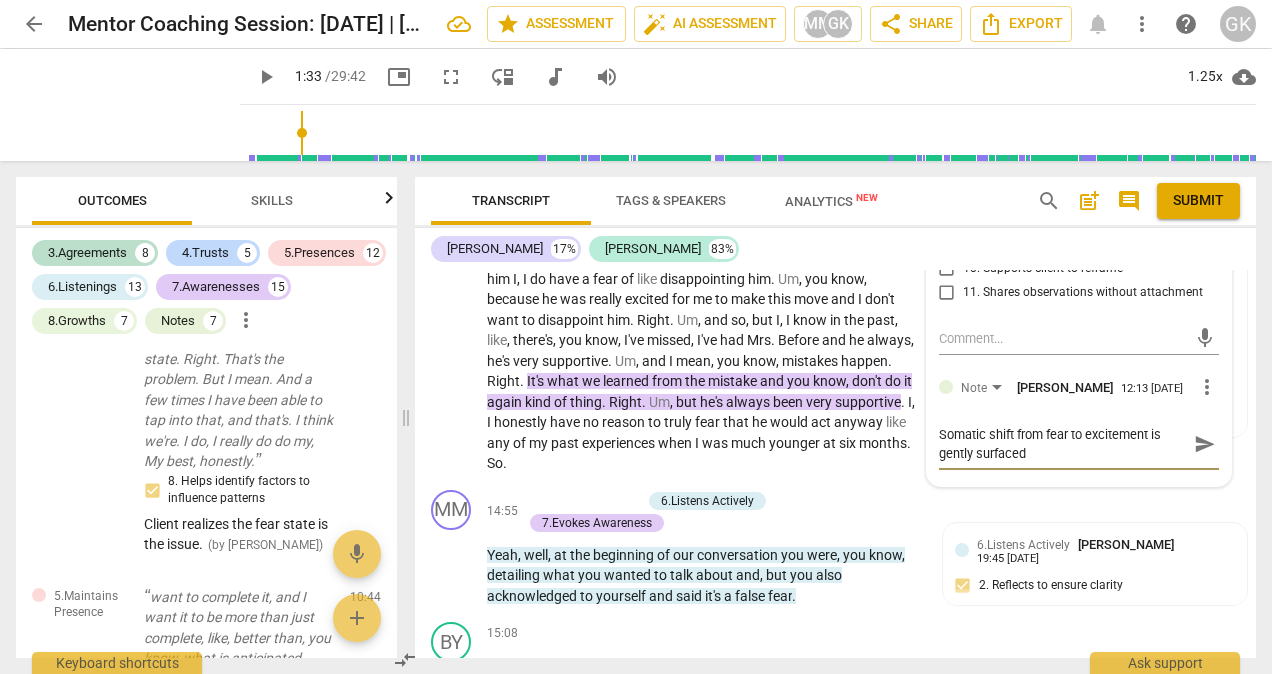 type 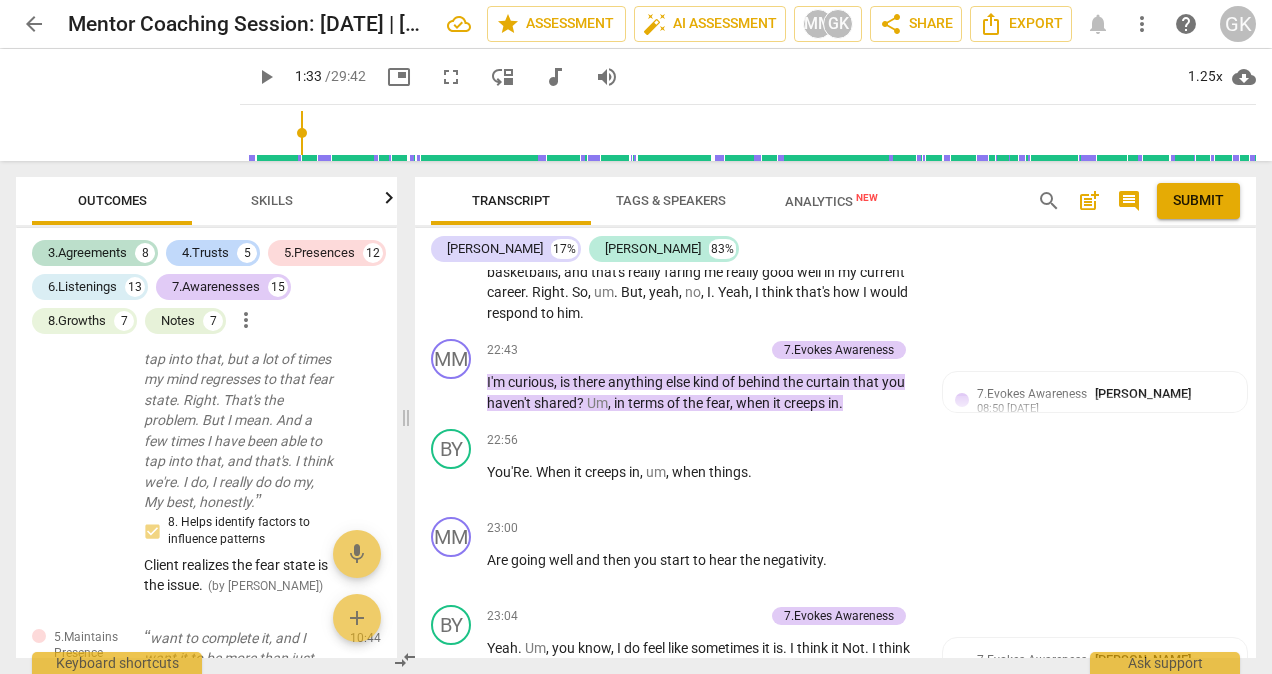 scroll, scrollTop: 9701, scrollLeft: 0, axis: vertical 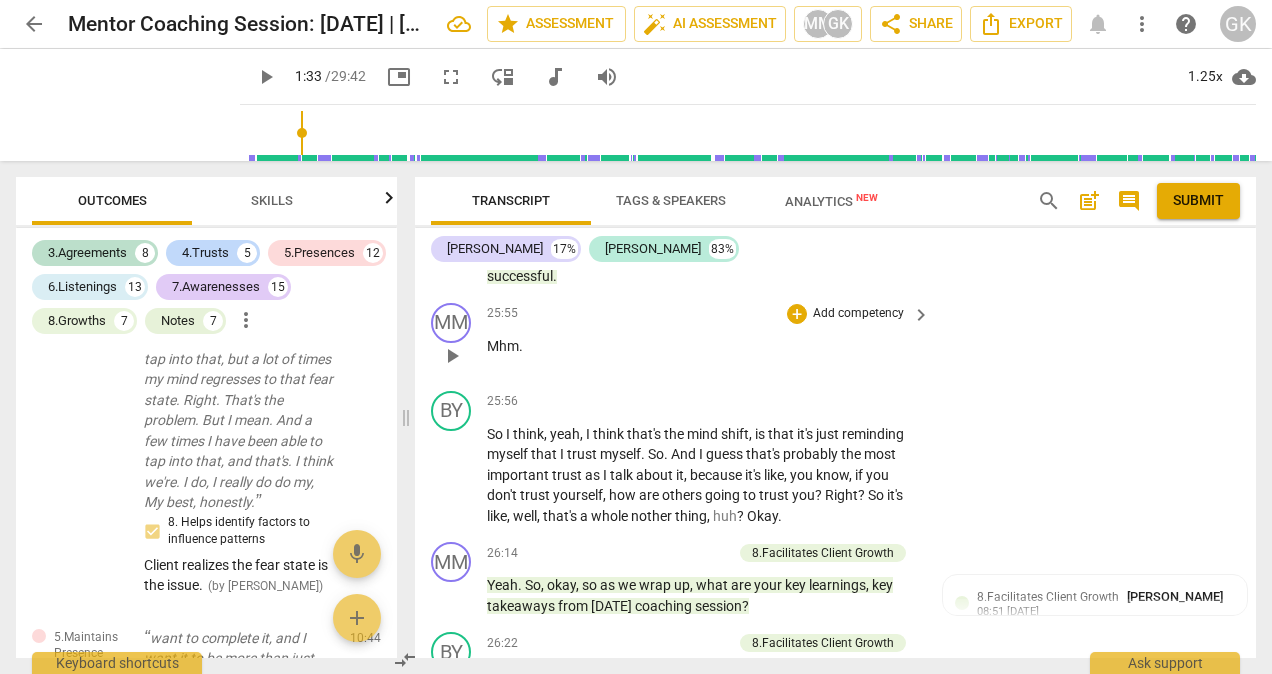 click on "Add competency" at bounding box center [858, 314] 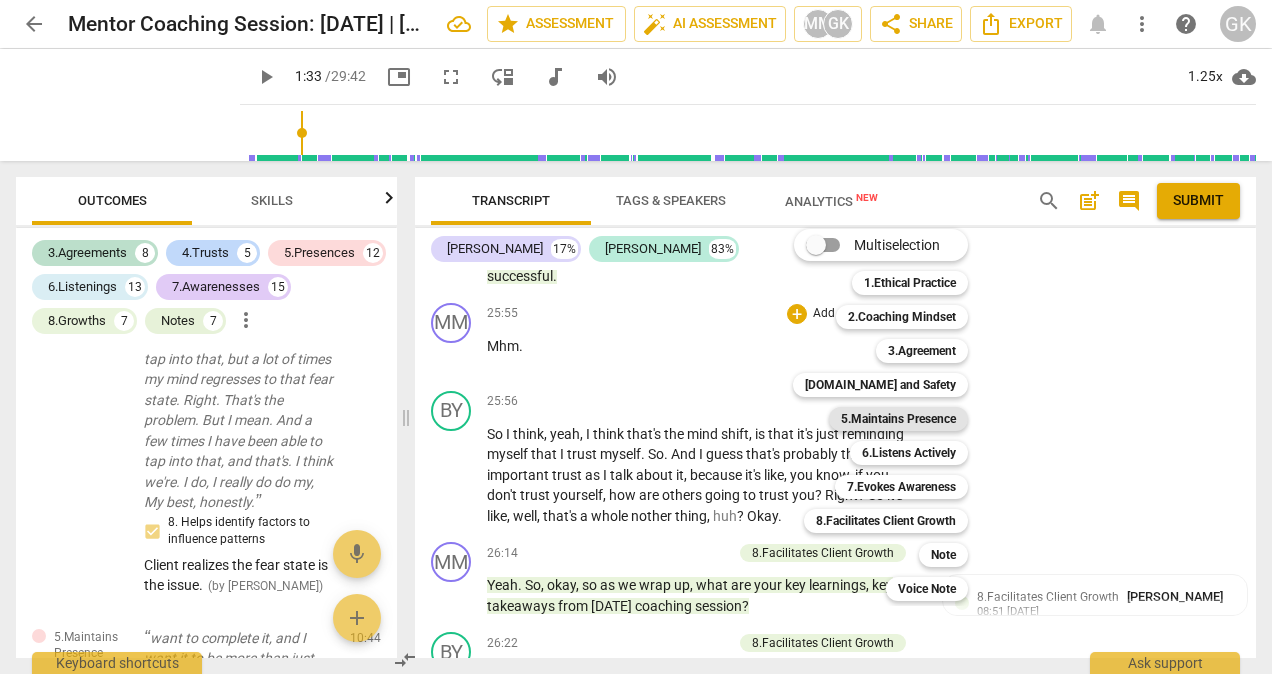 click on "5.Maintains Presence" at bounding box center [898, 419] 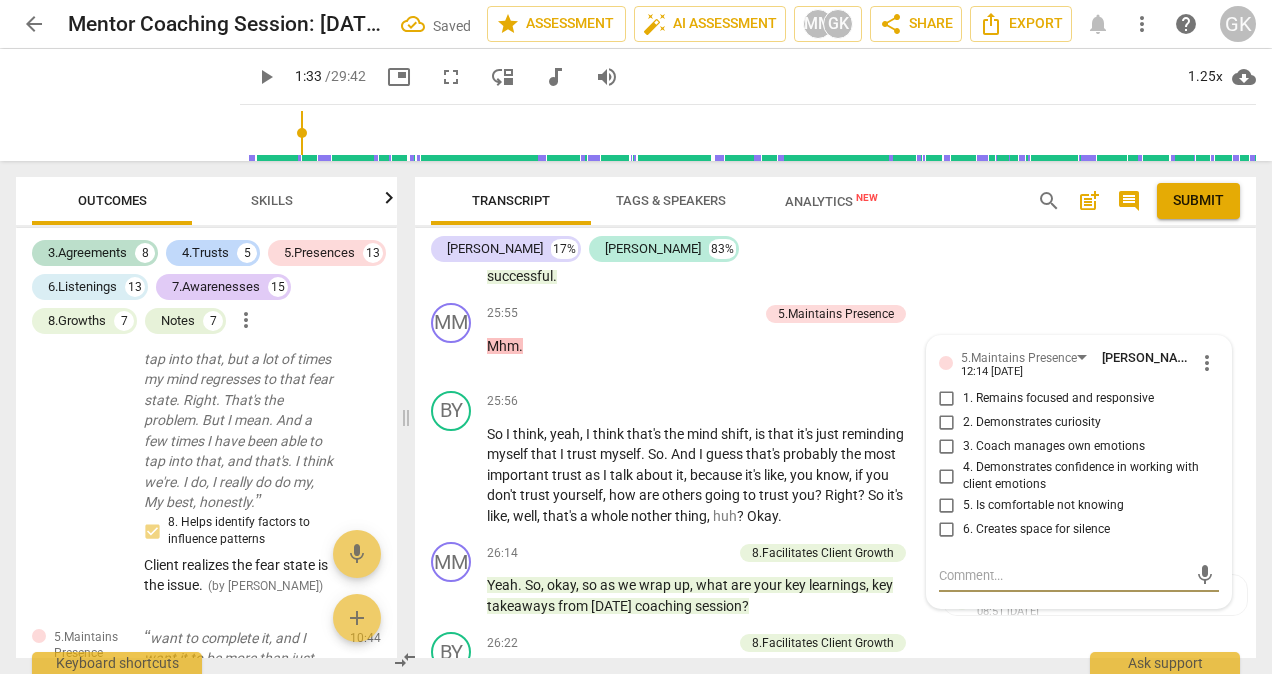 scroll, scrollTop: 11214, scrollLeft: 0, axis: vertical 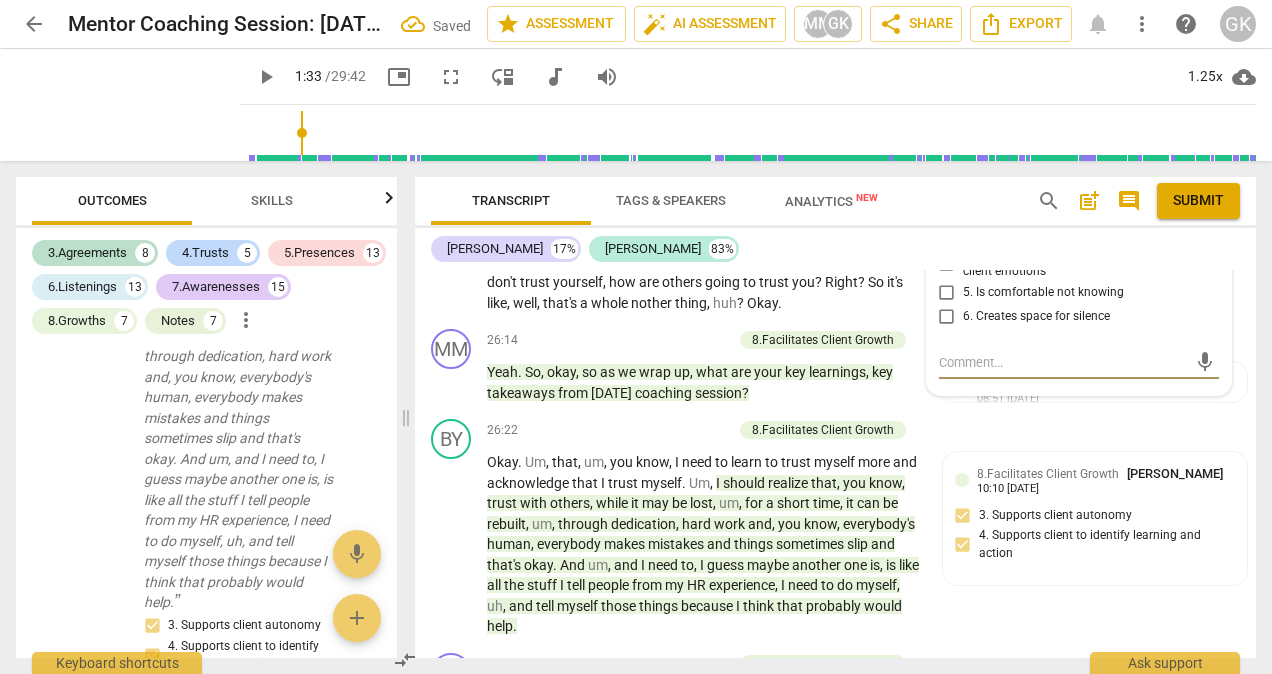 click on "6. Creates space for silence" at bounding box center [1036, 317] 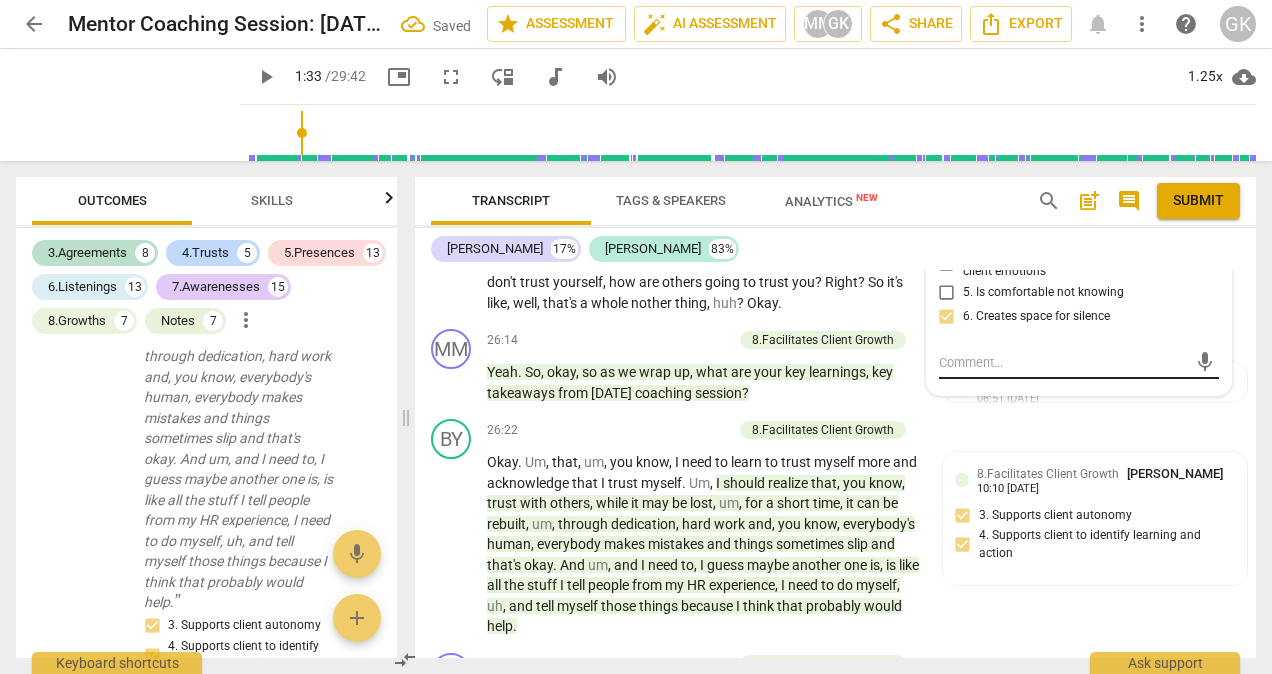 click on "mic" at bounding box center (1079, 363) 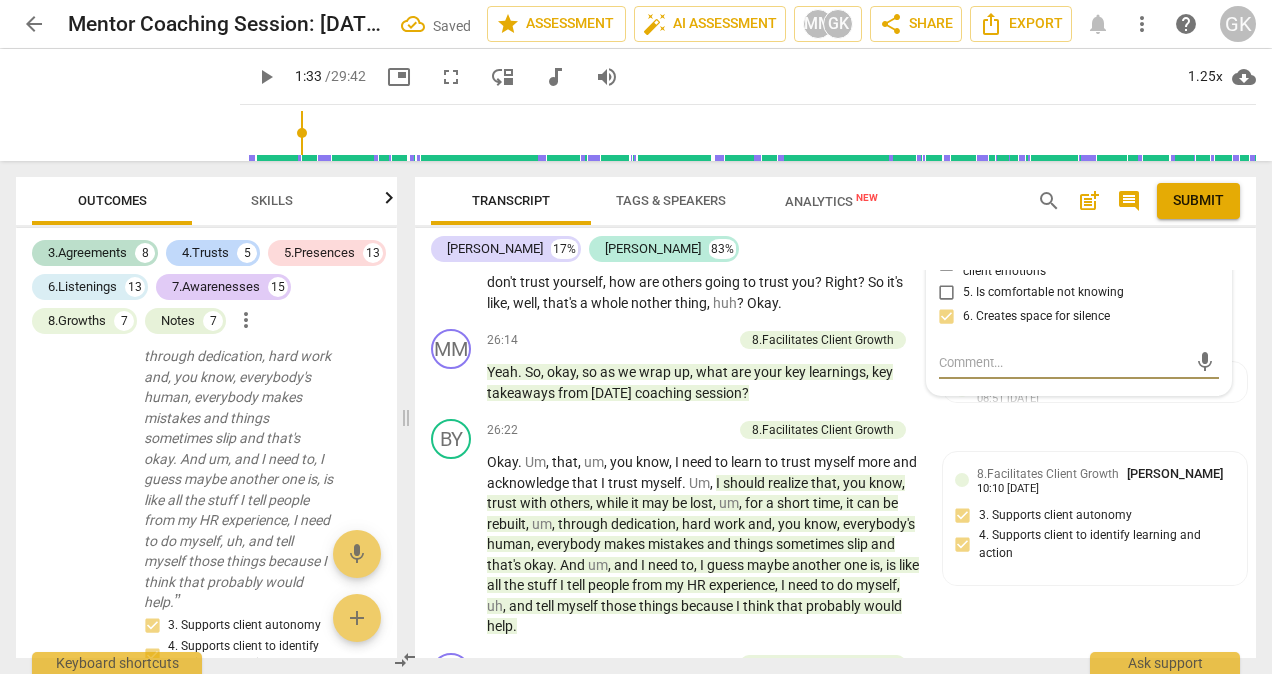 paste on "Coach pauses to support self-trust insight." 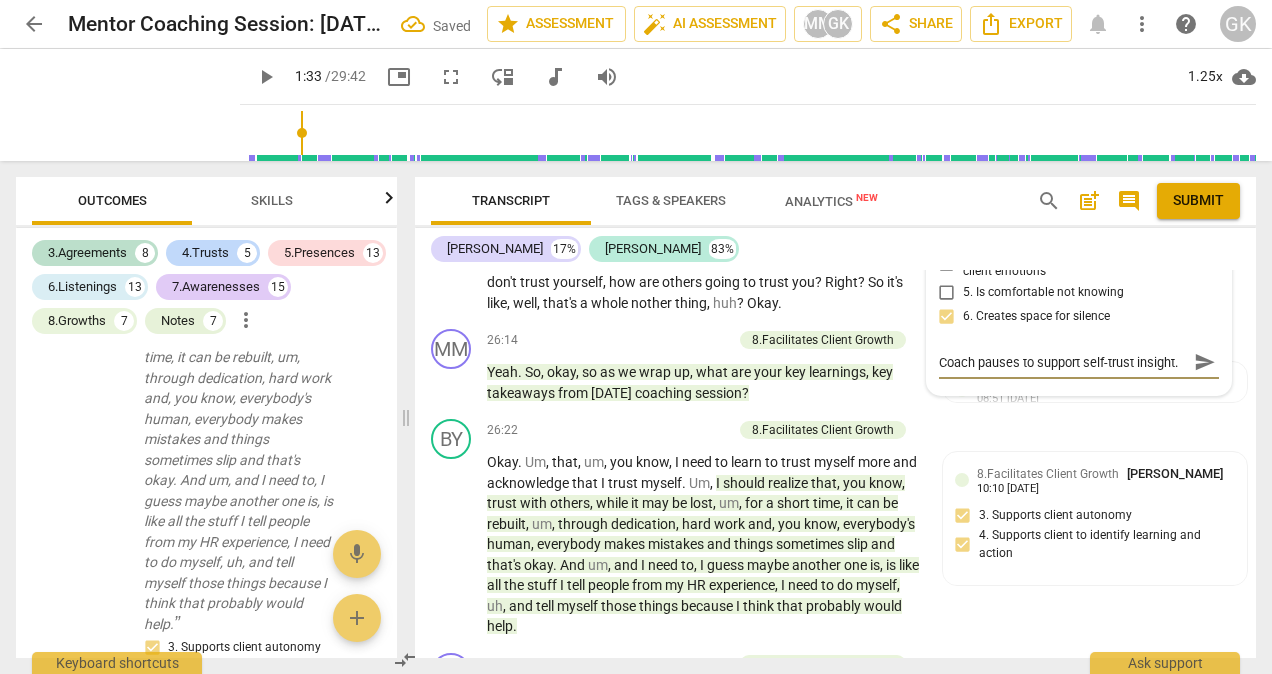type on "Coach pauses to support self-trust insight." 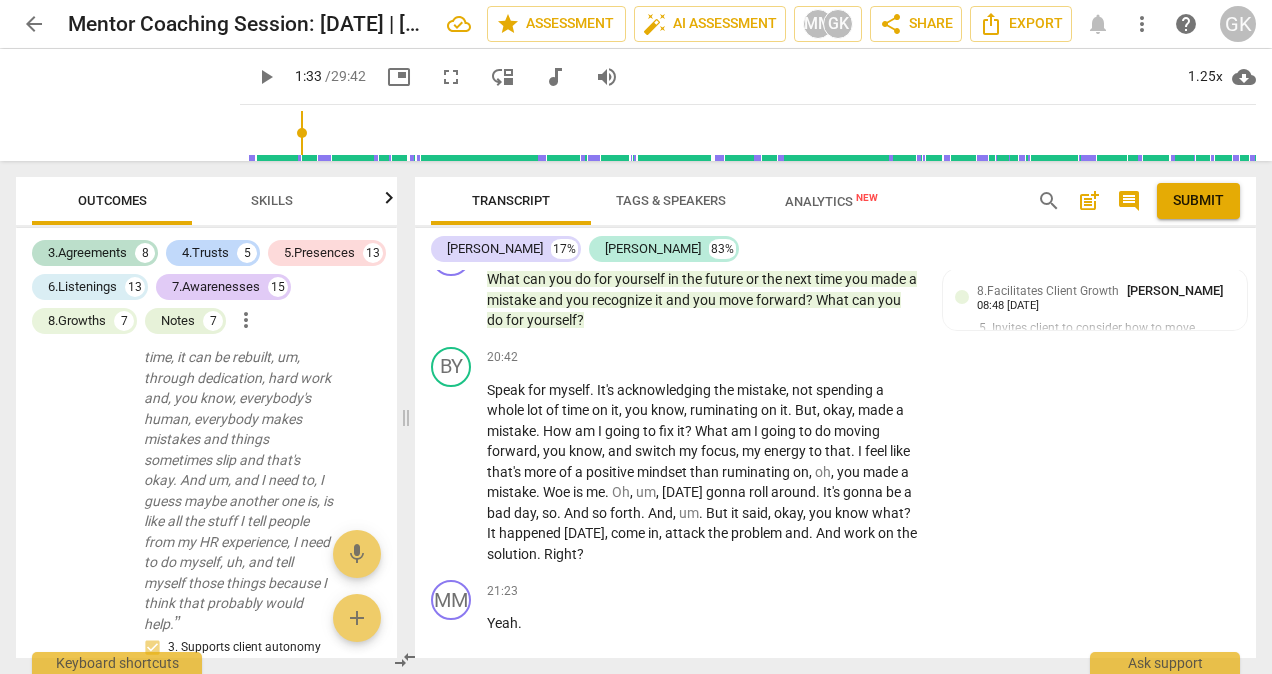 scroll, scrollTop: 8314, scrollLeft: 0, axis: vertical 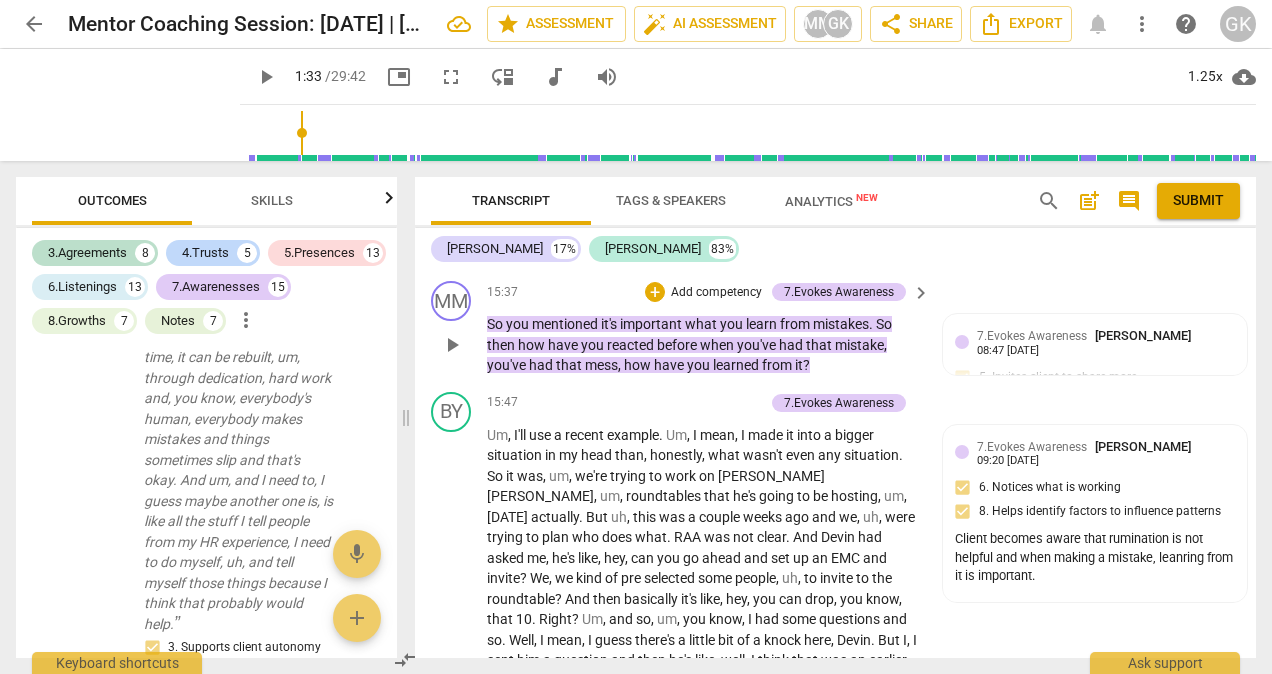 click on "Add competency" at bounding box center [716, 293] 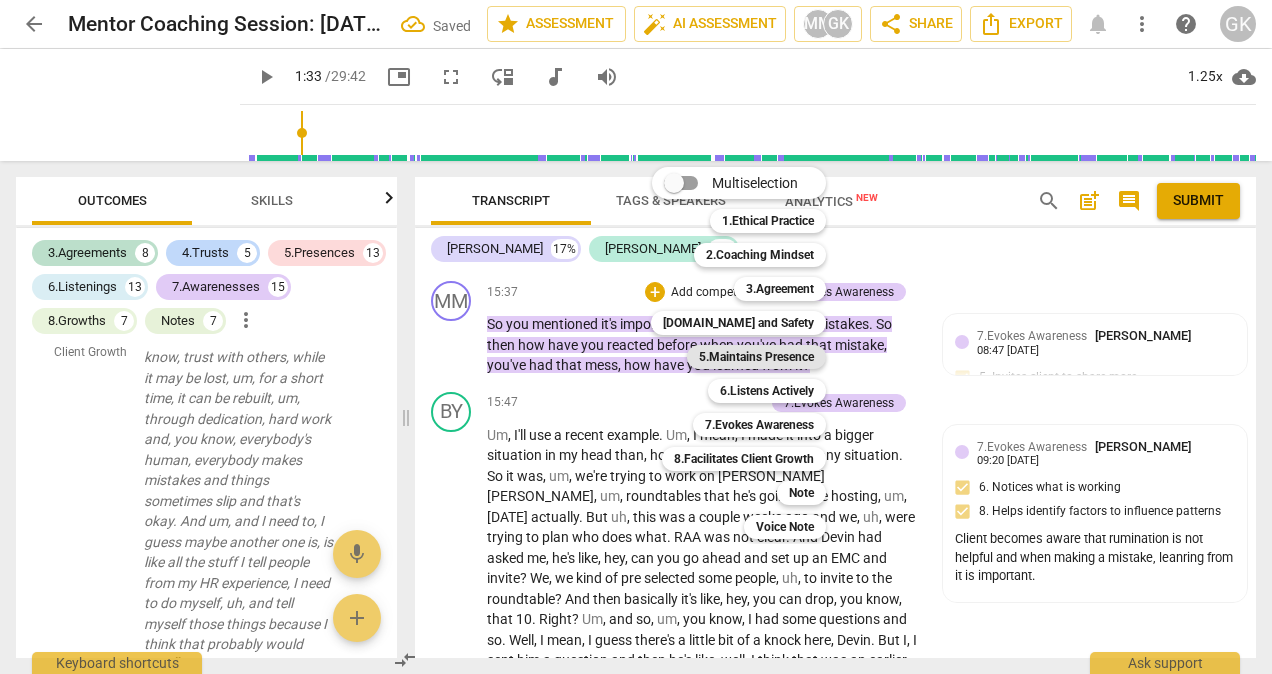 click on "5.Maintains Presence" at bounding box center [756, 357] 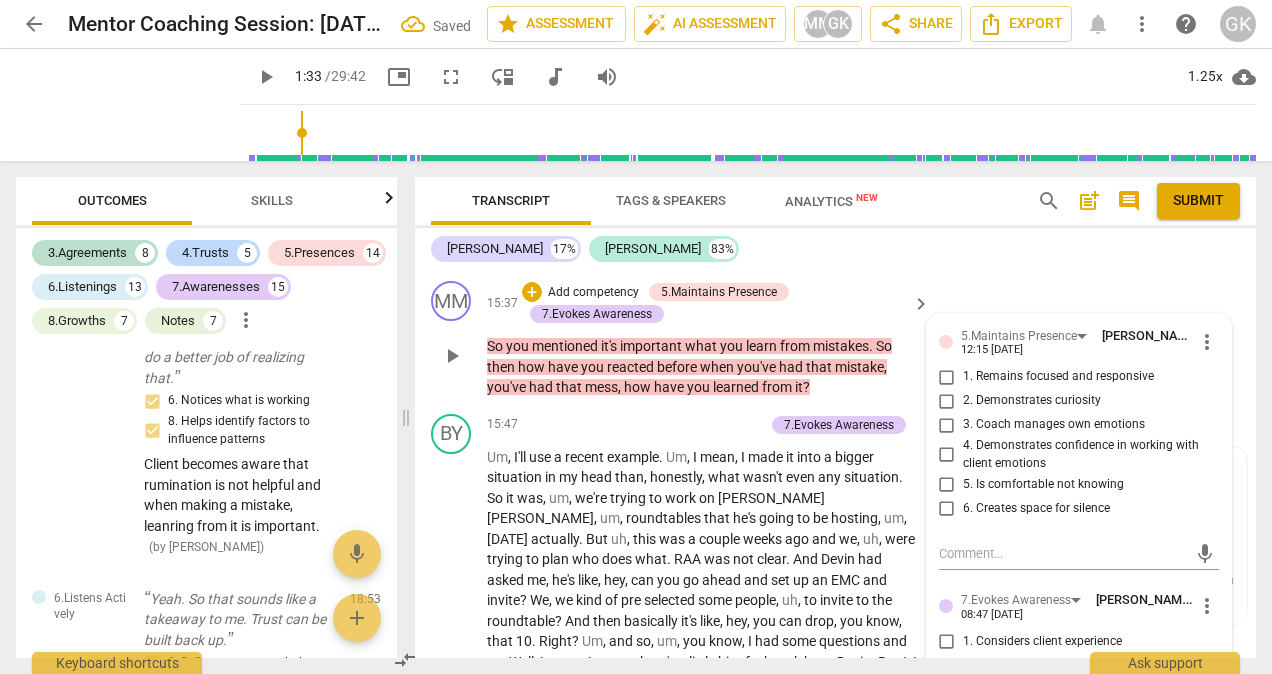 scroll, scrollTop: 15786, scrollLeft: 0, axis: vertical 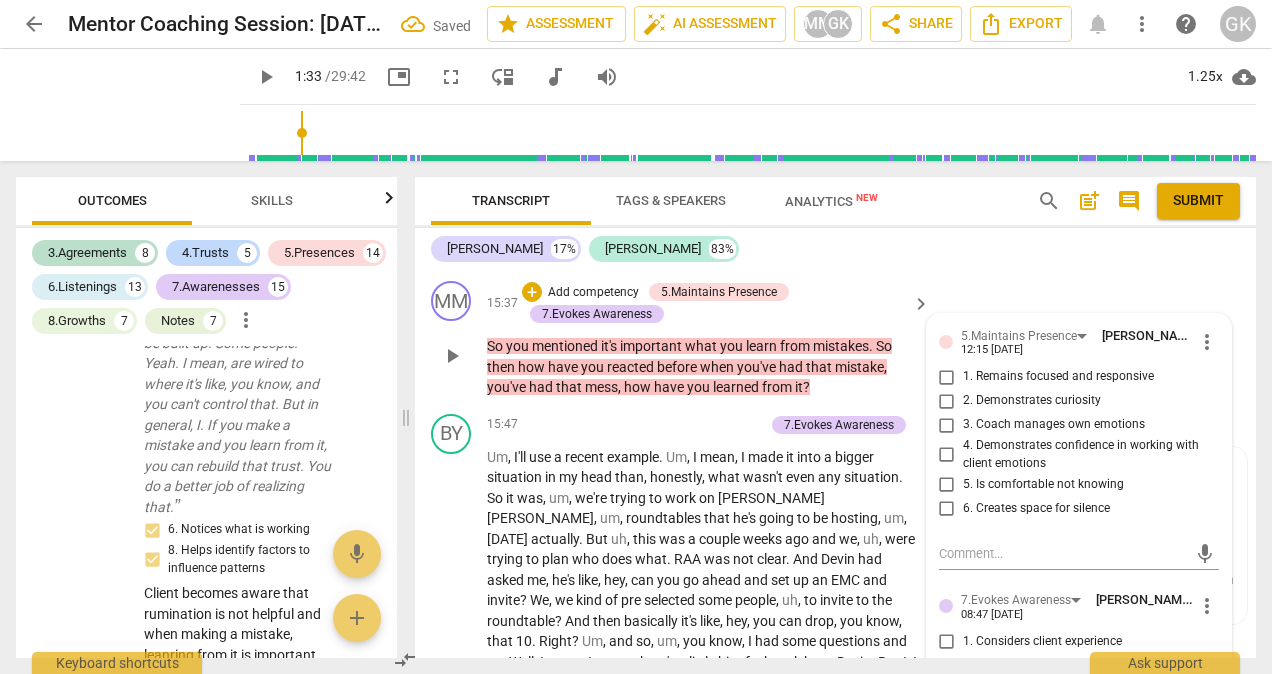 click on "Add competency" at bounding box center (593, 293) 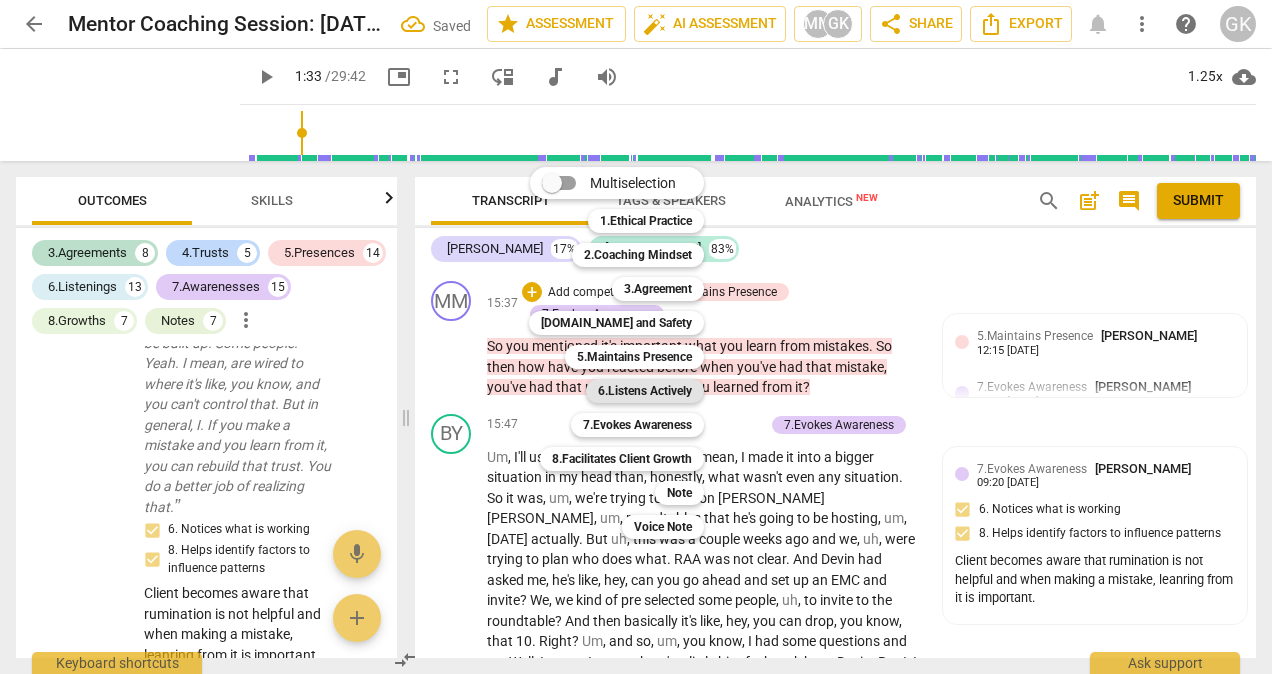 click on "6.Listens Actively" at bounding box center (645, 391) 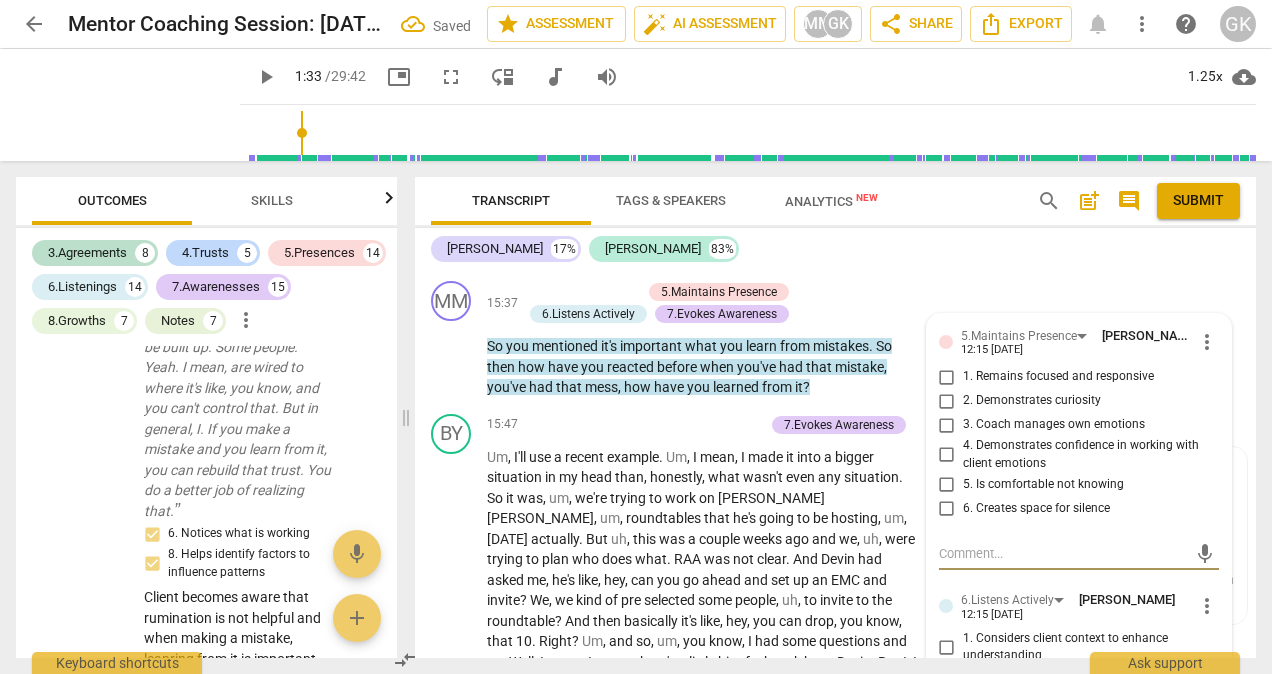 scroll, scrollTop: 16008, scrollLeft: 0, axis: vertical 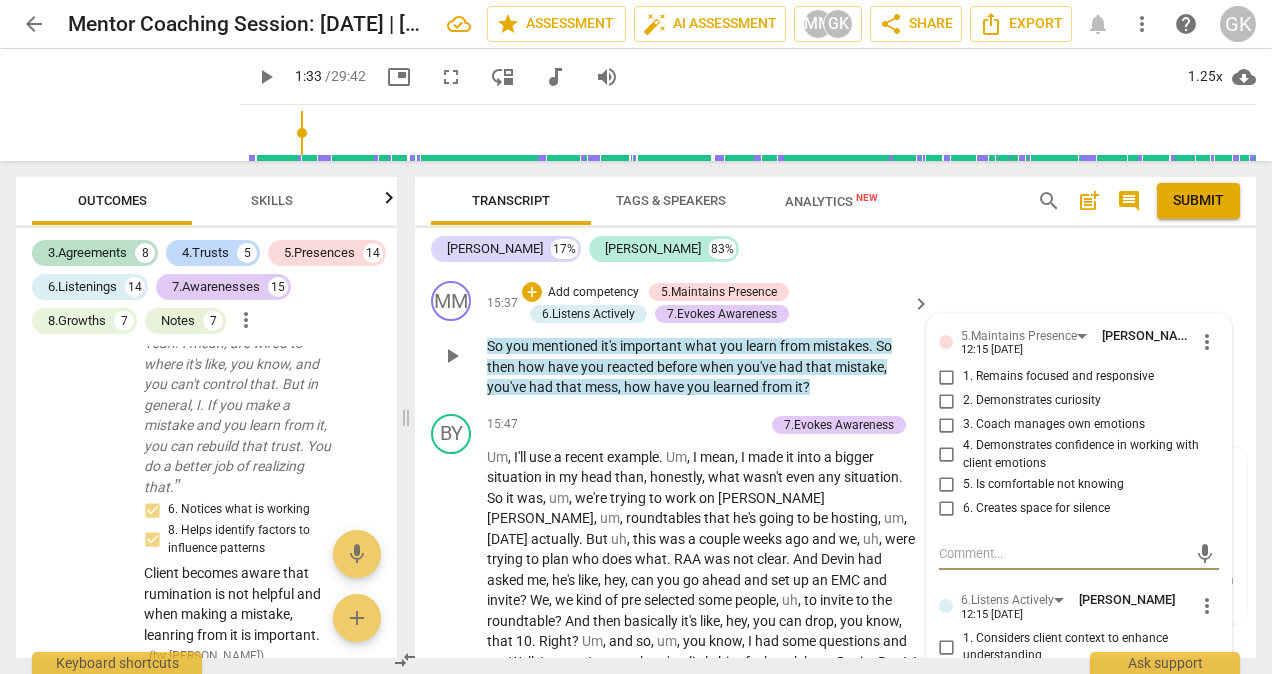 click on "Add competency" at bounding box center (593, 293) 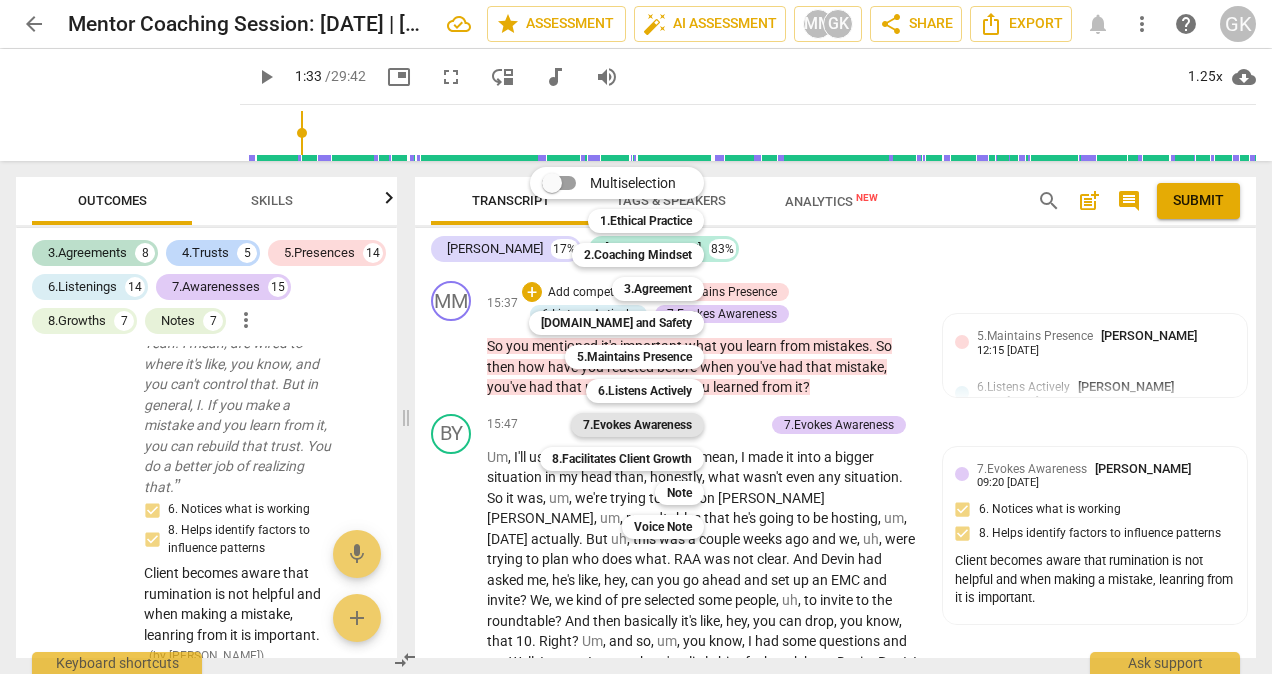 click on "7.Evokes Awareness" at bounding box center (637, 425) 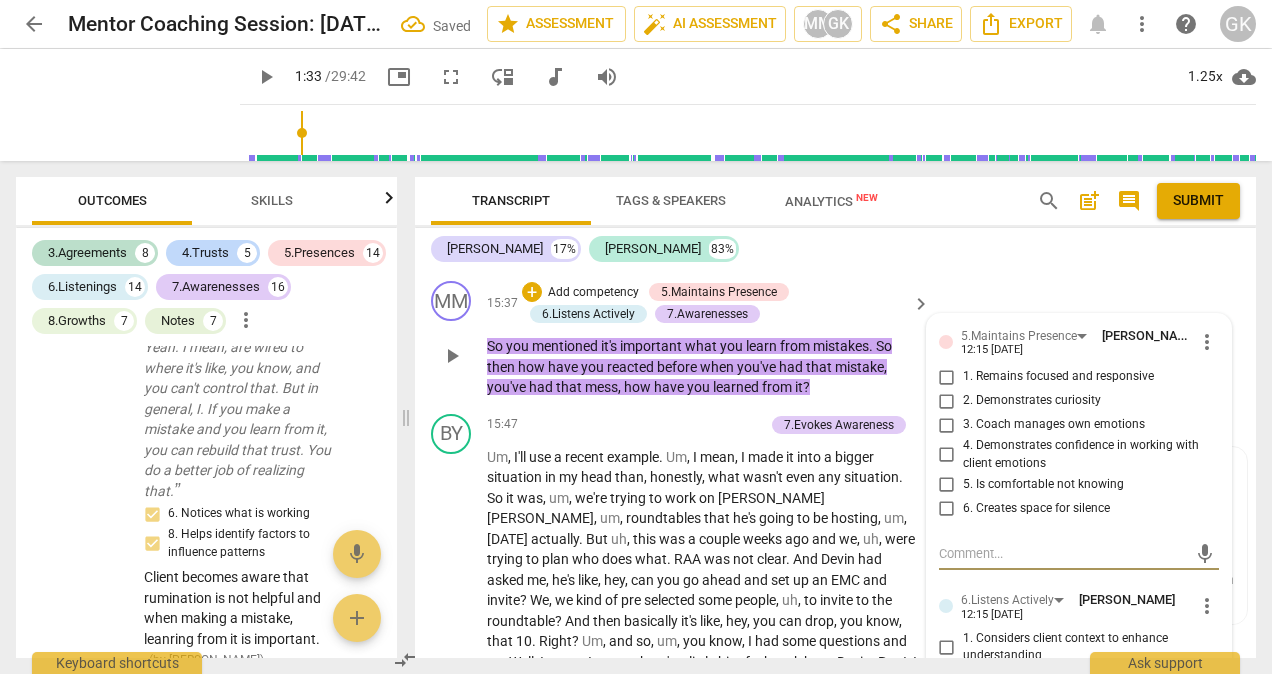 scroll, scrollTop: 16230, scrollLeft: 0, axis: vertical 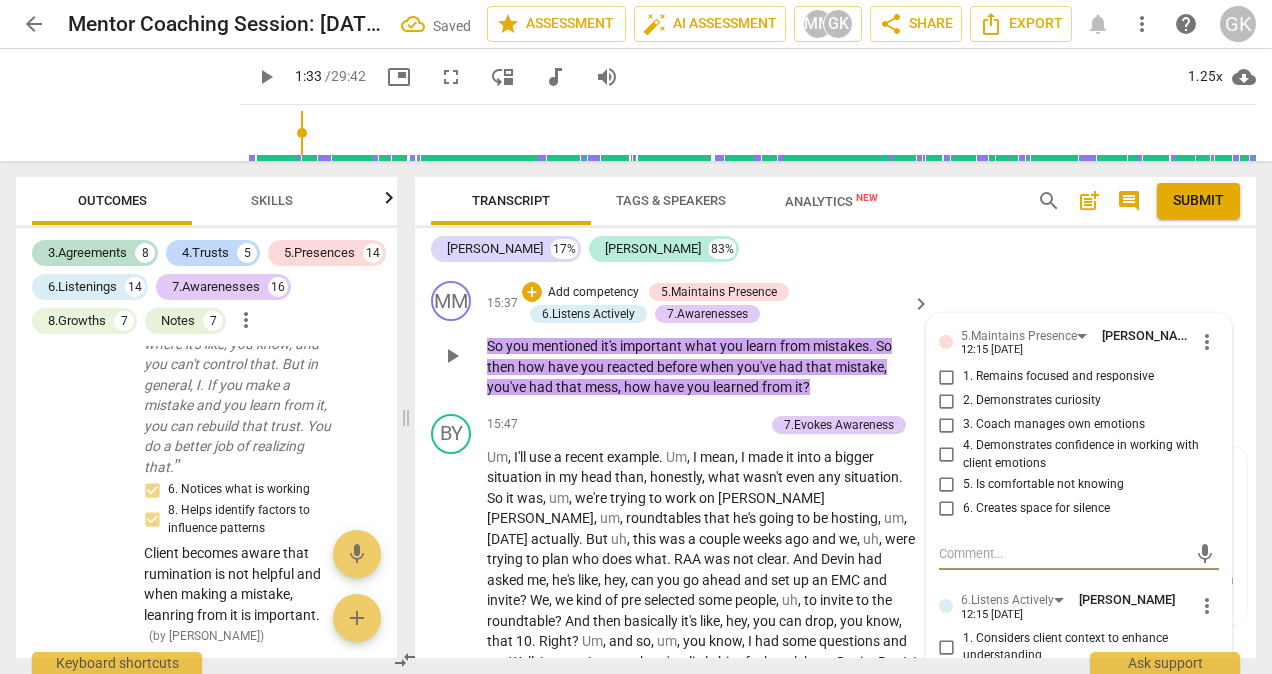 click on "Add competency" at bounding box center [593, 293] 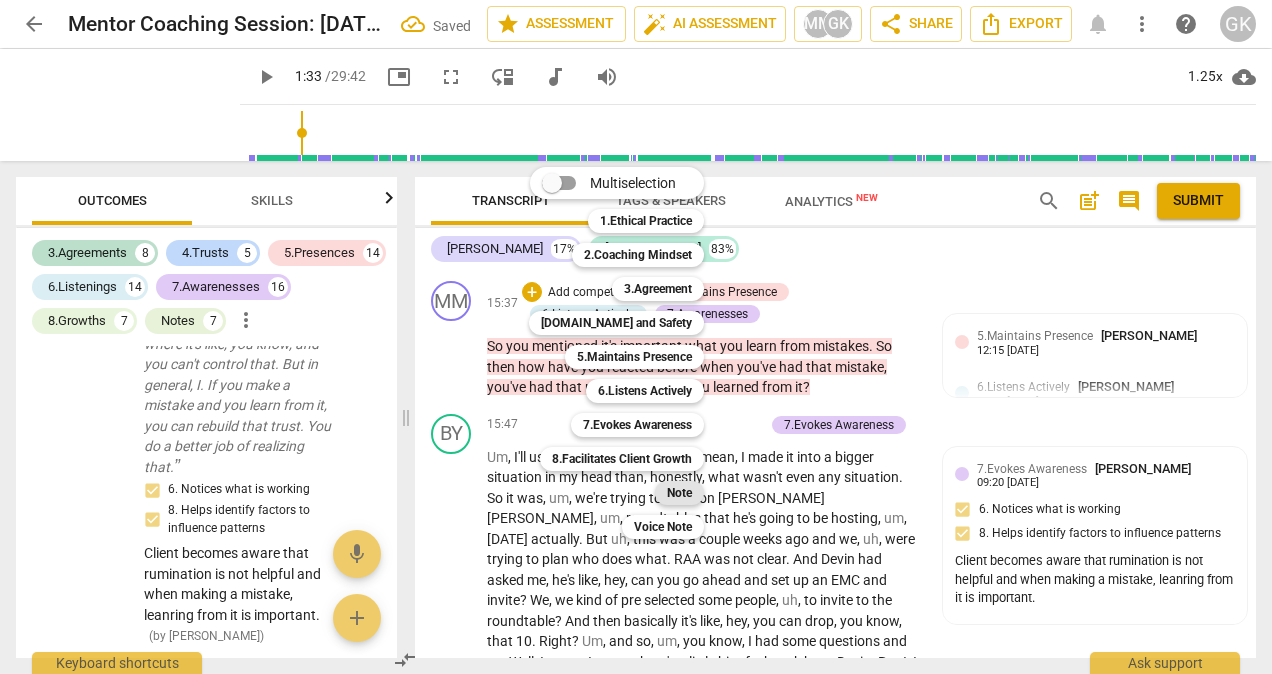 click on "Note" at bounding box center [679, 493] 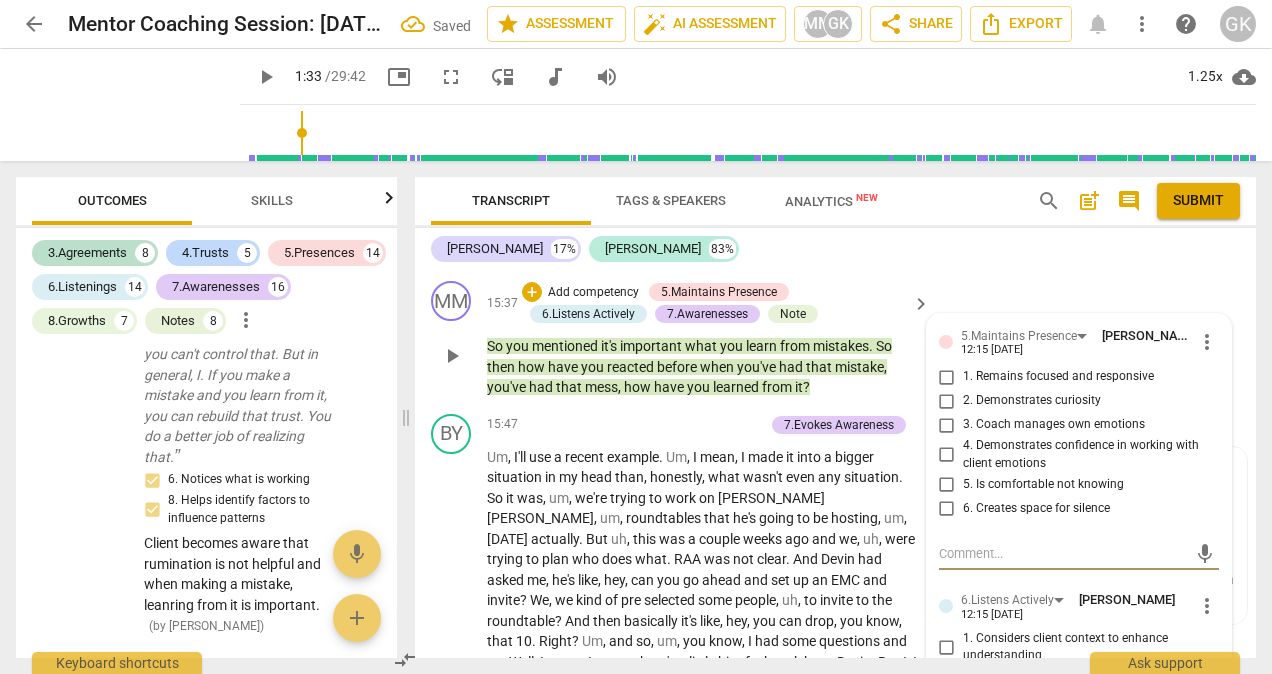 scroll, scrollTop: 16450, scrollLeft: 0, axis: vertical 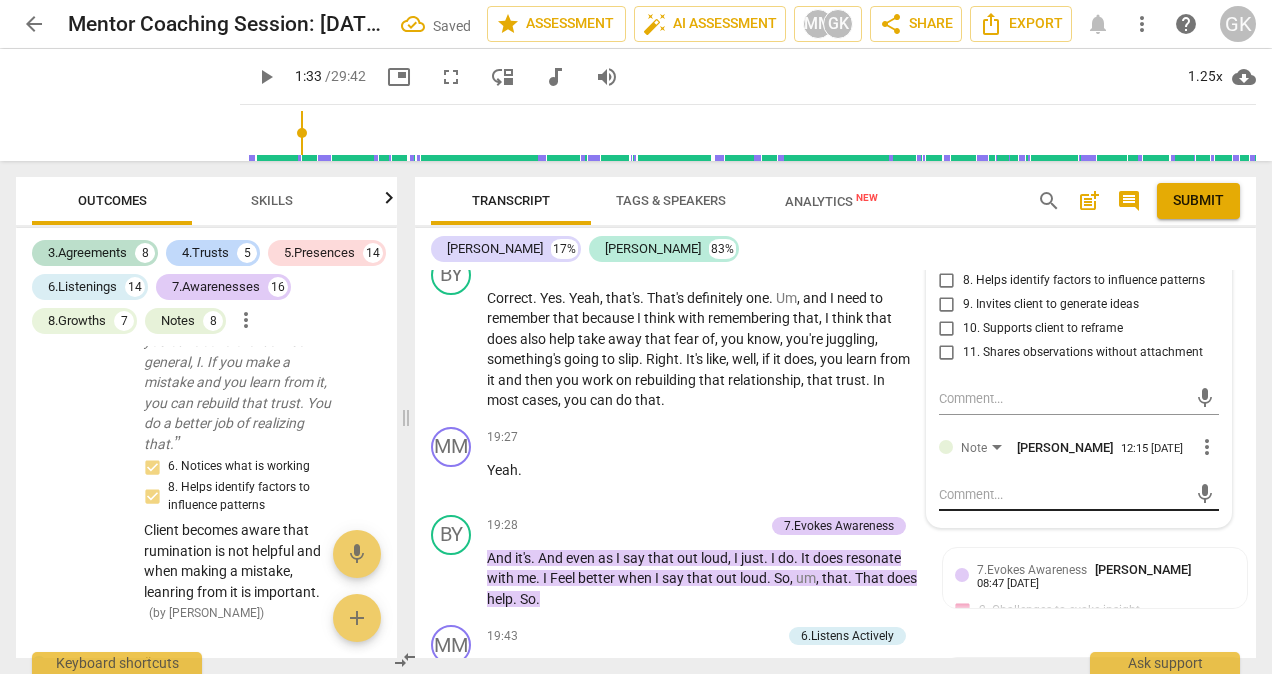 click at bounding box center [1063, 494] 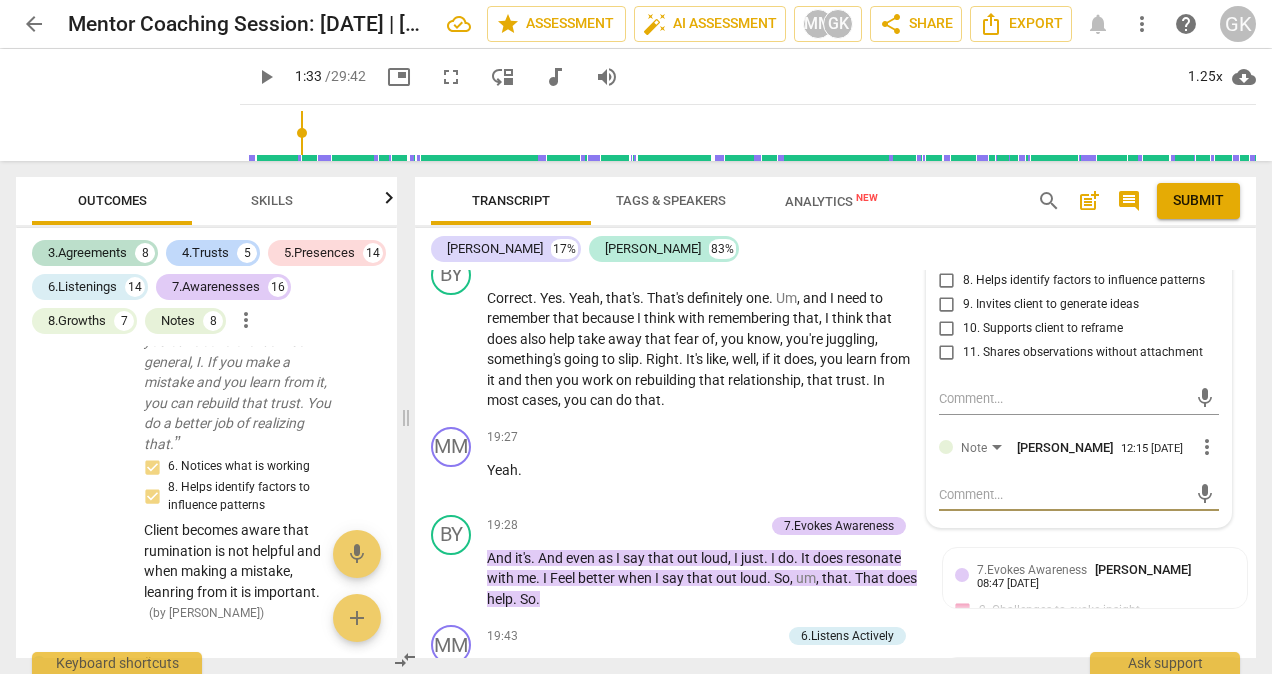 type on "B" 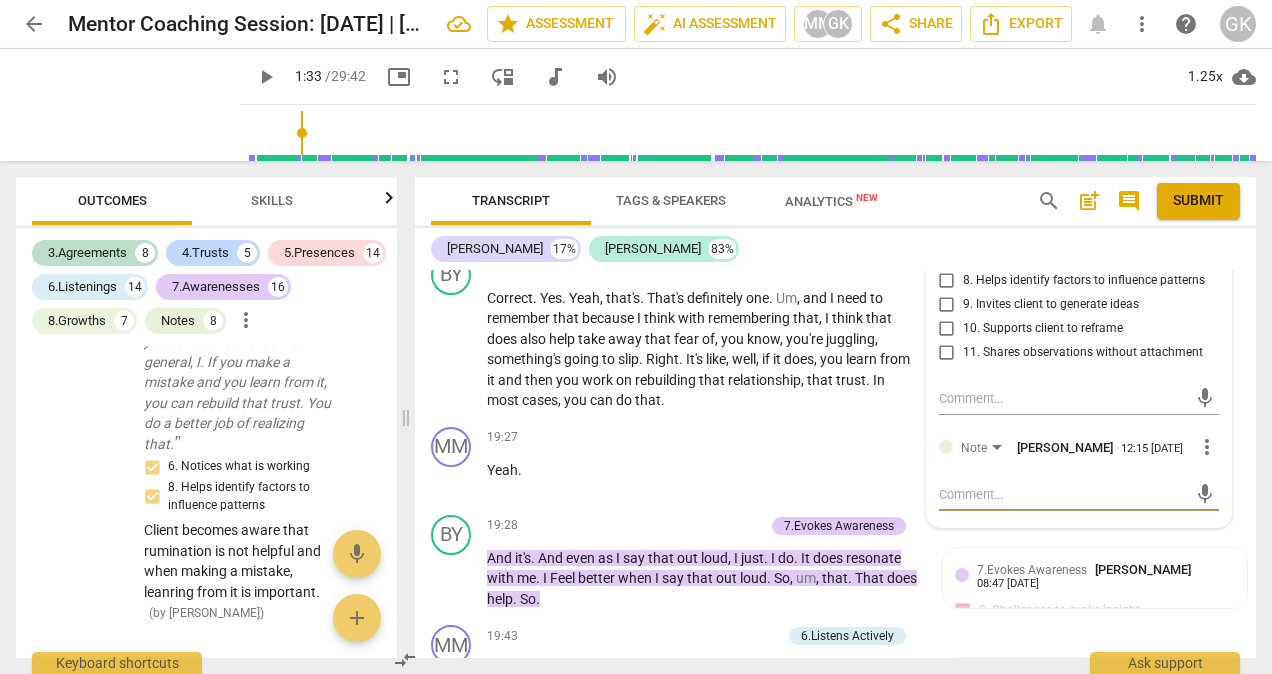 type on "B" 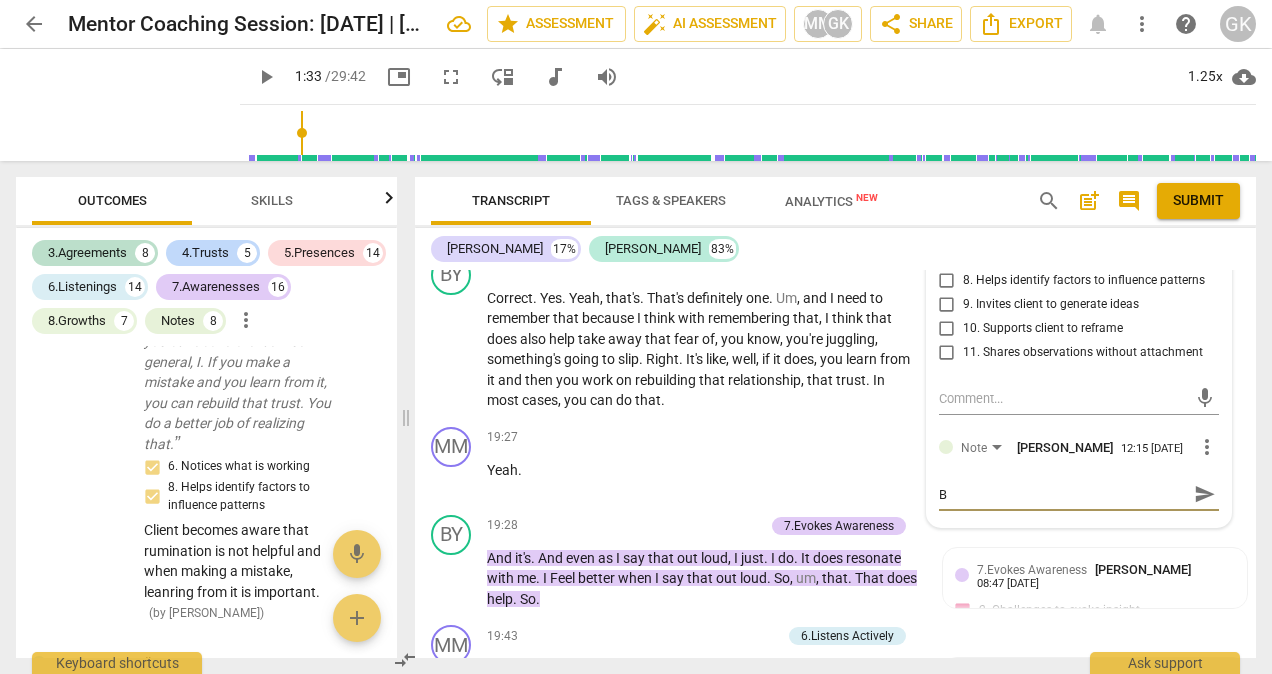 type on "Be" 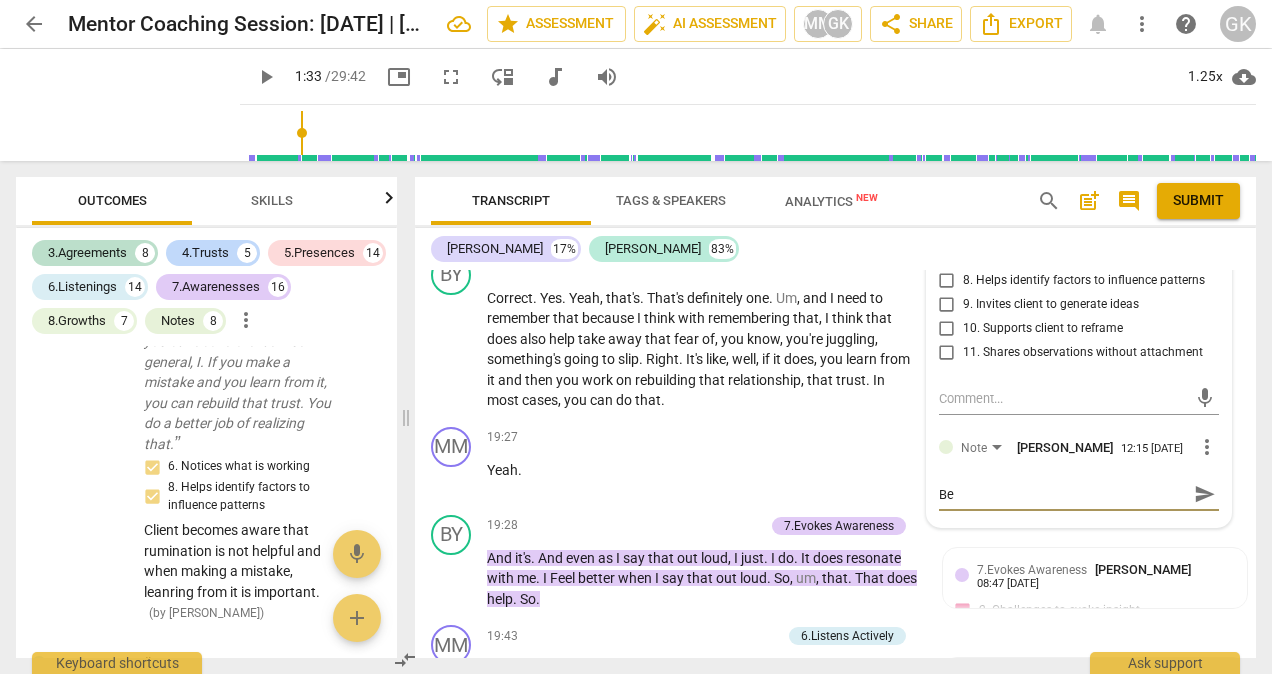 type on "Beu" 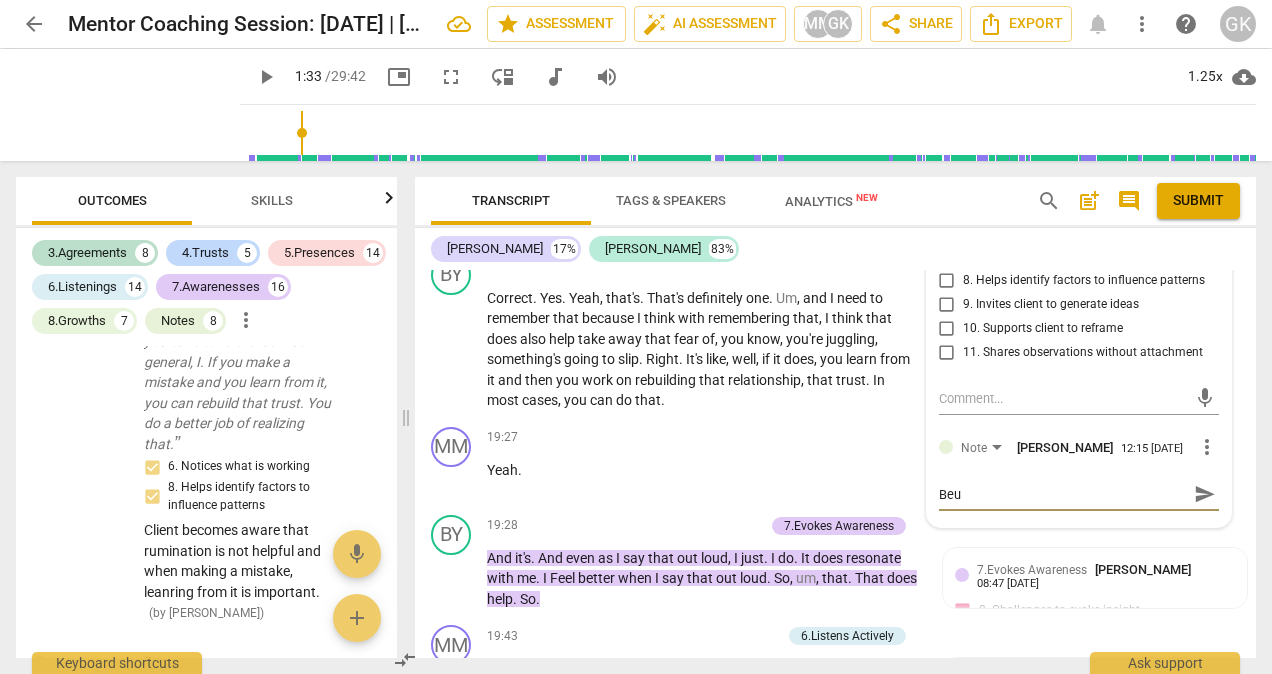 type on "Beua" 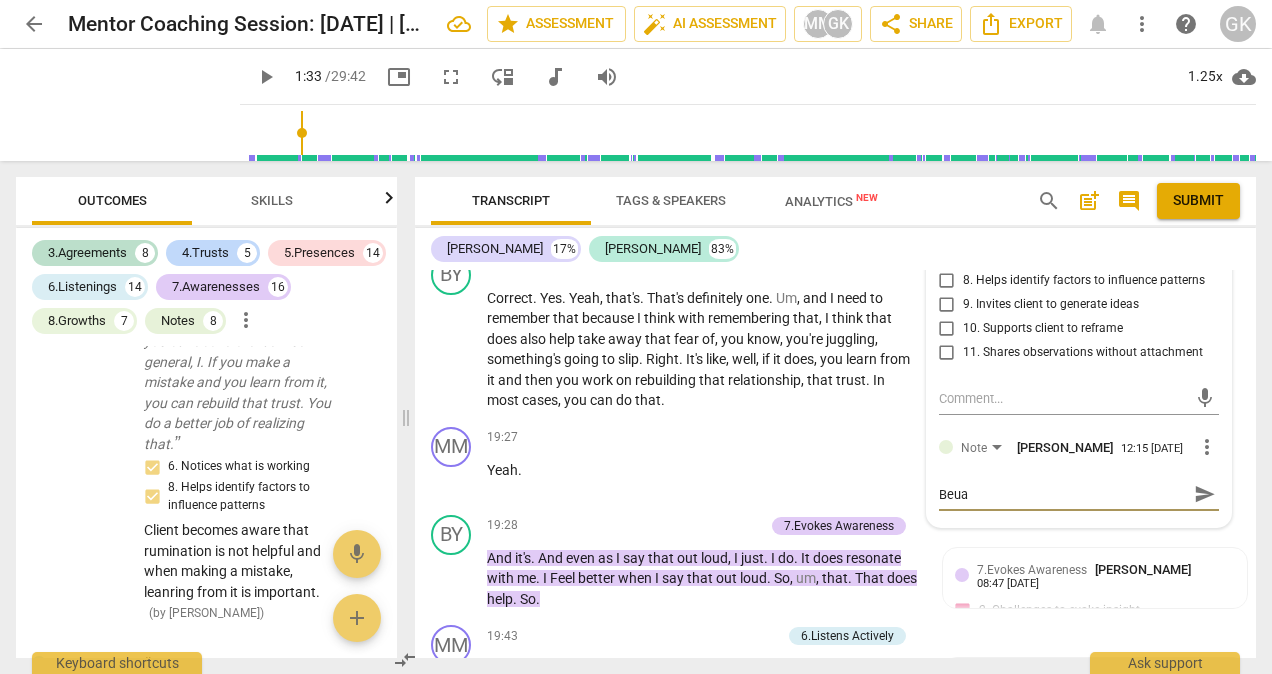 type on "Beuat" 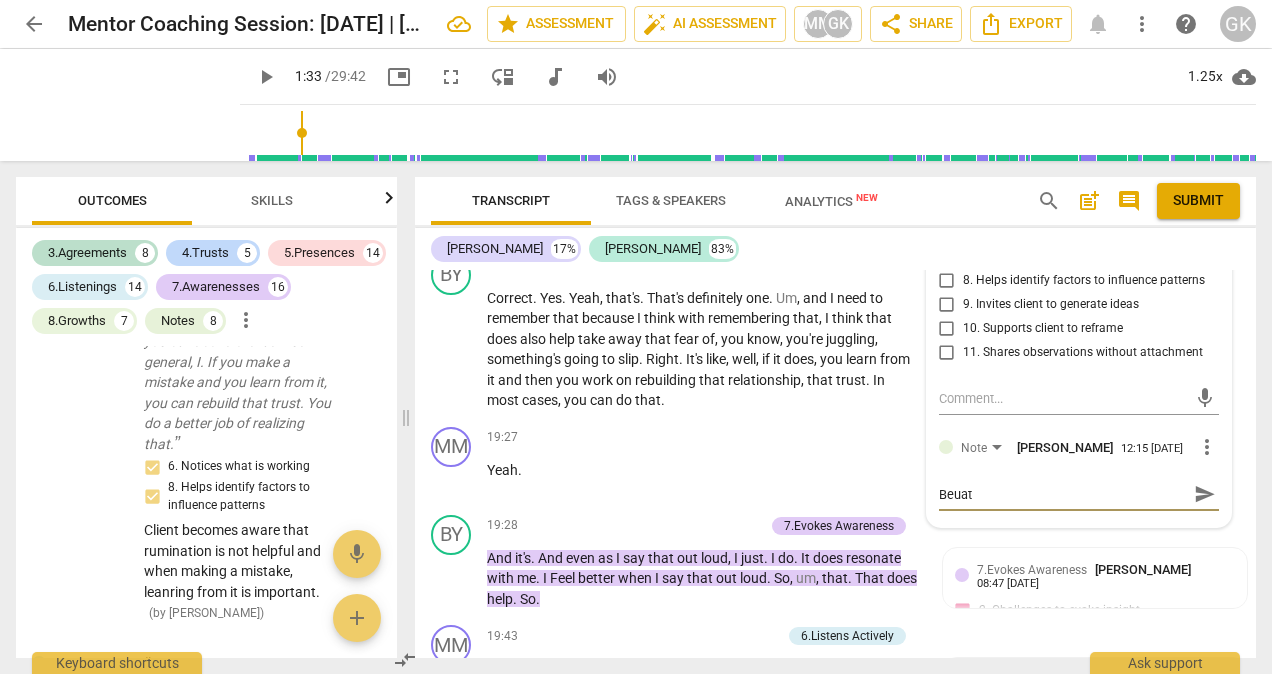 type on "Beuati" 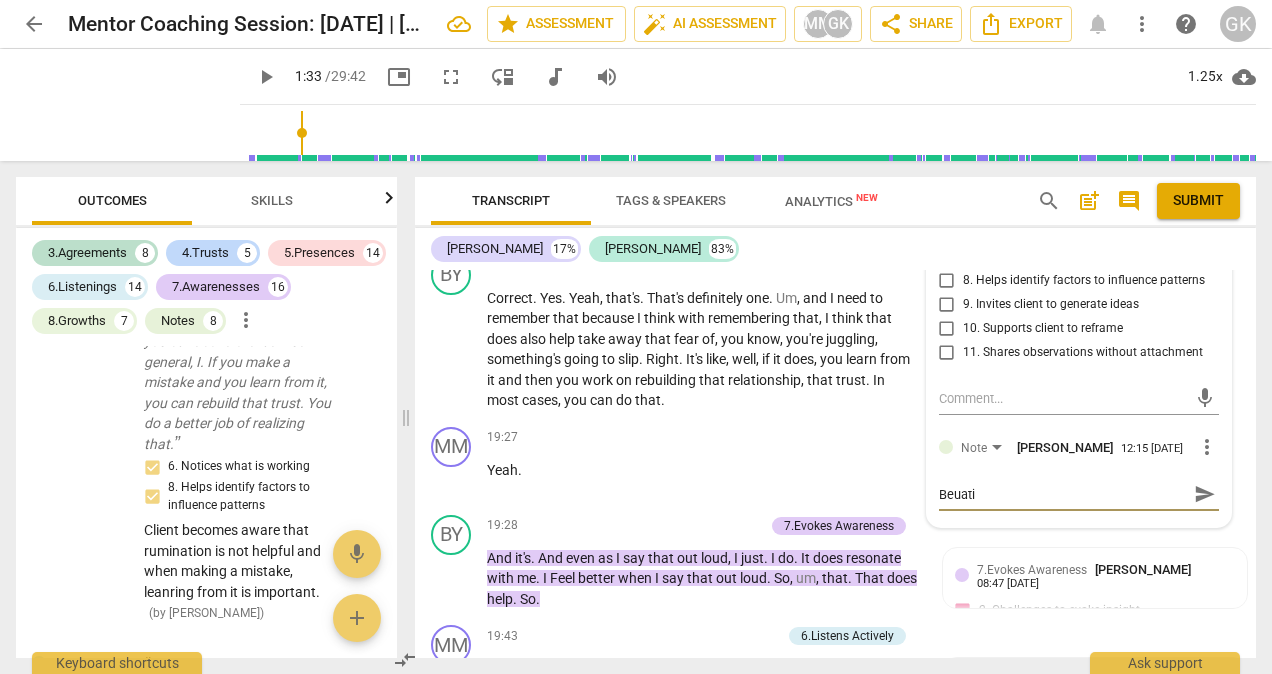 type on "Beuatif" 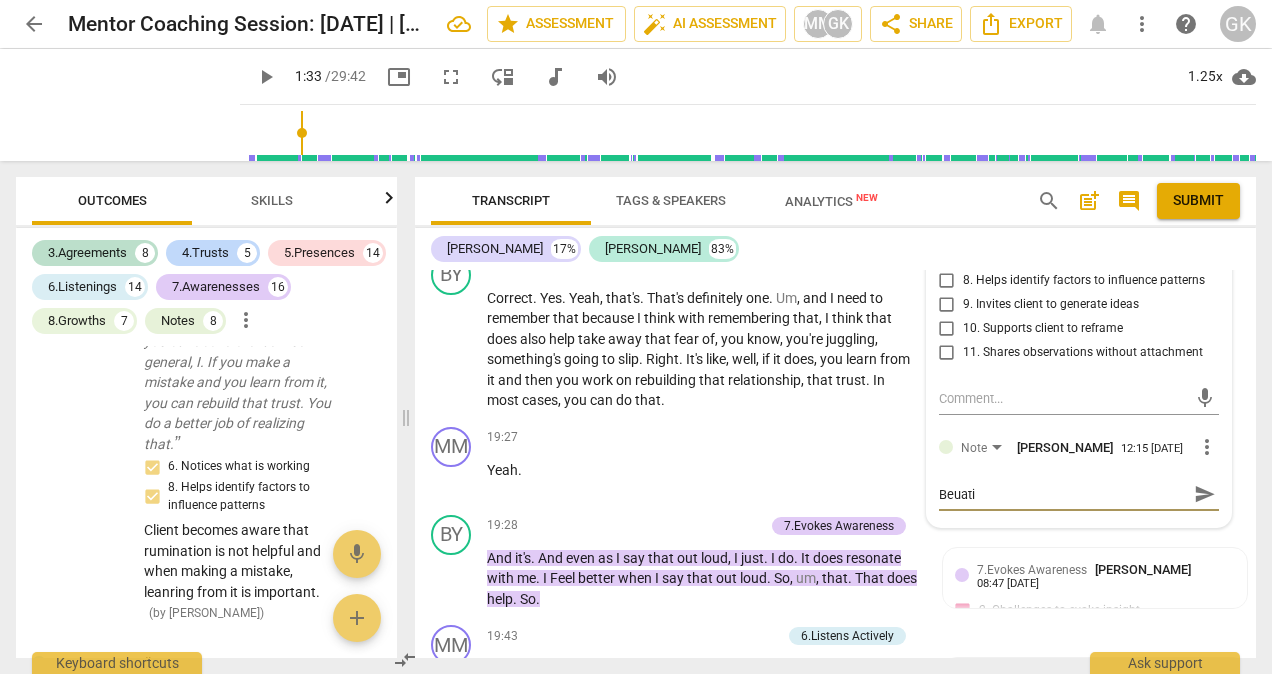 type on "Beuatif" 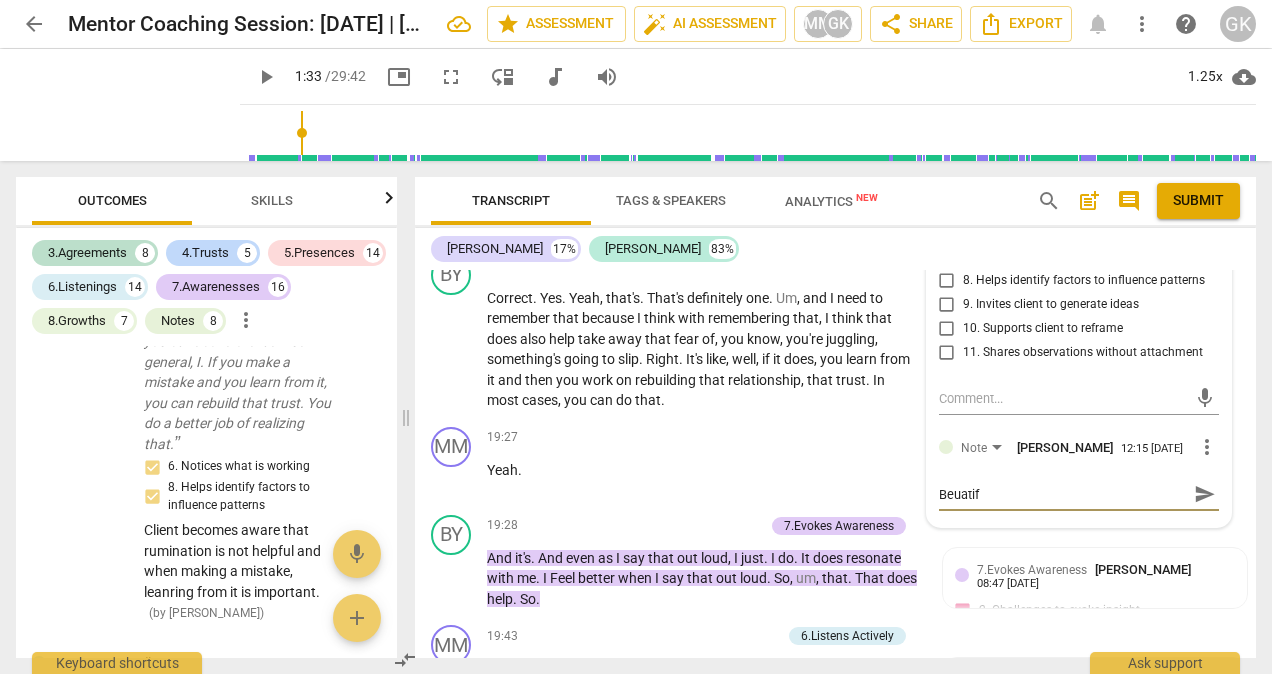 type on "Beuatifu" 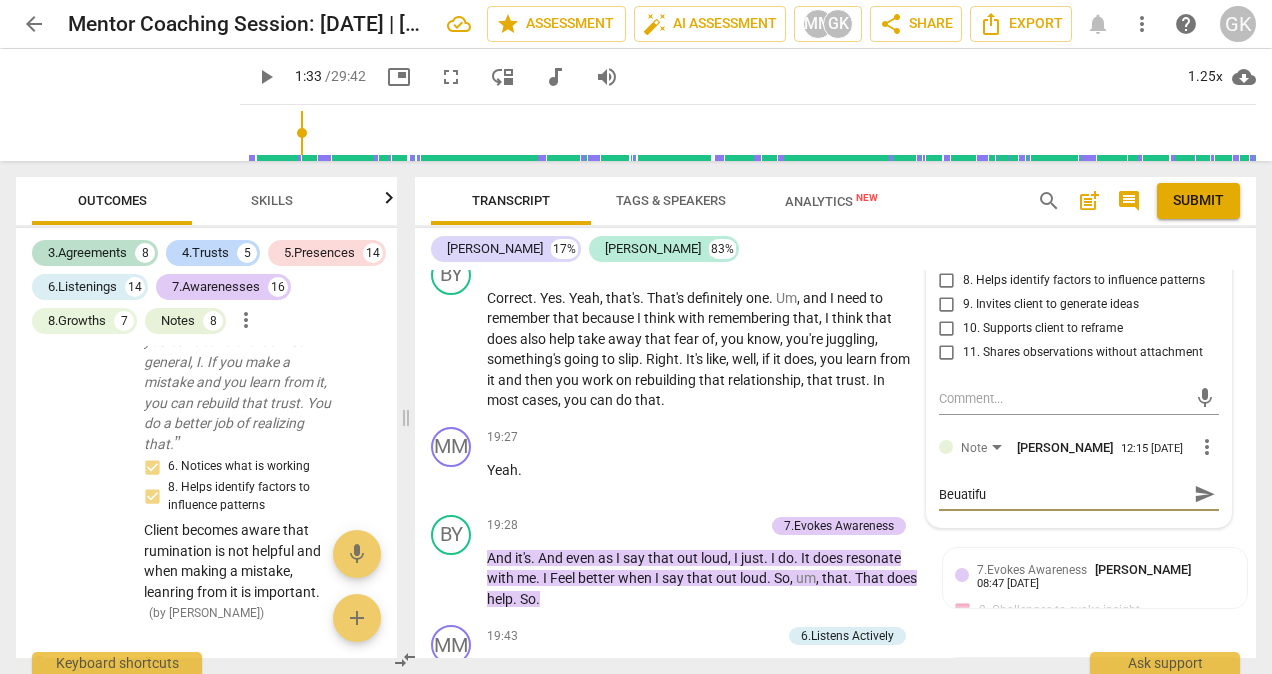 type on "Beuatiful" 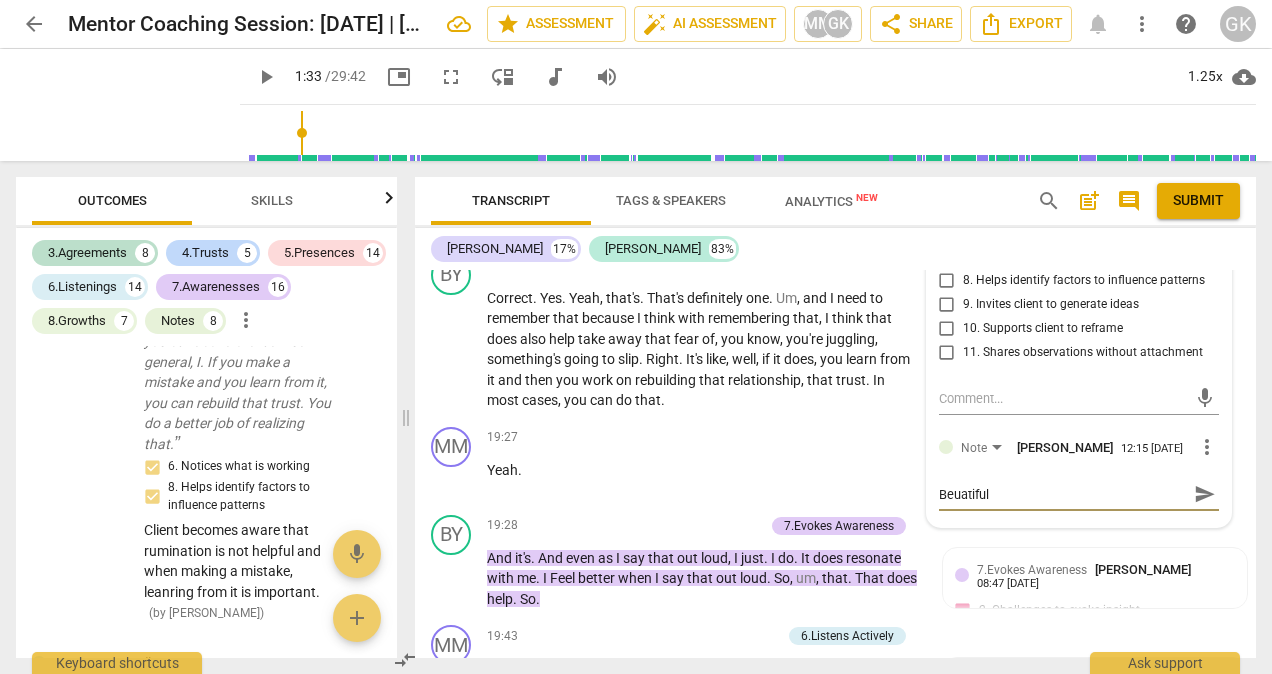 type on "Beuatiful" 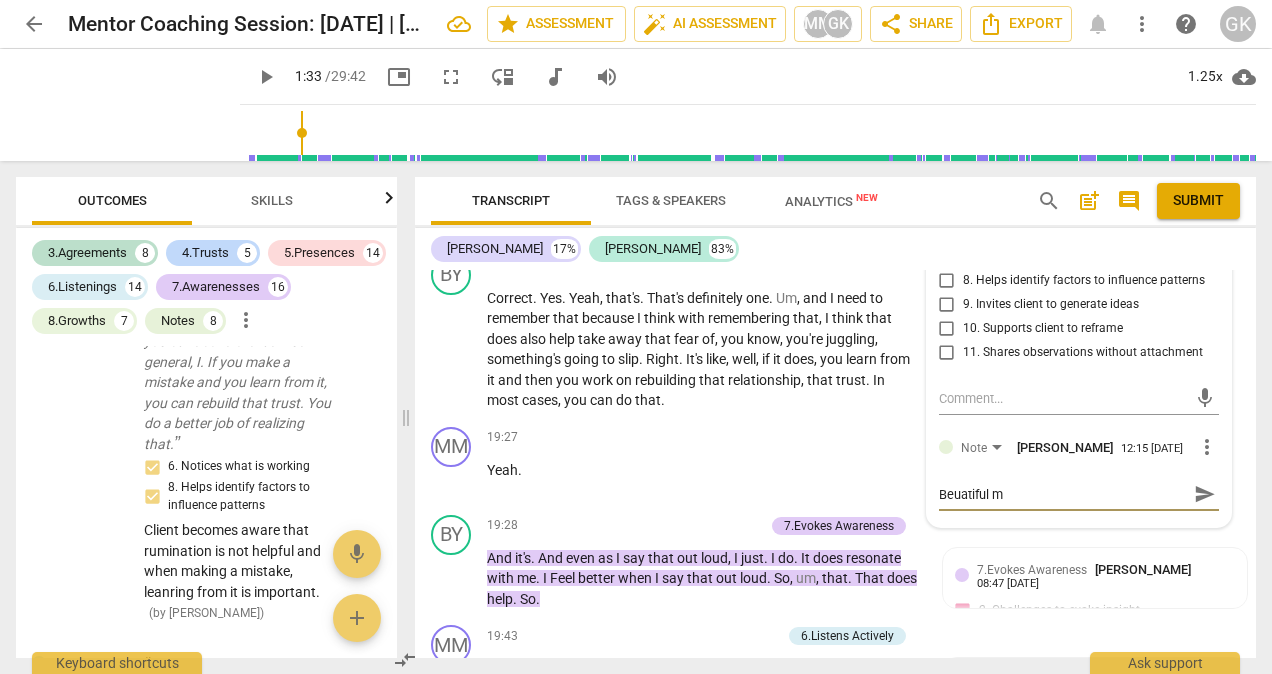 type on "Beuatiful mo" 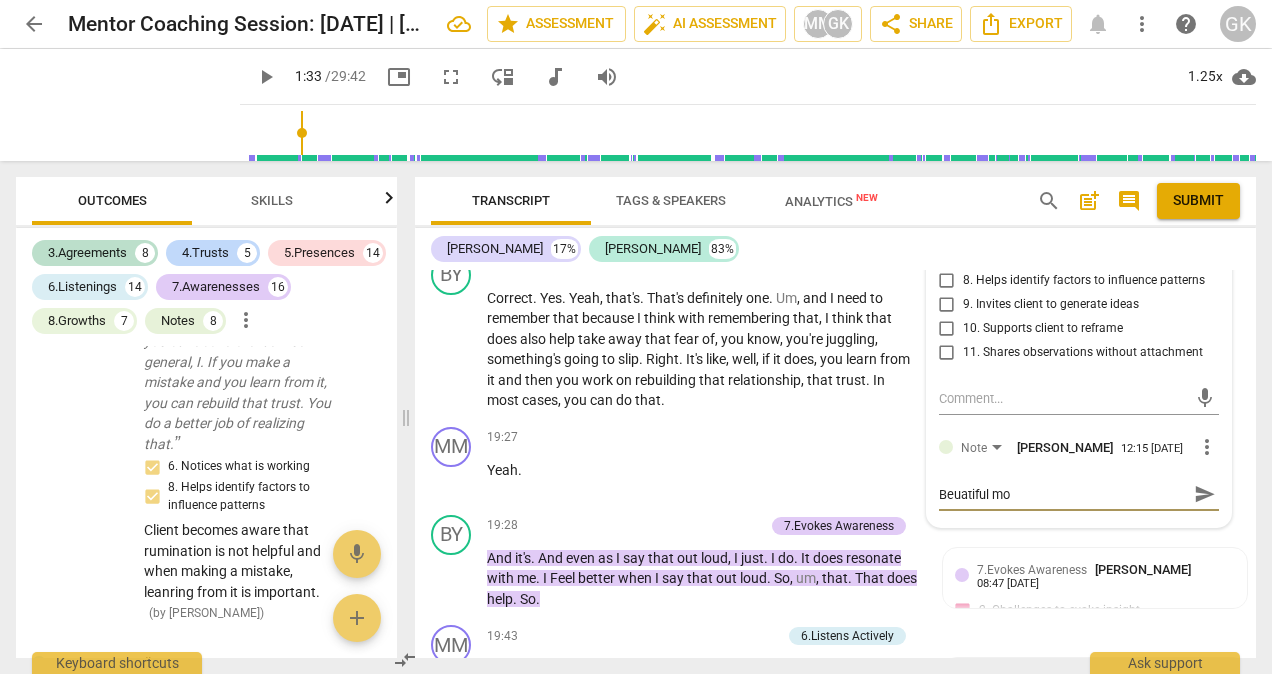 type on "Beuatiful mom" 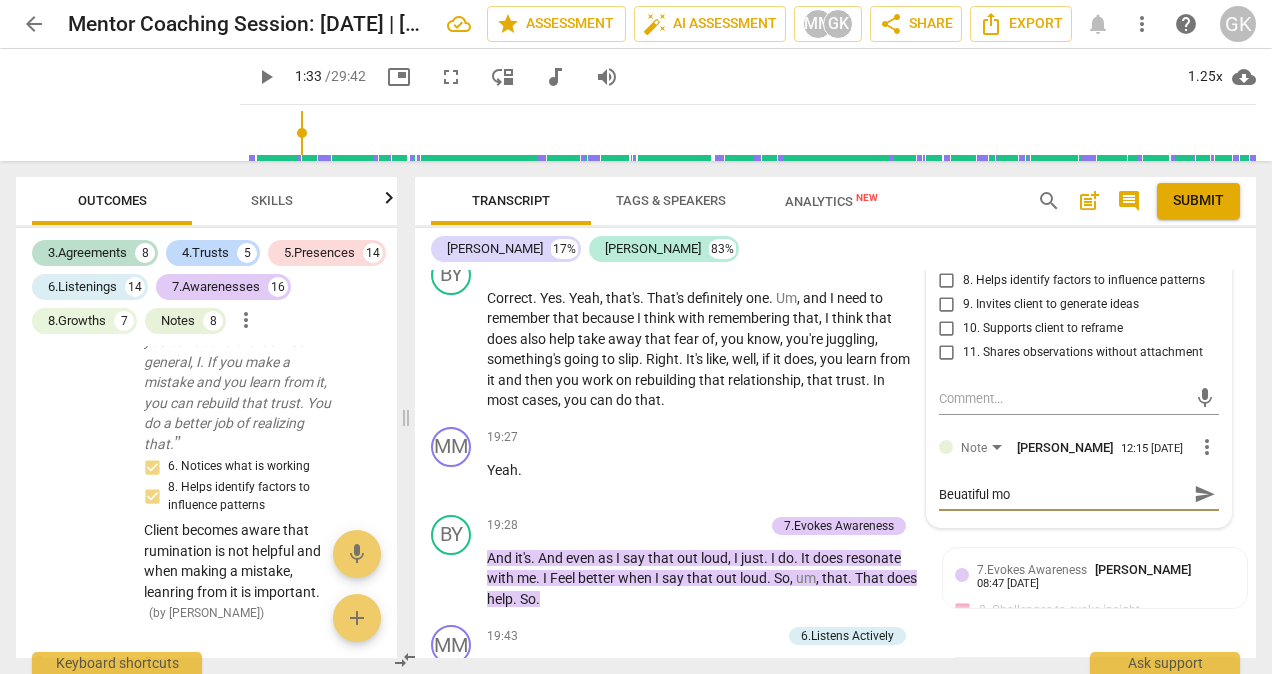 type on "Beuatiful mom" 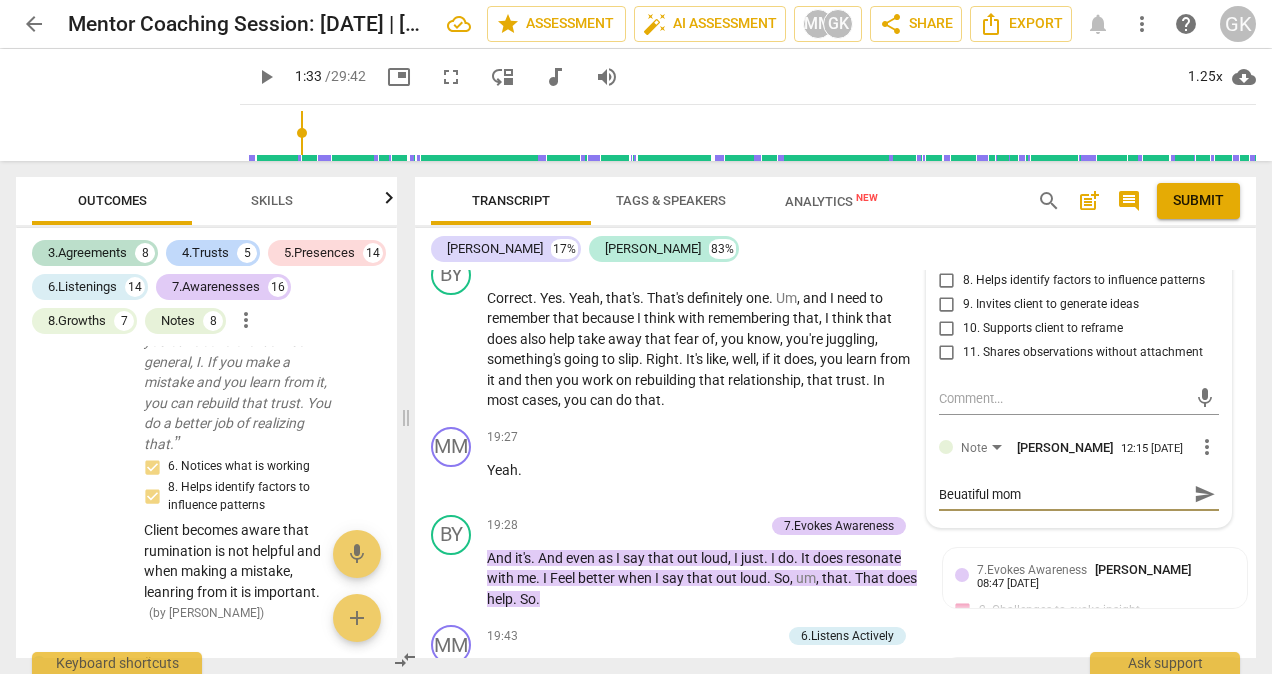 type on "Beuatiful mome" 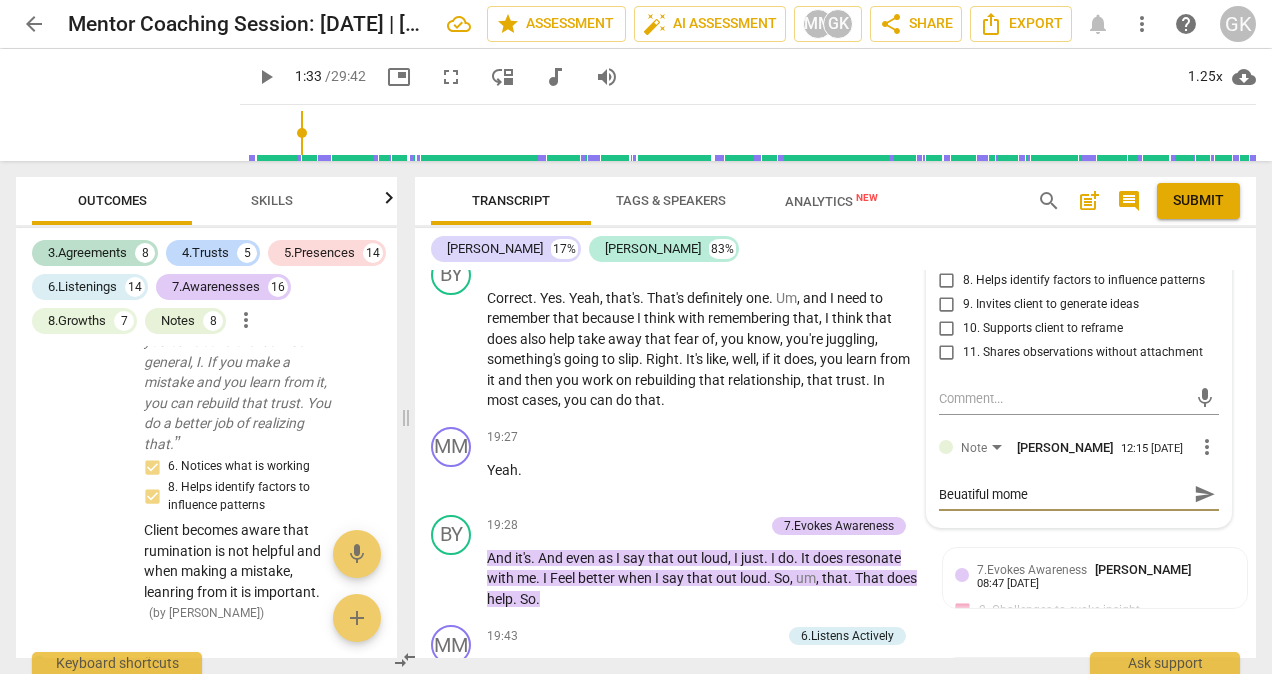 type on "Beuatiful momen" 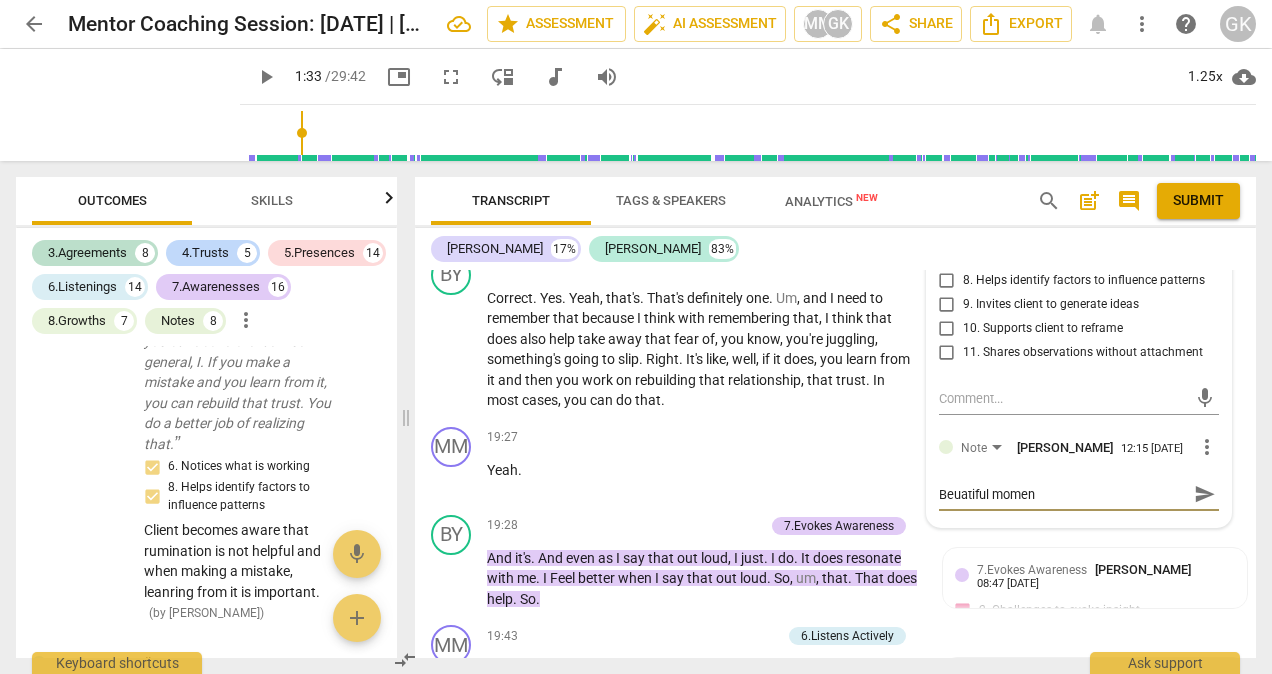 type on "Beuatiful moment" 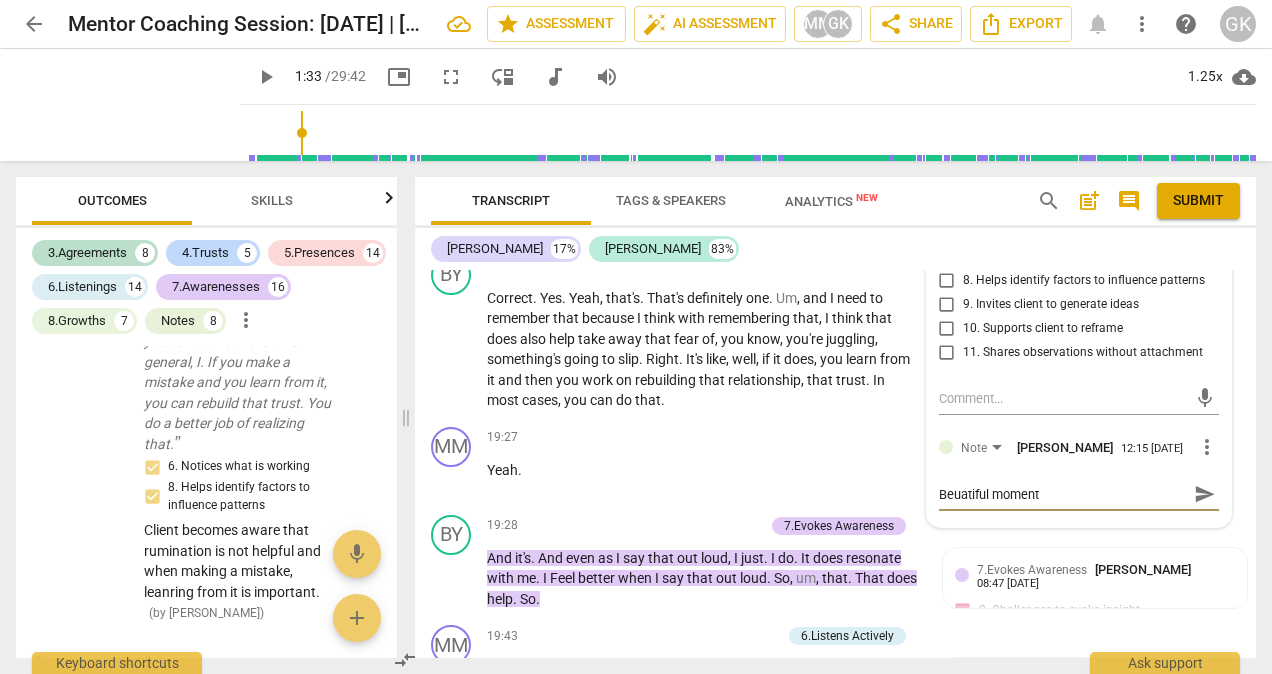 type on "Beuatiful moment" 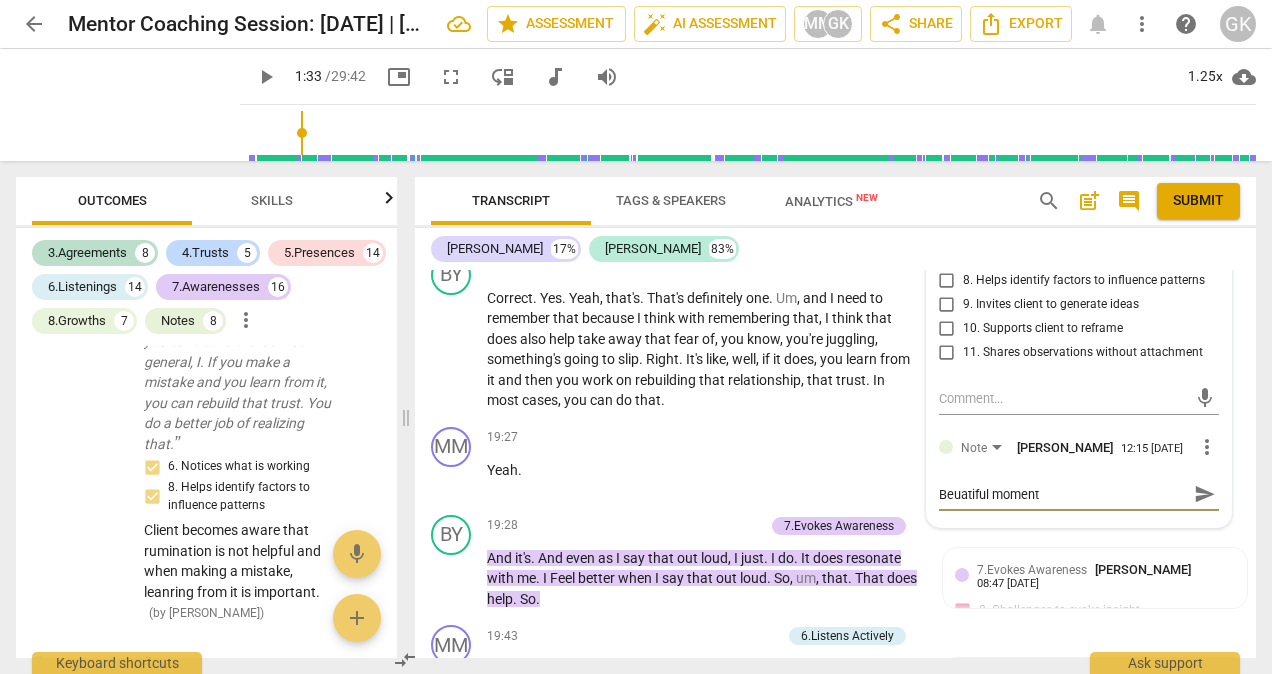 type on "Beuatiful moment -" 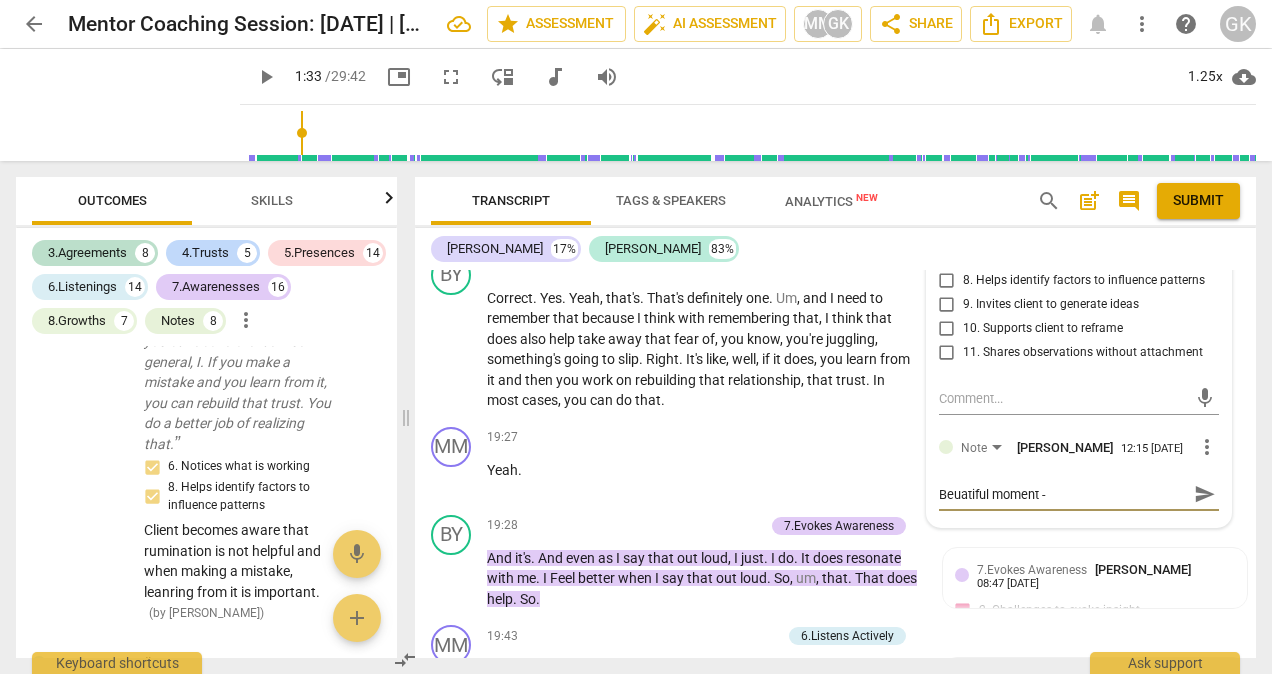 type on "Beuatiful moment -" 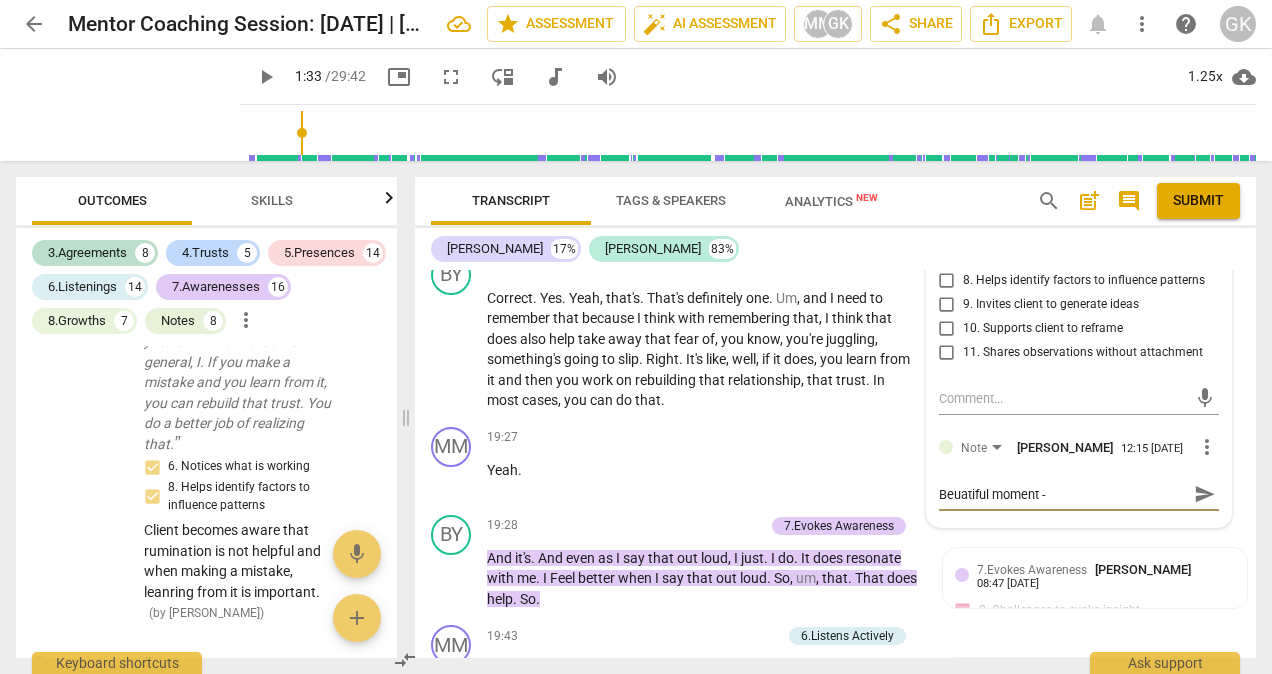 type on "Beautiful moment -" 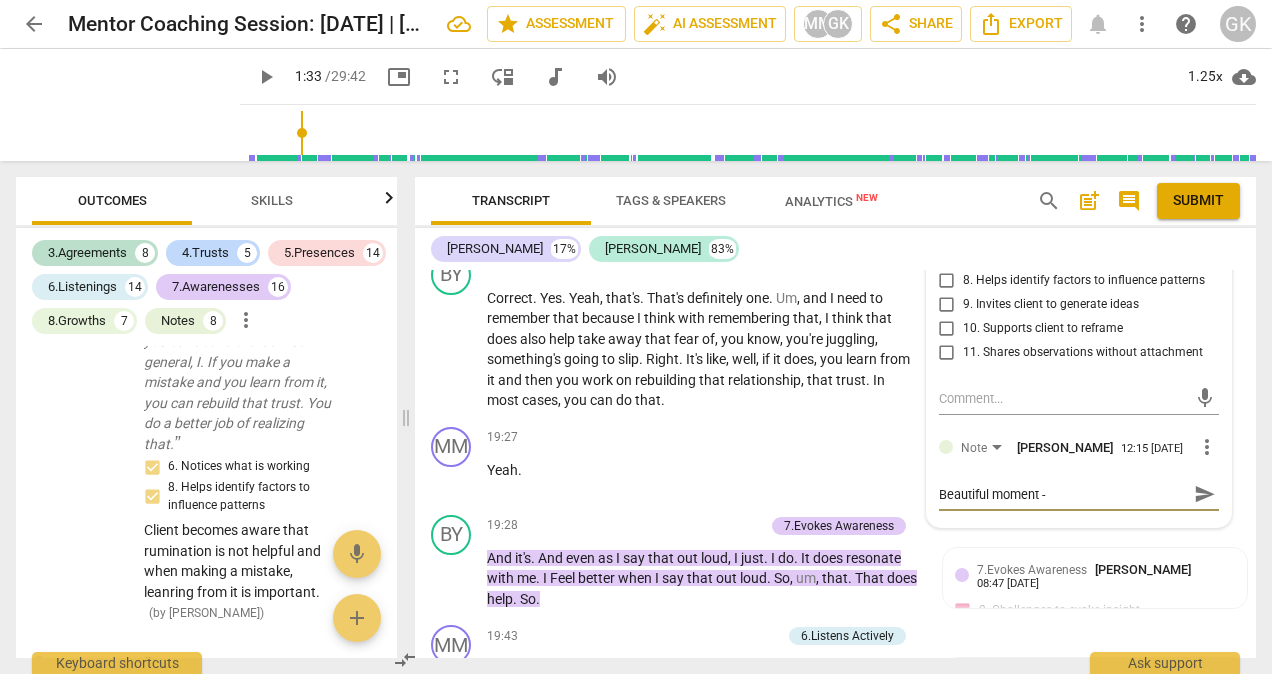 click on "Beautiful moment -" at bounding box center [1063, 494] 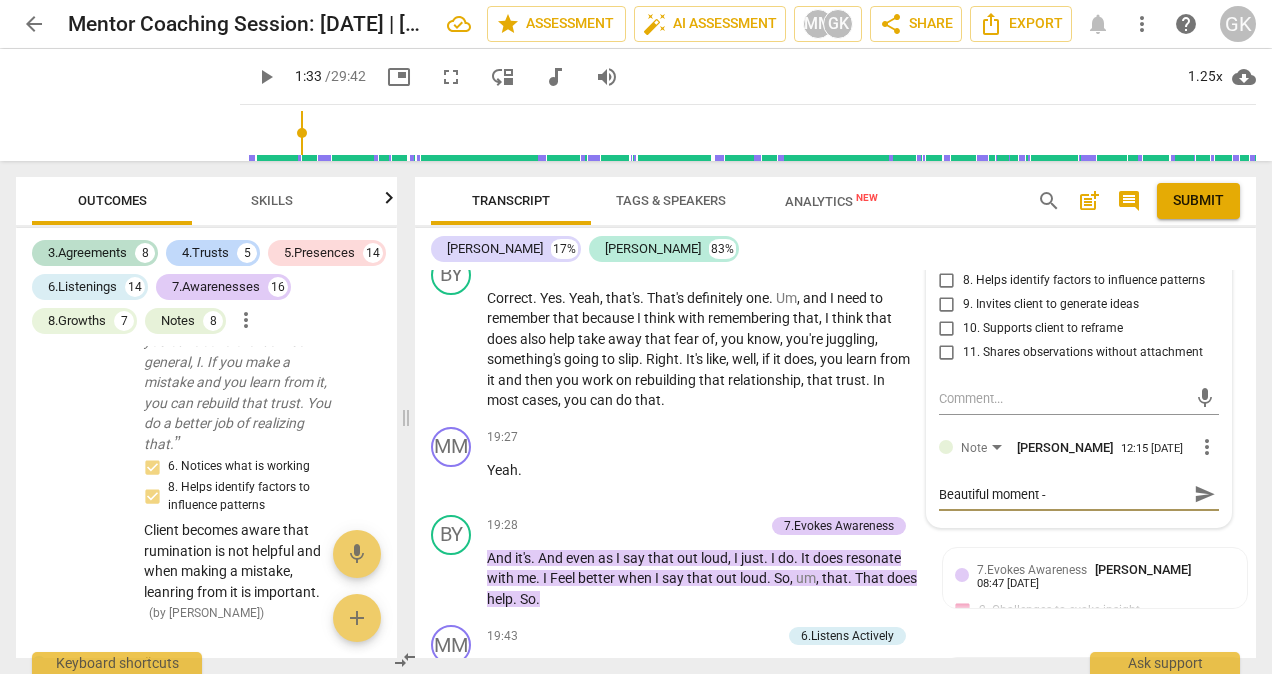 type on "Beautiful moment - [PERSON_NAME] reflects language with precision and stays close to the client’s emotional experience.
🕒 15:37–18:53: Skillful follow-up on “learning from mistakes” theme.
🛠 Development Suggestion: Consider reflecting emotional shifts or hidden assumptions more boldly, e.g., “What part of you still believes perfection is safer than trust?”" 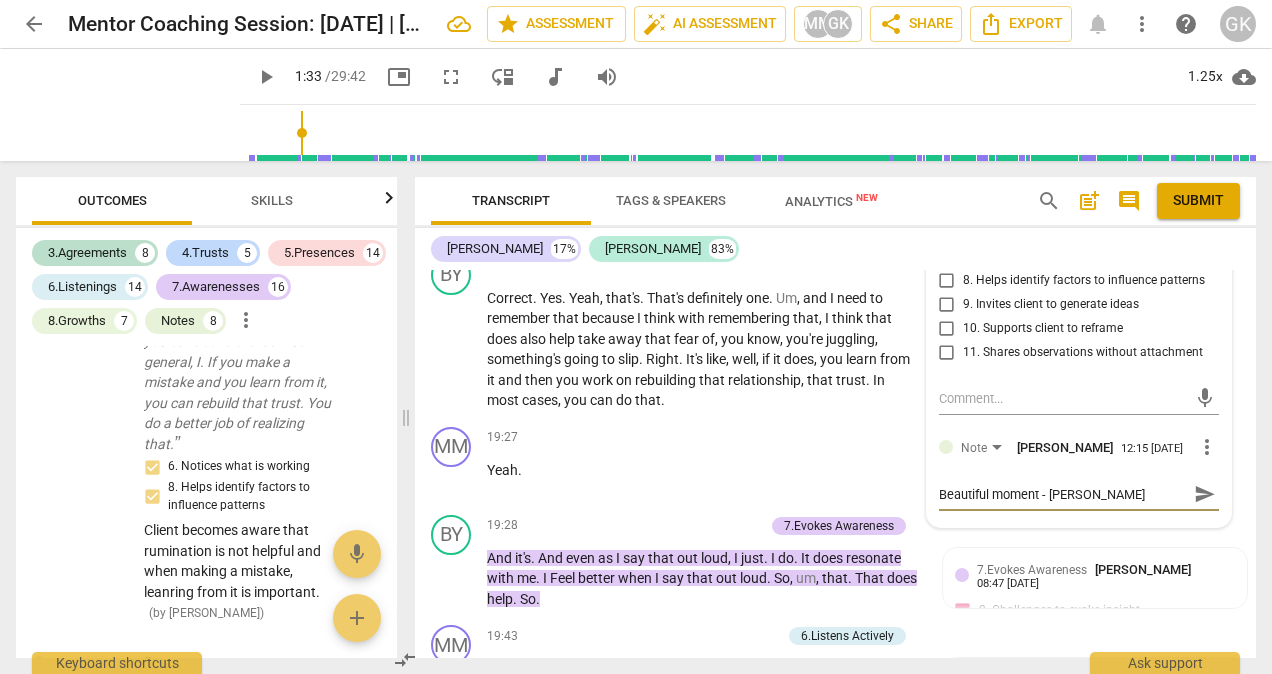 scroll, scrollTop: 36, scrollLeft: 0, axis: vertical 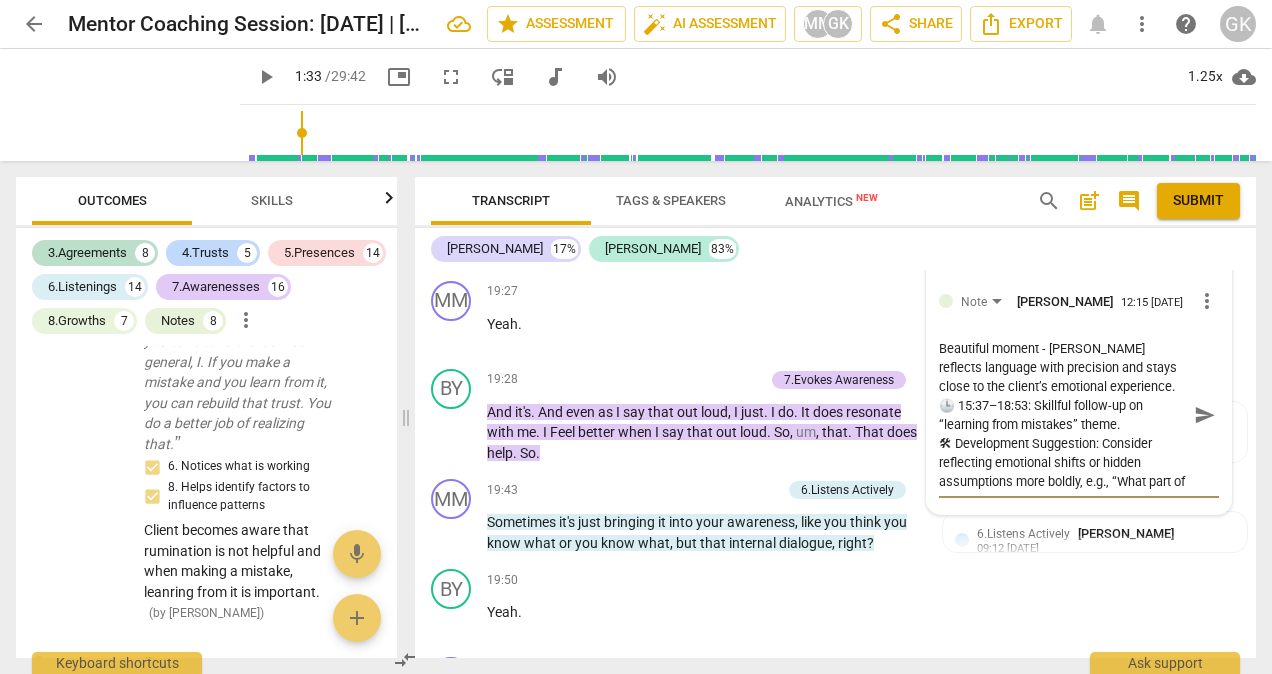 click on "Beautiful moment - [PERSON_NAME] reflects language with precision and stays close to the client’s emotional experience.
🕒 15:37–18:53: Skillful follow-up on “learning from mistakes” theme.
🛠 Development Suggestion: Consider reflecting emotional shifts or hidden assumptions more boldly, e.g., “What part of you still believes perfection is safer than trust?”" at bounding box center (1063, 415) 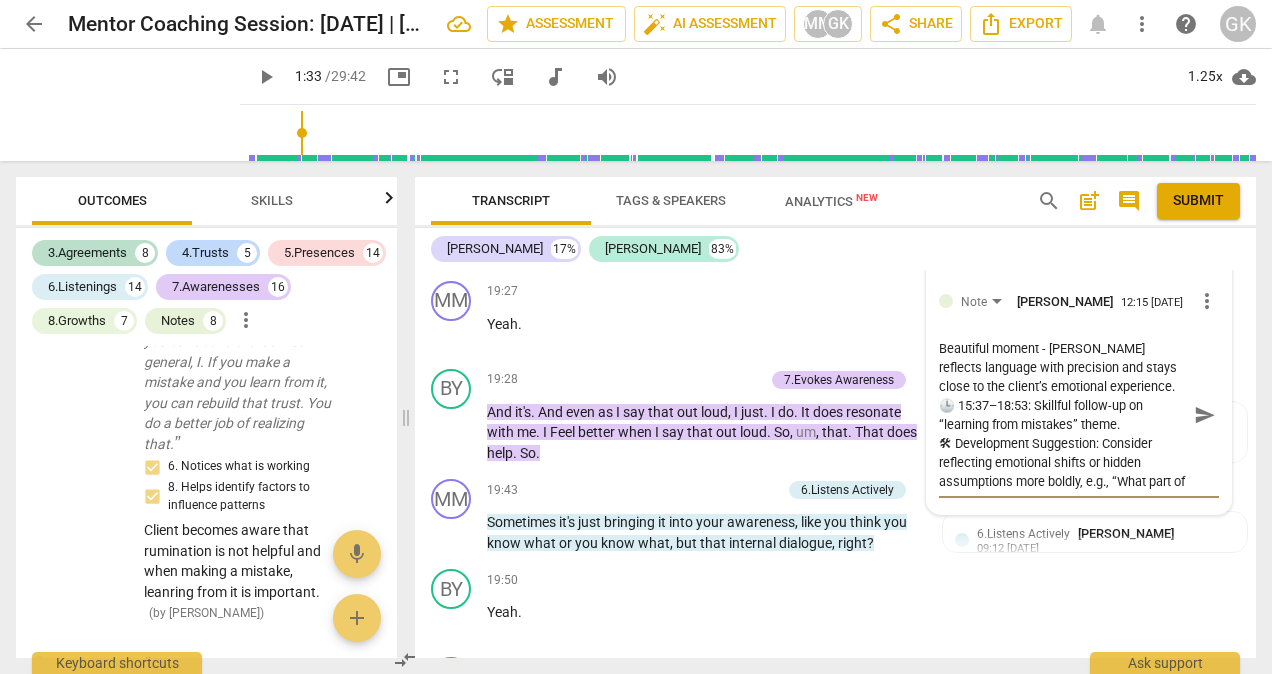 click on "Beautiful moment - [PERSON_NAME] reflects language with precision and stays close to the client’s emotional experience.
🕒 15:37–18:53: Skillful follow-up on “learning from mistakes” theme.
🛠 Development Suggestion: Consider reflecting emotional shifts or hidden assumptions more boldly, e.g., “What part of you still believes perfection is safer than trust?”" at bounding box center [1063, 415] 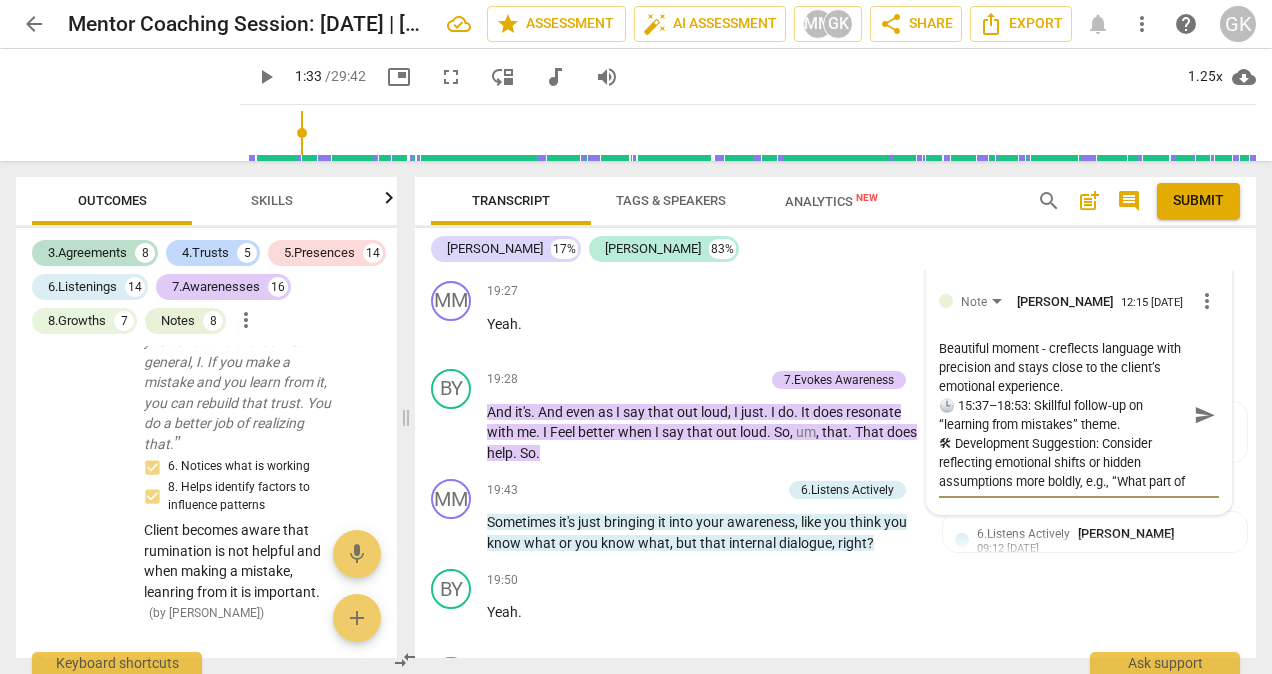 type on "Beautiful moment - coreflects language with precision and stays close to the client’s emotional experience.
🕒 15:37–18:53: Skillful follow-up on “learning from mistakes” theme.
🛠 Development Suggestion: Consider reflecting emotional shifts or hidden assumptions more boldly, e.g., “What part of you still believes perfection is safer than trust?”" 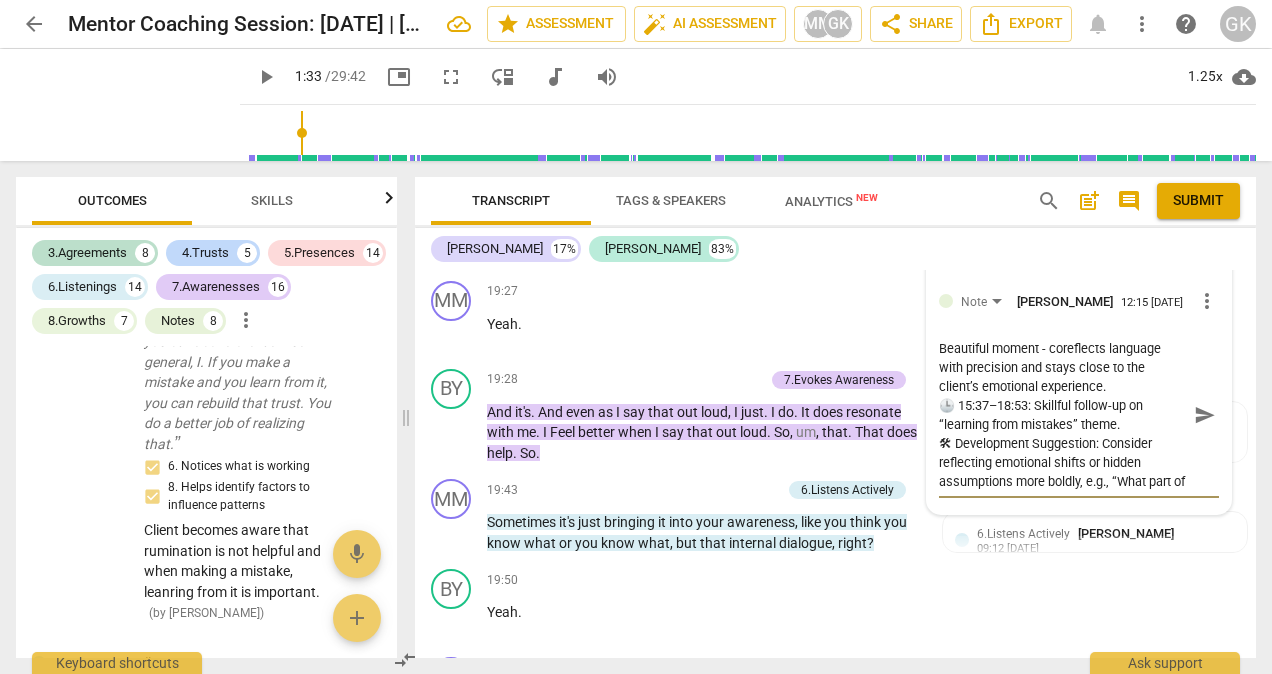 type on "Beautiful moment - coareflects language with precision and stays close to the client’s emotional experience.
🕒 15:37–18:53: Skillful follow-up on “learning from mistakes” theme.
🛠 Development Suggestion: Consider reflecting emotional shifts or hidden assumptions more boldly, e.g., “What part of you still believes perfection is safer than trust?”" 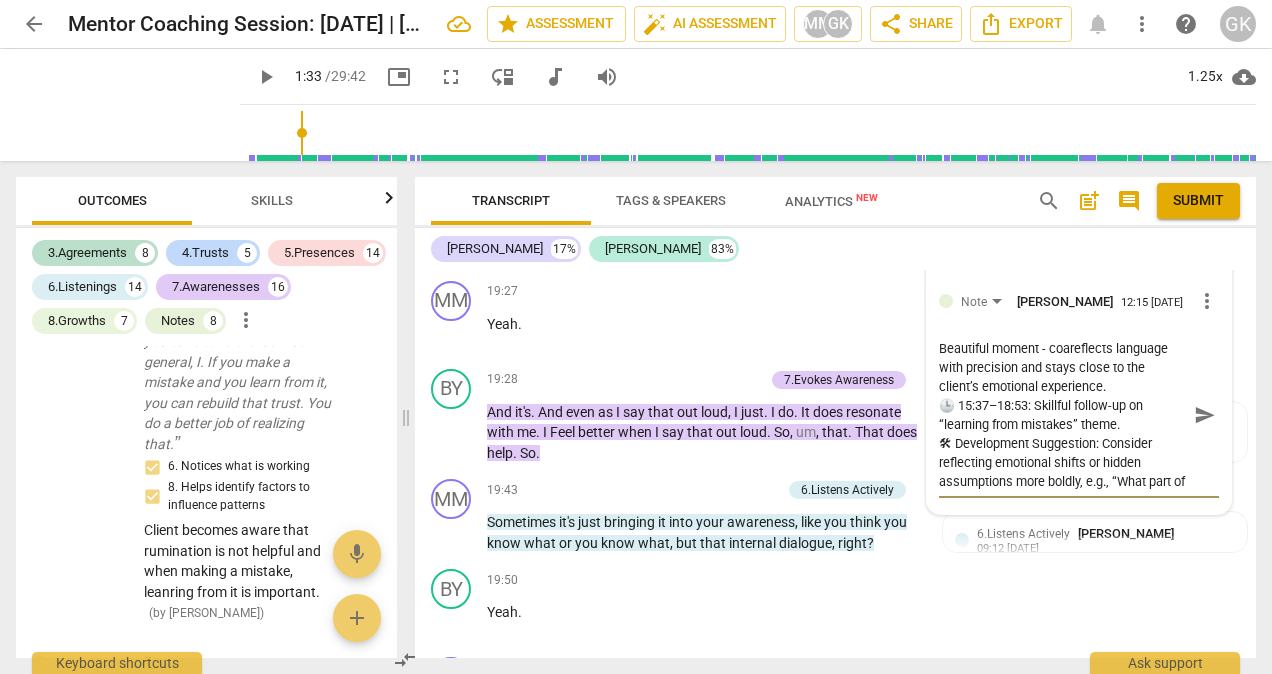 type on "Beautiful moment - coacreflects language with precision and stays close to the client’s emotional experience.
🕒 15:37–18:53: Skillful follow-up on “learning from mistakes” theme.
🛠 Development Suggestion: Consider reflecting emotional shifts or hidden assumptions more boldly, e.g., “What part of you still believes perfection is safer than trust?”" 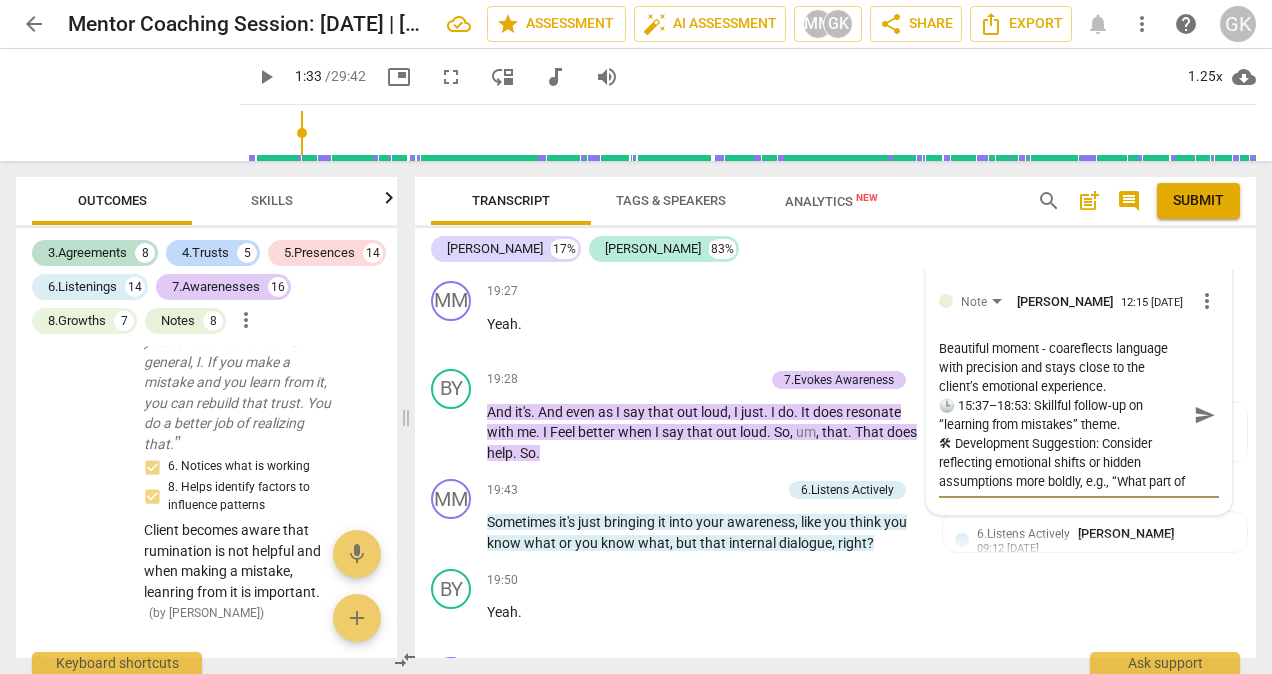 type on "Beautiful moment - coacreflects language with precision and stays close to the client’s emotional experience.
🕒 15:37–18:53: Skillful follow-up on “learning from mistakes” theme.
🛠 Development Suggestion: Consider reflecting emotional shifts or hidden assumptions more boldly, e.g., “What part of you still believes perfection is safer than trust?”" 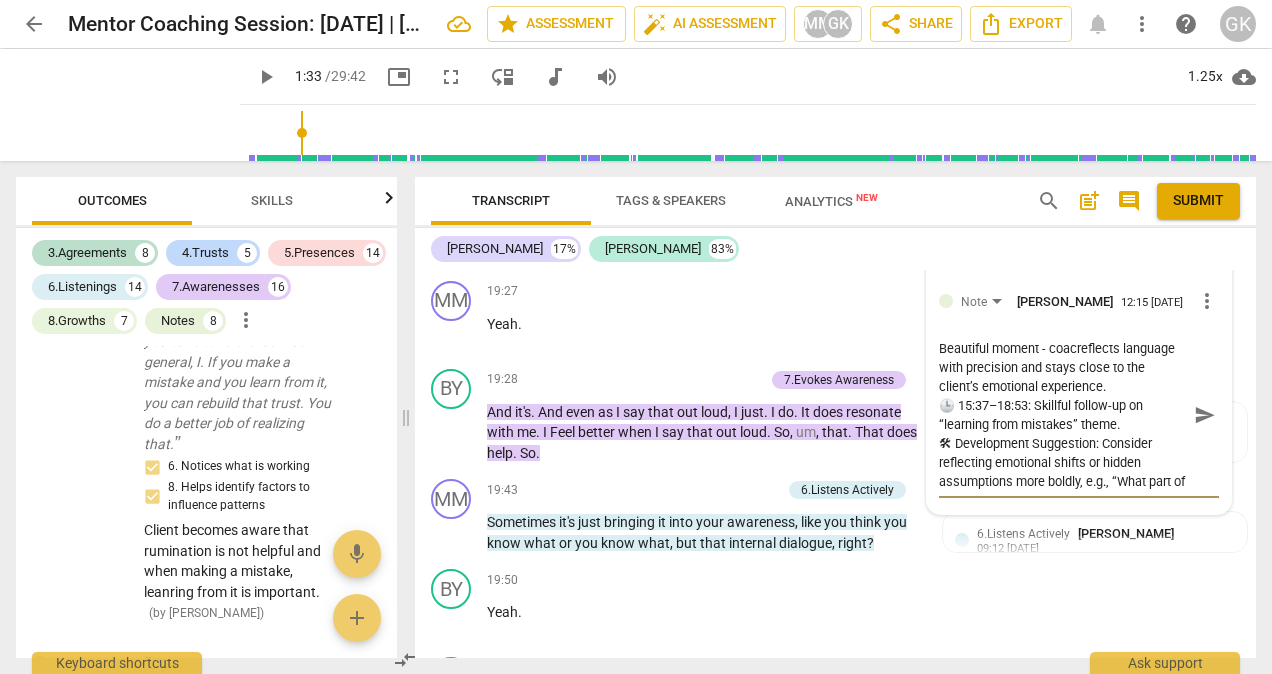 type on "Beautiful moment - coachreflects language with precision and stays close to the client’s emotional experience.
🕒 15:37–18:53: Skillful follow-up on “learning from mistakes” theme.
🛠 Development Suggestion: Consider reflecting emotional shifts or hidden assumptions more boldly, e.g., “What part of you still believes perfection is safer than trust?”" 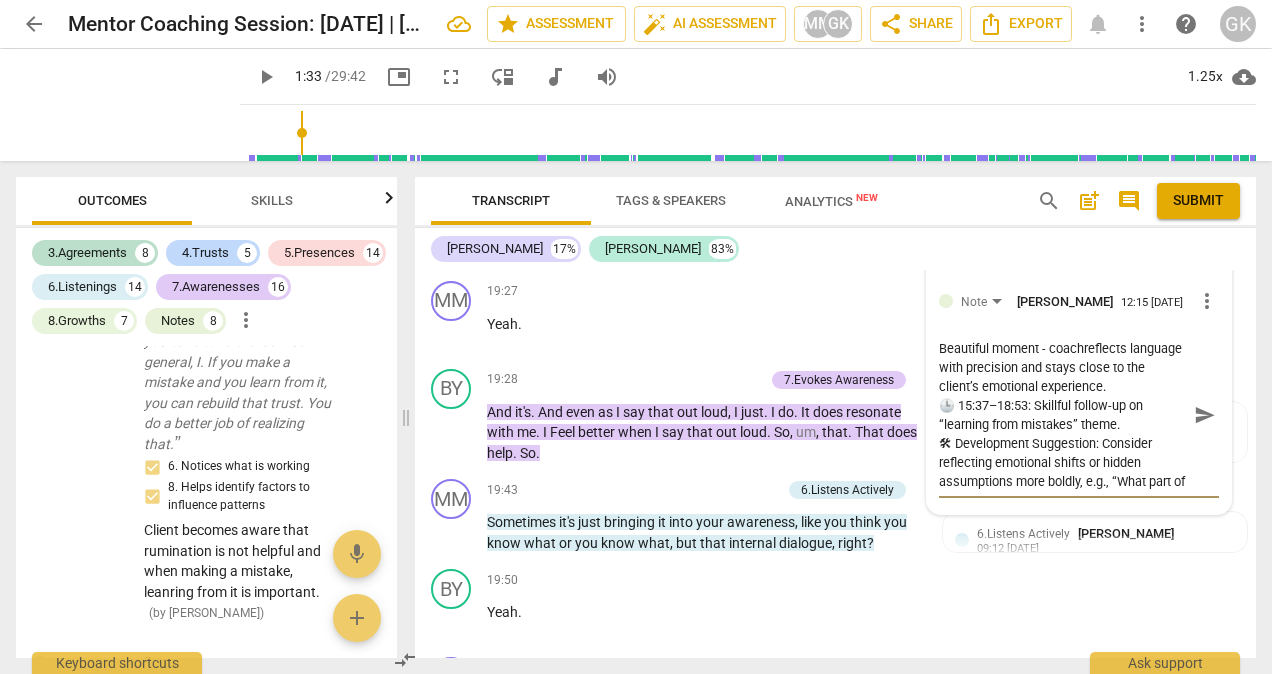 type on "Beautiful moment - coach reflects language with precision and stays close to the client’s emotional experience.
🕒 15:37–18:53: Skillful follow-up on “learning from mistakes” theme.
🛠 Development Suggestion: Consider reflecting emotional shifts or hidden assumptions more boldly, e.g., “What part of you still believes perfection is safer than trust?”" 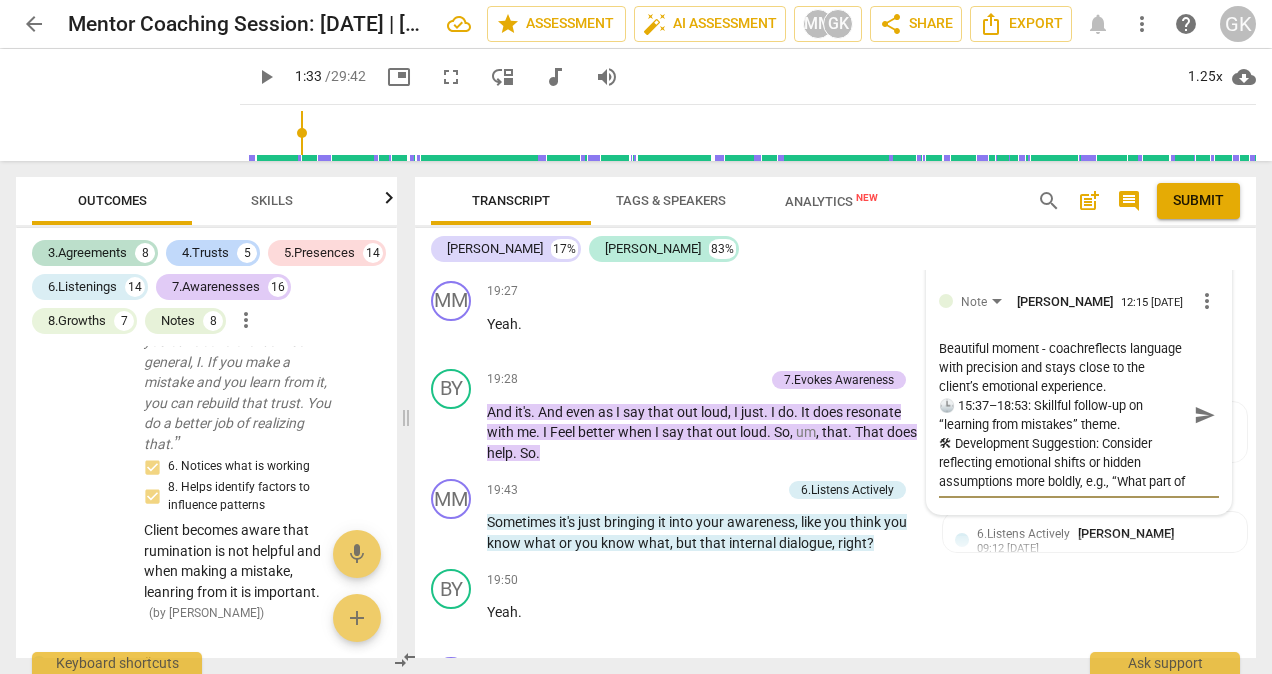 type on "Beautiful moment - coach reflects language with precision and stays close to the client’s emotional experience.
🕒 15:37–18:53: Skillful follow-up on “learning from mistakes” theme.
🛠 Development Suggestion: Consider reflecting emotional shifts or hidden assumptions more boldly, e.g., “What part of you still believes perfection is safer than trust?”" 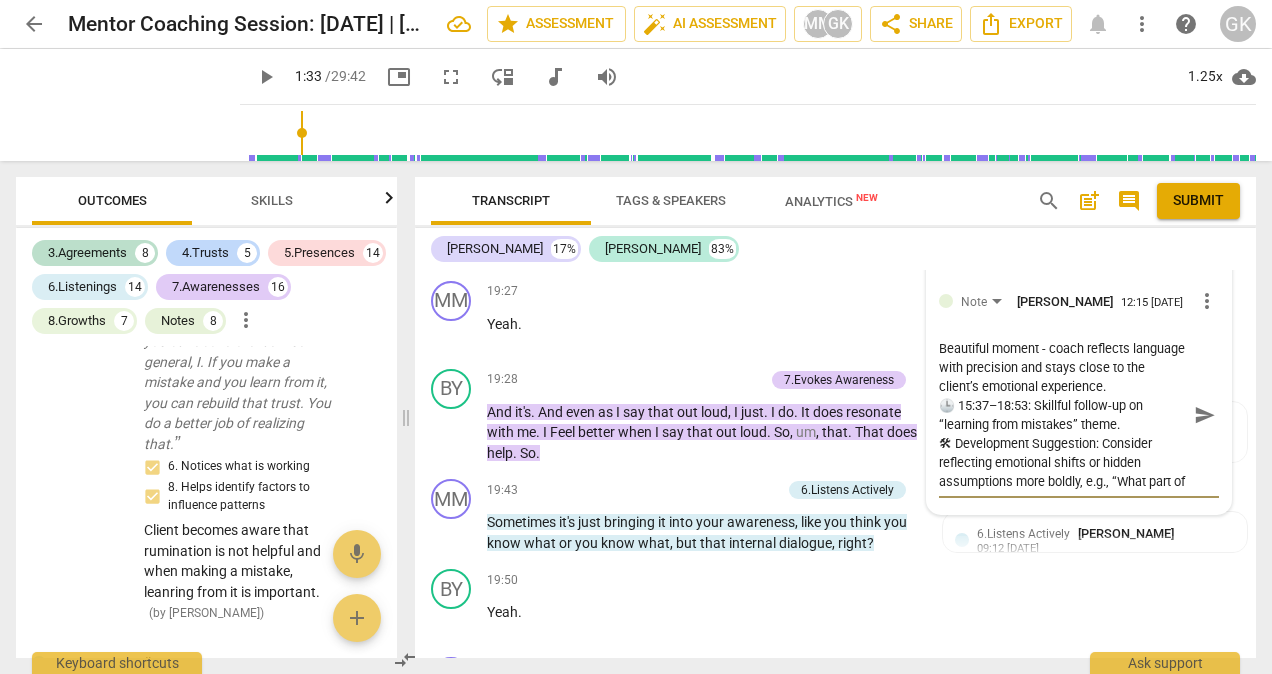 drag, startPoint x: 936, startPoint y: 475, endPoint x: 1029, endPoint y: 464, distance: 93.64828 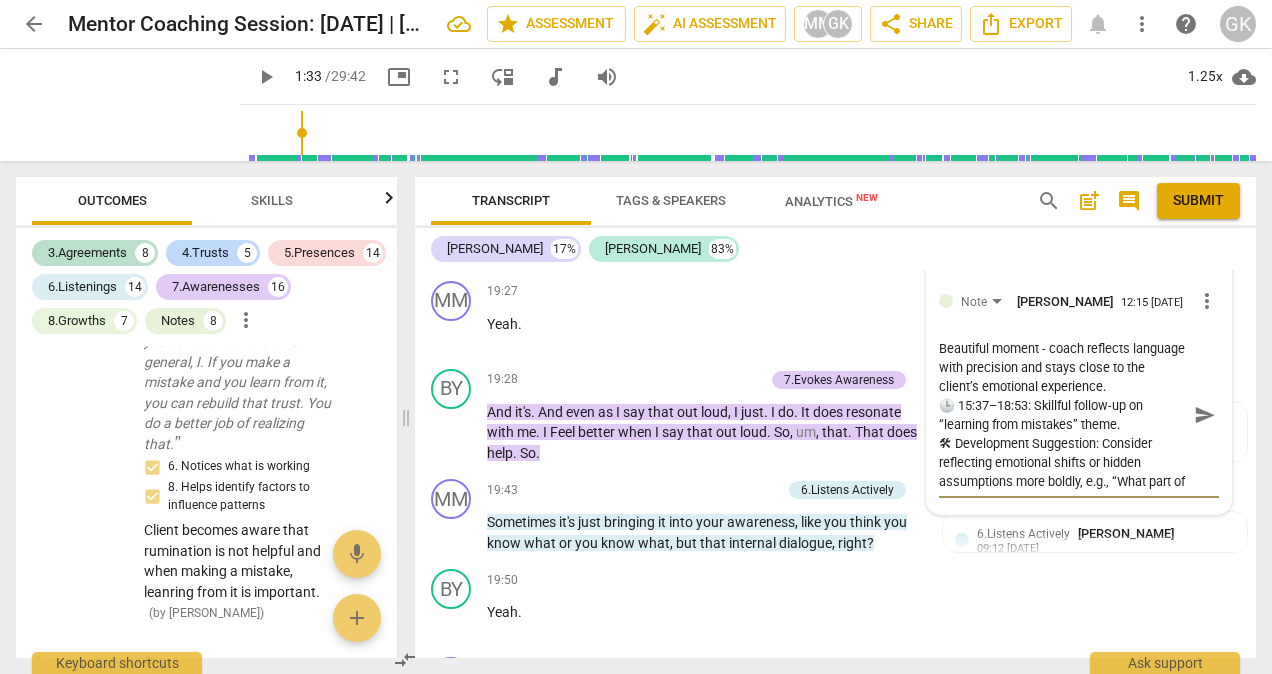 click on "Beautiful moment - coach reflects language with precision and stays close to the client’s emotional experience.
🕒 15:37–18:53: Skillful follow-up on “learning from mistakes” theme.
🛠 Development Suggestion: Consider reflecting emotional shifts or hidden assumptions more boldly, e.g., “What part of you still believes perfection is safer than trust?”" at bounding box center (1063, 415) 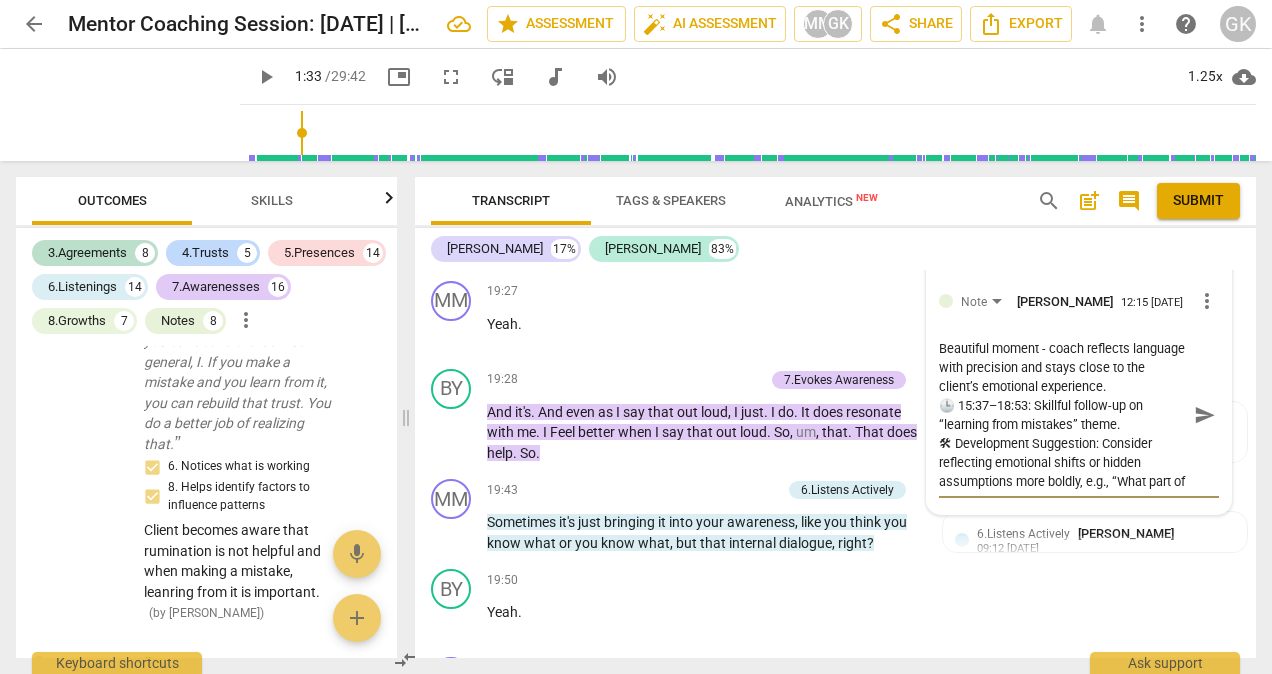 type on "Beautiful moment - coach reflects language with precision and stays close to the client’s emotional experience.
Skillful follow-up on “learning from mistakes” theme.
🛠 Development Suggestion: Consider reflecting emotional shifts or hidden assumptions more boldly, e.g., “What part of you still believes perfection is safer than trust?”" 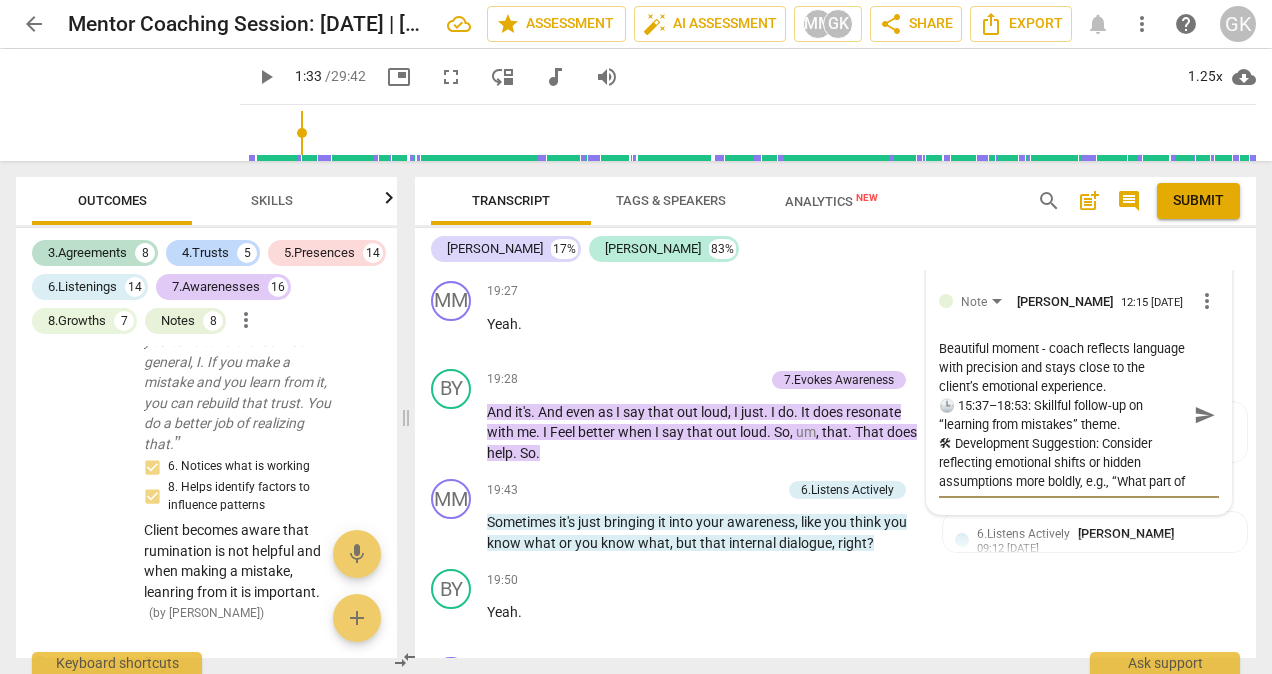 type on "Beautiful moment - coach reflects language with precision and stays close to the client’s emotional experience.
Skillful follow-up on “learning from mistakes” theme.
🛠 Development Suggestion: Consider reflecting emotional shifts or hidden assumptions more boldly, e.g., “What part of you still believes perfection is safer than trust?”" 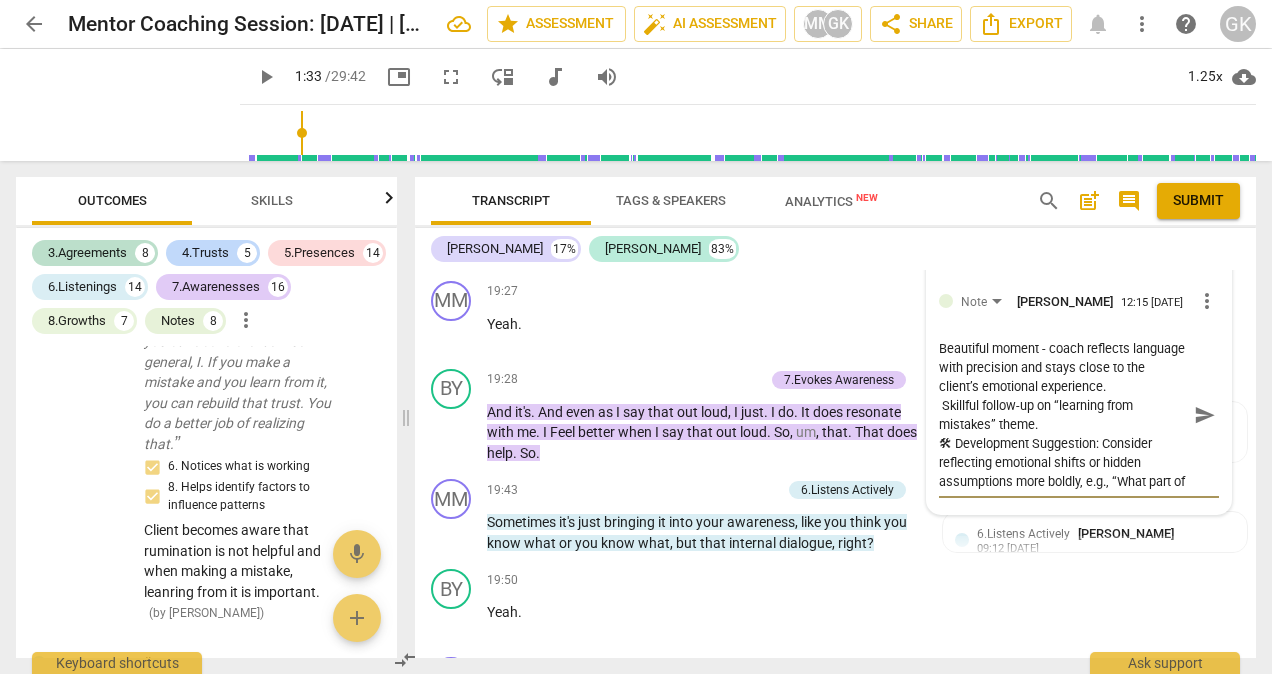 type on "Beautiful moment - coach reflects language with precision and stays close to the client’s emotional experience.
Skillful follow-up on “learning from mistakes” theme.
🛠 Development Suggestion: Consider reflecting emotional shifts or hidden assumptions more boldly, e.g., “What part of you still believes perfection is safer than trust?”" 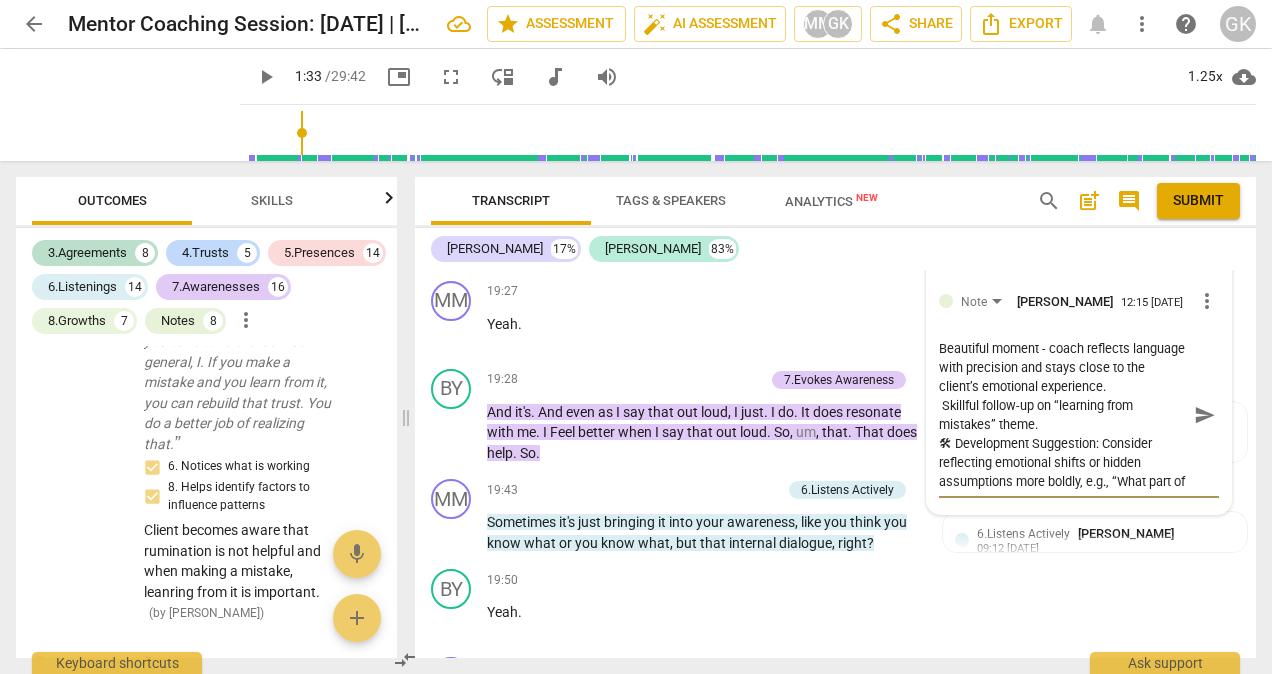type on "Beautiful moment - coach reflects language with precision and stays close to the client’s emotional experience.
Skillful follow-up on “learning from mistakes” theme.
🛠 Development Suggestion: Consider reflecting emotional shifts or hidden assumptions more boldly, e.g., “What part of you still believes perfection is safer than trust?”" 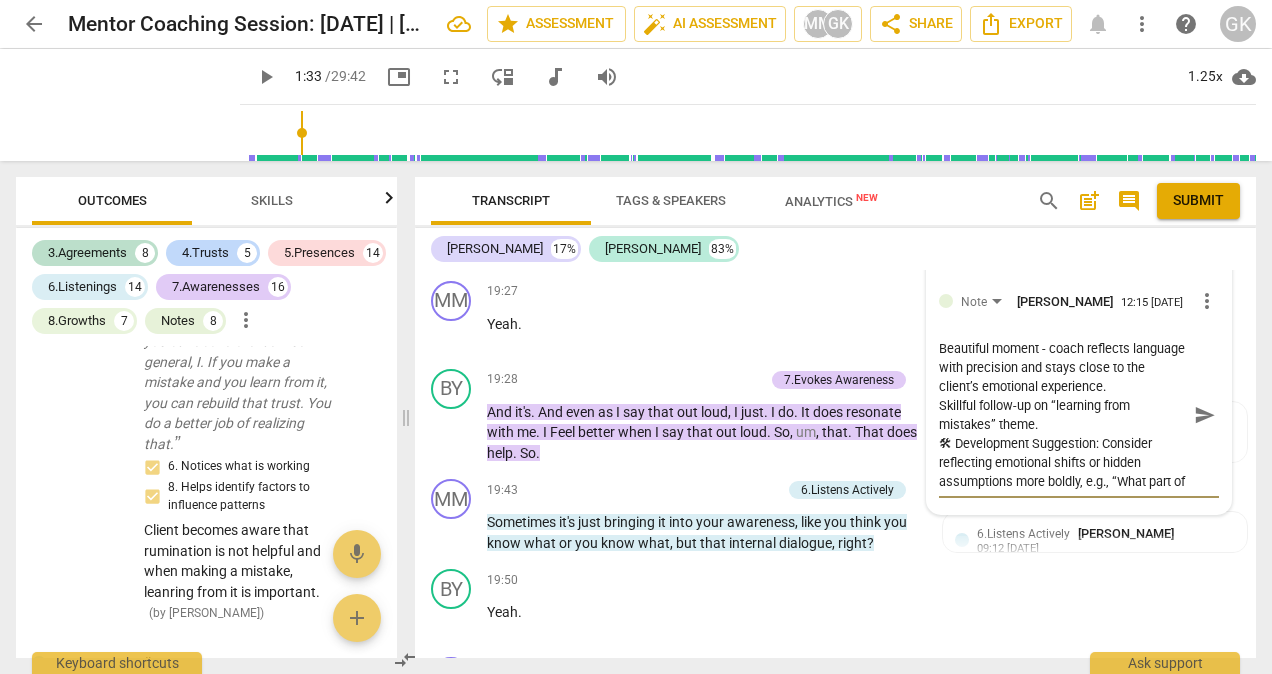 scroll, scrollTop: 38, scrollLeft: 0, axis: vertical 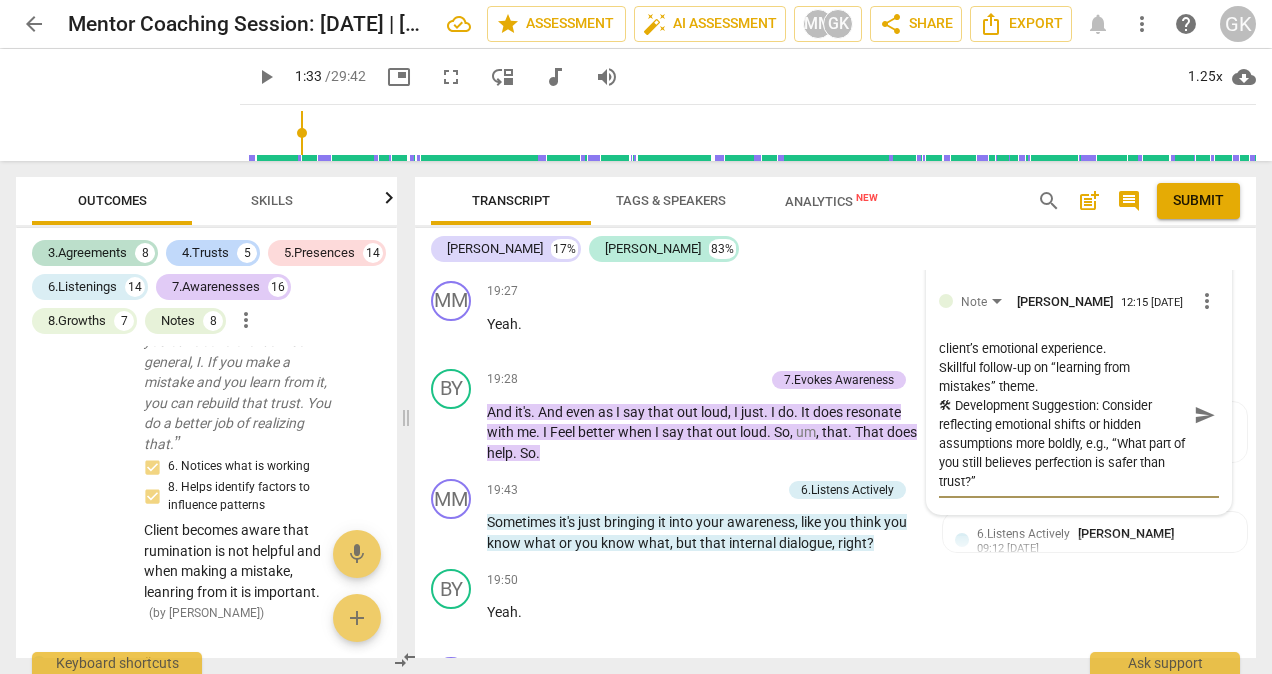 drag, startPoint x: 944, startPoint y: 471, endPoint x: 1098, endPoint y: 471, distance: 154 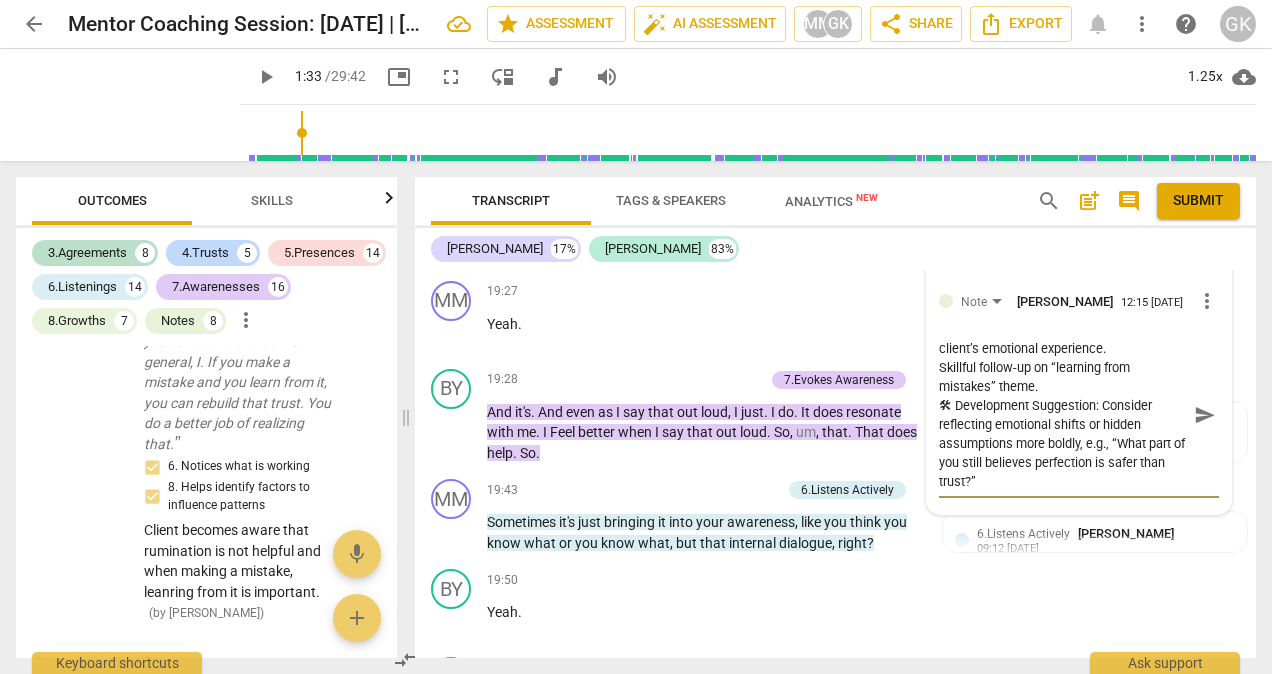 click on "Beautiful moment - coach reflects language with precision and stays close to the client’s emotional experience.
Skillful follow-up on “learning from mistakes” theme.
🛠 Development Suggestion: Consider reflecting emotional shifts or hidden assumptions more boldly, e.g., “What part of you still believes perfection is safer than trust?”" at bounding box center [1063, 415] 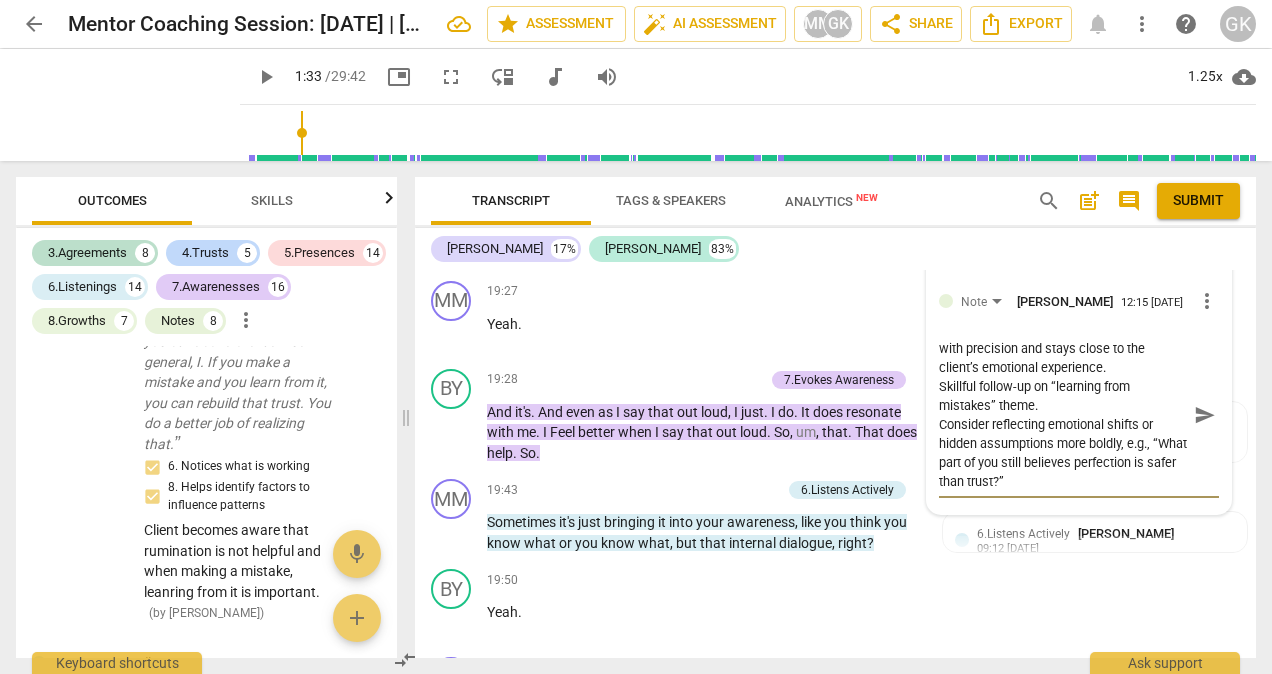 scroll, scrollTop: 19, scrollLeft: 0, axis: vertical 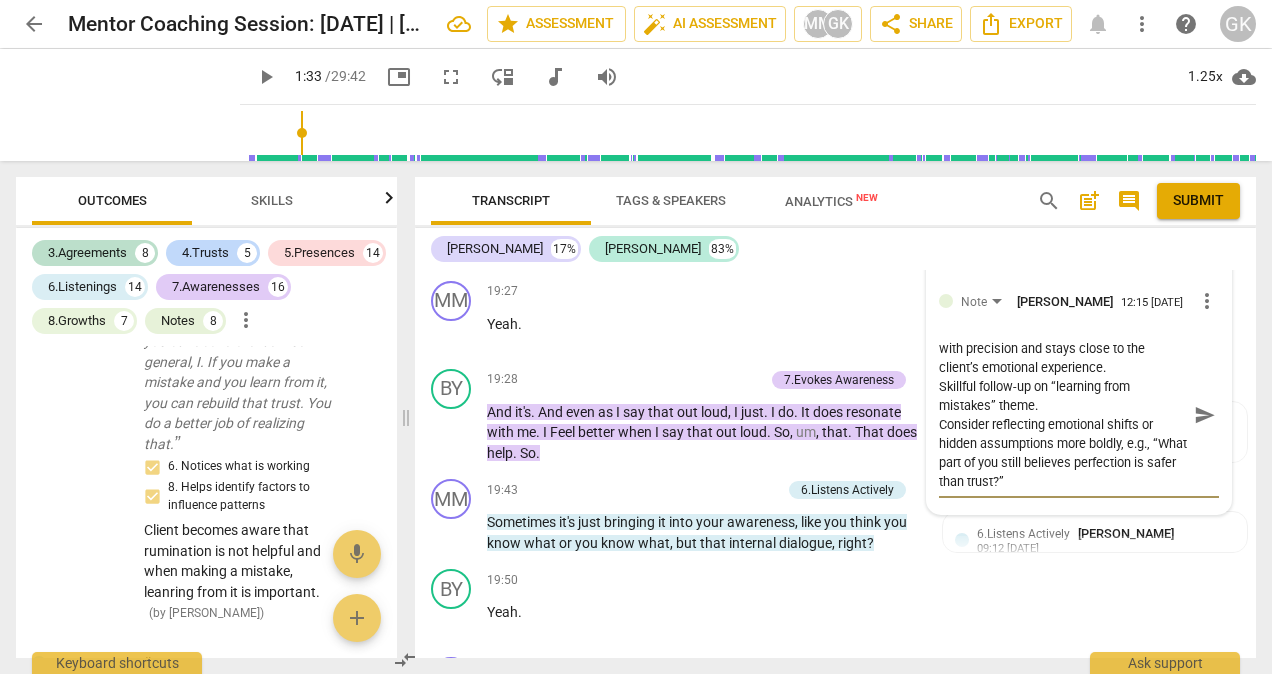type on "Beautiful moment - coach reflects language with precision and stays close to the client’s emotional experience.
Skillful follow-up on “learning from mistakes” theme.Consider reflecting emotional shifts or hidden assumptions more boldly, e.g., “What part of you still believes perfection is safer than trust?”" 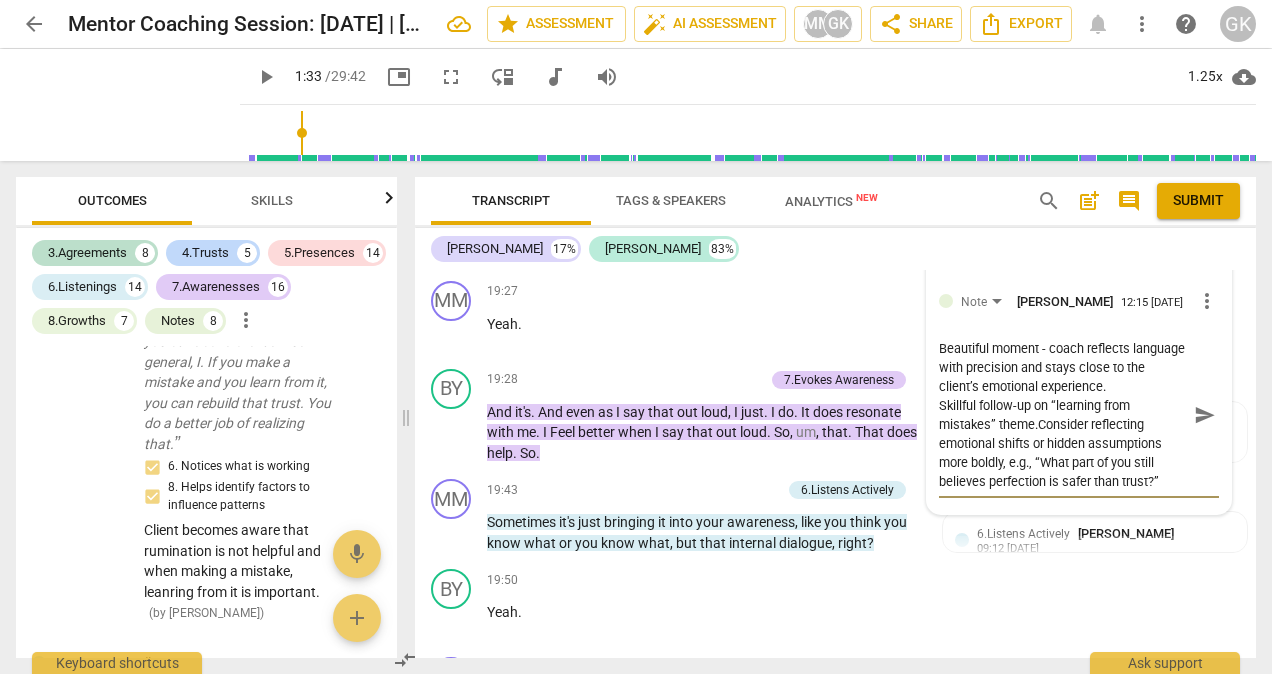 scroll, scrollTop: 0, scrollLeft: 0, axis: both 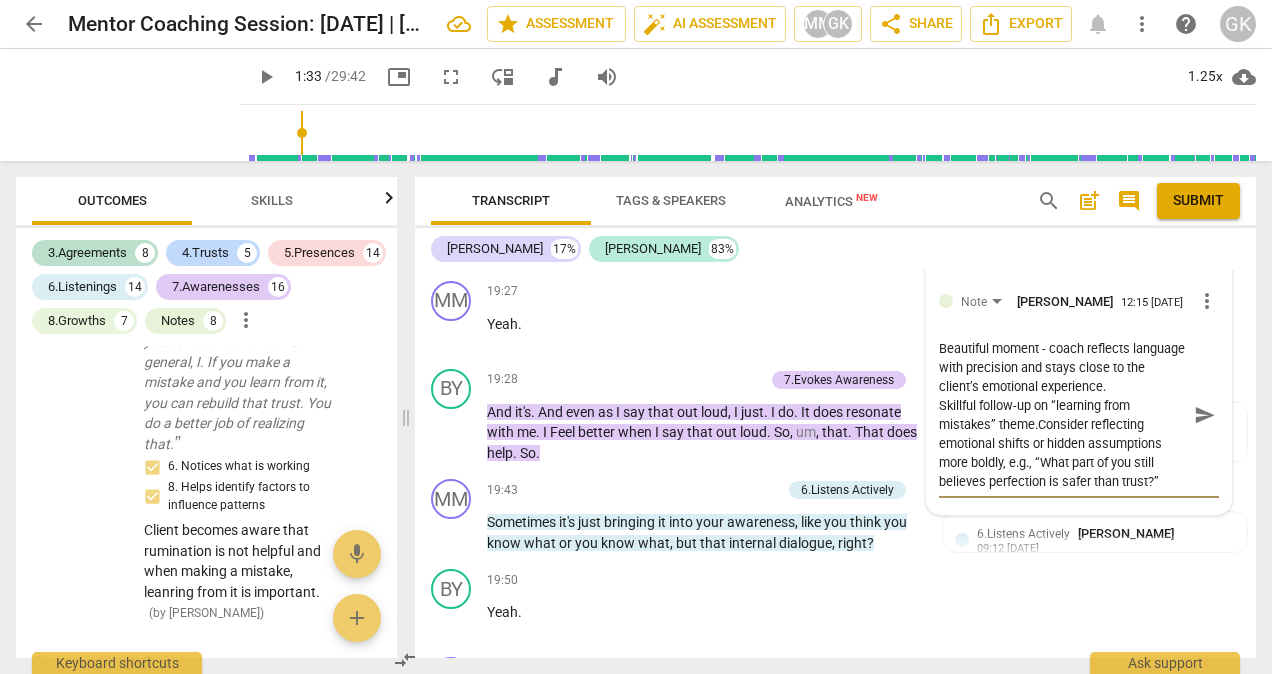 type on "Beautiful moment - coach reflects language with precision and stays close to the client’s emotional experience.
Skillful follow-up on “learning from mistakes” theme. Consider reflecting emotional shifts or hidden assumptions more boldly, e.g., “What part of you still believes perfection is safer than trust?”" 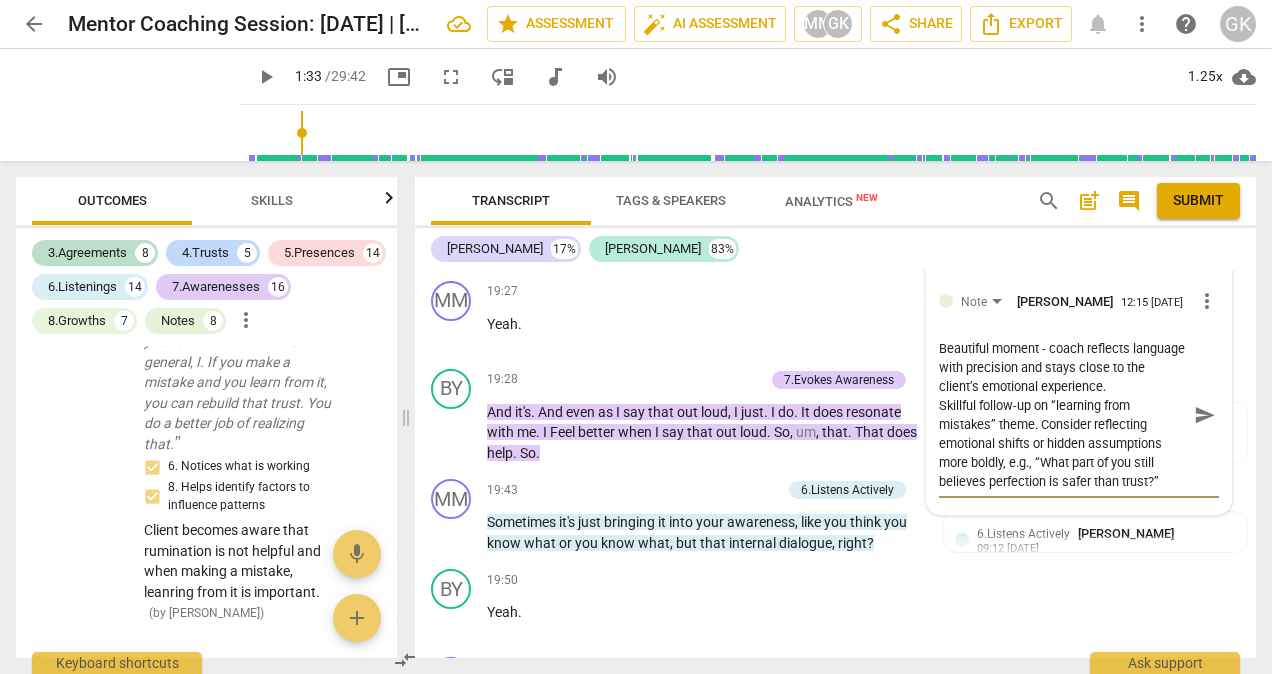type on "Beautiful moment - coach reflects language with precision and stays close to the client’s emotional experience.
Skillful follow-up on “learning from mistakes” theme. TConsider reflecting emotional shifts or hidden assumptions more boldly, e.g., “What part of you still believes perfection is safer than trust?”" 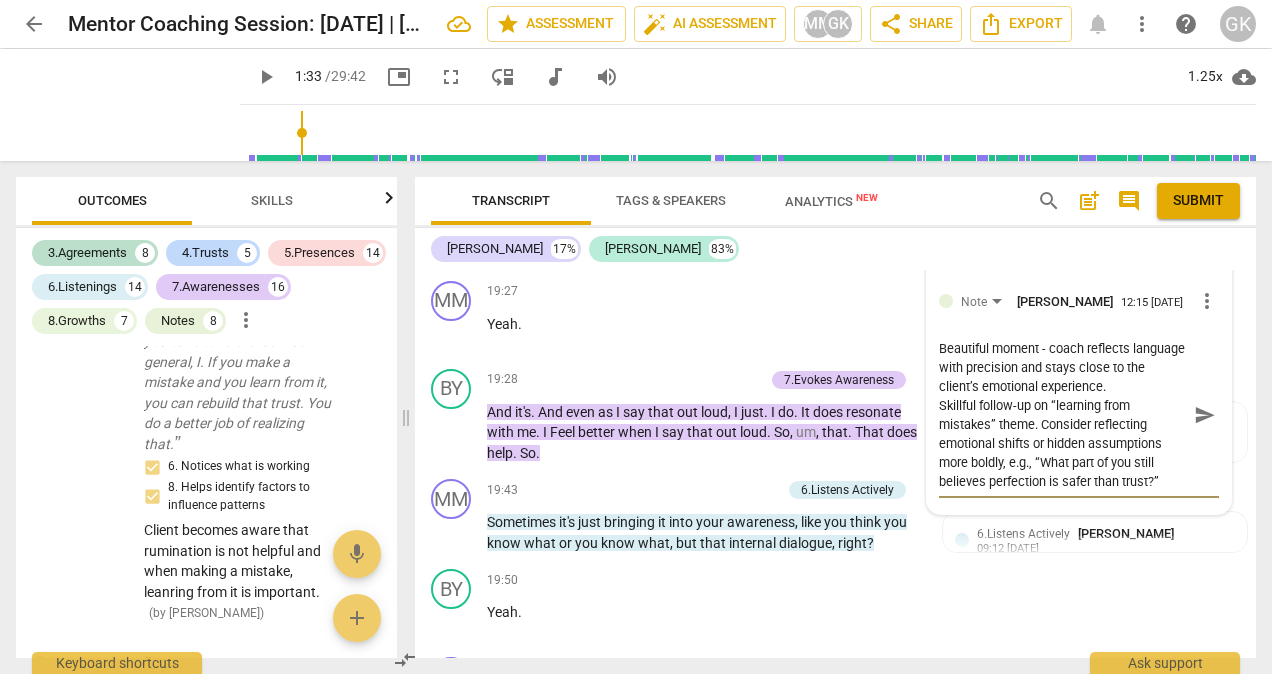 type on "Beautiful moment - coach reflects language with precision and stays close to the client’s emotional experience.
Skillful follow-up on “learning from mistakes” theme. TConsider reflecting emotional shifts or hidden assumptions more boldly, e.g., “What part of you still believes perfection is safer than trust?”" 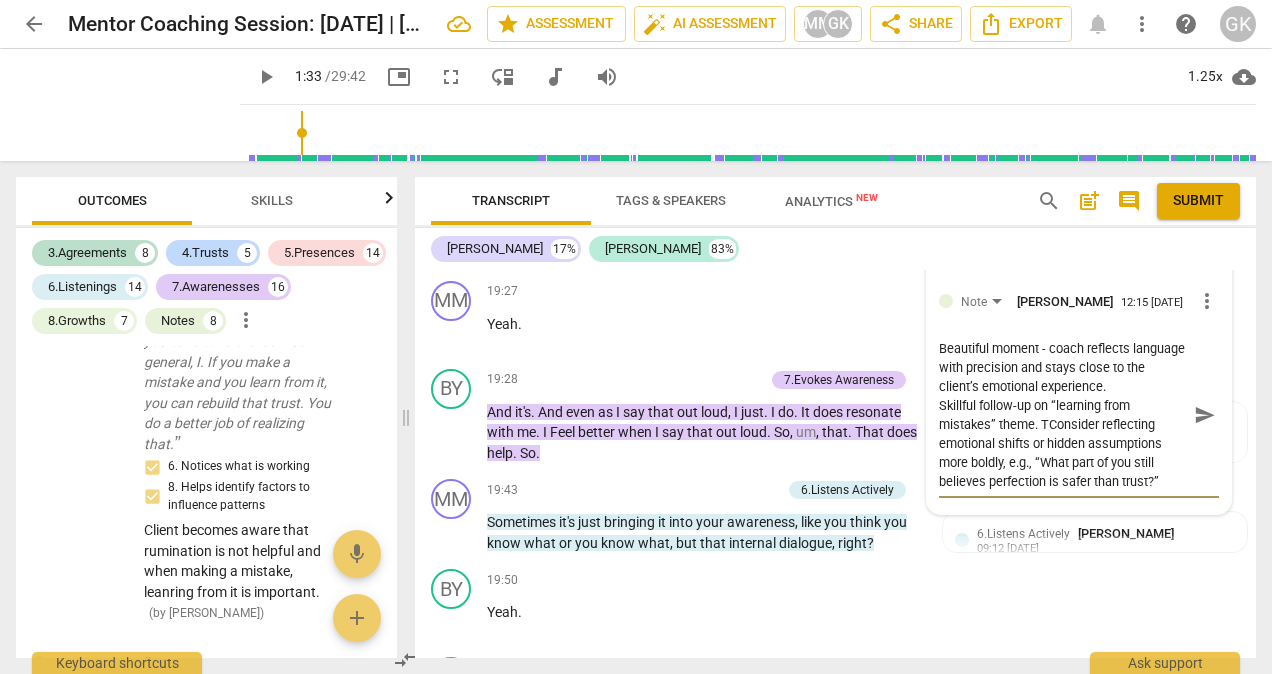 type on "Beautiful moment - coach reflects language with precision and stays close to the client’s emotional experience.
Skillful follow-up on “learning from mistakes” theme. ThConsider reflecting emotional shifts or hidden assumptions more boldly, e.g., “What part of you still believes perfection is safer than trust?”" 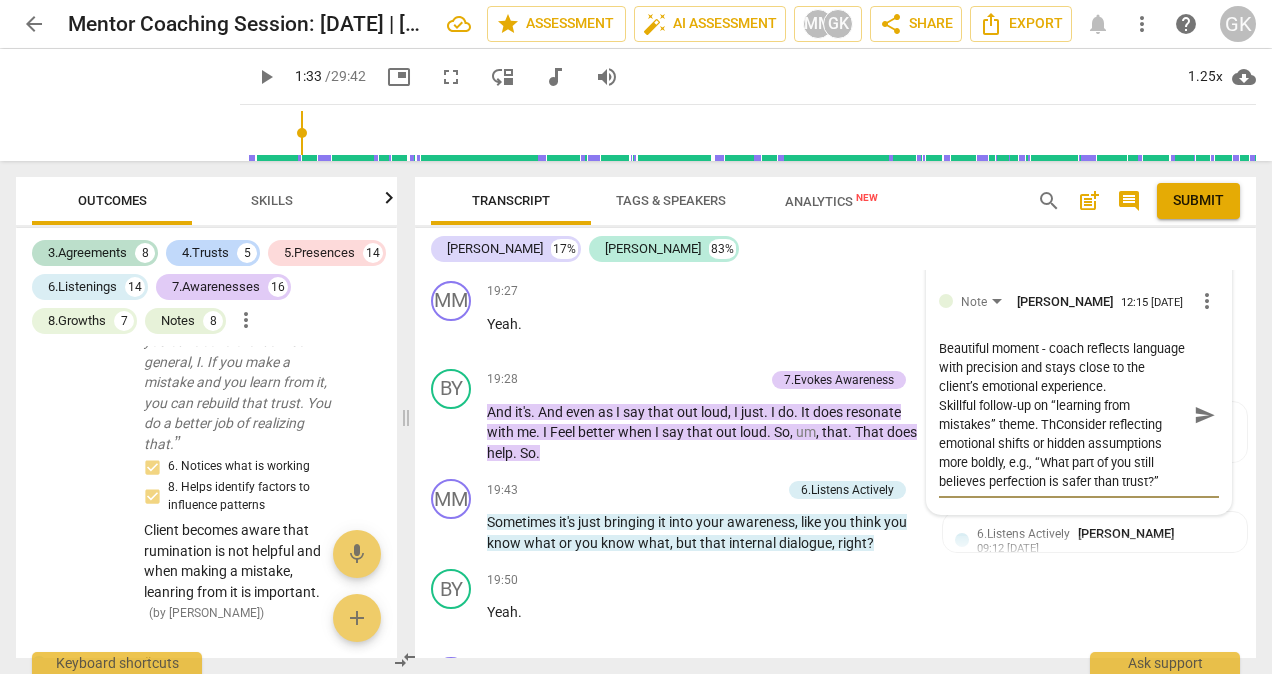 type on "Beautiful moment - coach reflects language with precision and stays close to the client’s emotional experience.
Skillful follow-up on “learning from mistakes” theme. TheConsider reflecting emotional shifts or hidden assumptions more boldly, e.g., “What part of you still believes perfection is safer than trust?”" 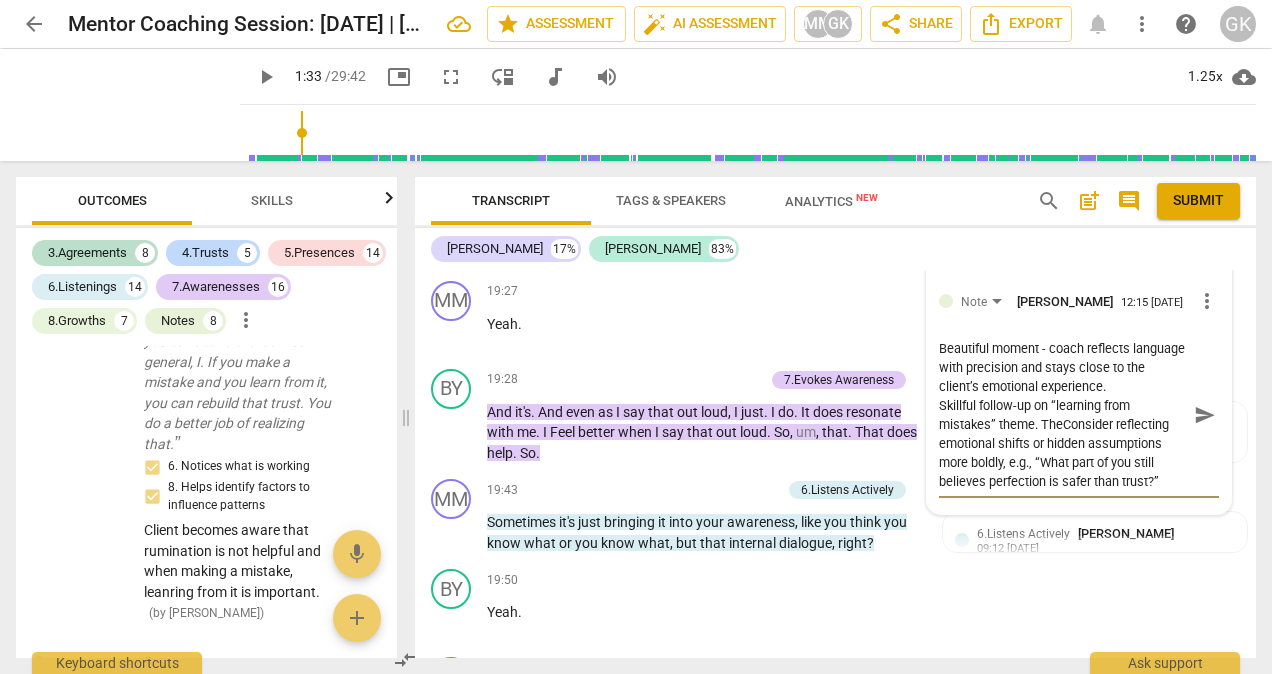 type on "Beautiful moment - coach reflects language with precision and stays close to the client’s emotional experience.
Skillful follow-up on “learning from mistakes” theme. TherConsider reflecting emotional shifts or hidden assumptions more boldly, e.g., “What part of you still believes perfection is safer than trust?”" 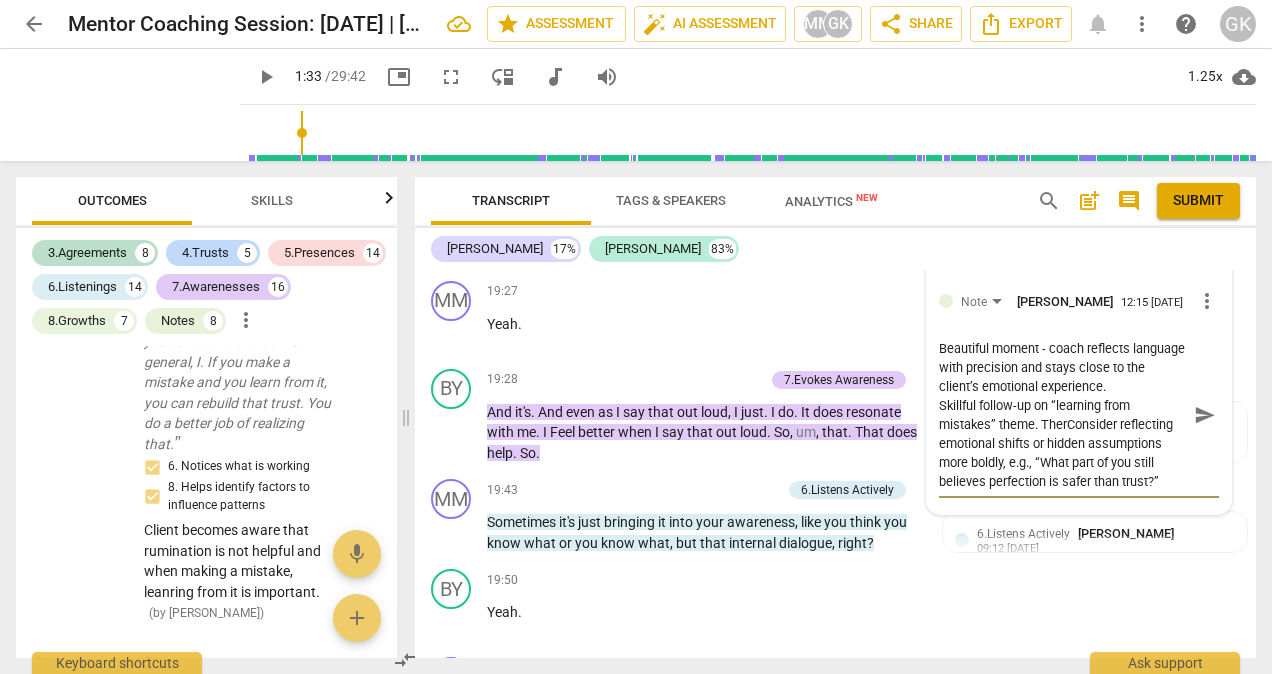 type on "Beautiful moment - coach reflects language with precision and stays close to the client’s emotional experience.
Skillful follow-up on “learning from mistakes” theme. ThereConsider reflecting emotional shifts or hidden assumptions more boldly, e.g., “What part of you still believes perfection is safer than trust?”" 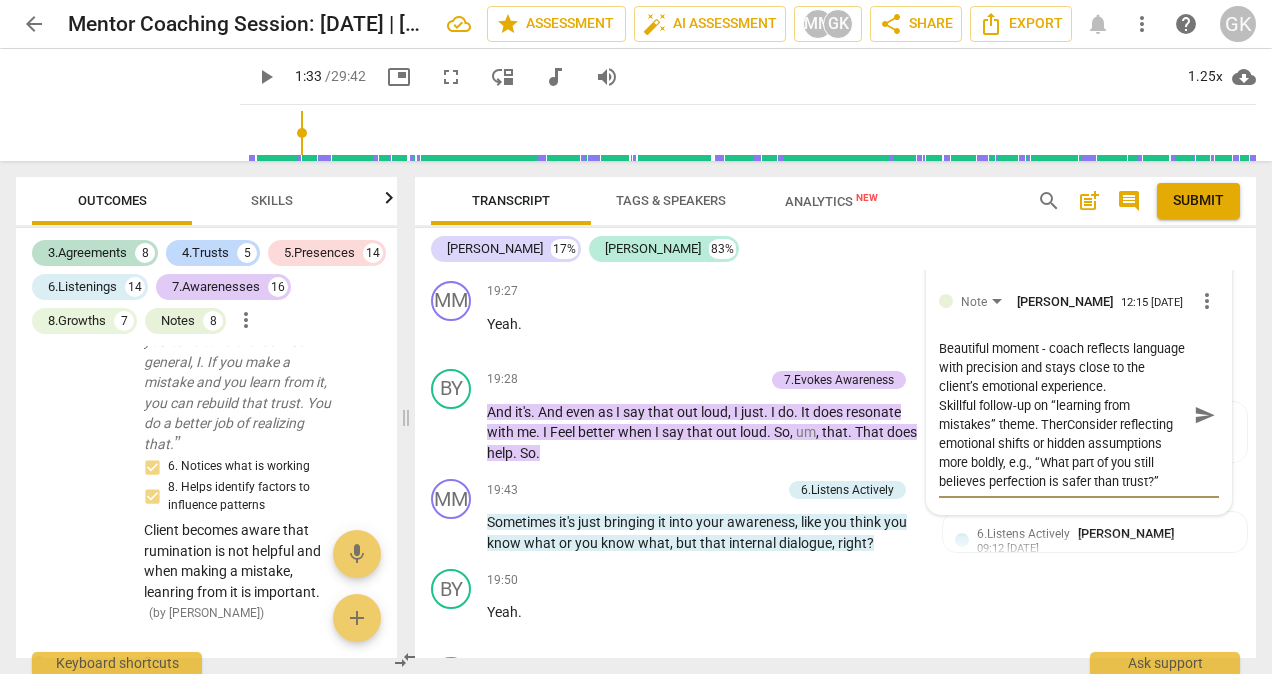 type on "Beautiful moment - coach reflects language with precision and stays close to the client’s emotional experience.
Skillful follow-up on “learning from mistakes” theme. ThereConsider reflecting emotional shifts or hidden assumptions more boldly, e.g., “What part of you still believes perfection is safer than trust?”" 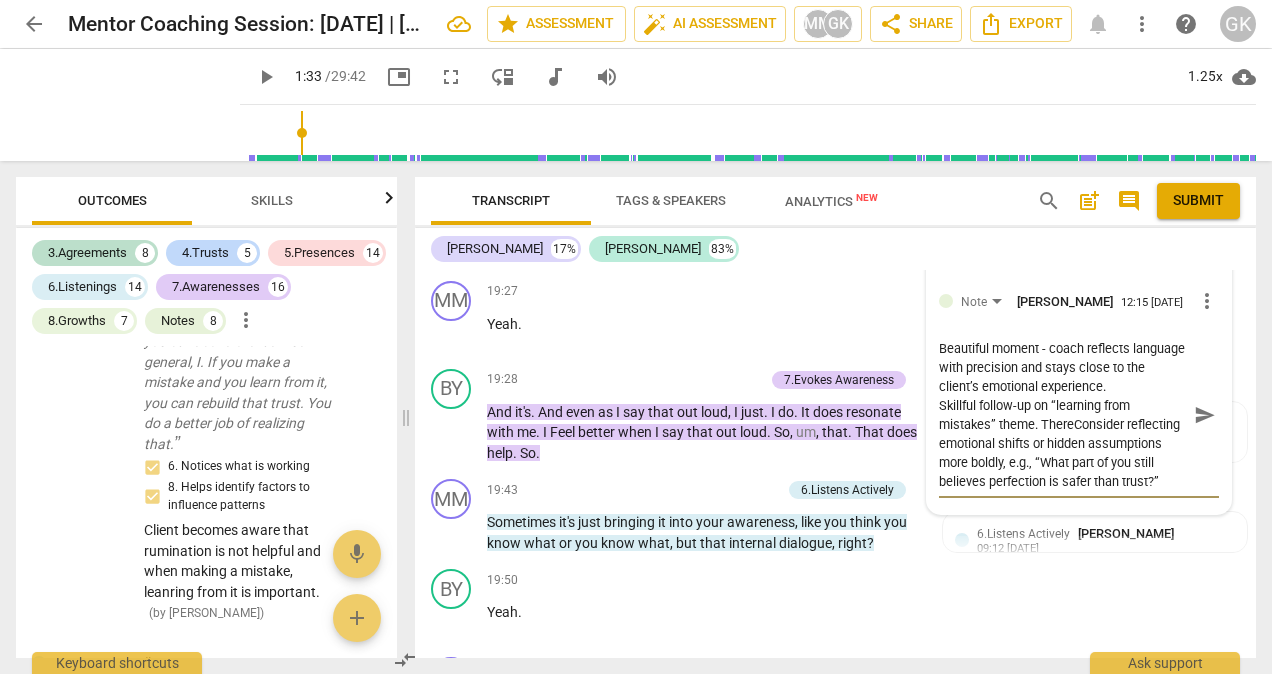 type on "Beautiful moment - coach reflects language with precision and stays close to the client’s emotional experience.
Skillful follow-up on “learning from mistakes” theme. There Consider reflecting emotional shifts or hidden assumptions more boldly, e.g., “What part of you still believes perfection is safer than trust?”" 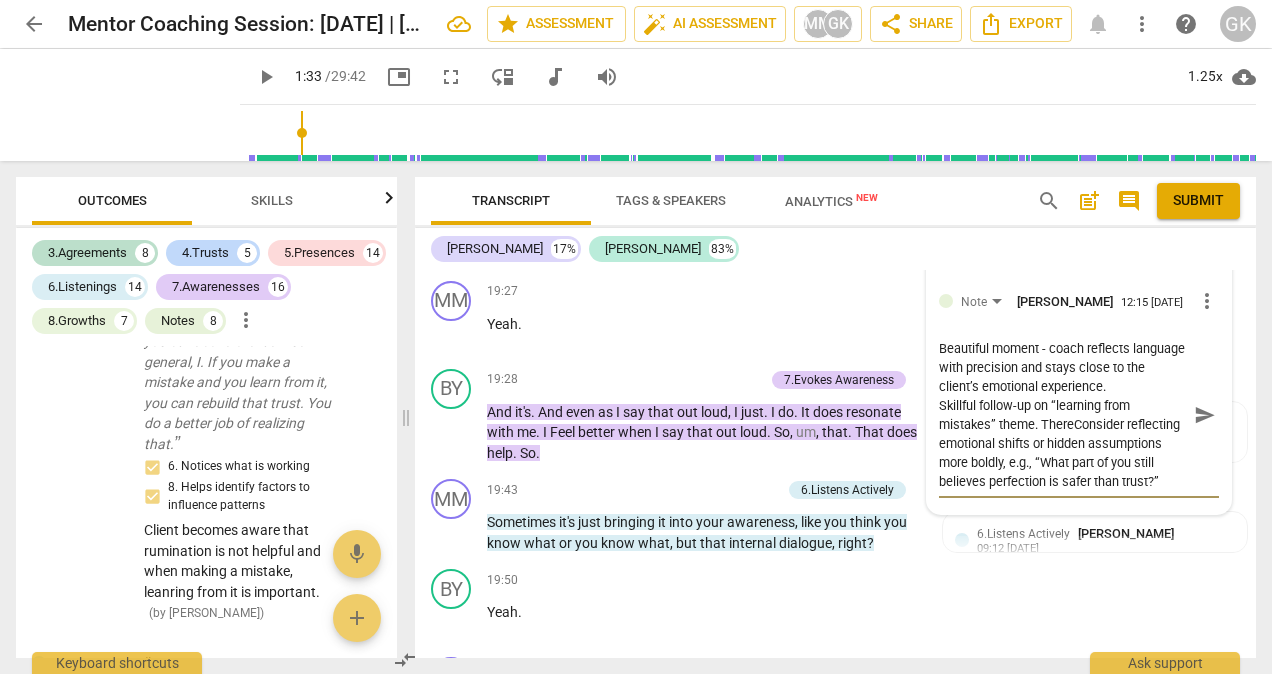 type on "Beautiful moment - coach reflects language with precision and stays close to the client’s emotional experience.
Skillful follow-up on “learning from mistakes” theme. There Consider reflecting emotional shifts or hidden assumptions more boldly, e.g., “What part of you still believes perfection is safer than trust?”" 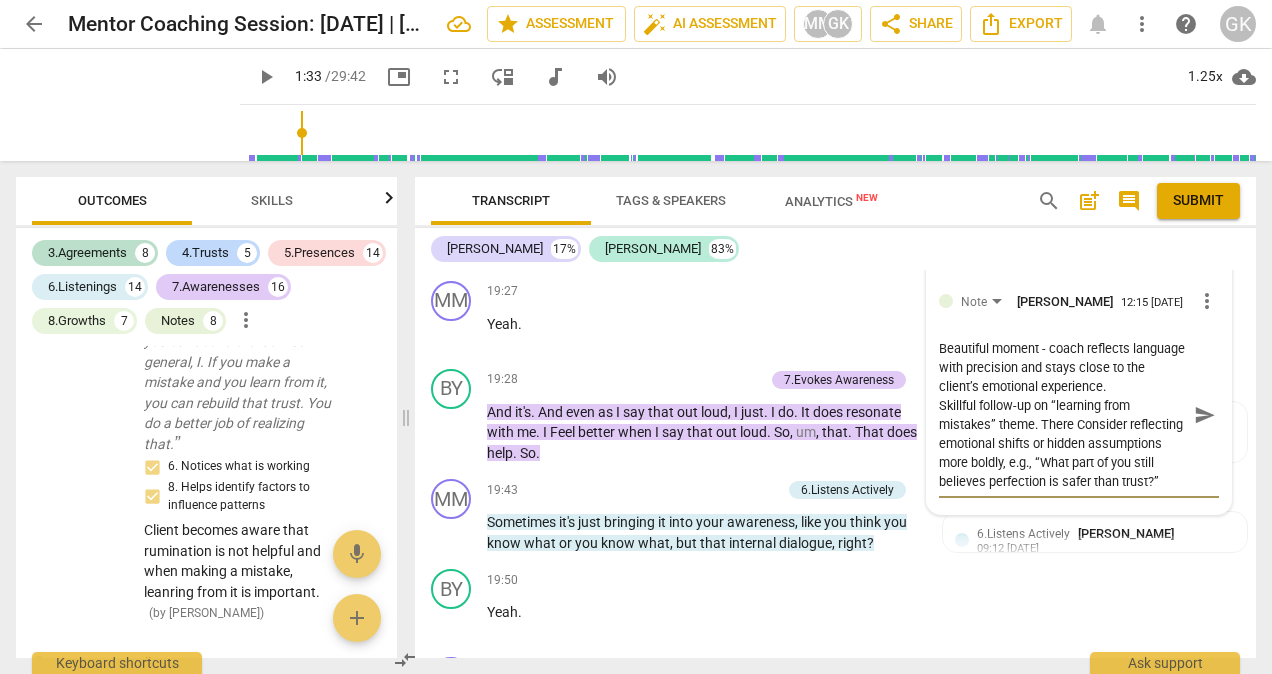 type on "Beautiful moment - coach reflects language with precision and stays close to the client’s emotional experience.
Skillful follow-up on “learning from mistakes” theme. There iConsider reflecting emotional shifts or hidden assumptions more boldly, e.g., “What part of you still believes perfection is safer than trust?”" 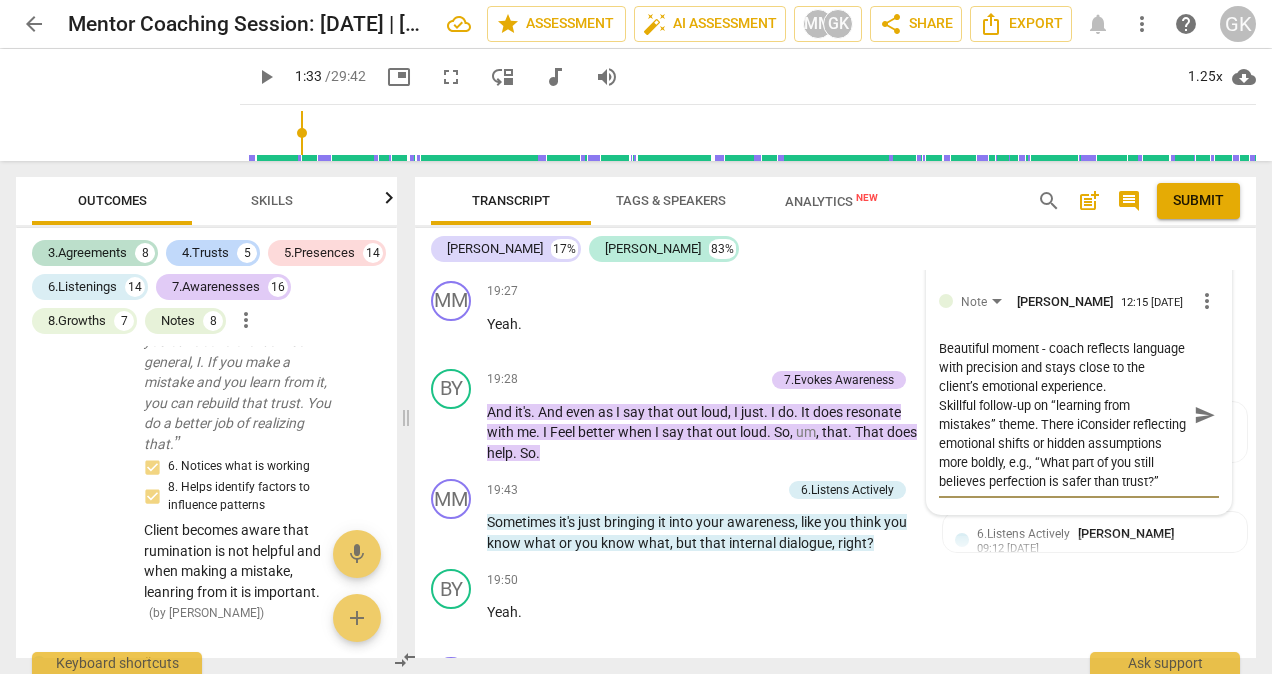 type on "Beautiful moment - coach reflects language with precision and stays close to the client’s emotional experience.
Skillful follow-up on “learning from mistakes” theme. There i Consider reflecting emotional shifts or hidden assumptions more boldly, e.g., “What part of you still believes perfection is safer than trust?”" 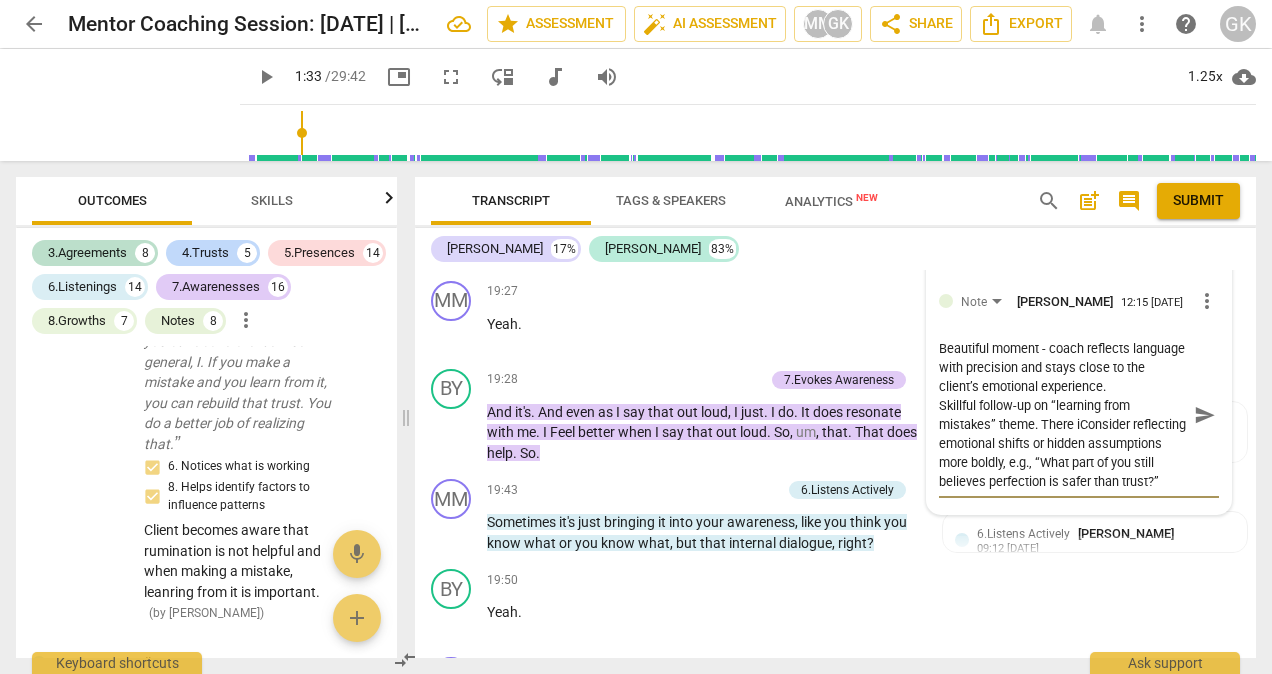 type on "Beautiful moment - coach reflects language with precision and stays close to the client’s emotional experience.
Skillful follow-up on “learning from mistakes” theme. There i Consider reflecting emotional shifts or hidden assumptions more boldly, e.g., “What part of you still believes perfection is safer than trust?”" 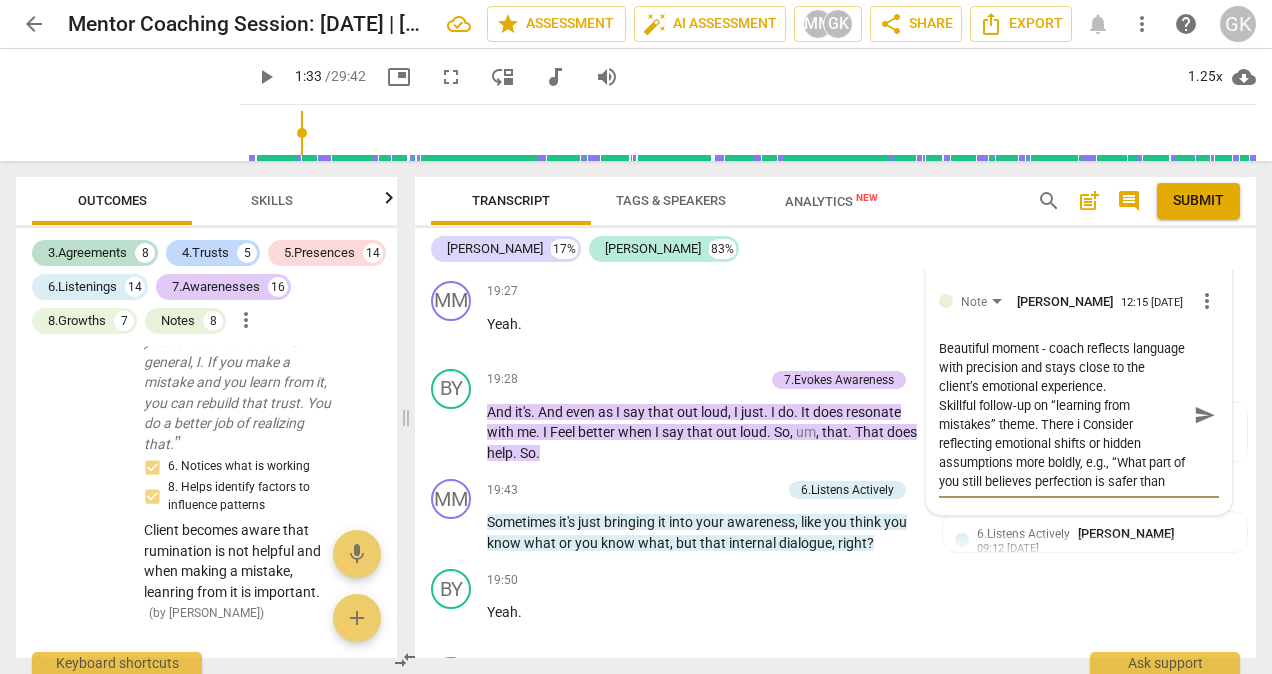 type on "Beautiful moment - coach reflects language with precision and stays close to the client’s emotional experience.
Skillful follow-up on “learning from mistakes” theme. There iConsider reflecting emotional shifts or hidden assumptions more boldly, e.g., “What part of you still believes perfection is safer than trust?”" 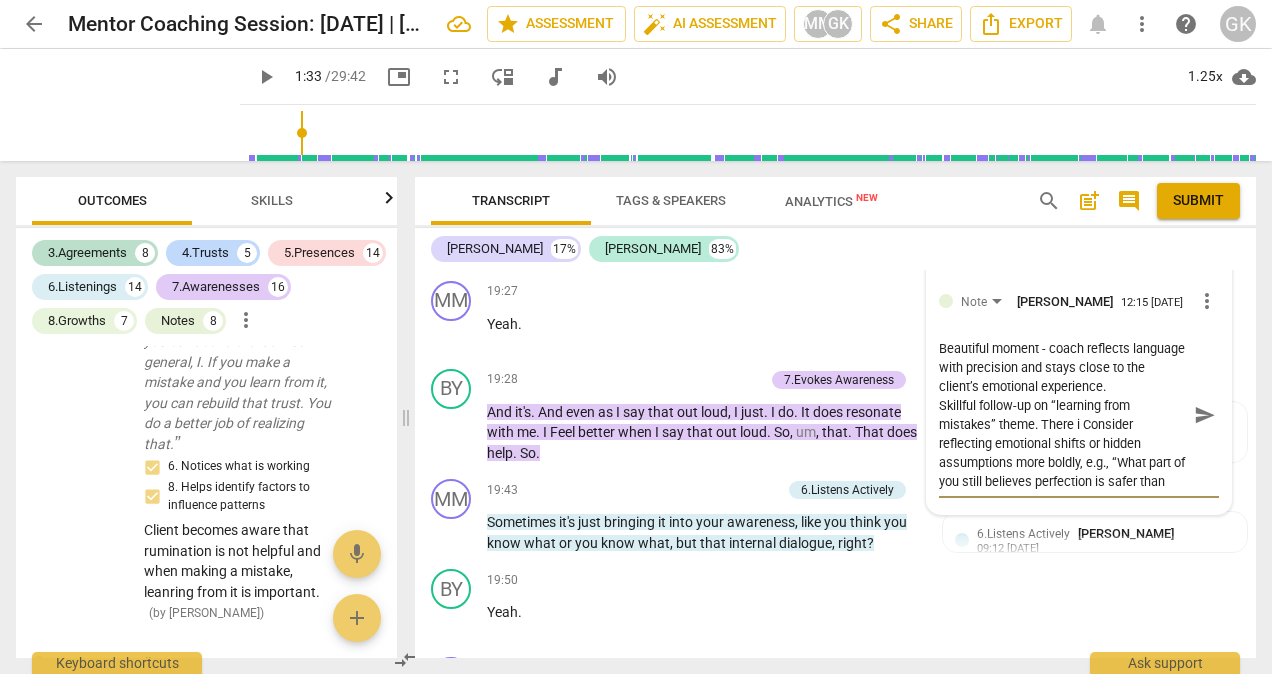 type on "Beautiful moment - coach reflects language with precision and stays close to the client’s emotional experience.
Skillful follow-up on “learning from mistakes” theme. There iConsider reflecting emotional shifts or hidden assumptions more boldly, e.g., “What part of you still believes perfection is safer than trust?”" 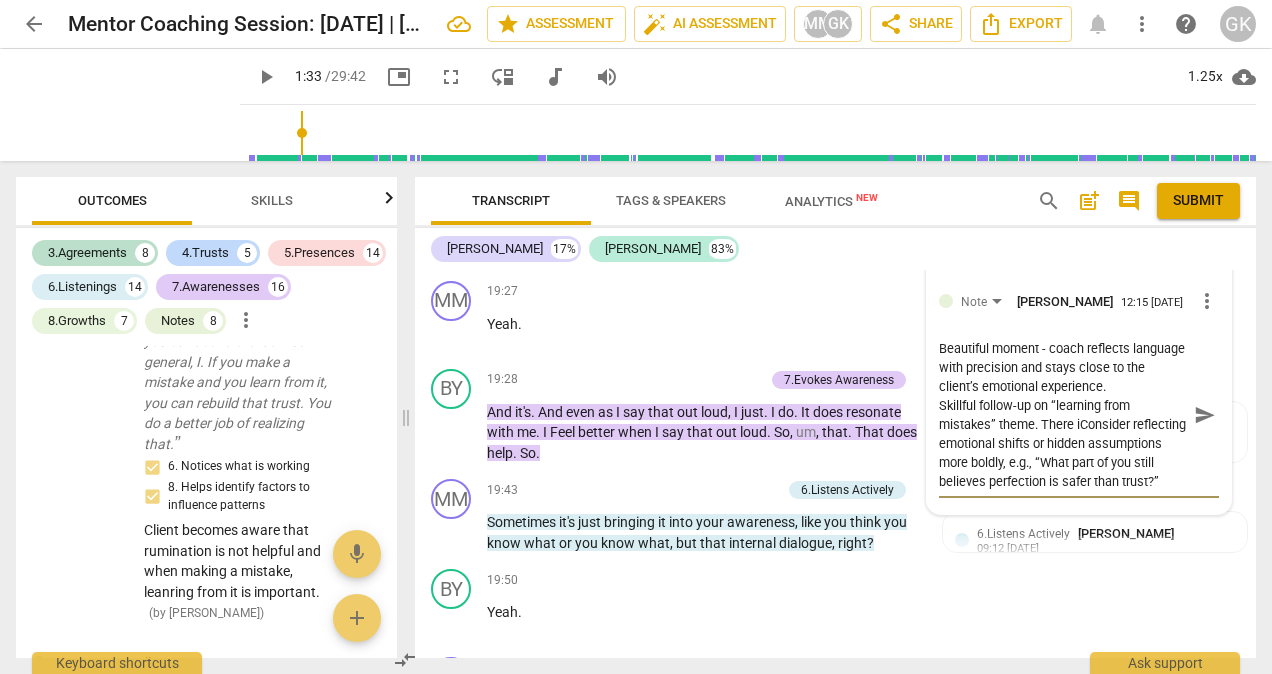 type on "Beautiful moment - coach reflects language with precision and stays close to the client’s emotional experience.
Skillful follow-up on “learning from mistakes” theme. There isConsider reflecting emotional shifts or hidden assumptions more boldly, e.g., “What part of you still believes perfection is safer than trust?”" 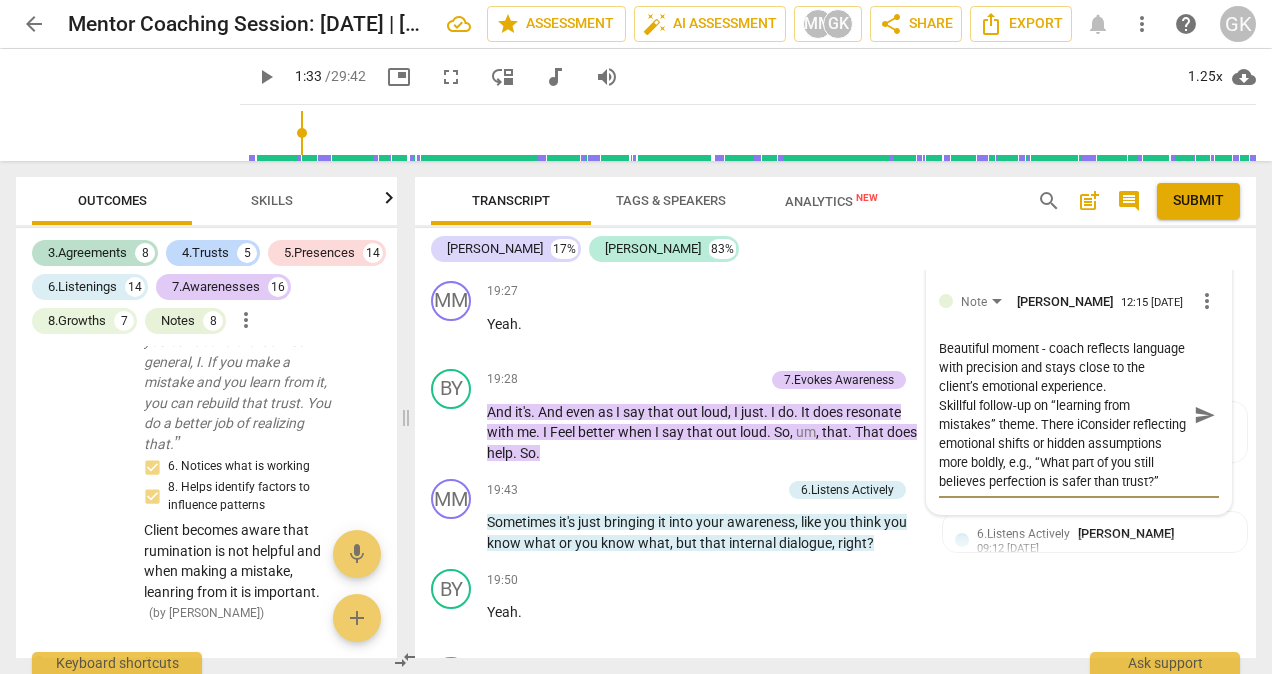 type on "Beautiful moment - coach reflects language with precision and stays close to the client’s emotional experience.
Skillful follow-up on “learning from mistakes” theme. There isConsider reflecting emotional shifts or hidden assumptions more boldly, e.g., “What part of you still believes perfection is safer than trust?”" 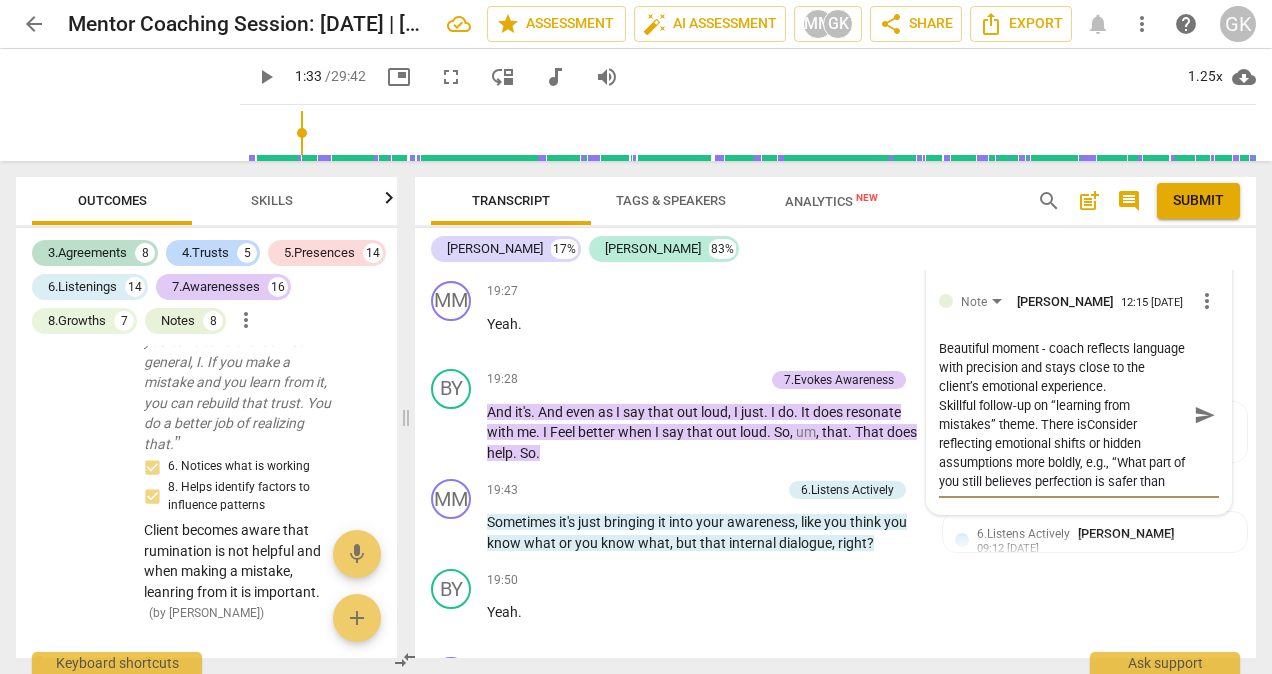 type on "Beautiful moment - coach reflects language with precision and stays close to the client’s emotional experience.
Skillful follow-up on “learning from mistakes” theme. There is Consider reflecting emotional shifts or hidden assumptions more boldly, e.g., “What part of you still believes perfection is safer than trust?”" 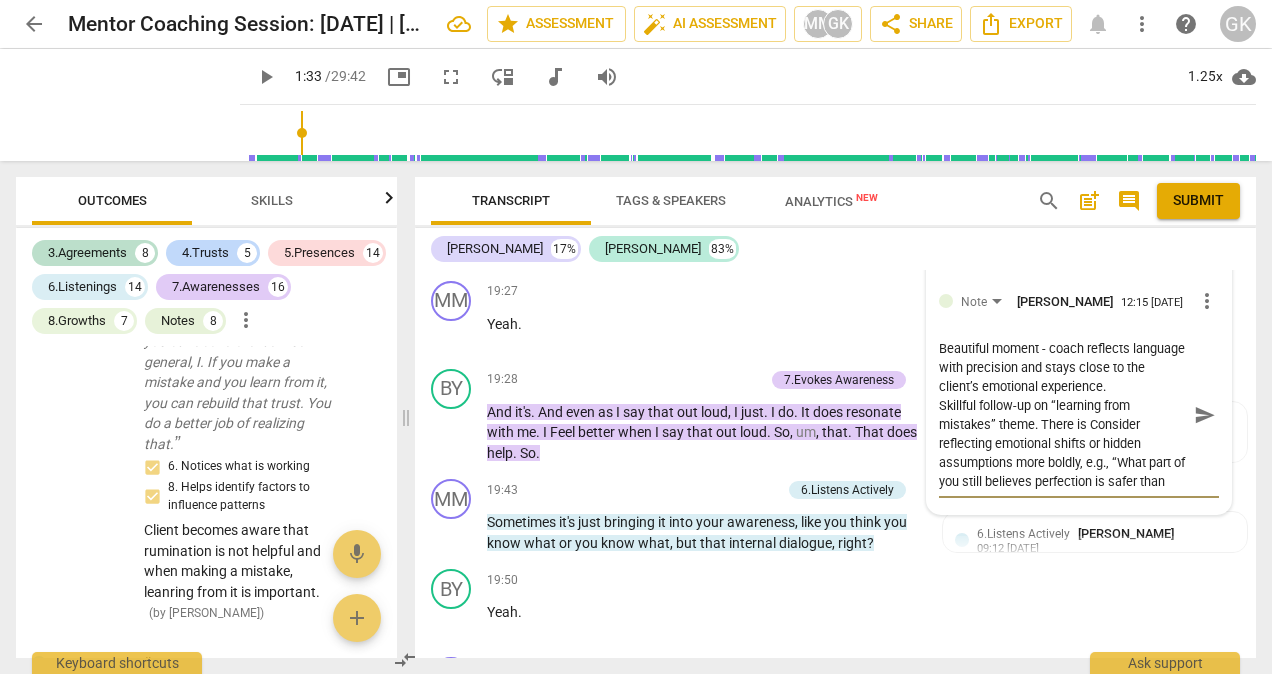 type on "Beautiful moment - coach reflects language with precision and stays close to the client’s emotional experience.
Skillful follow-up on “learning from mistakes” theme. There is aConsider reflecting emotional shifts or hidden assumptions more boldly, e.g., “What part of you still believes perfection is safer than trust?”" 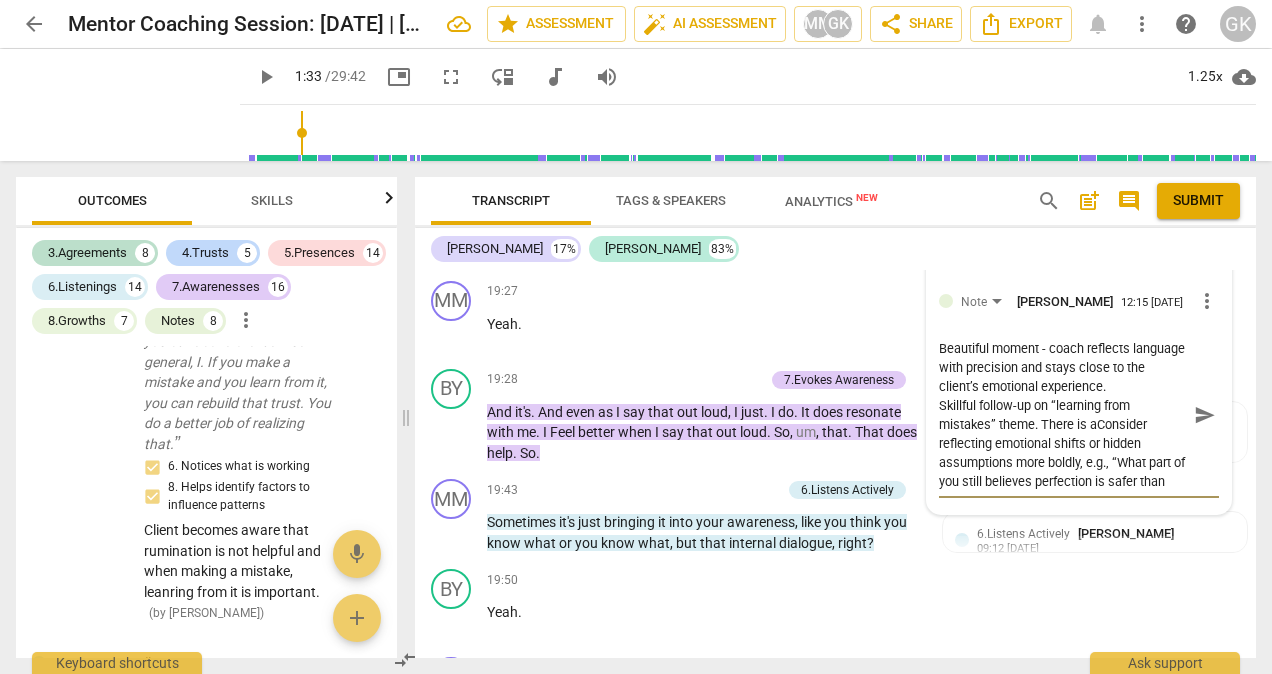 type on "Beautiful moment - coach reflects language with precision and stays close to the client’s emotional experience.
Skillful follow-up on “learning from mistakes” theme. There is anConsider reflecting emotional shifts or hidden assumptions more boldly, e.g., “What part of you still believes perfection is safer than trust?”" 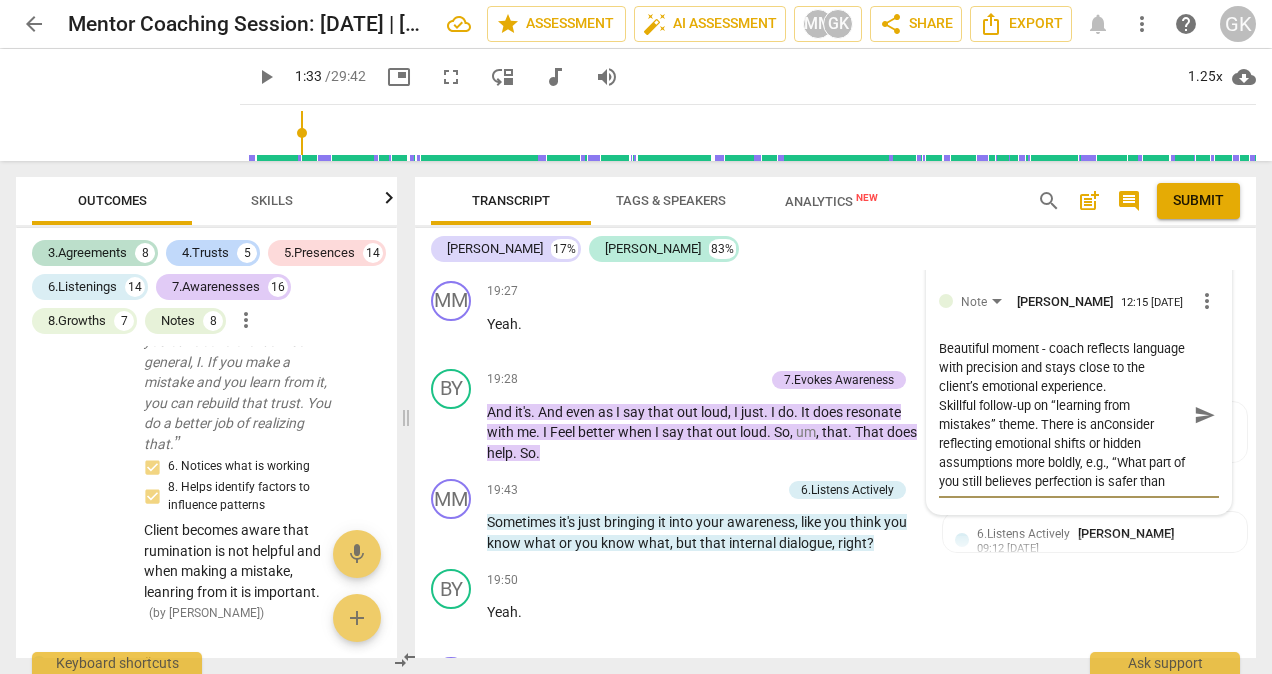 type on "Beautiful moment - coach reflects language with precision and stays close to the client’s emotional experience.
Skillful follow-up on “learning from mistakes” theme. There is an Consider reflecting emotional shifts or hidden assumptions more boldly, e.g., “What part of you still believes perfection is safer than trust?”" 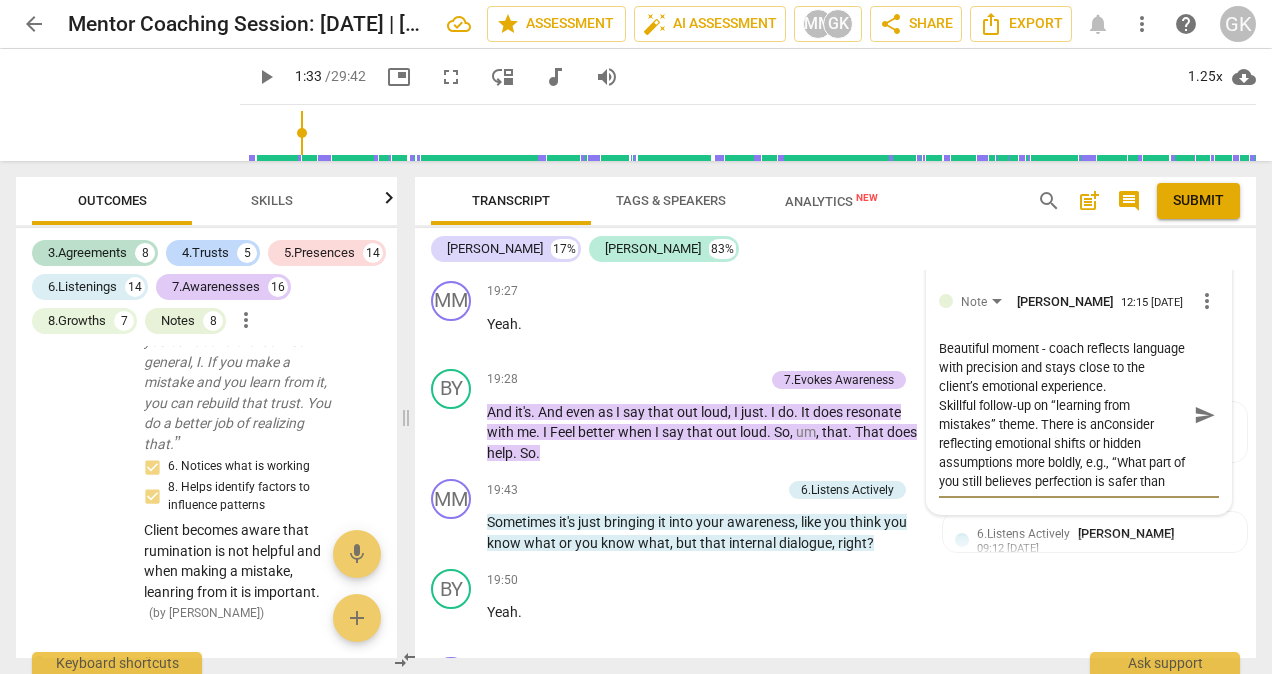 type on "Beautiful moment - coach reflects language with precision and stays close to the client’s emotional experience.
Skillful follow-up on “learning from mistakes” theme. There is an Consider reflecting emotional shifts or hidden assumptions more boldly, e.g., “What part of you still believes perfection is safer than trust?”" 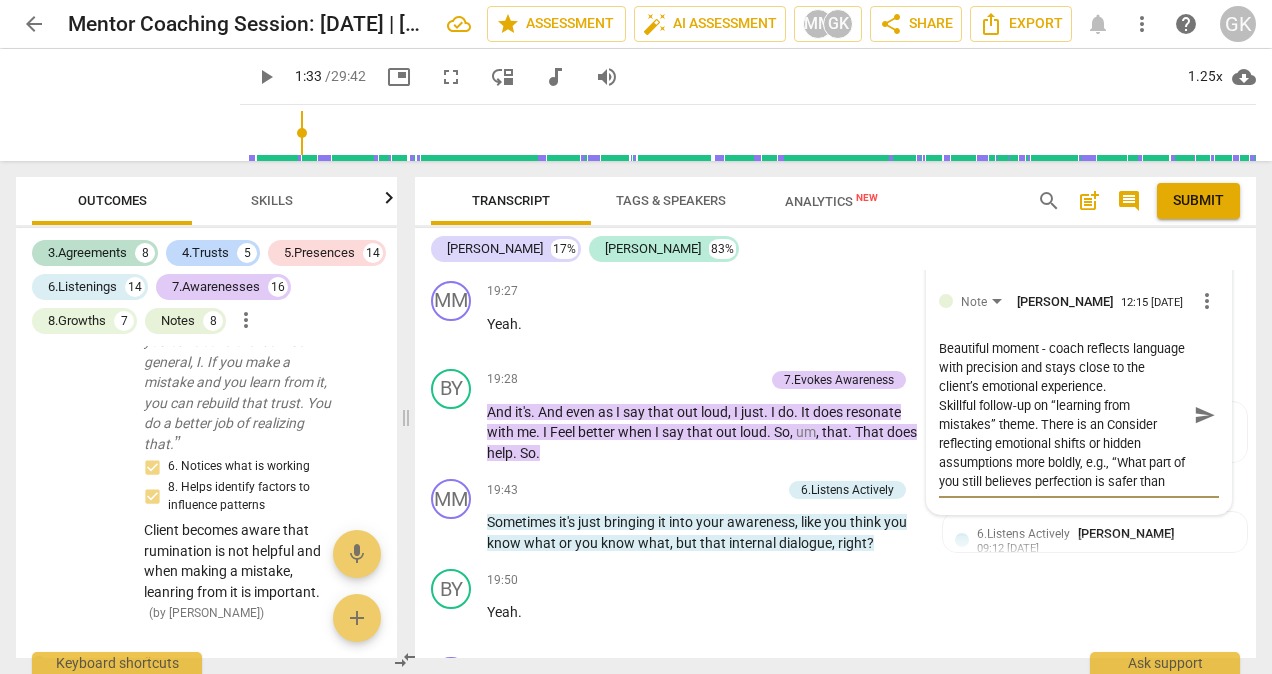 type on "Beautiful moment - coach reflects language with precision and stays close to the client’s emotional experience.
Skillful follow-up on “learning from mistakes” theme. There is an oConsider reflecting emotional shifts or hidden assumptions more boldly, e.g., “What part of you still believes perfection is safer than trust?”" 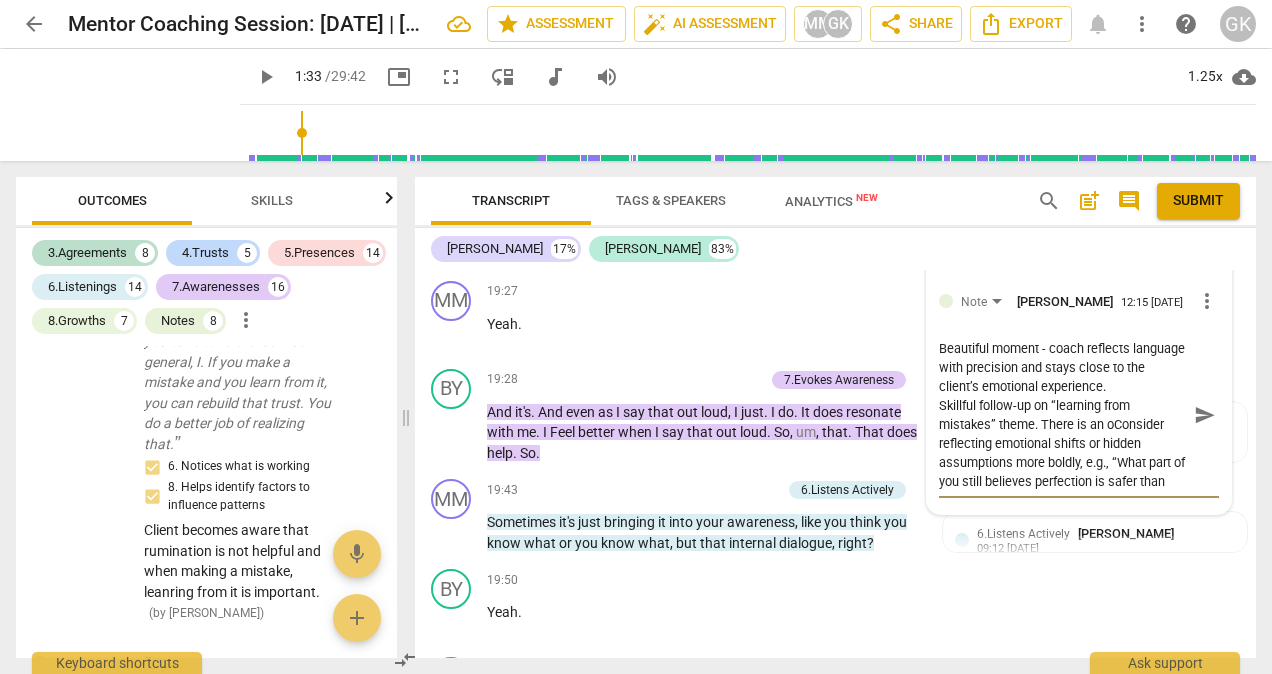 type on "Beautiful moment - coach reflects language with precision and stays close to the client’s emotional experience.
Skillful follow-up on “learning from mistakes” theme. There is an opConsider reflecting emotional shifts or hidden assumptions more boldly, e.g., “What part of you still believes perfection is safer than trust?”" 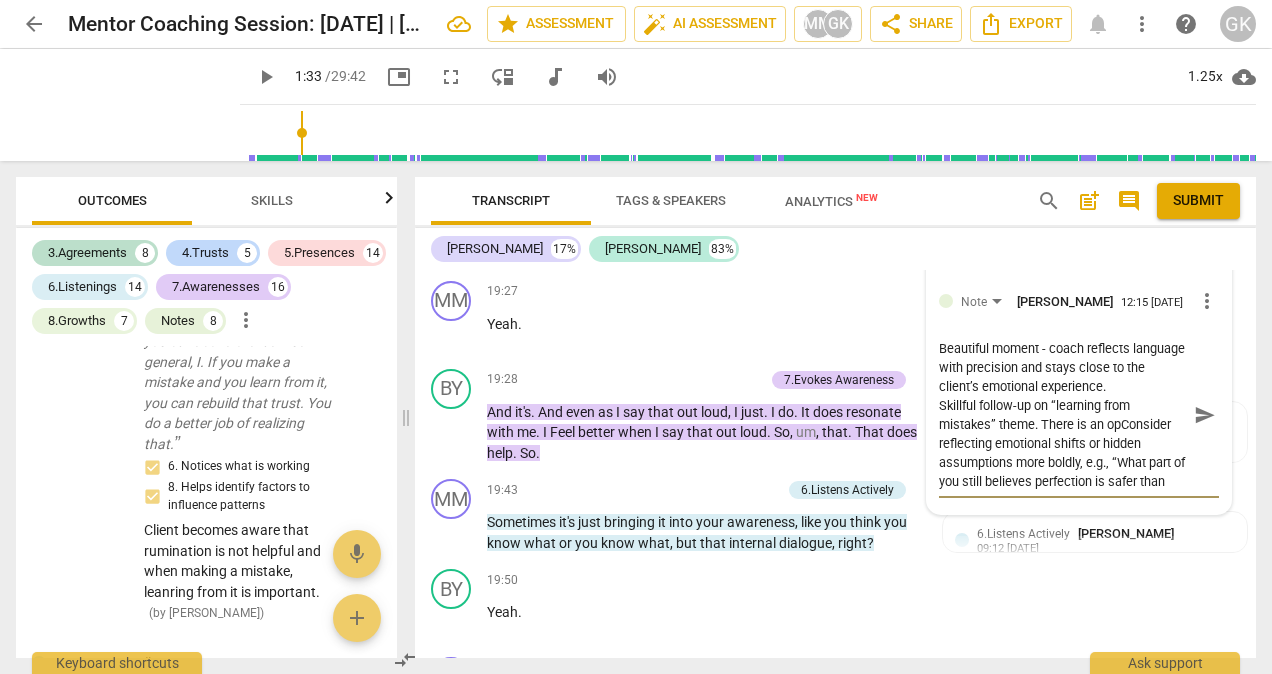 type on "Beautiful moment - coach reflects language with precision and stays close to the client’s emotional experience.
Skillful follow-up on “learning from mistakes” theme. There is an oppConsider reflecting emotional shifts or hidden assumptions more boldly, e.g., “What part of you still believes perfection is safer than trust?”" 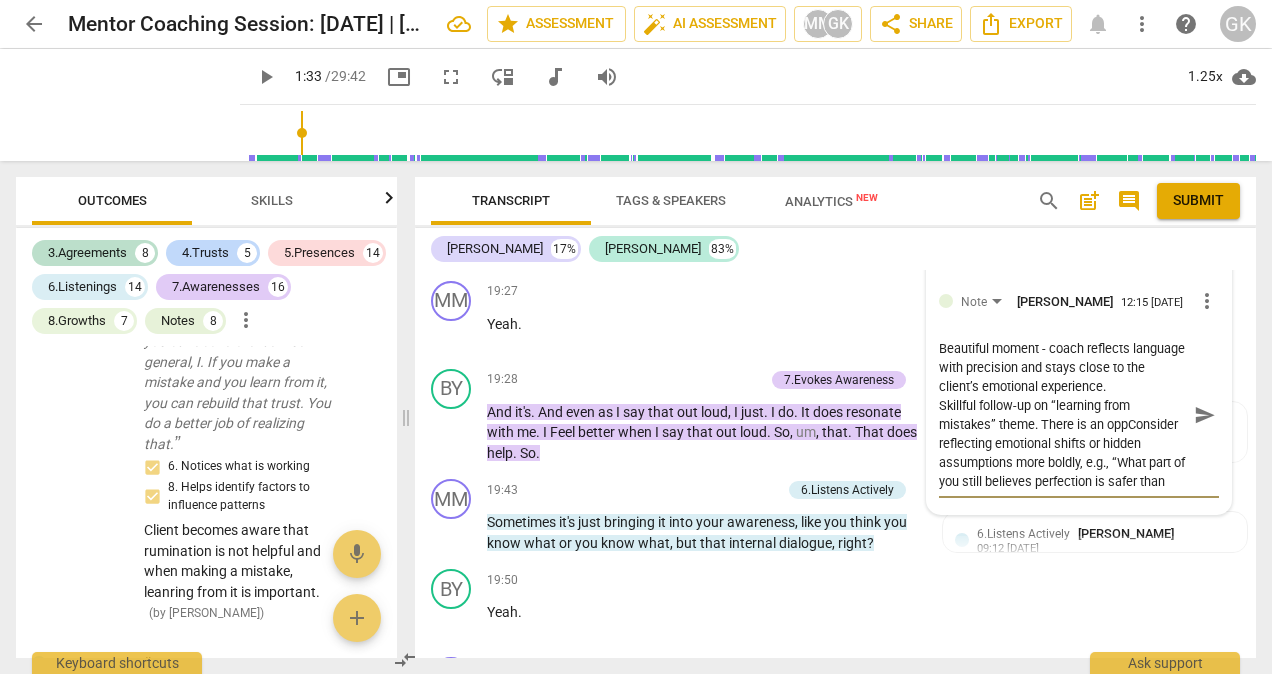 type on "Beautiful moment - coach reflects language with precision and stays close to the client’s emotional experience.
Skillful follow-up on “learning from mistakes” theme. There is an oppoConsider reflecting emotional shifts or hidden assumptions more boldly, e.g., “What part of you still believes perfection is safer than trust?”" 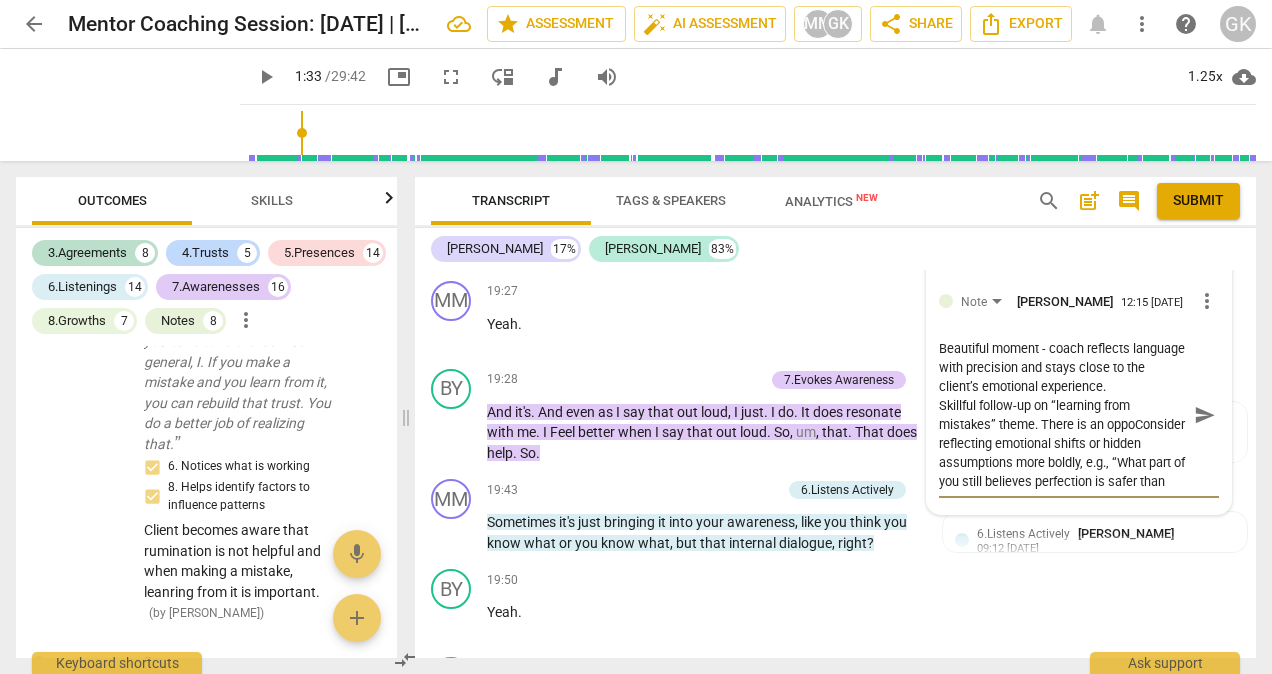 type on "Beautiful moment - coach reflects language with precision and stays close to the client’s emotional experience.
Skillful follow-up on “learning from mistakes” theme. There is an opporConsider reflecting emotional shifts or hidden assumptions more boldly, e.g., “What part of you still believes perfection is safer than trust?”" 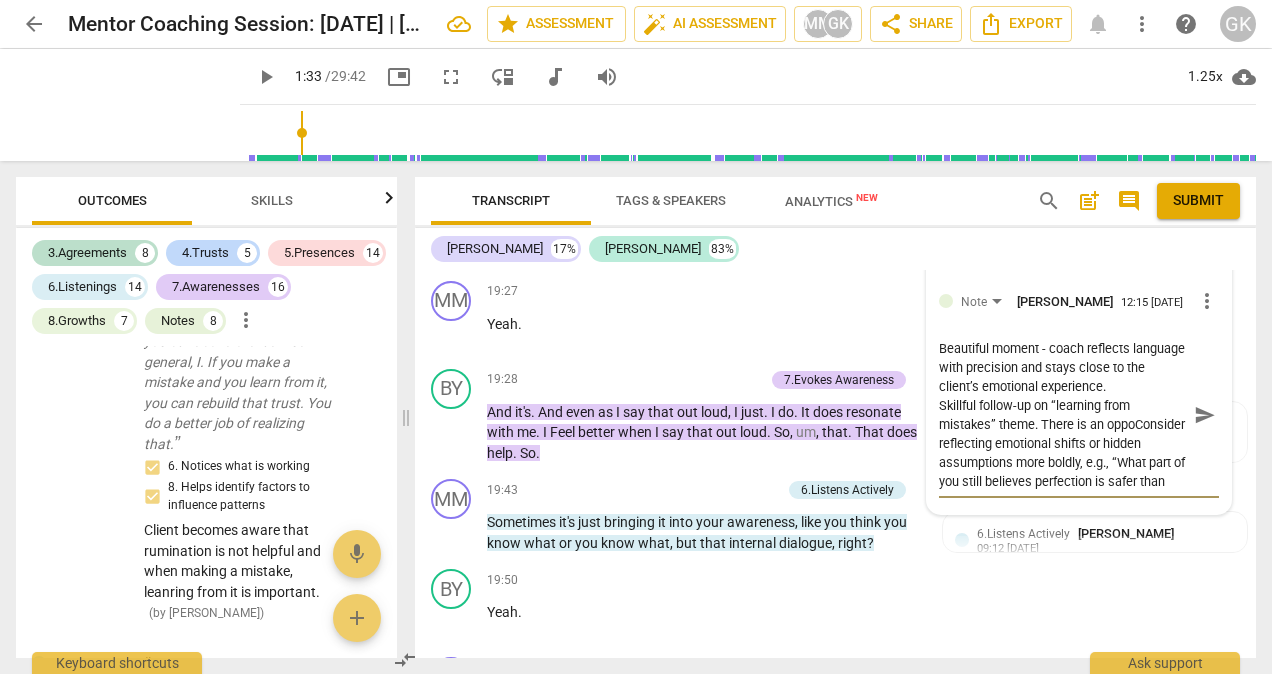 type on "Beautiful moment - coach reflects language with precision and stays close to the client’s emotional experience.
Skillful follow-up on “learning from mistakes” theme. There is an opporConsider reflecting emotional shifts or hidden assumptions more boldly, e.g., “What part of you still believes perfection is safer than trust?”" 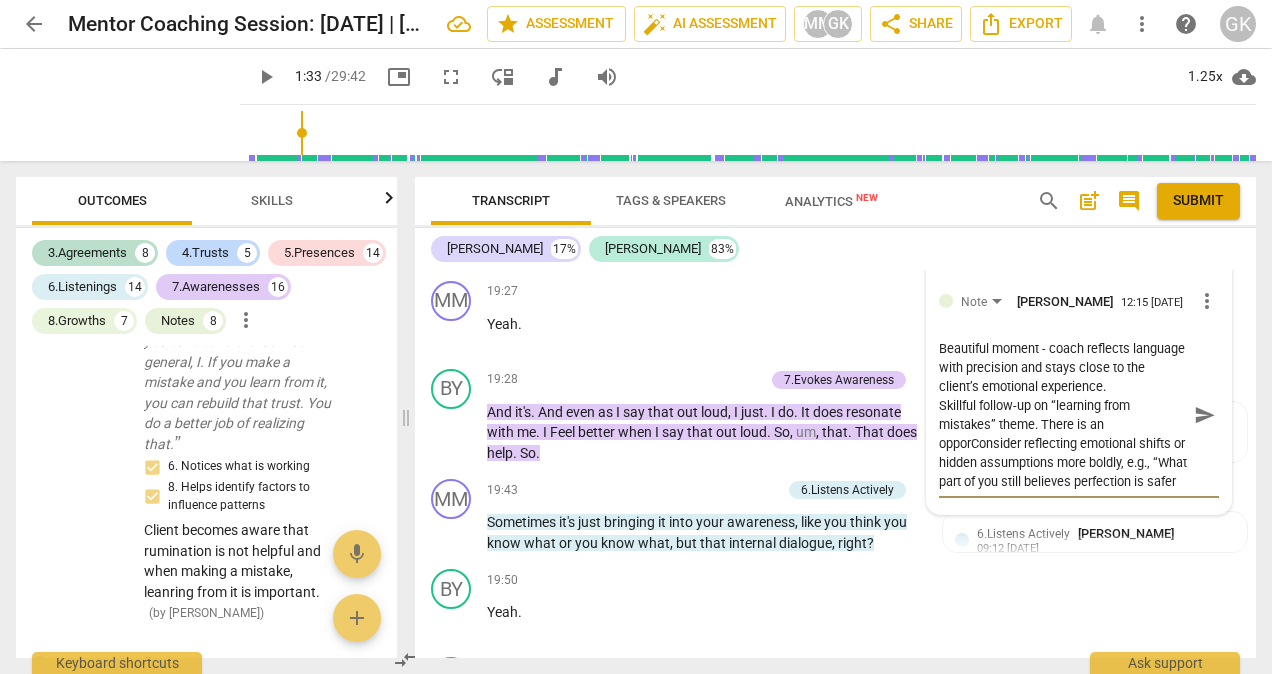 type on "Beautiful moment - coach reflects language with precision and stays close to the client’s emotional experience.
Skillful follow-up on “learning from mistakes” theme. There is an opportConsider reflecting emotional shifts or hidden assumptions more boldly, e.g., “What part of you still believes perfection is safer than trust?”" 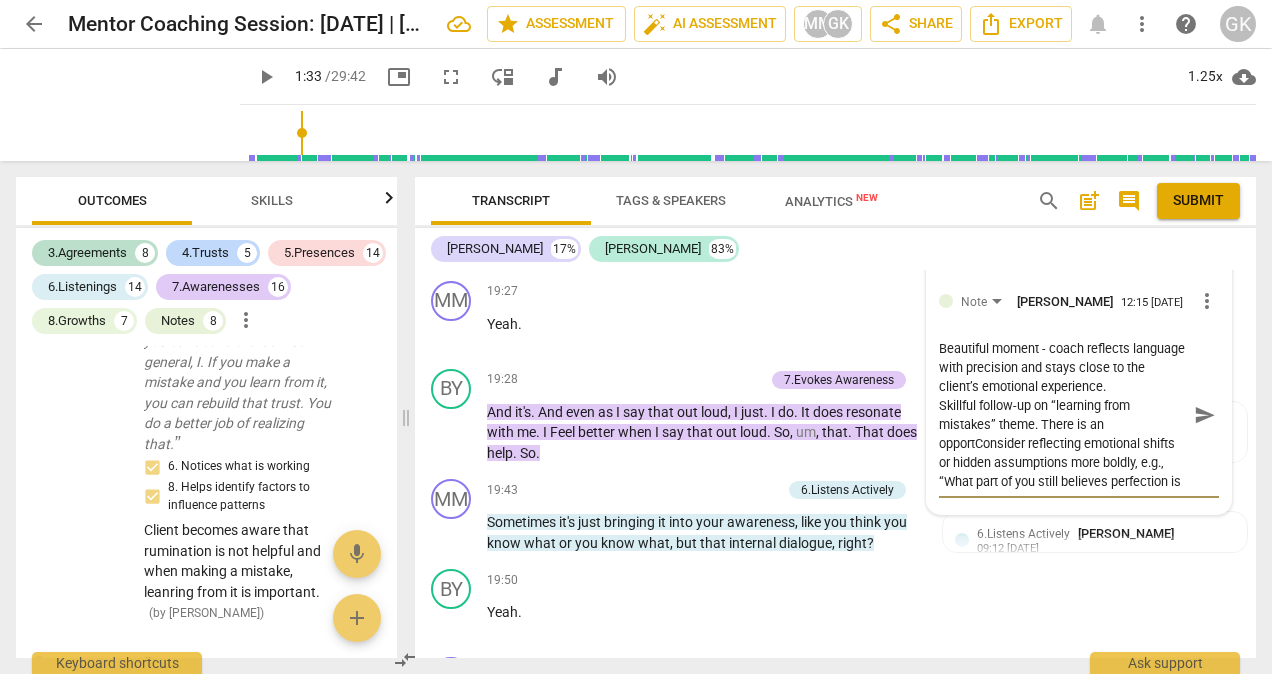 type on "Beautiful moment - coach reflects language with precision and stays close to the client’s emotional experience.
Skillful follow-up on “learning from mistakes” theme. There is an opportuConsider reflecting emotional shifts or hidden assumptions more boldly, e.g., “What part of you still believes perfection is safer than trust?”" 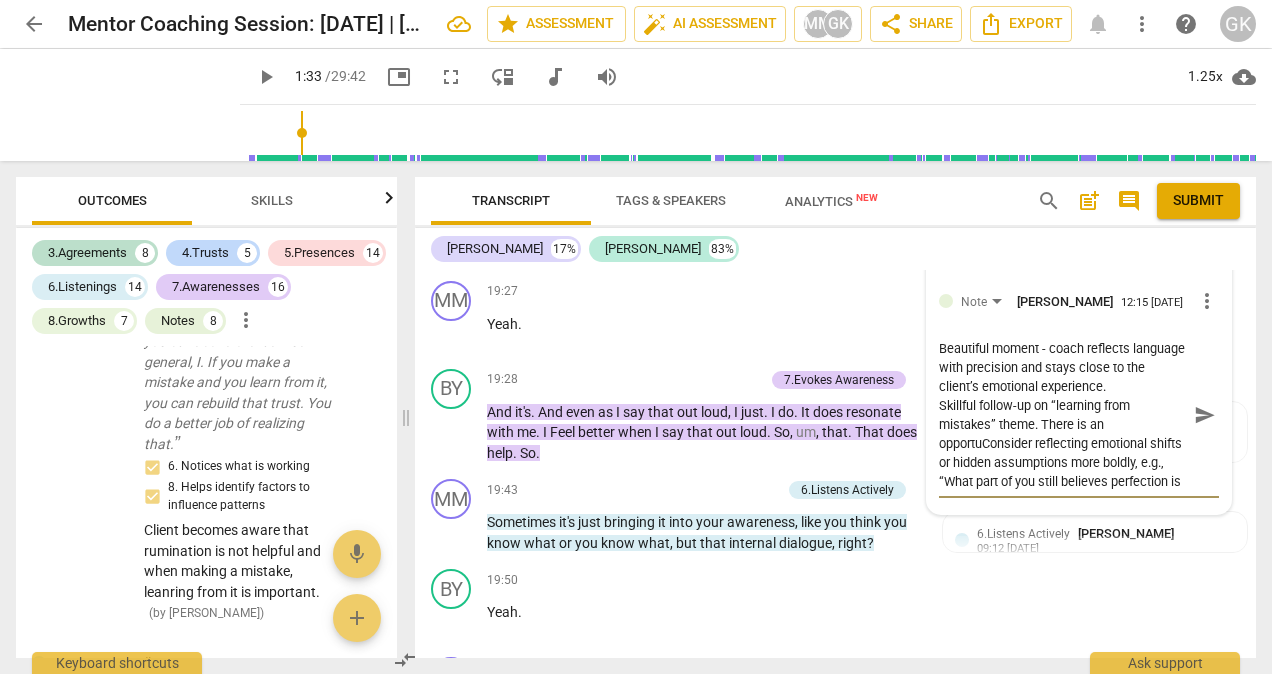 type on "Beautiful moment - coach reflects language with precision and stays close to the client’s emotional experience.
Skillful follow-up on “learning from mistakes” theme. There is an opportunConsider reflecting emotional shifts or hidden assumptions more boldly, e.g., “What part of you still believes perfection is safer than trust?”" 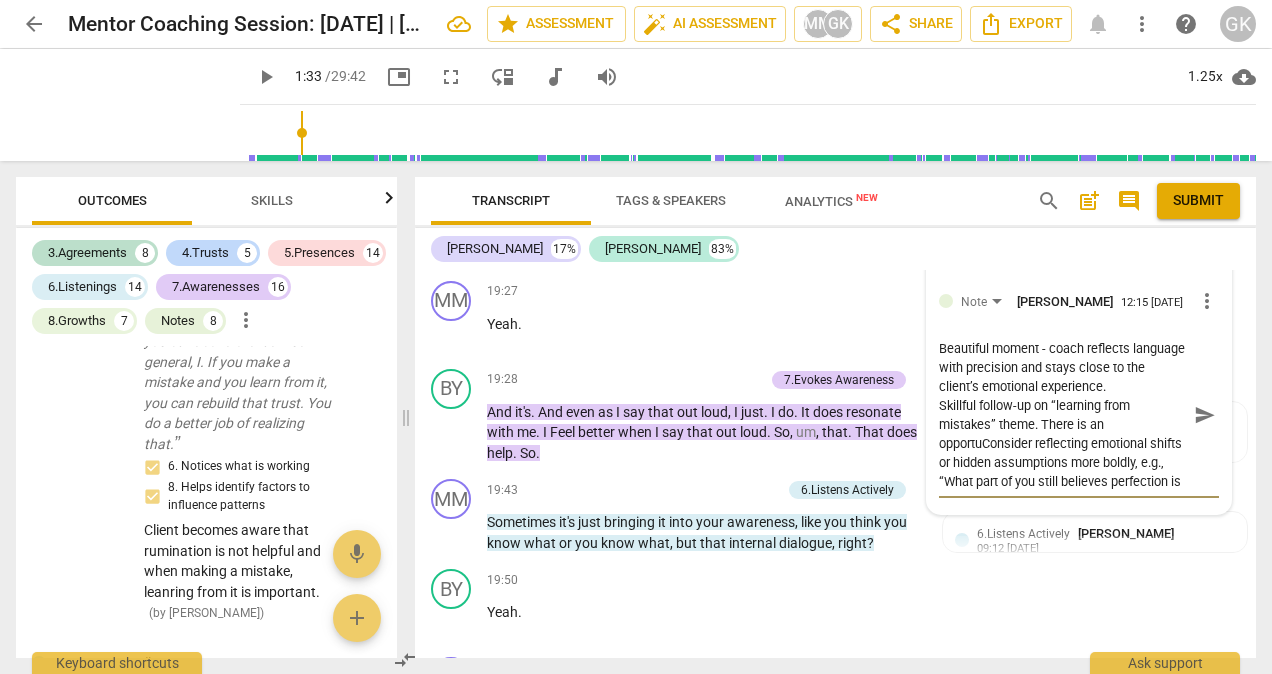 type on "Beautiful moment - coach reflects language with precision and stays close to the client’s emotional experience.
Skillful follow-up on “learning from mistakes” theme. There is an opportunConsider reflecting emotional shifts or hidden assumptions more boldly, e.g., “What part of you still believes perfection is safer than trust?”" 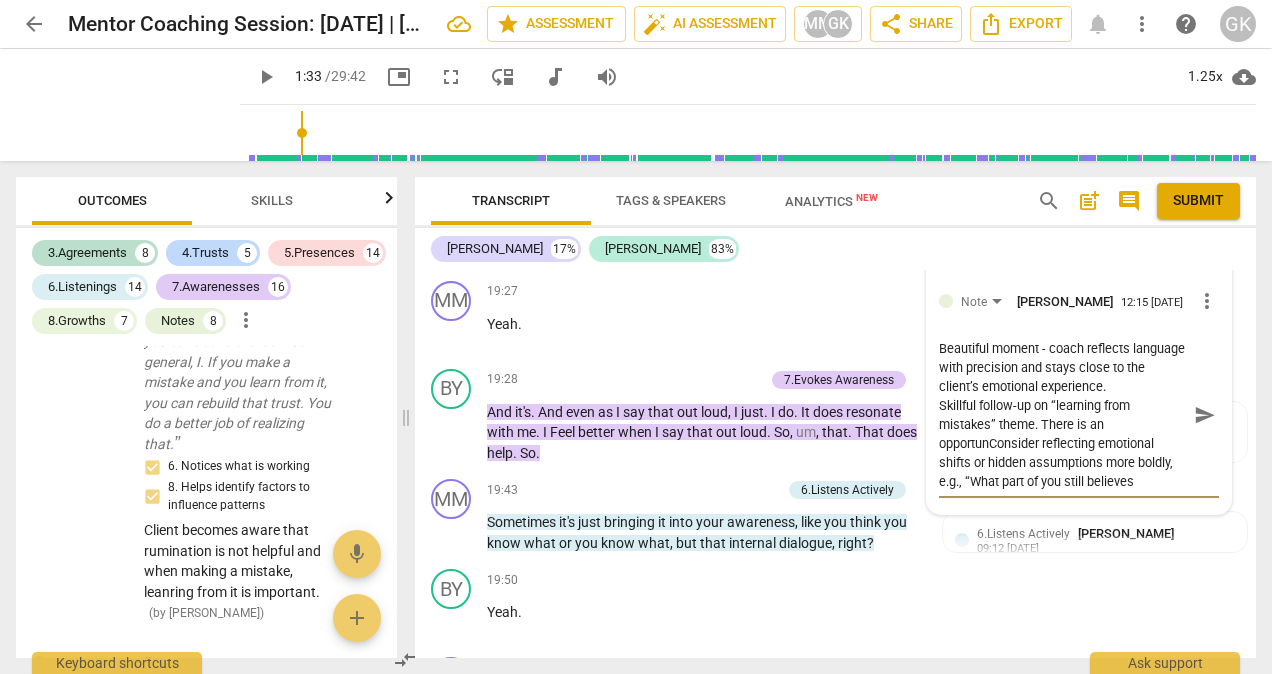 type on "Beautiful moment - coach reflects language with precision and stays close to the client’s emotional experience.
Skillful follow-up on “learning from mistakes” theme. There is an opportuniConsider reflecting emotional shifts or hidden assumptions more boldly, e.g., “What part of you still believes perfection is safer than trust?”" 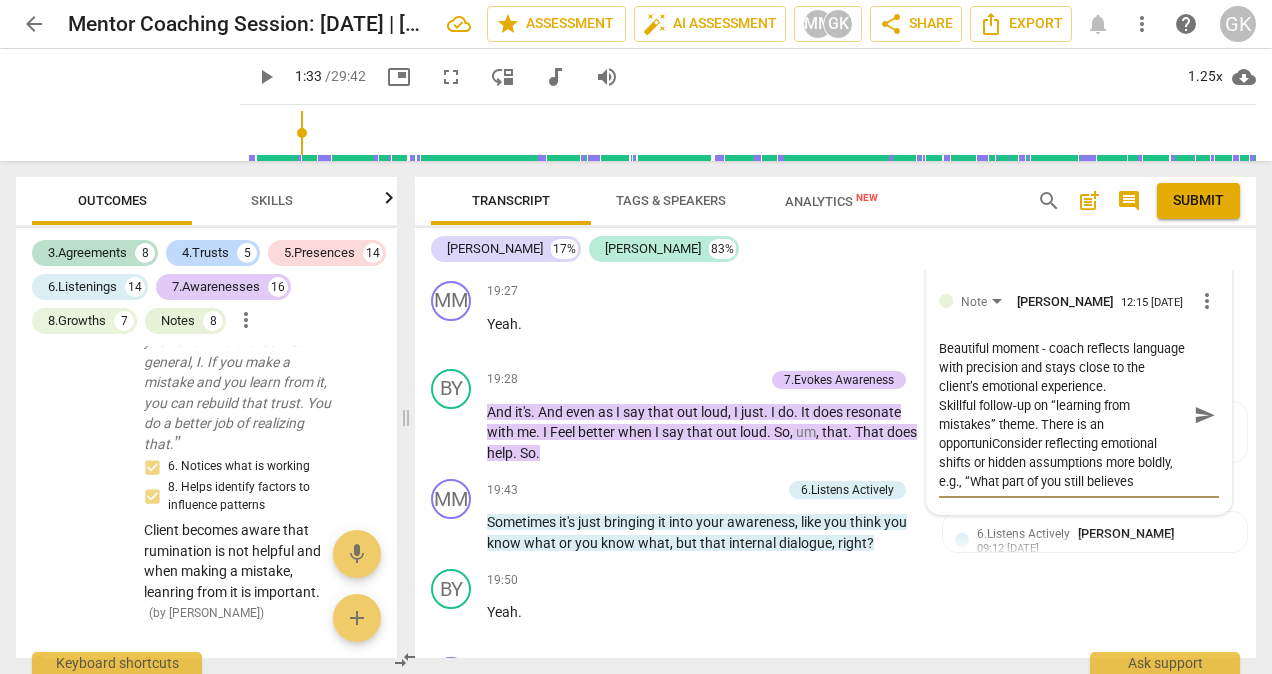 type on "Beautiful moment - coach reflects language with precision and stays close to the client’s emotional experience.
Skillful follow-up on “learning from mistakes” theme. There is an opportunitConsider reflecting emotional shifts or hidden assumptions more boldly, e.g., “What part of you still believes perfection is safer than trust?”" 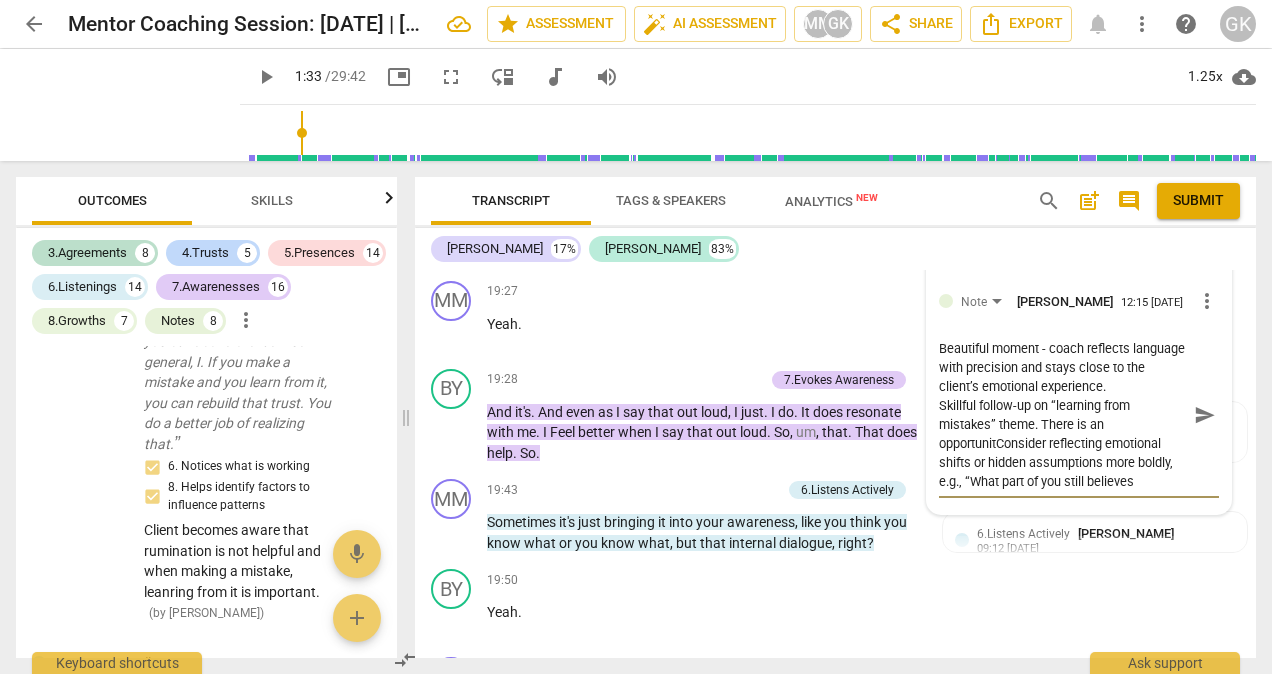 type on "Beautiful moment - coach reflects language with precision and stays close to the client’s emotional experience.
Skillful follow-up on “learning from mistakes” theme. There is an opportunityConsider reflecting emotional shifts or hidden assumptions more boldly, e.g., “What part of you still believes perfection is safer than trust?”" 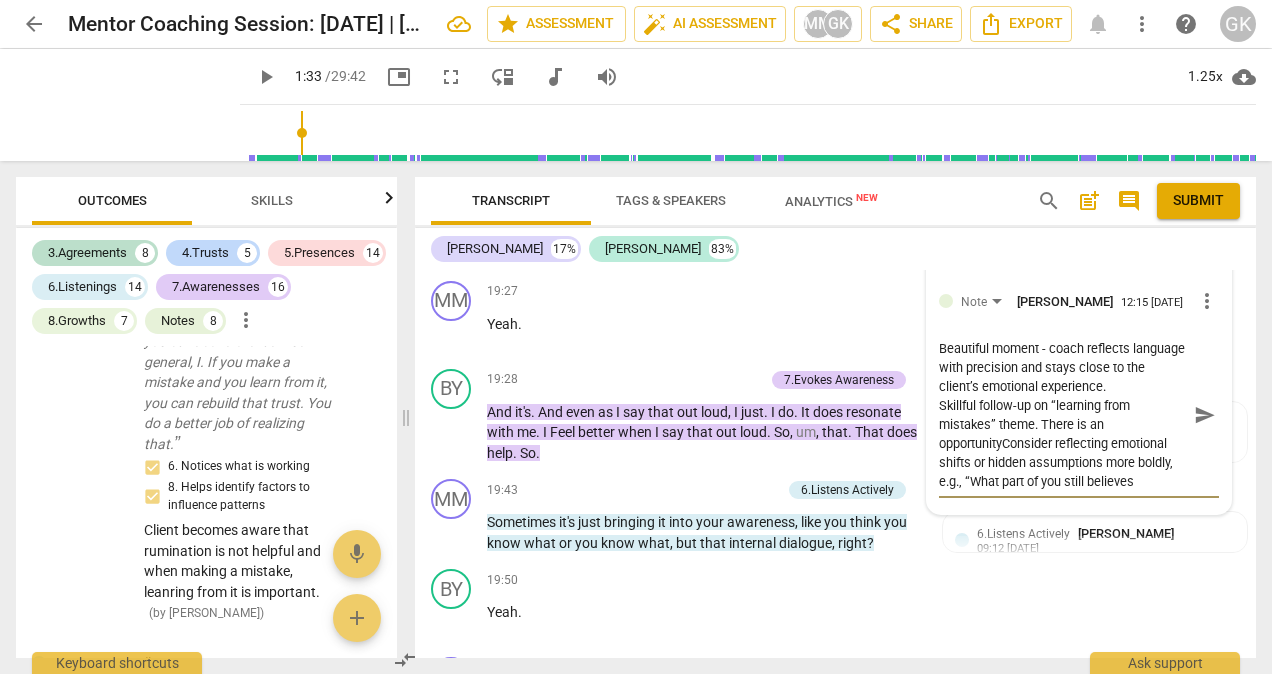 type on "Beautiful moment - coach reflects language with precision and stays close to the client’s emotional experience.
Skillful follow-up on “learning from mistakes” theme. There is an opportunity Consider reflecting emotional shifts or hidden assumptions more boldly, e.g., “What part of you still believes perfection is safer than trust?”" 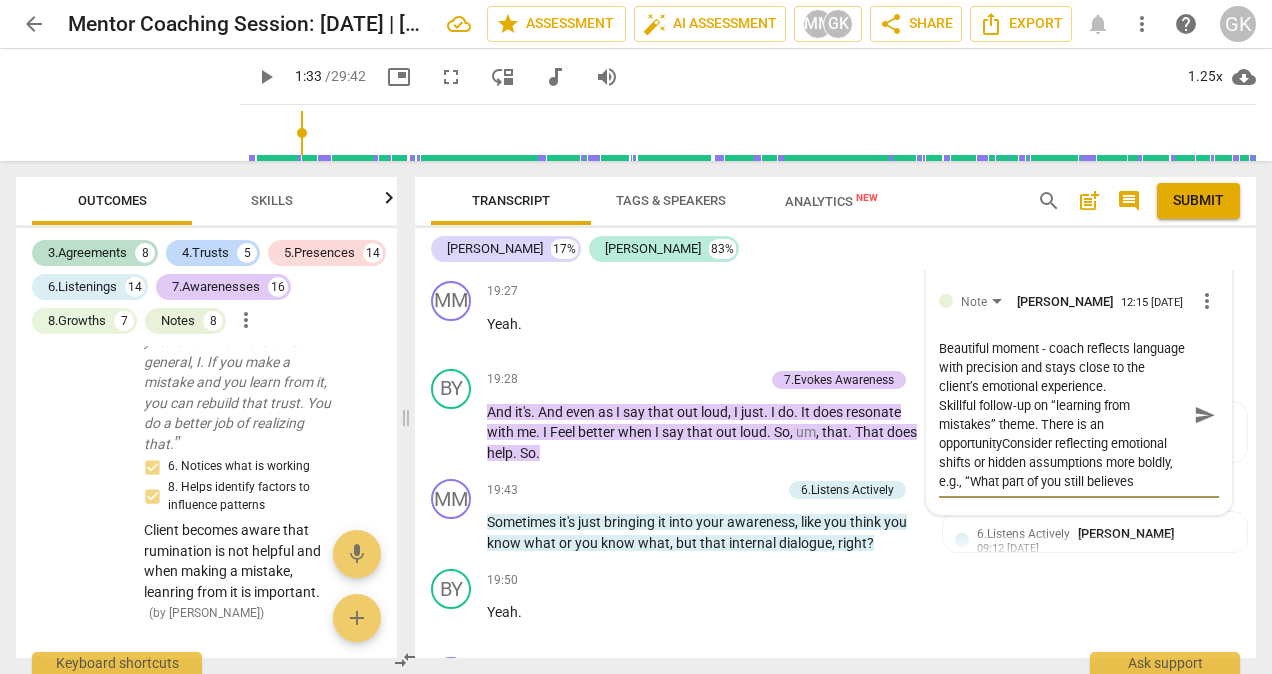 type on "Beautiful moment - coach reflects language with precision and stays close to the client’s emotional experience.
Skillful follow-up on “learning from mistakes” theme. There is an opportunity Consider reflecting emotional shifts or hidden assumptions more boldly, e.g., “What part of you still believes perfection is safer than trust?”" 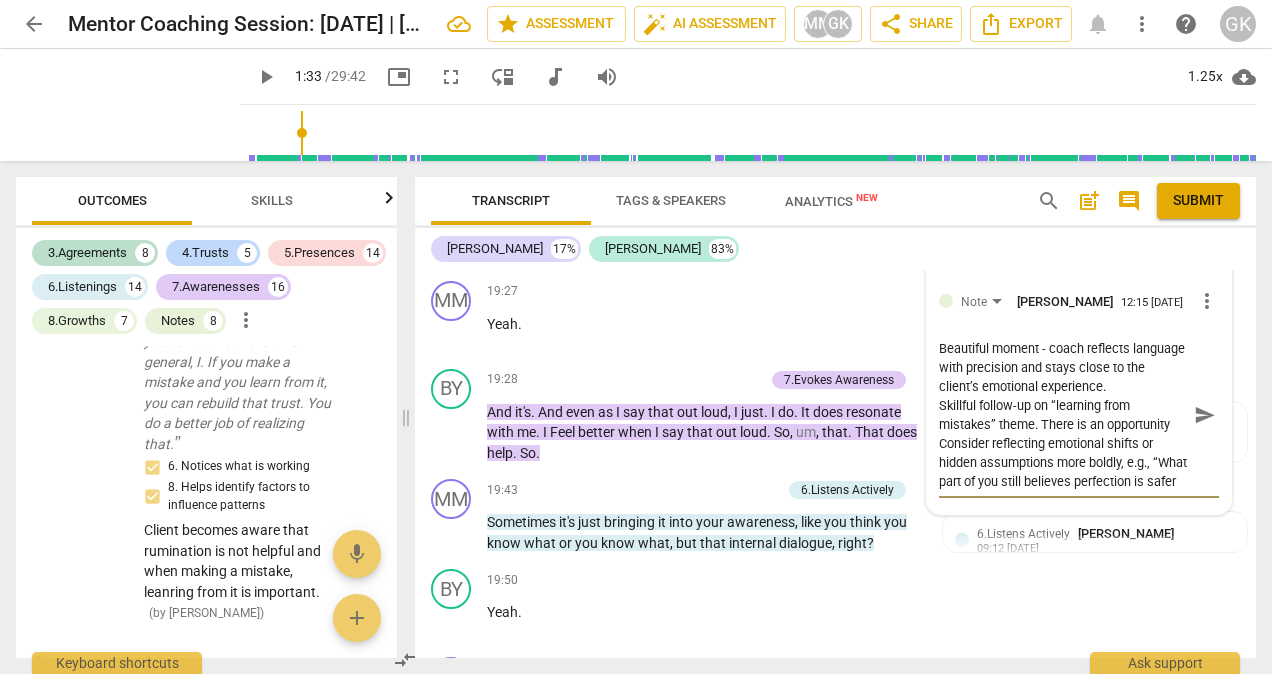 type on "Beautiful moment - coach reflects language with precision and stays close to the client’s emotional experience.
Skillful follow-up on “learning from mistakes” theme. There is an opportunity tConsider reflecting emotional shifts or hidden assumptions more boldly, e.g., “What part of you still believes perfection is safer than trust?”" 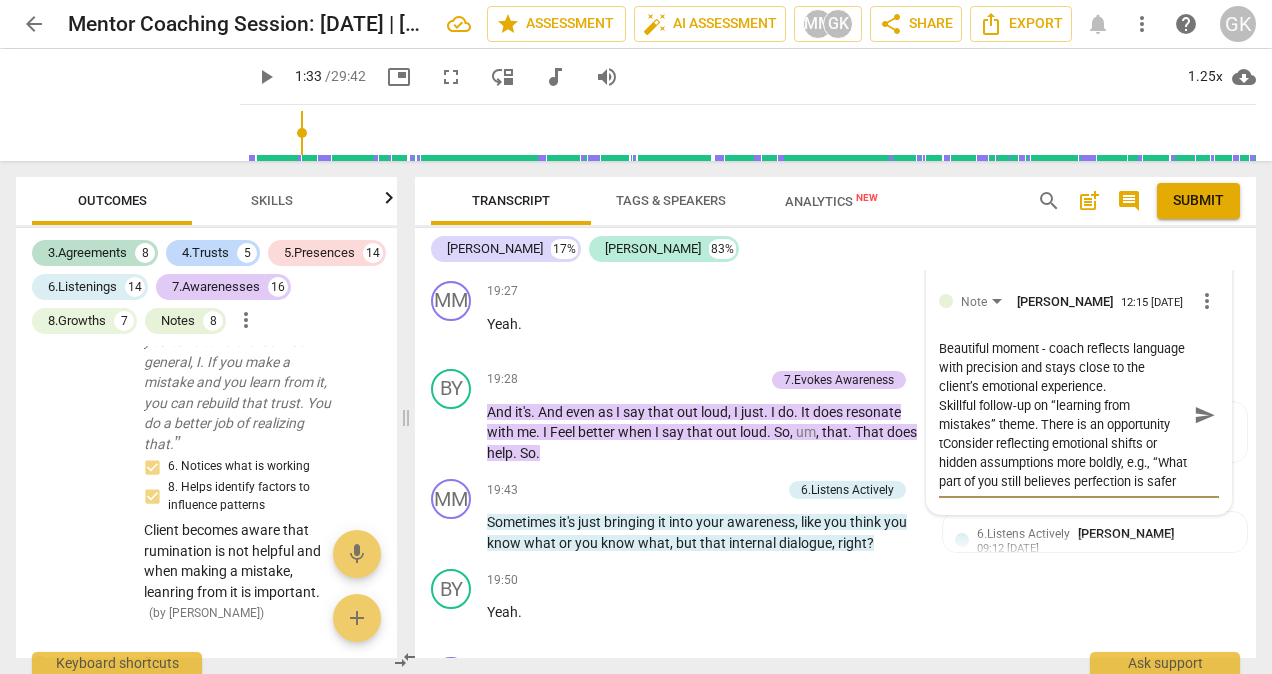 type on "Beautiful moment - coach reflects language with precision and stays close to the client’s emotional experience.
Skillful follow-up on “learning from mistakes” theme. There is an opportunity toConsider reflecting emotional shifts or hidden assumptions more boldly, e.g., “What part of you still believes perfection is safer than trust?”" 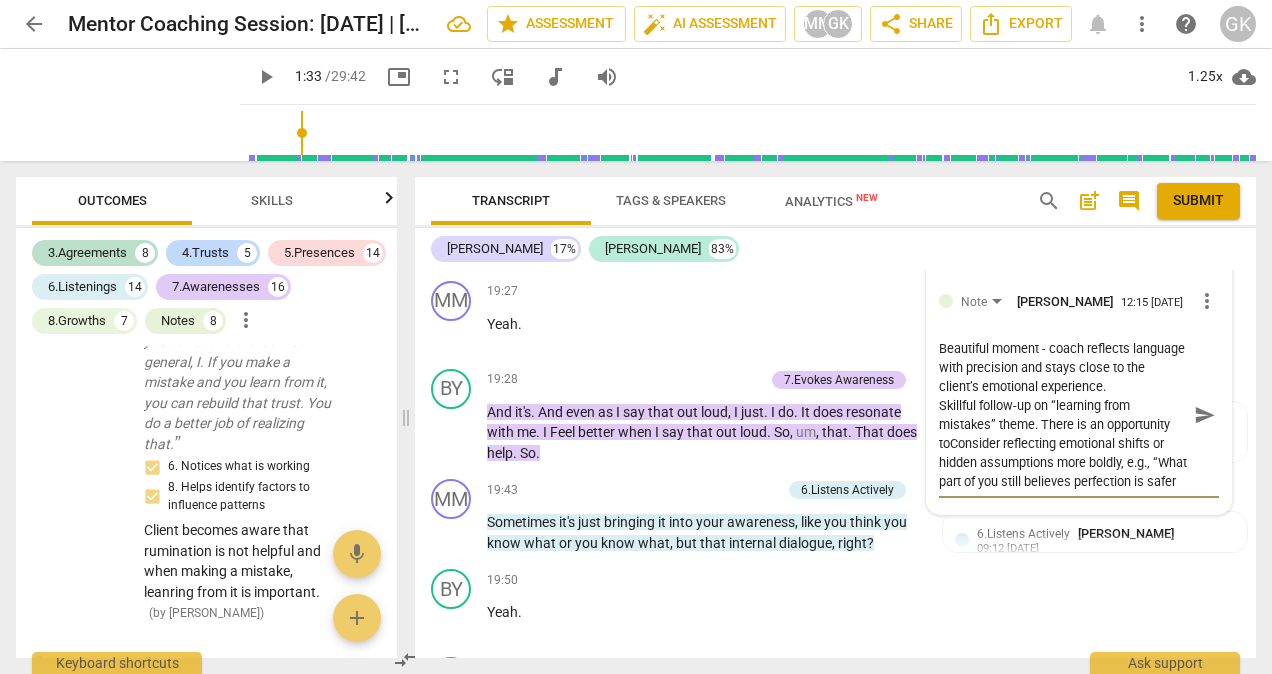 type on "Beautiful moment - coach reflects language with precision and stays close to the client’s emotional experience.
Skillful follow-up on “learning from mistakes” theme. There is an opportunity to Consider reflecting emotional shifts or hidden assumptions more boldly, e.g., “What part of you still believes perfection is safer than trust?”" 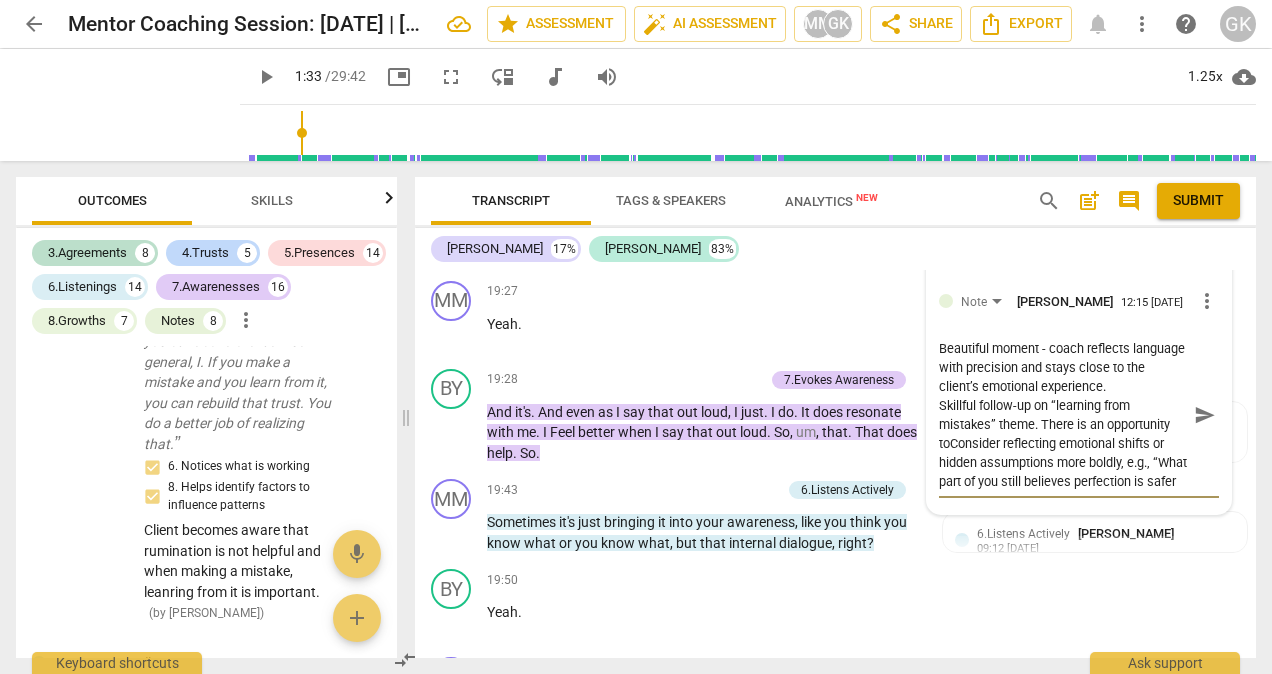 type on "Beautiful moment - coach reflects language with precision and stays close to the client’s emotional experience.
Skillful follow-up on “learning from mistakes” theme. There is an opportunity to Consider reflecting emotional shifts or hidden assumptions more boldly, e.g., “What part of you still believes perfection is safer than trust?”" 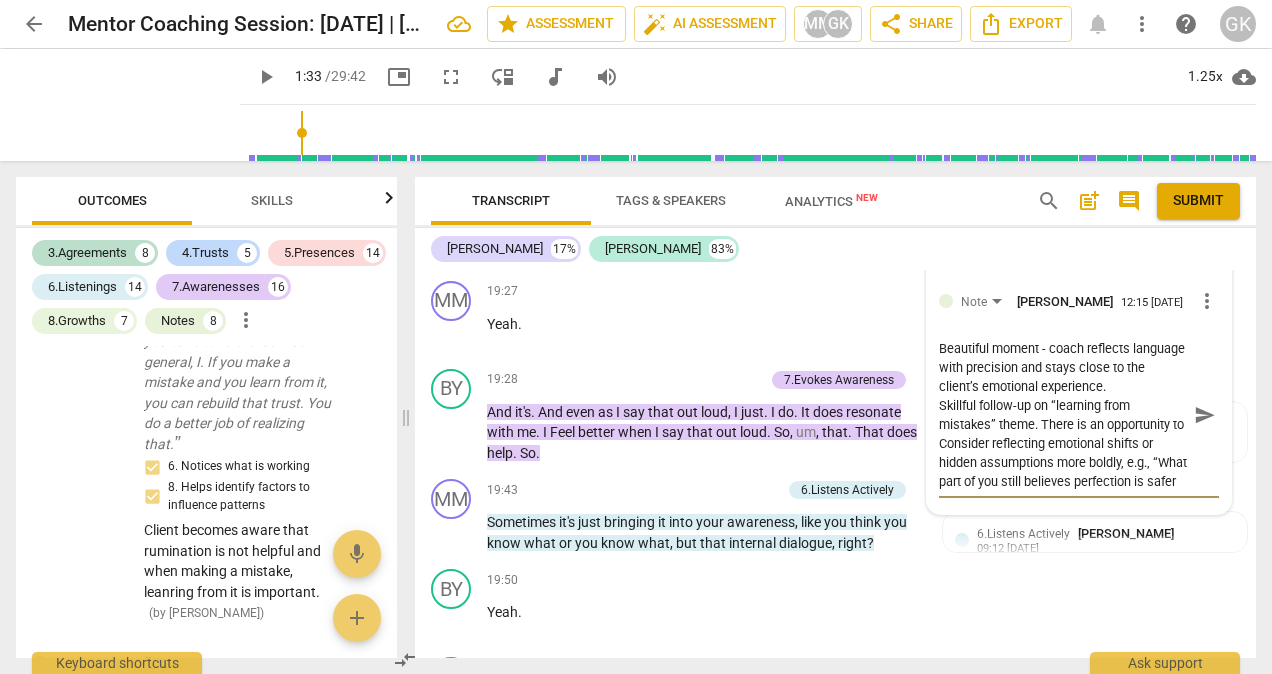 type on "Beautiful moment - coach reflects language with precision and stays close to the client’s emotional experience.
Skillful follow-up on “learning from mistakes” theme. There is an opportunity to reflecting emotional shifts or hidden assumptions more boldly, e.g., “What part of you still believes perfection is safer than trust?”" 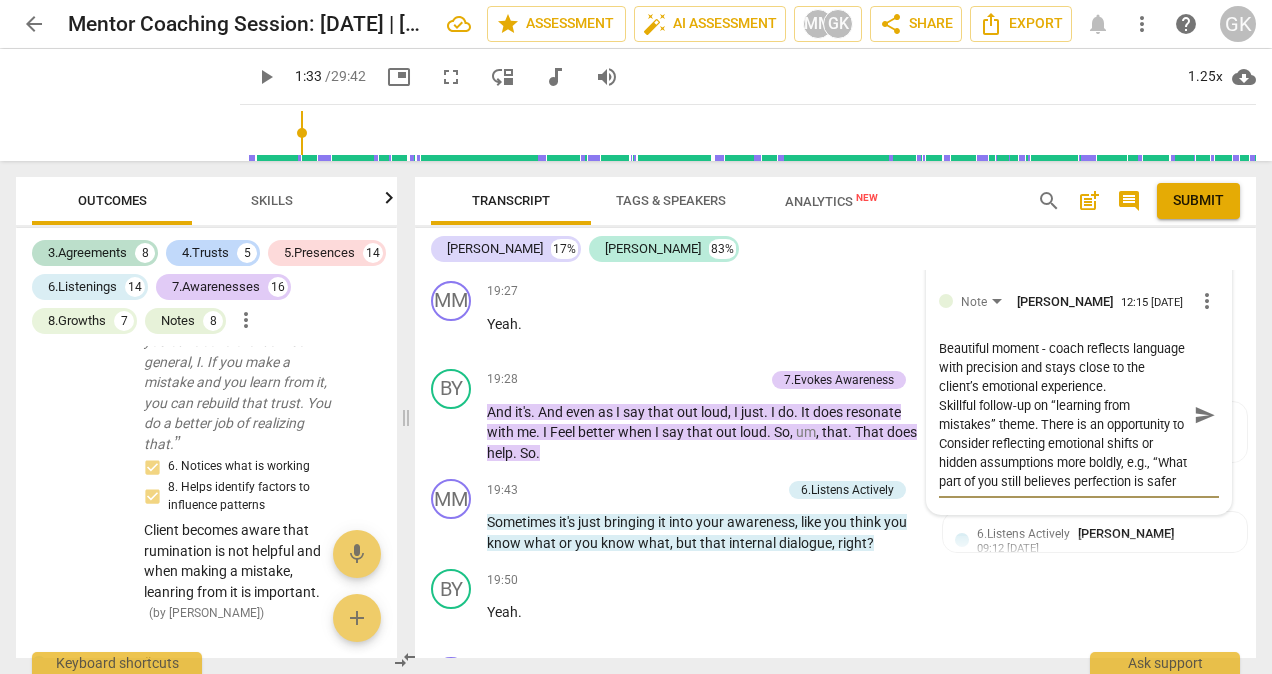 type on "Beautiful moment - coach reflects language with precision and stays close to the client’s emotional experience.
Skillful follow-up on “learning from mistakes” theme. There is an opportunity to reflecting emotional shifts or hidden assumptions more boldly, e.g., “What part of you still believes perfection is safer than trust?”" 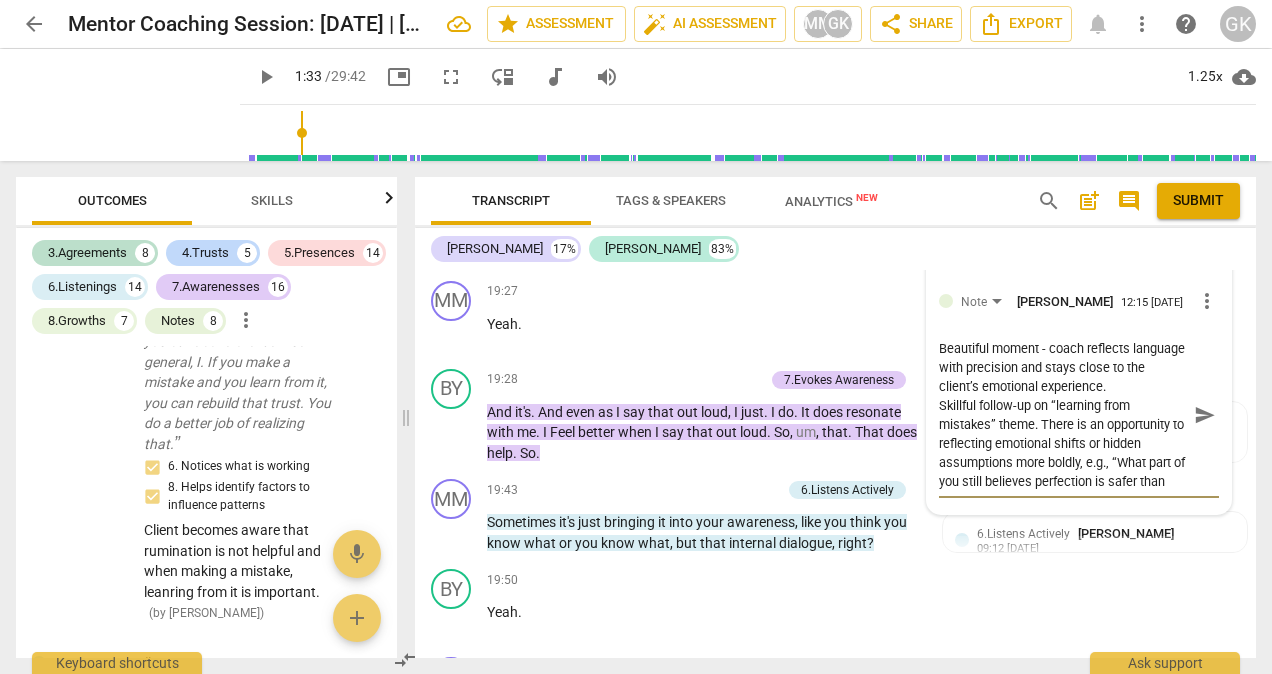 type on "Beautiful moment - coach reflects language with precision and stays close to the client’s emotional experience.
Skillful follow-up on “learning from mistakes” theme. There is an opportunity to reflectin emotional shifts or hidden assumptions more boldly, e.g., “What part of you still believes perfection is safer than trust?”" 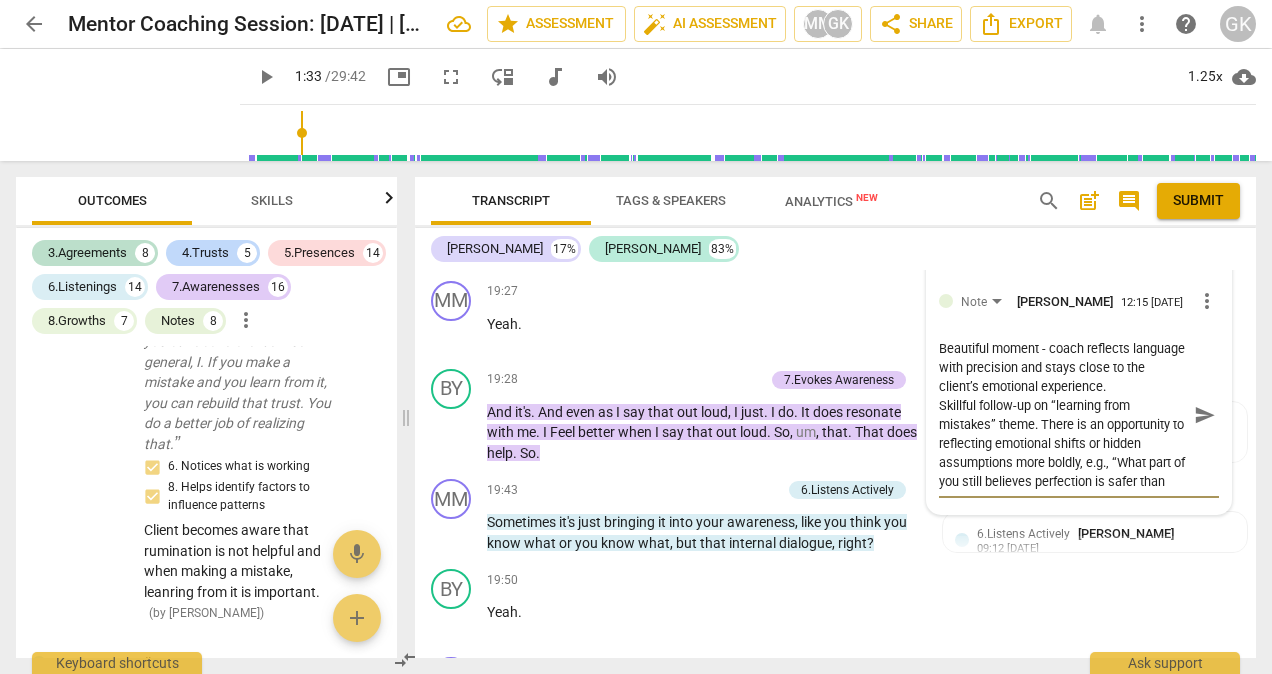 type on "Beautiful moment - coach reflects language with precision and stays close to the client’s emotional experience.
Skillful follow-up on “learning from mistakes” theme. There is an opportunity to reflectin emotional shifts or hidden assumptions more boldly, e.g., “What part of you still believes perfection is safer than trust?”" 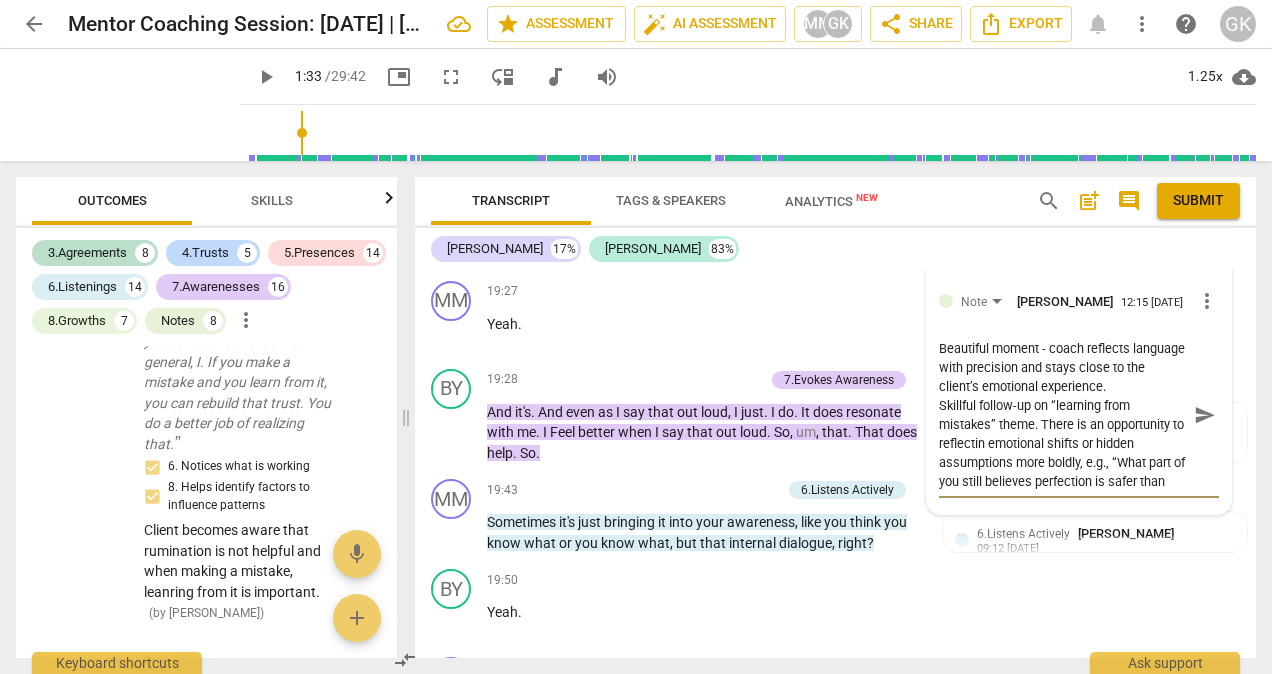 type on "Beautiful moment - coach reflects language with precision and stays close to the client’s emotional experience.
Skillful follow-up on “learning from mistakes” theme. There is an opportunity to reflecti emotional shifts or hidden assumptions more boldly, e.g., “What part of you still believes perfection is safer than trust?”" 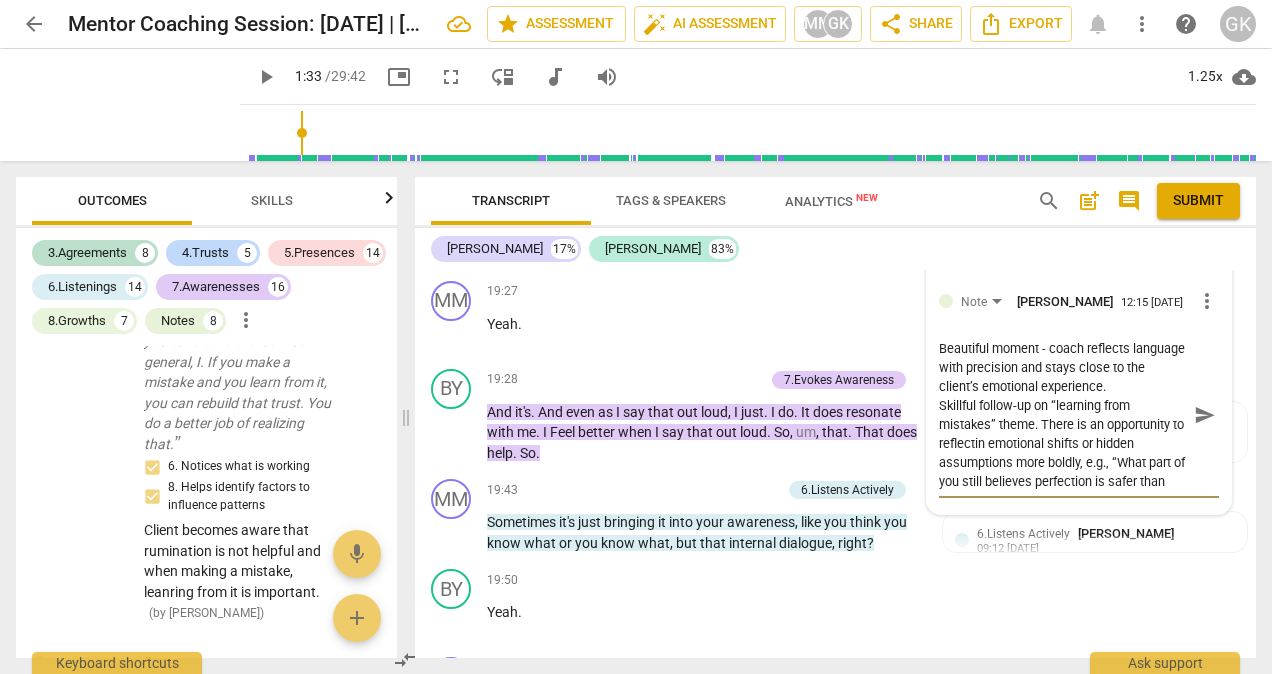 type on "Beautiful moment - coach reflects language with precision and stays close to the client’s emotional experience.
Skillful follow-up on “learning from mistakes” theme. There is an opportunity to reflecti emotional shifts or hidden assumptions more boldly, e.g., “What part of you still believes perfection is safer than trust?”" 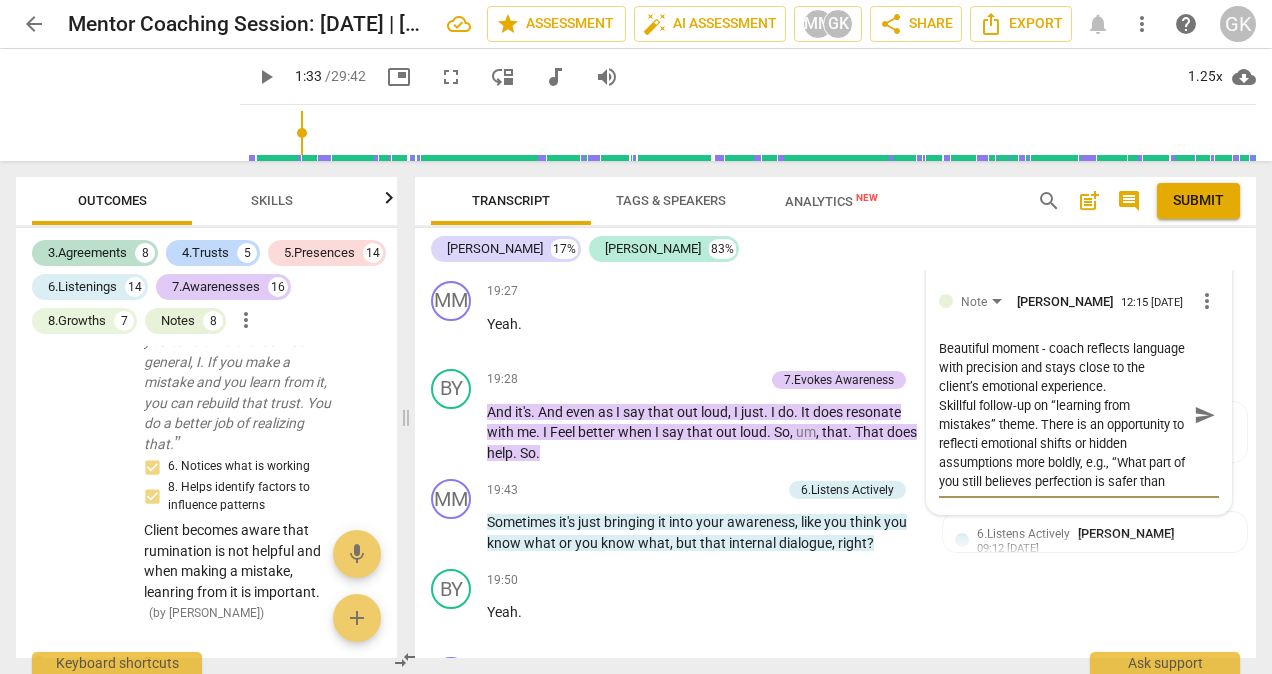 type on "Beautiful moment - coach reflects language with precision and stays close to the client’s emotional experience.
Skillful follow-up on “learning from mistakes” theme. There is an opportunity to reflect emotional shifts or hidden assumptions more boldly, e.g., “What part of you still believes perfection is safer than trust?”" 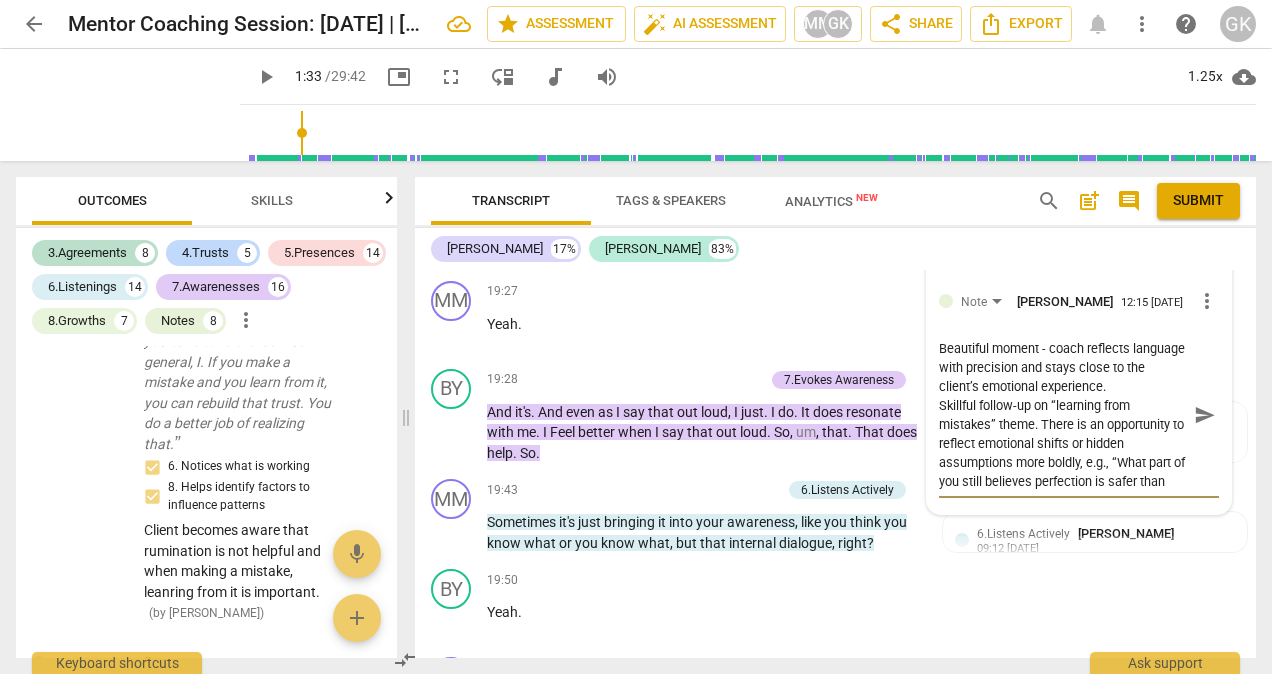 scroll, scrollTop: 17, scrollLeft: 0, axis: vertical 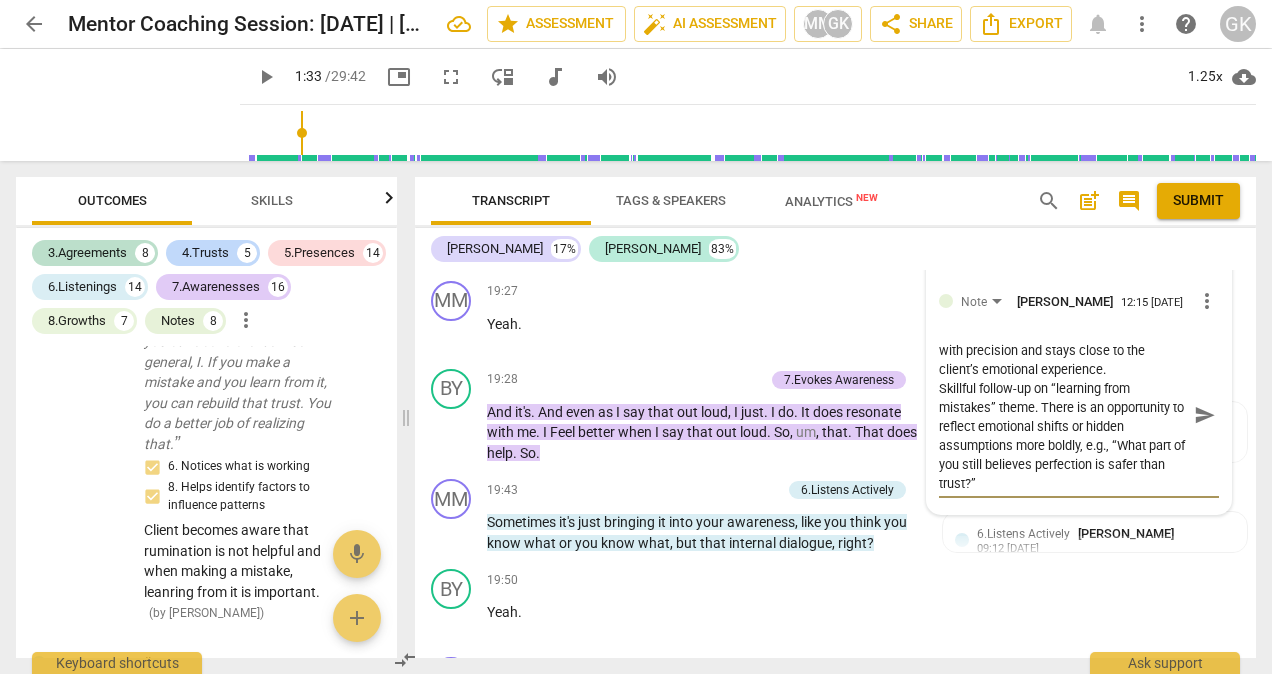type on "Beautiful moment - coach reflects language with precision and stays close to the client’s emotional experience.
Skillful follow-up on “learning from mistakes” theme. There is an opportunity to reflect emotional shifts or hidden assumptions more boldly, e.g., “What part of you still believes perfection is safer than trust?”" 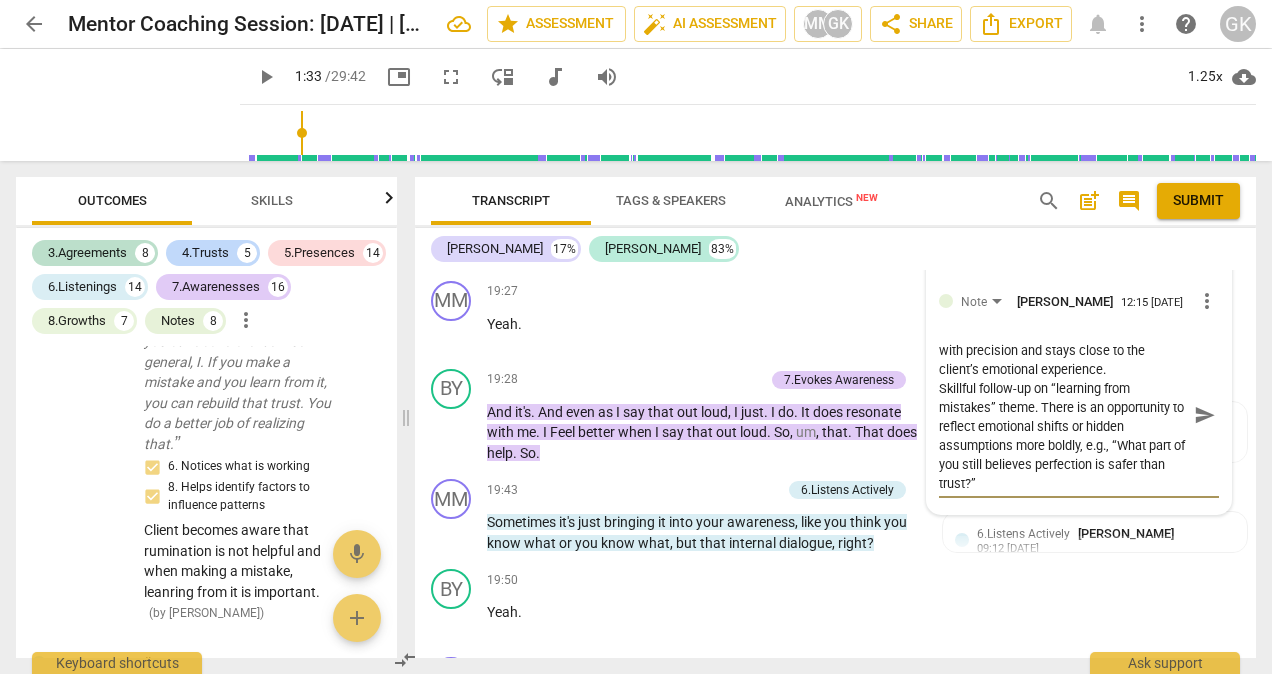 click on "send" at bounding box center [1205, 415] 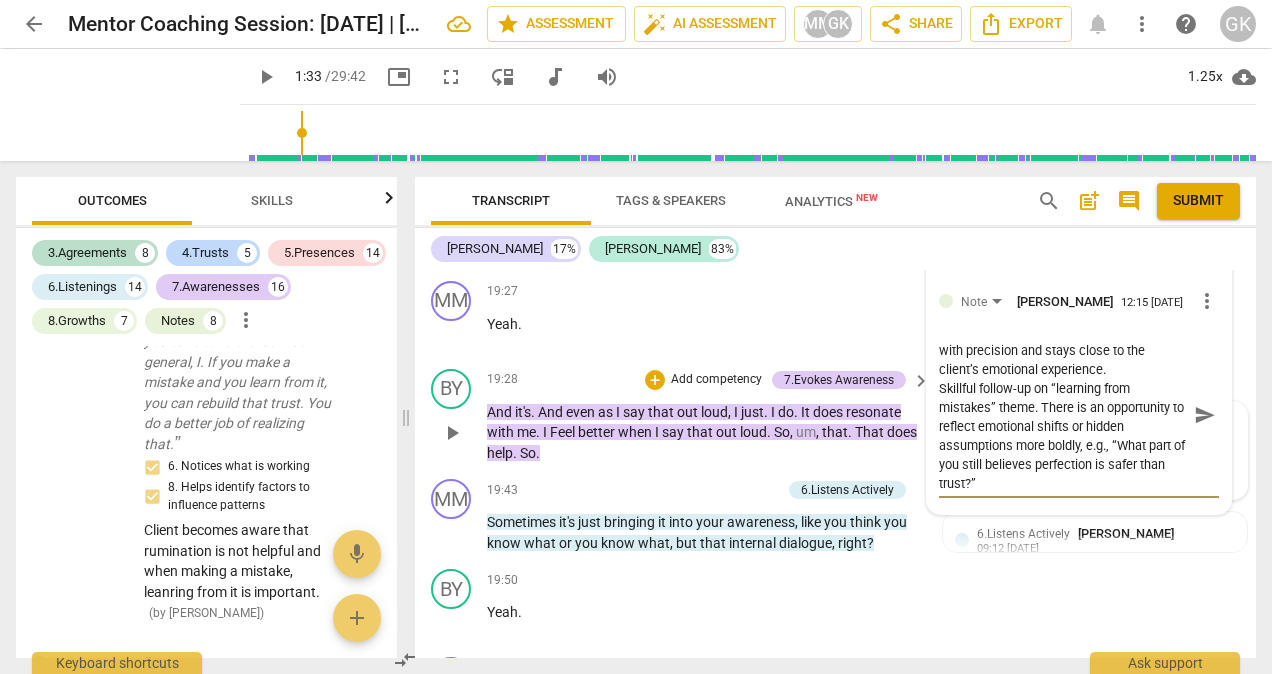 type 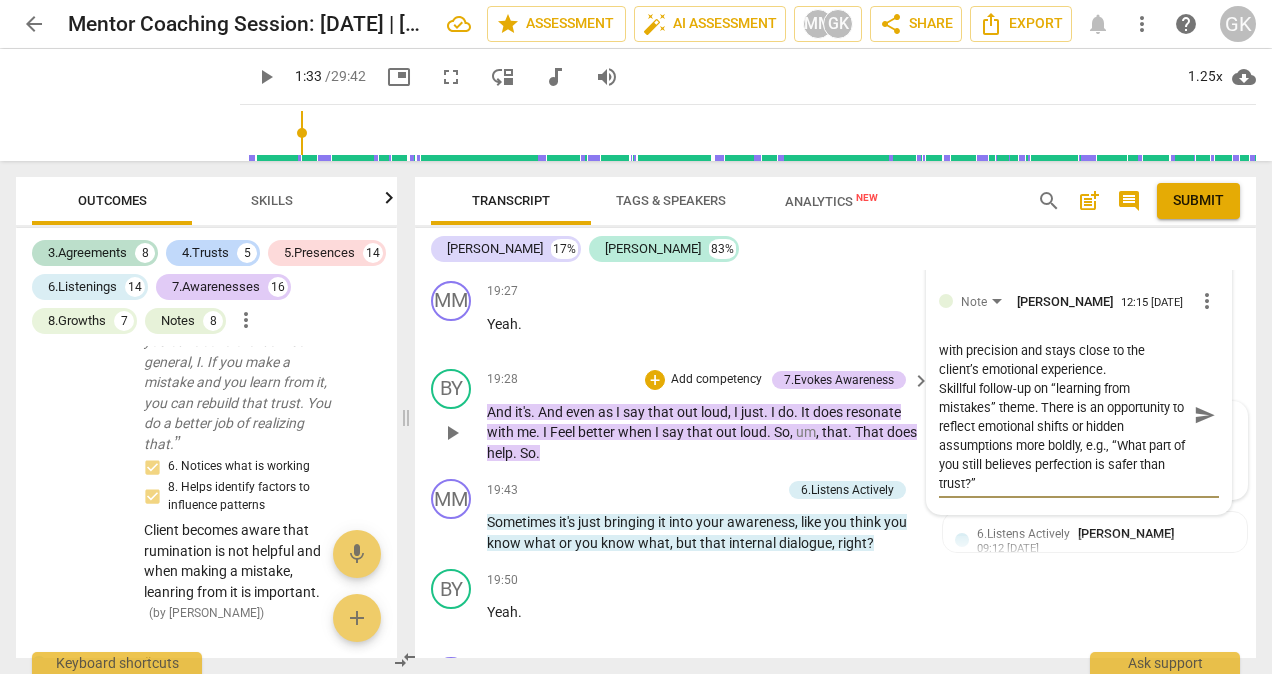 type 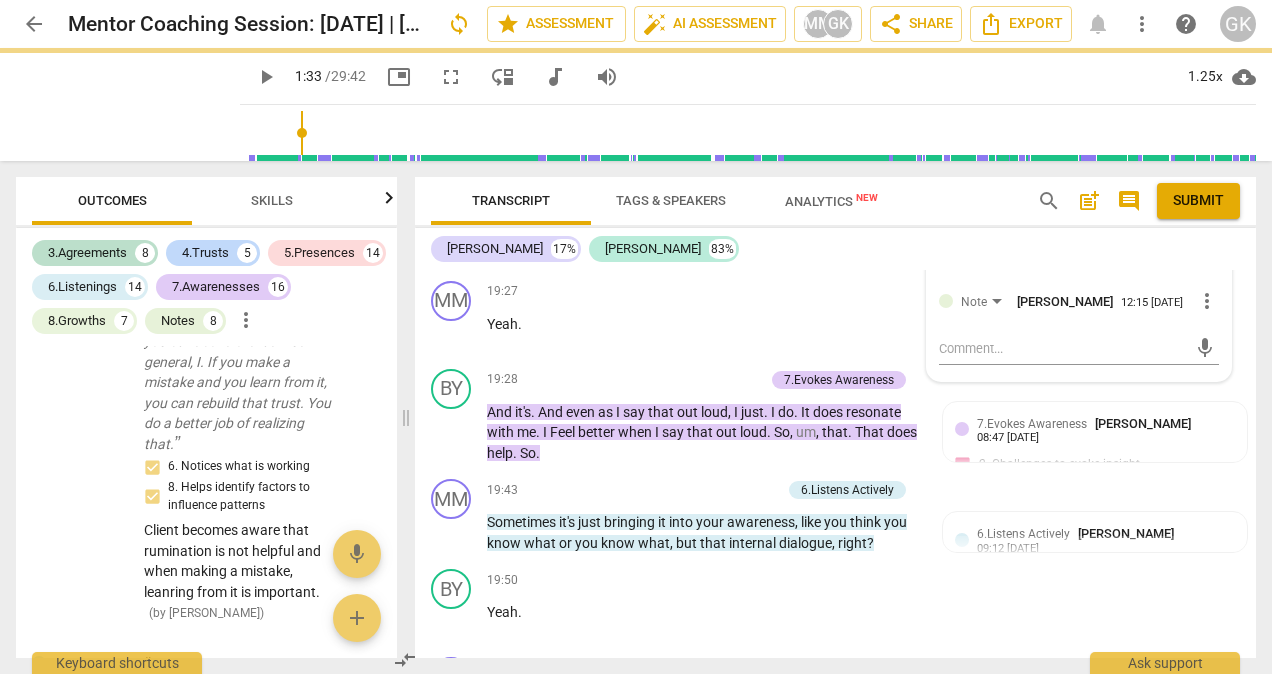 scroll, scrollTop: 0, scrollLeft: 0, axis: both 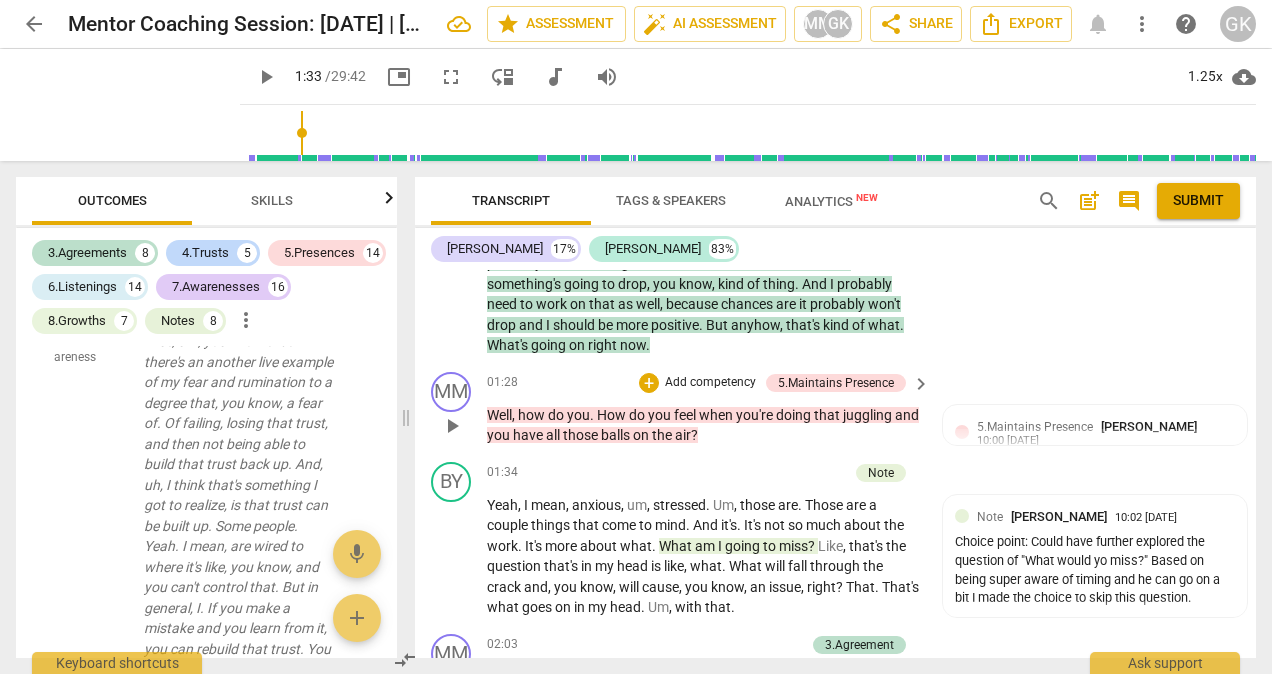 click on "Add competency" at bounding box center (710, 383) 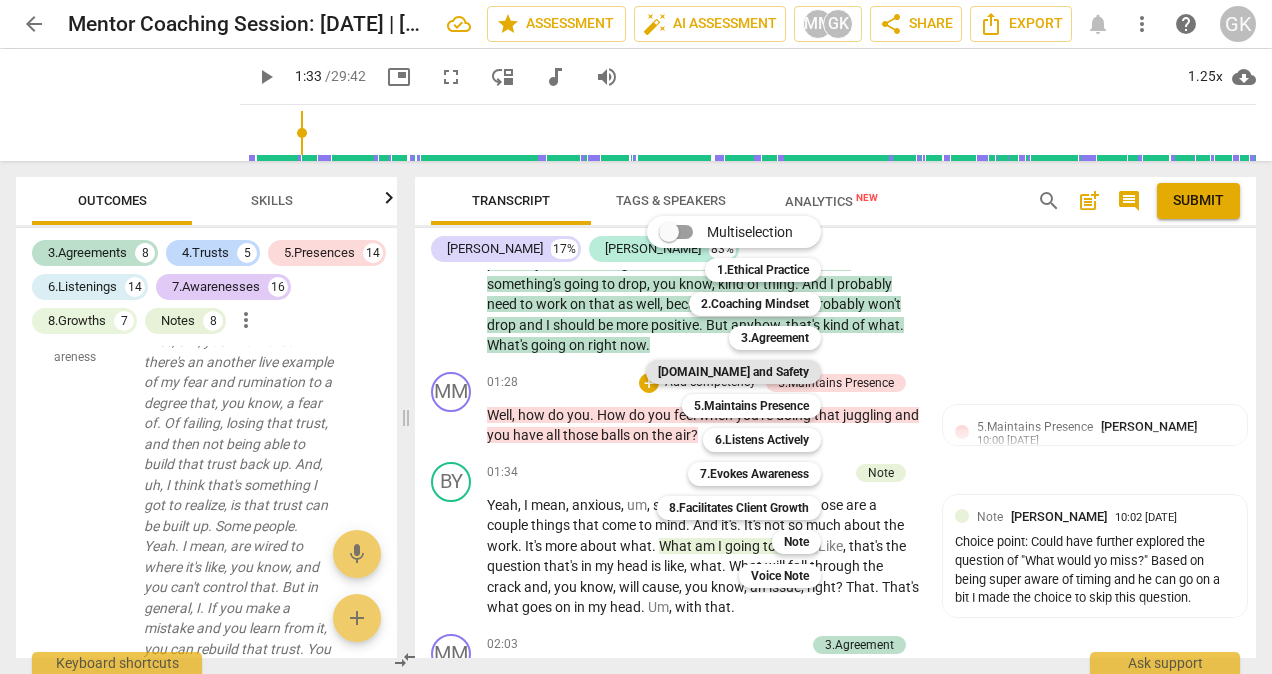 click on "[DOMAIN_NAME] and Safety" at bounding box center [733, 372] 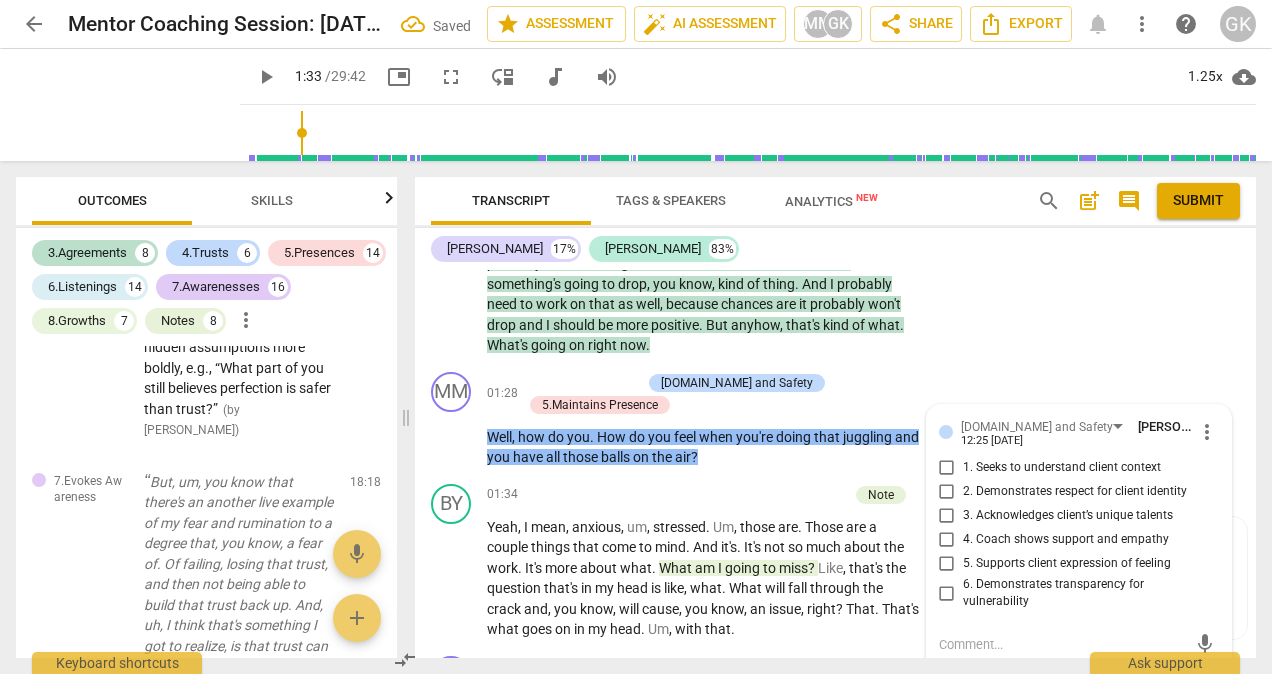 scroll, scrollTop: 1363, scrollLeft: 0, axis: vertical 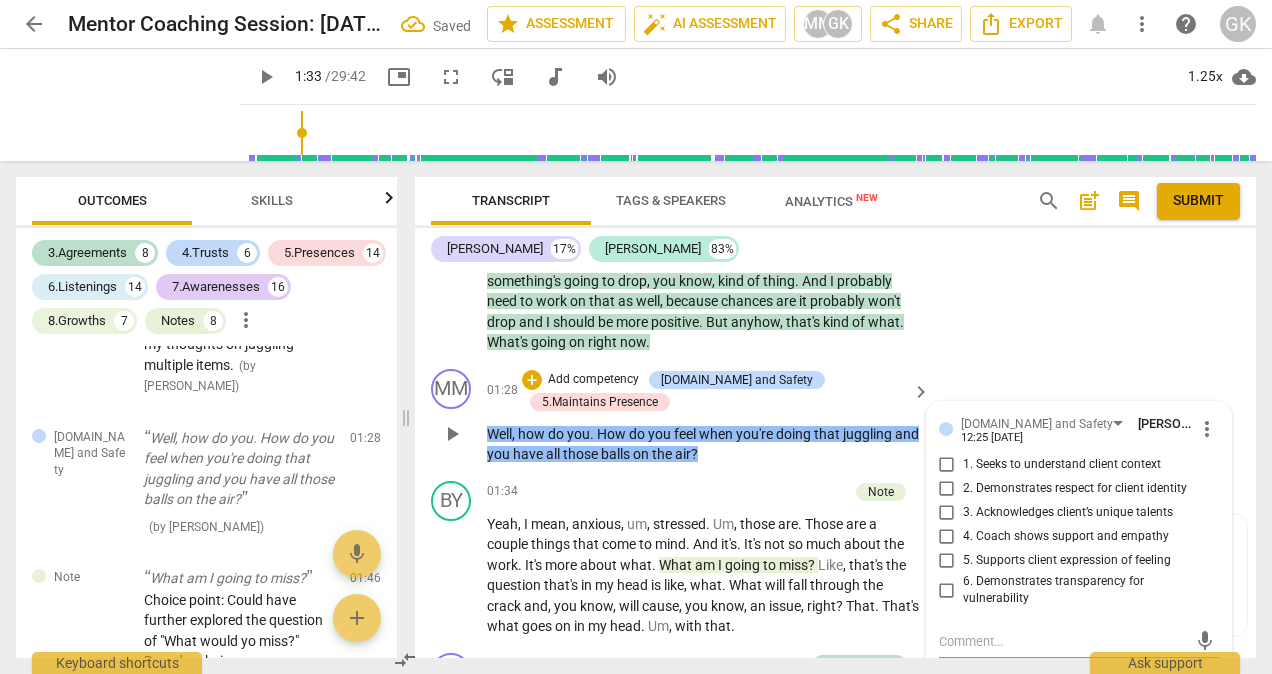 click on "Add competency" at bounding box center (593, 380) 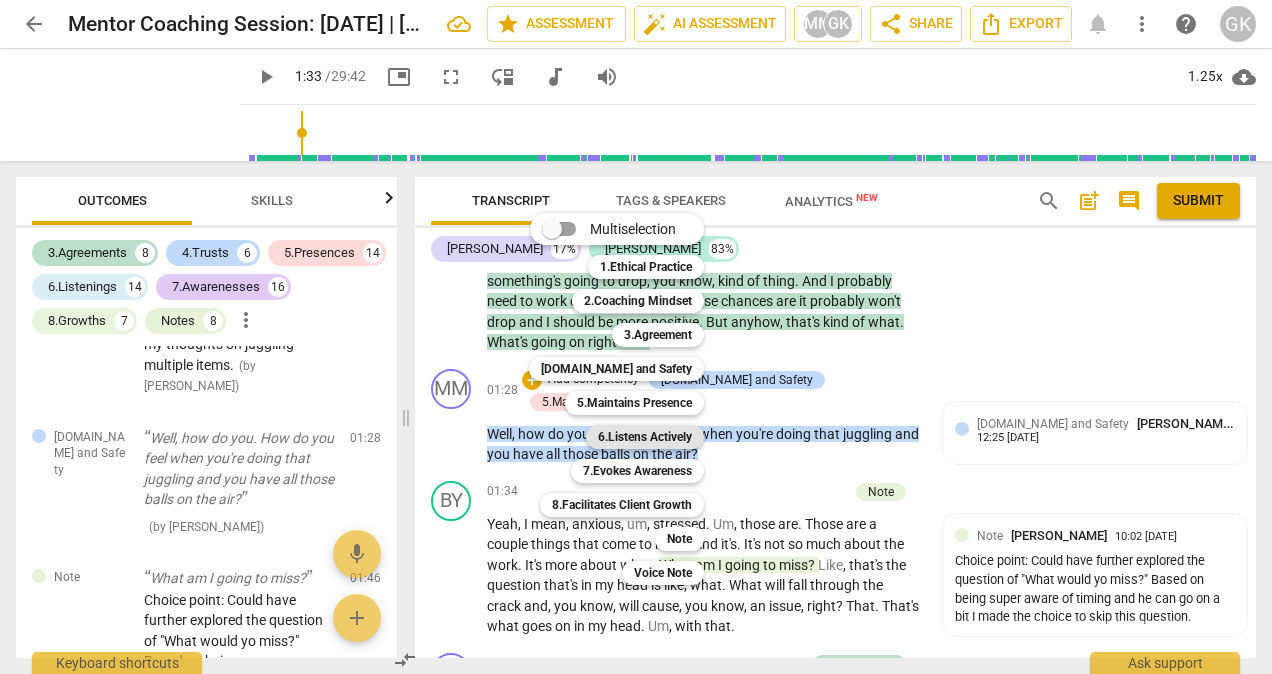 click on "6.Listens Actively" at bounding box center (645, 437) 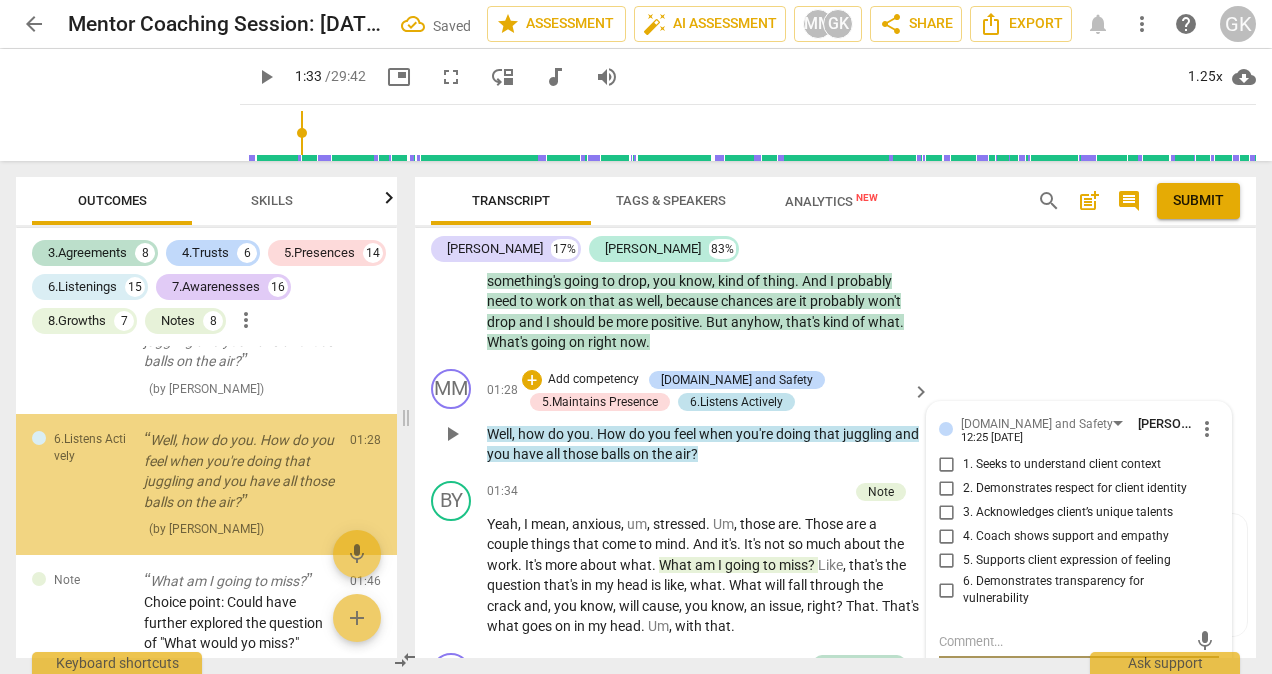 scroll, scrollTop: 1812, scrollLeft: 0, axis: vertical 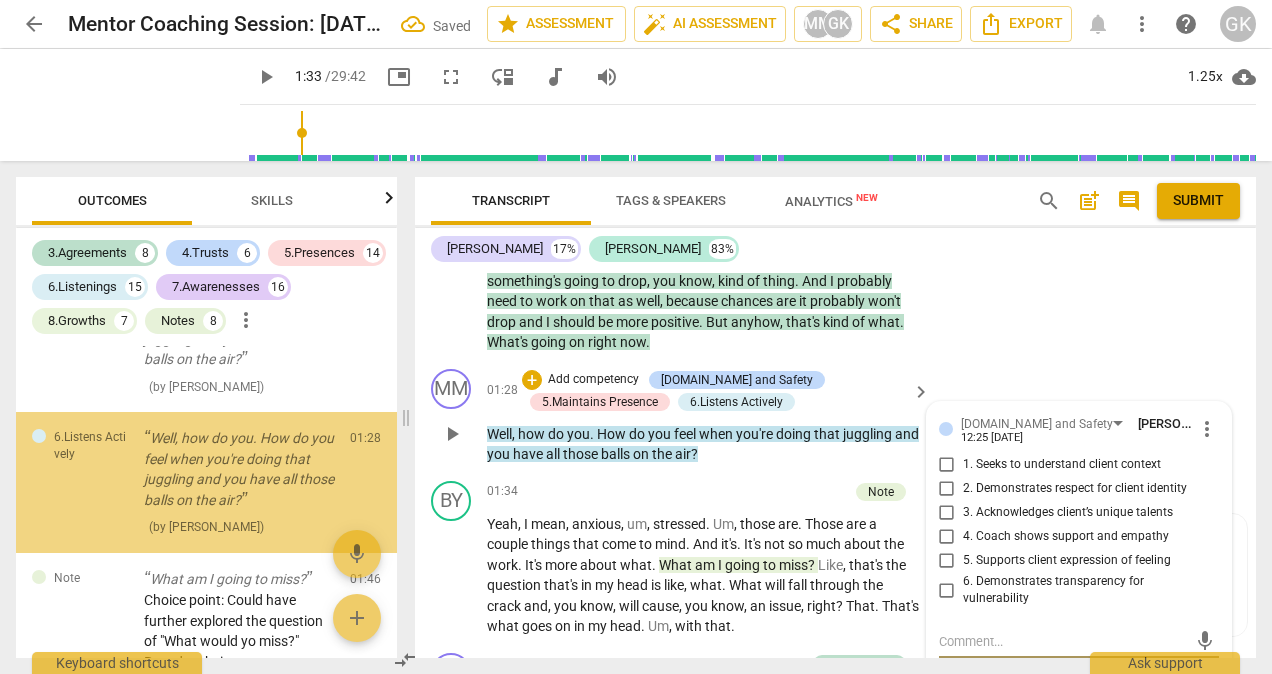 click on "Add competency" at bounding box center (593, 380) 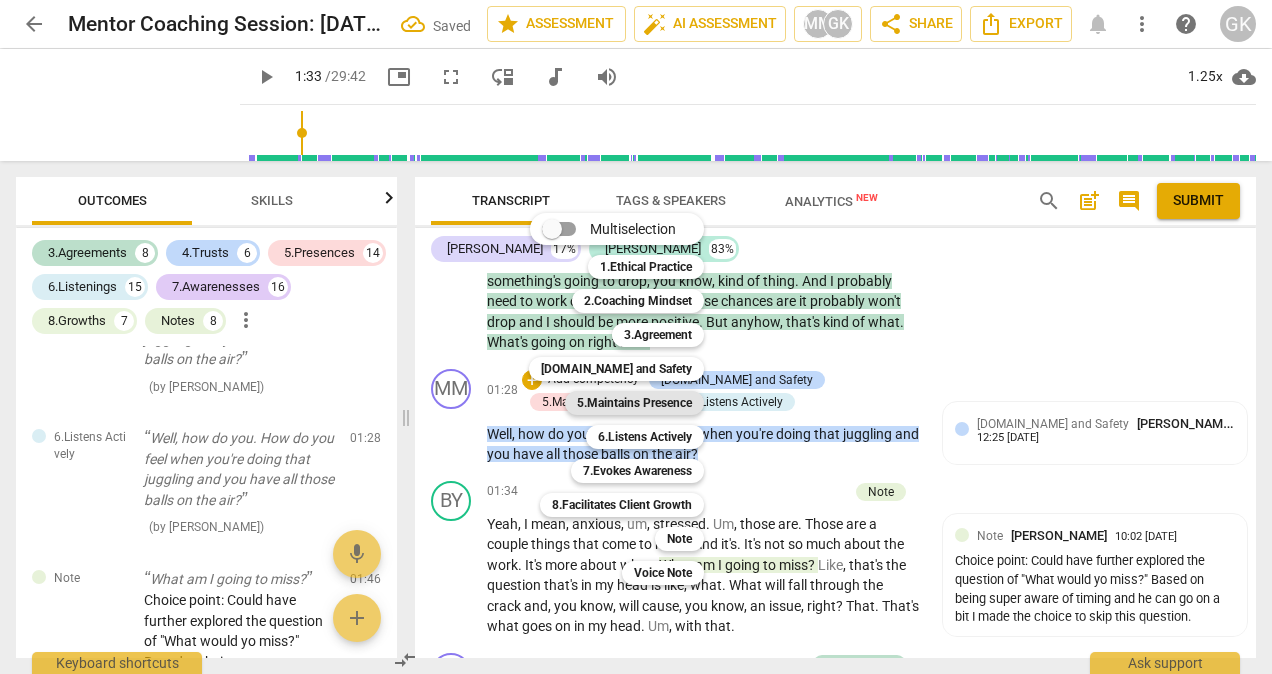 click on "5.Maintains Presence" at bounding box center [634, 403] 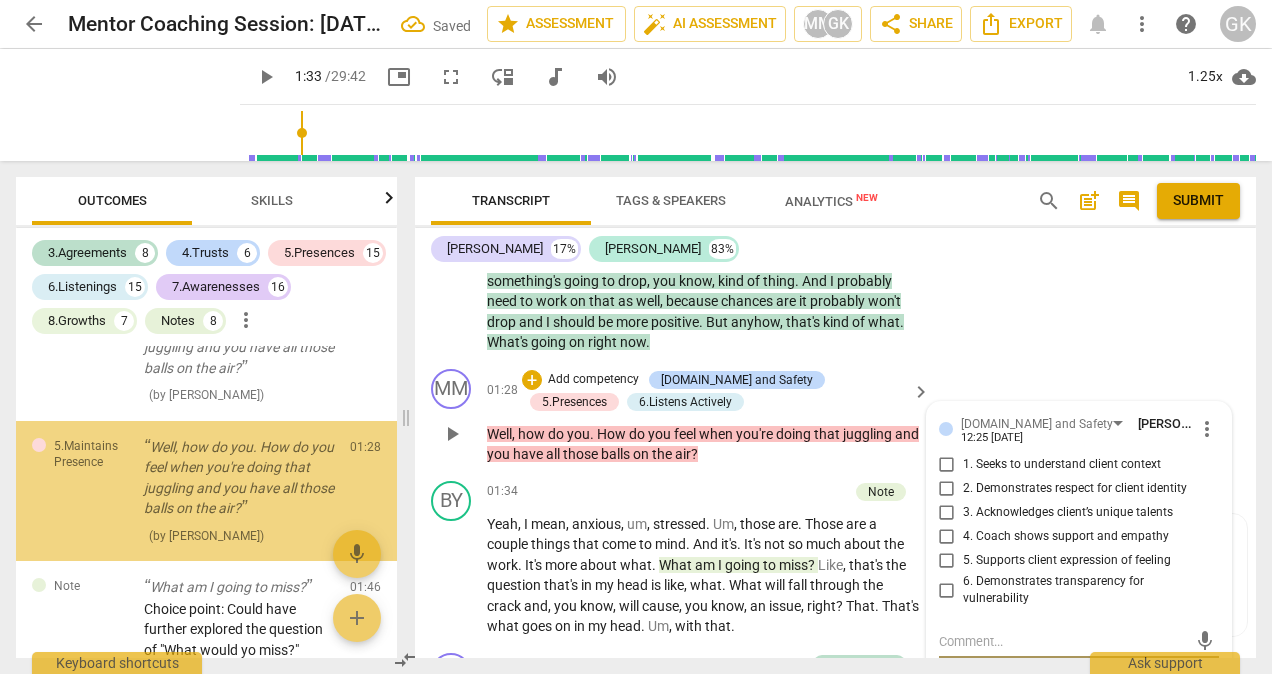 scroll, scrollTop: 1953, scrollLeft: 0, axis: vertical 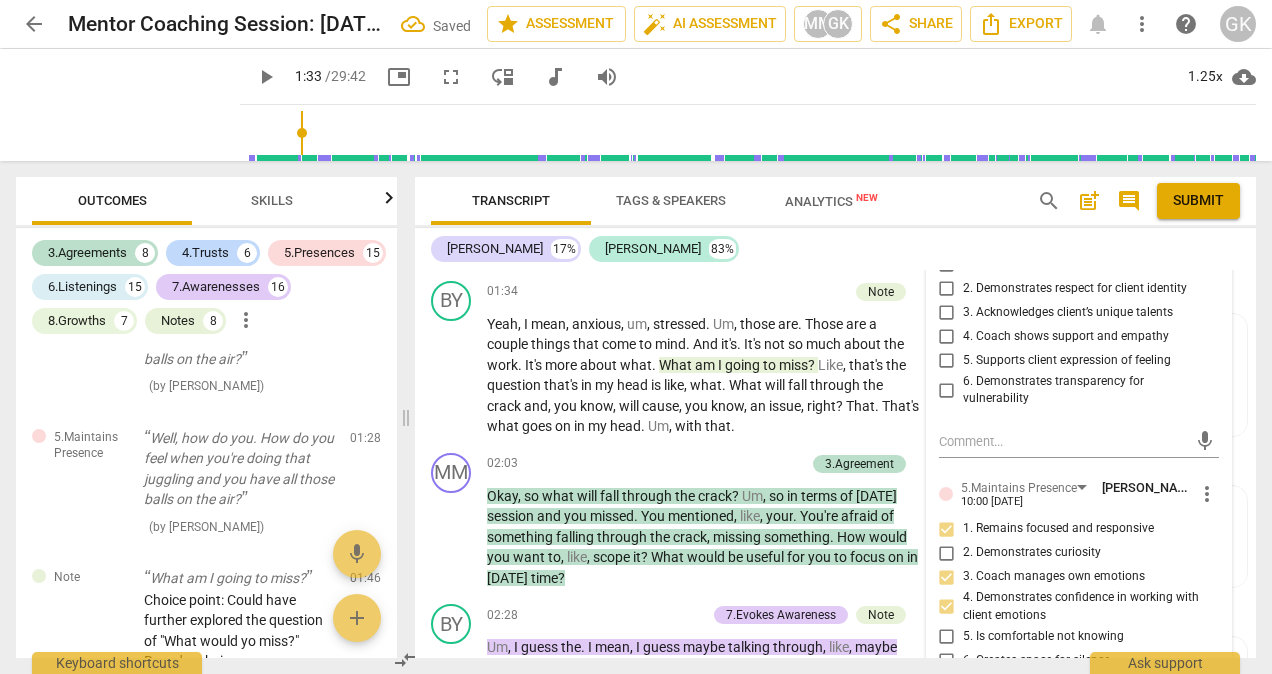 click on "1. Seeks to understand client context" at bounding box center [1062, 265] 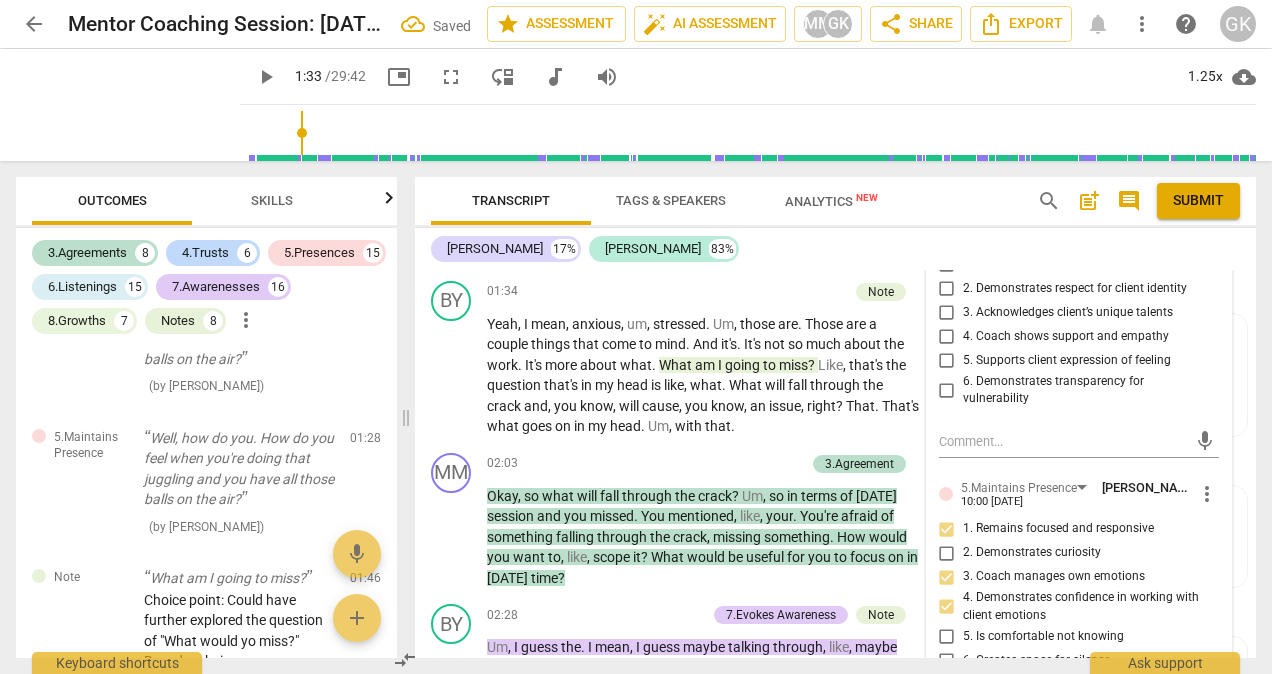 checkbox on "true" 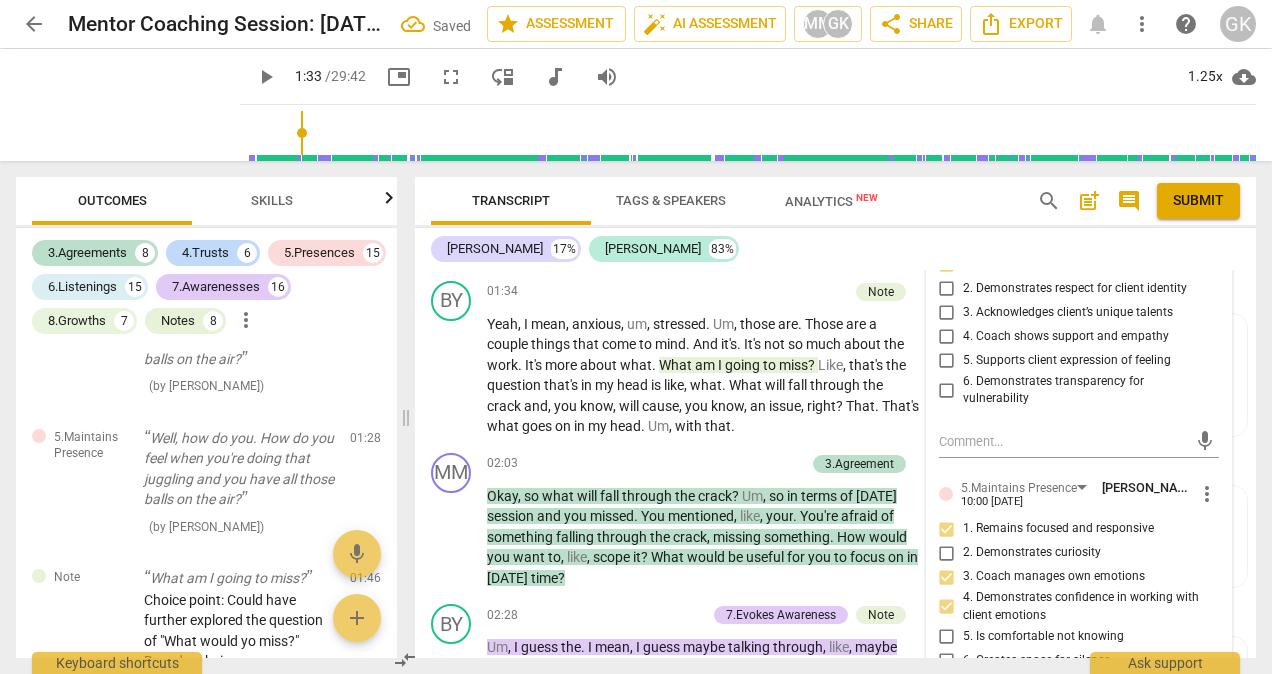click on "4. Coach shows support and empathy" at bounding box center [1066, 337] 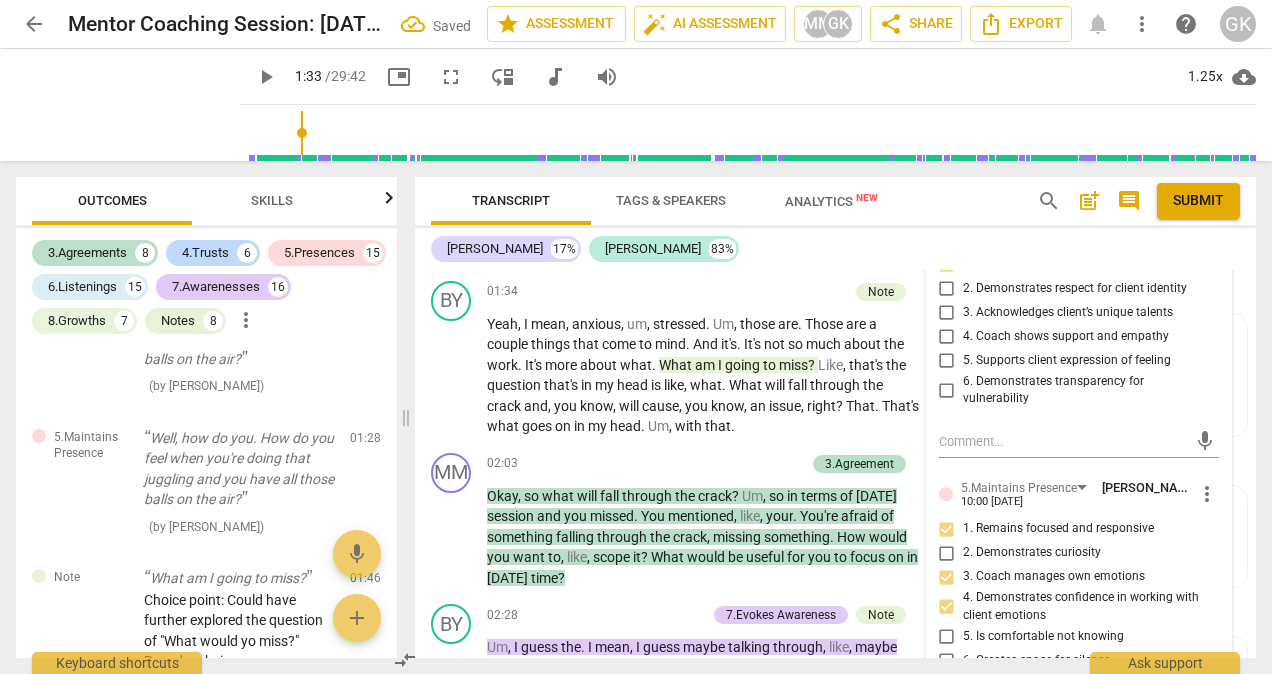 click on "4. Coach shows support and empathy" at bounding box center (947, 337) 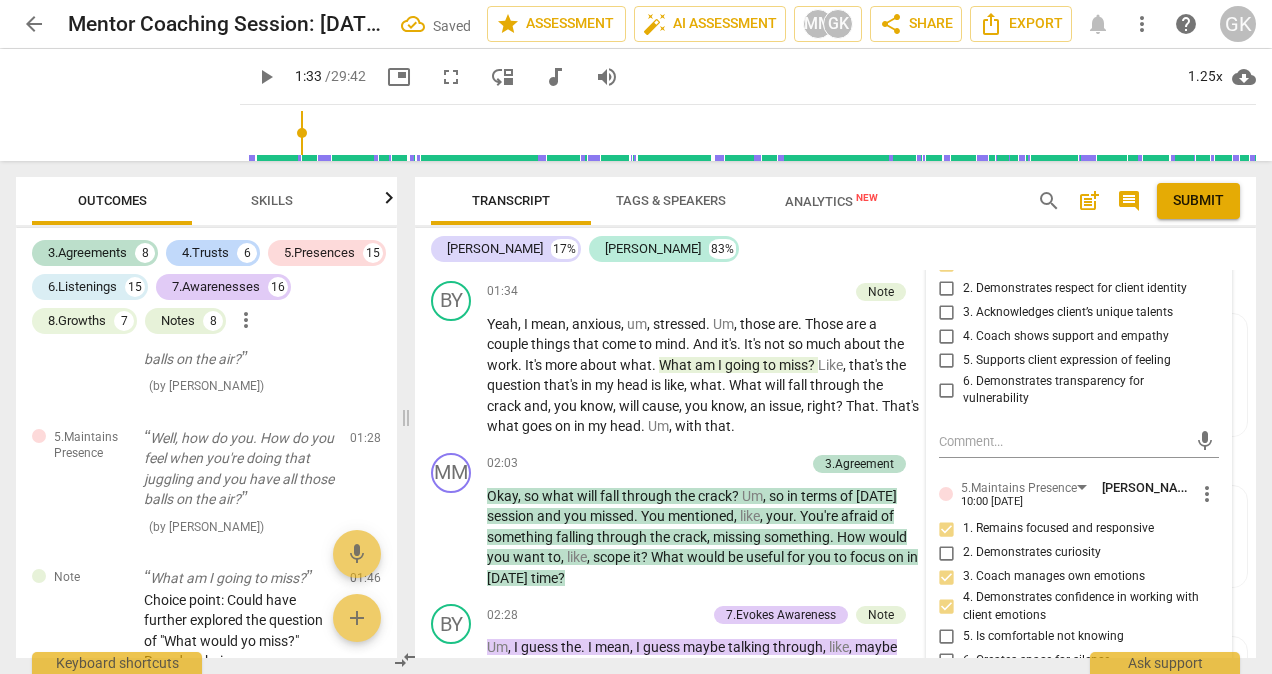 checkbox on "true" 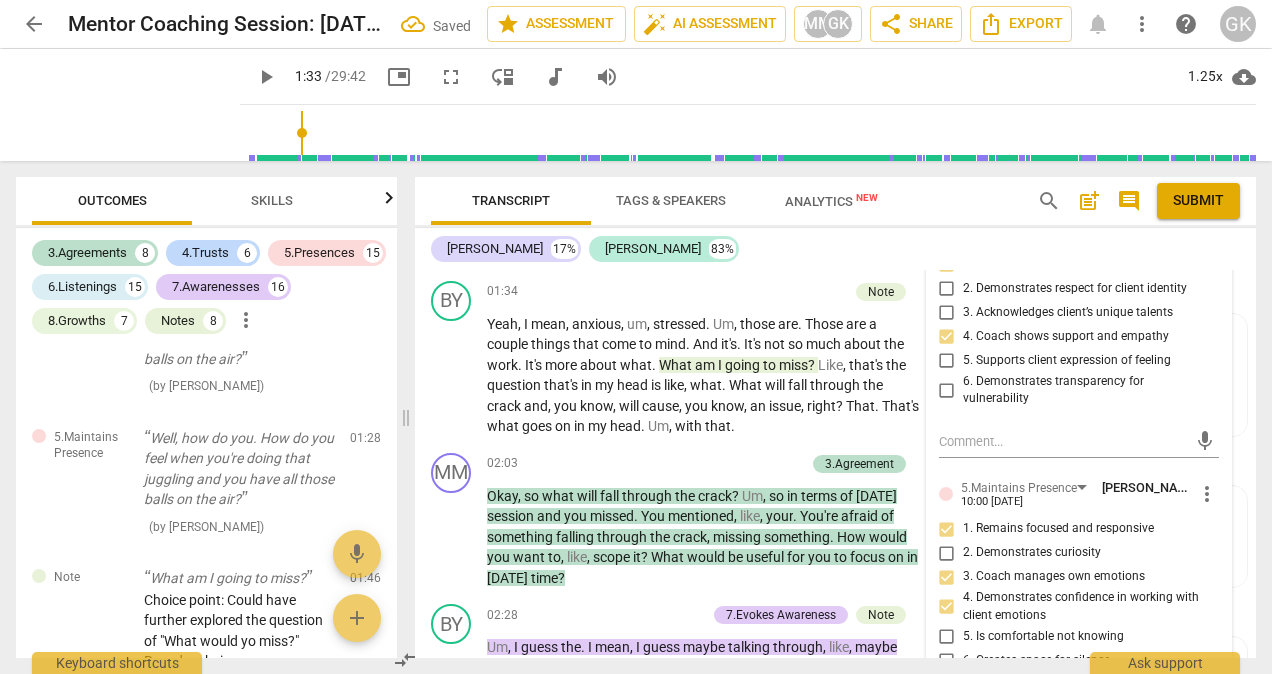click on "5. Supports client expression of feeling" at bounding box center (1067, 361) 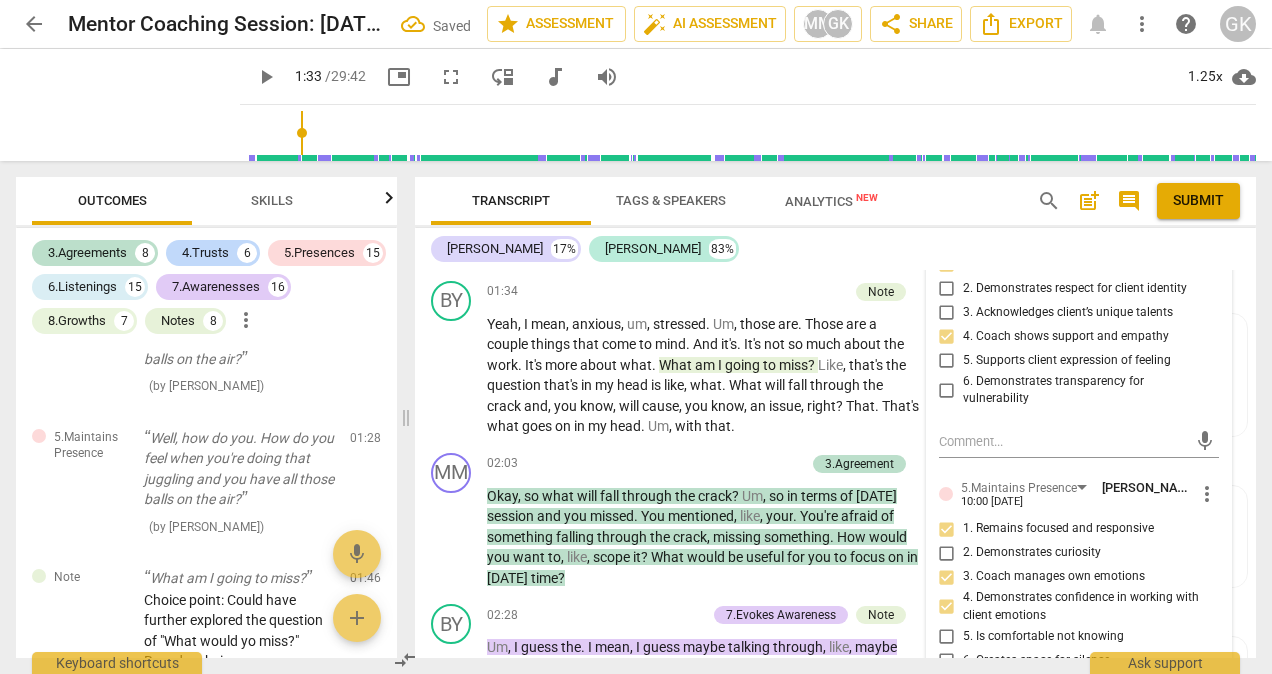 click on "5. Supports client expression of feeling" at bounding box center (947, 361) 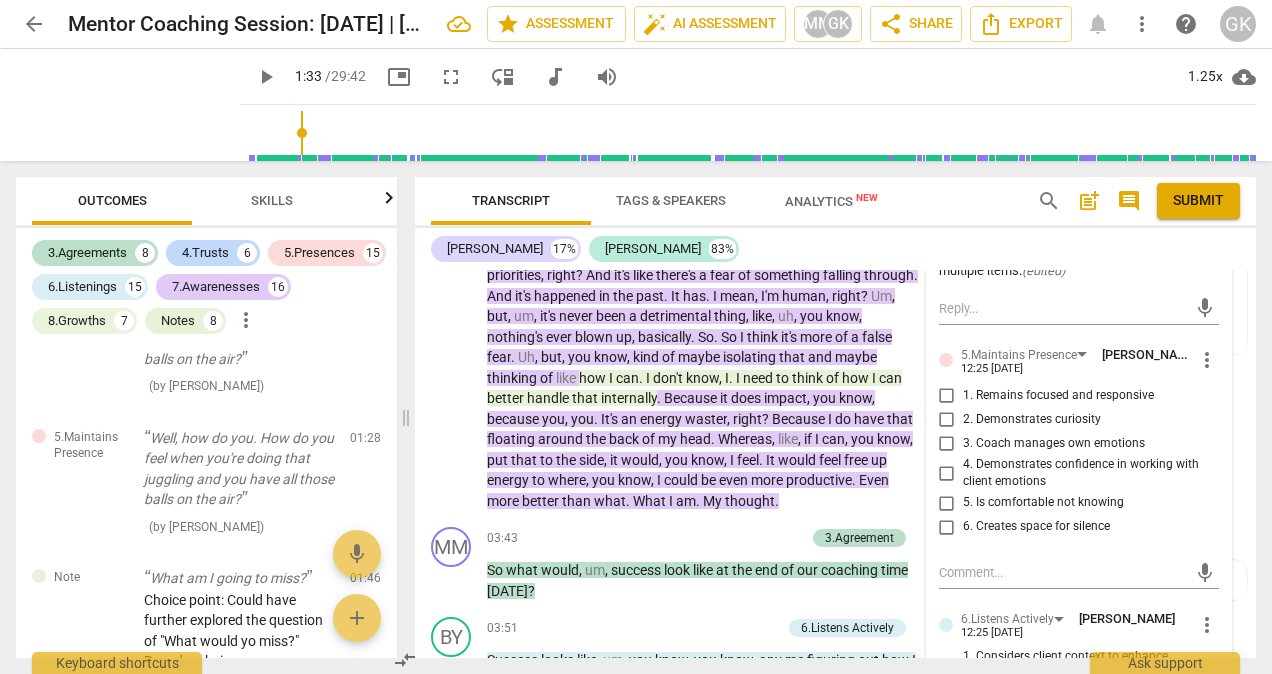 scroll, scrollTop: 2063, scrollLeft: 0, axis: vertical 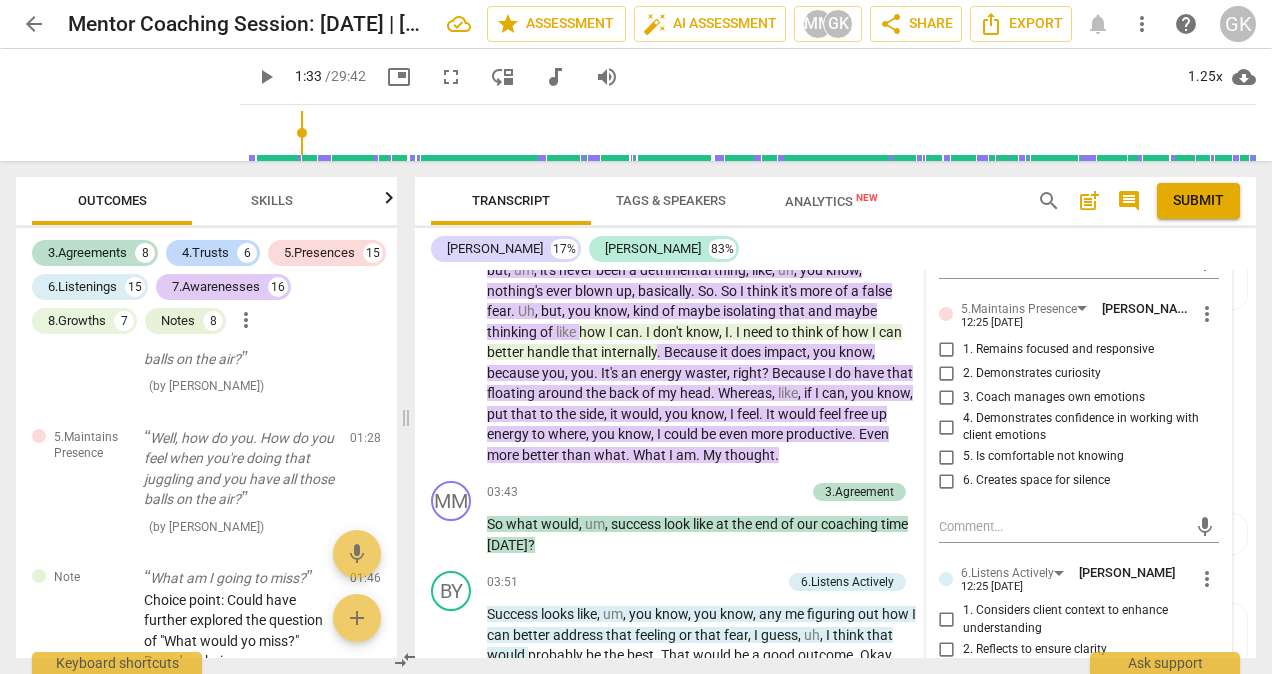 click on "1. Remains focused and responsive" at bounding box center (1058, 350) 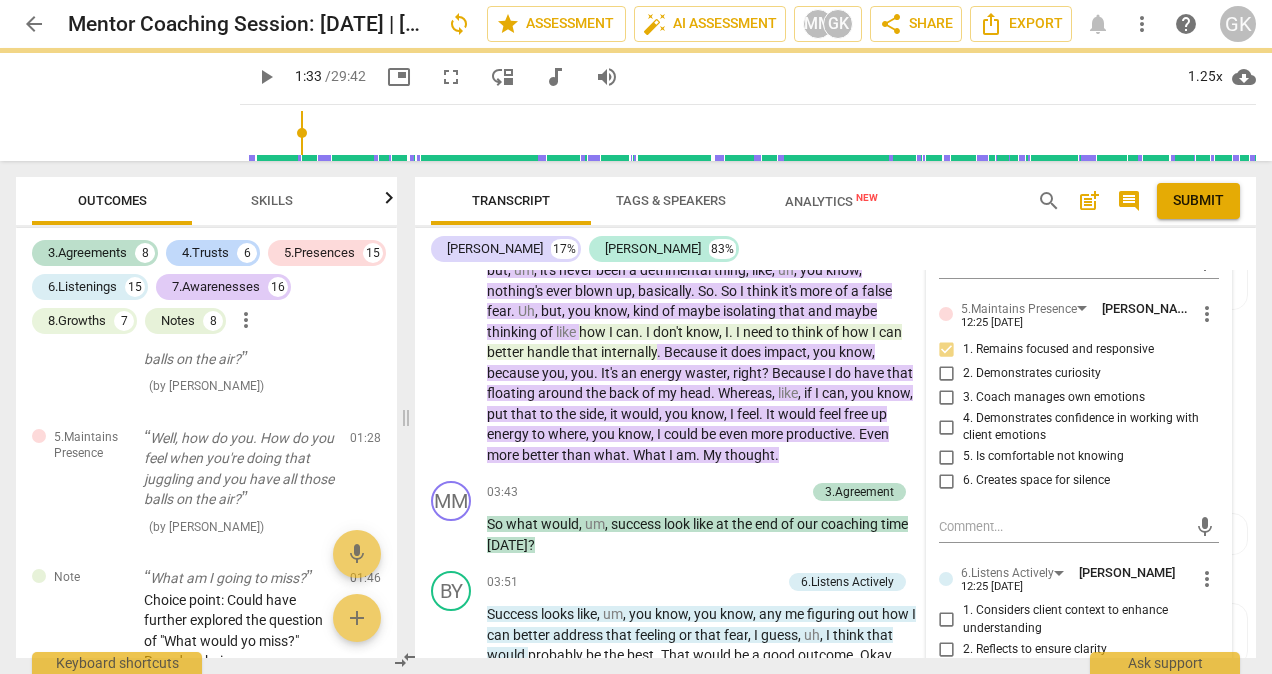 click on "2. Demonstrates curiosity" at bounding box center (1032, 374) 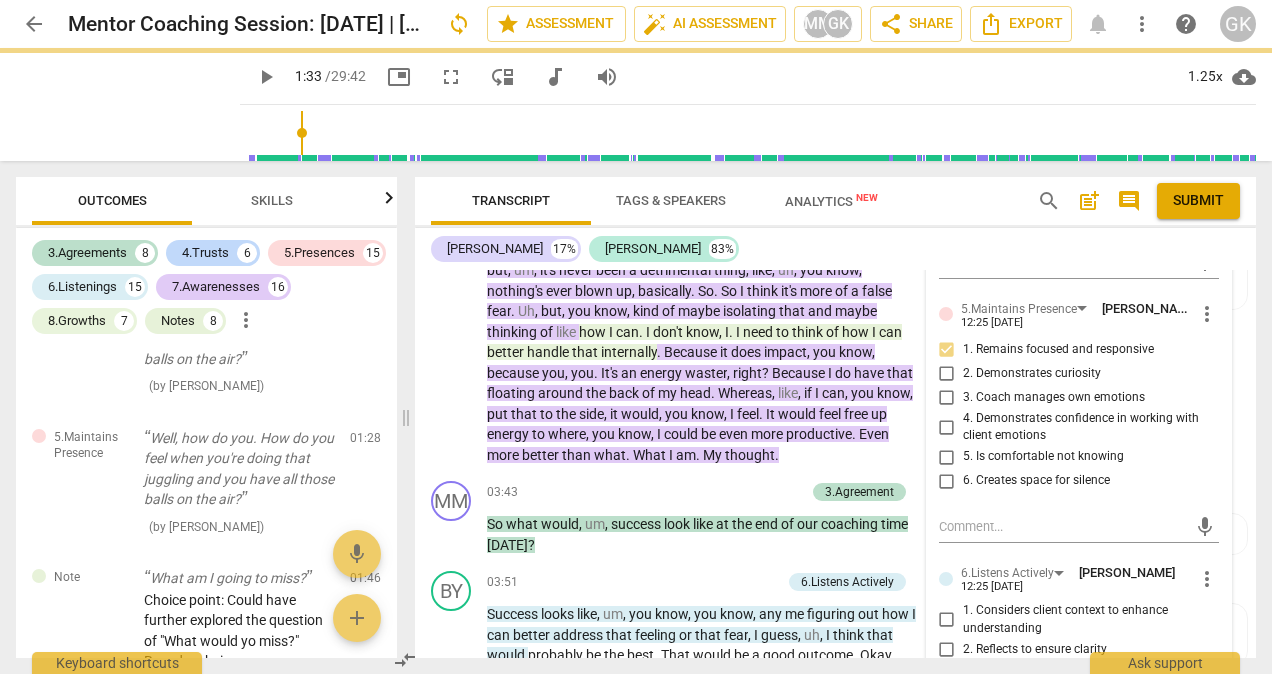 checkbox on "true" 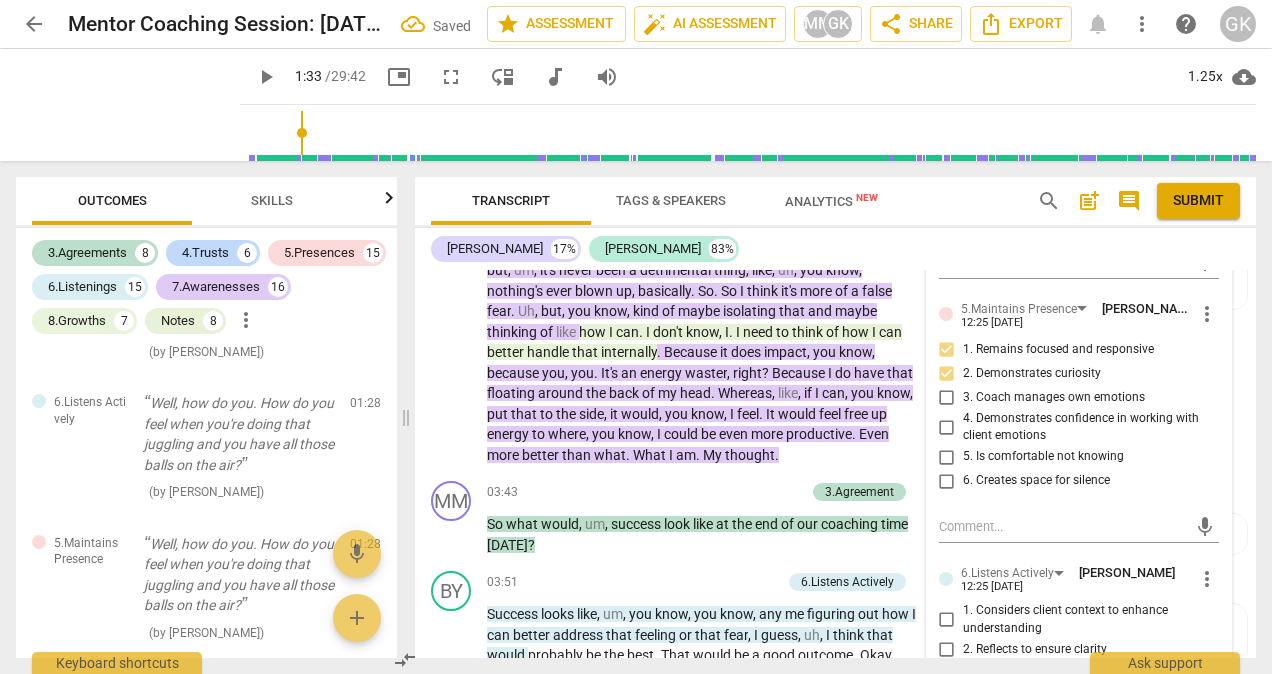 scroll, scrollTop: 2059, scrollLeft: 0, axis: vertical 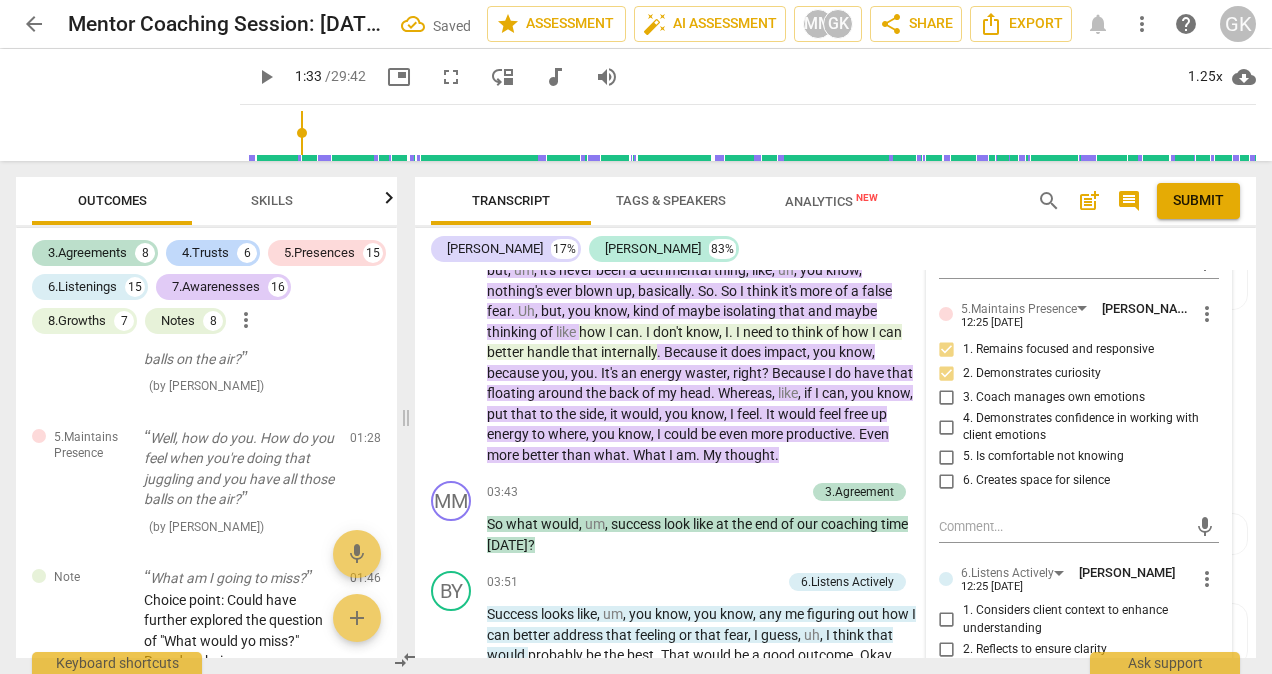 click on "4. Demonstrates confidence in working with client emotions" at bounding box center (1087, 427) 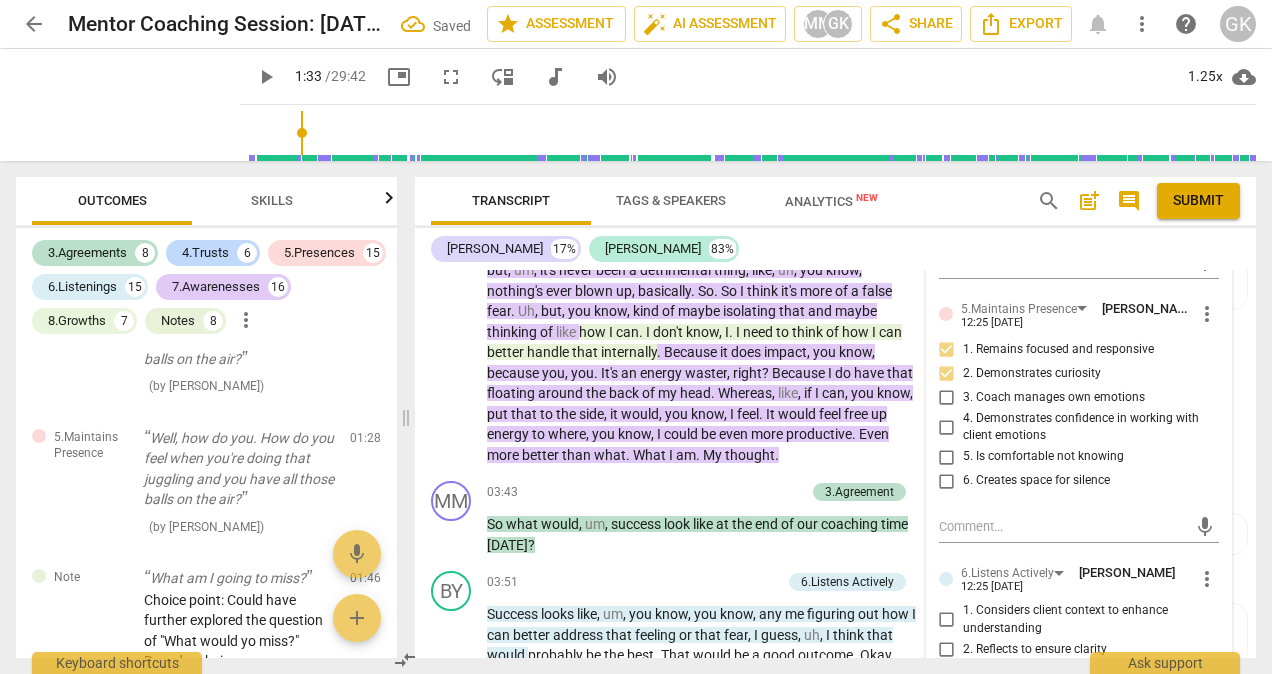 click on "4. Demonstrates confidence in working with client emotions" at bounding box center [947, 427] 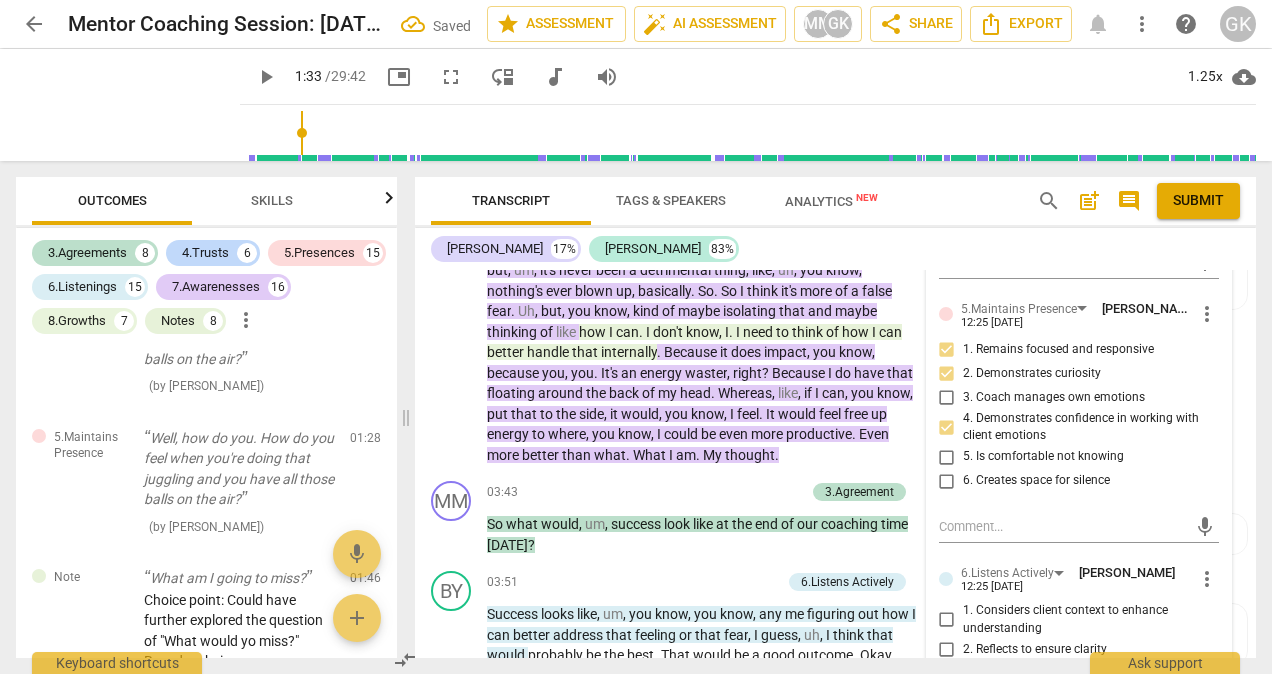 scroll, scrollTop: 2263, scrollLeft: 0, axis: vertical 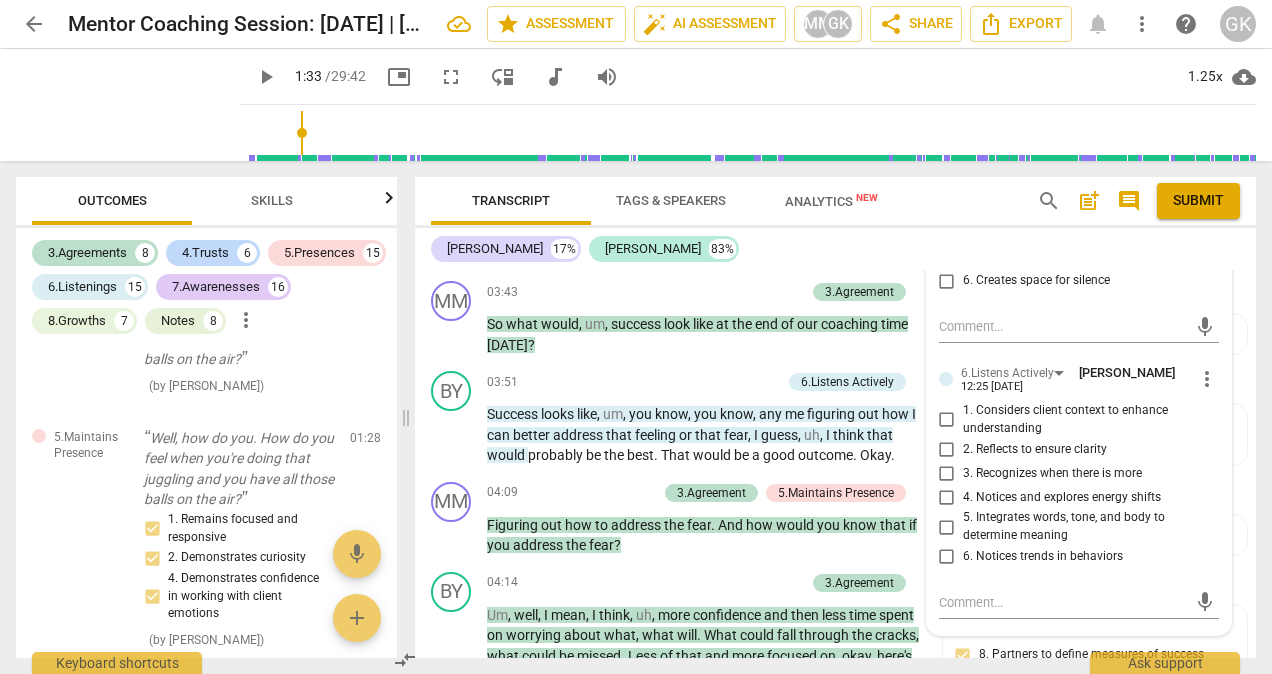 click on "3. Recognizes when there is more" at bounding box center [1052, 474] 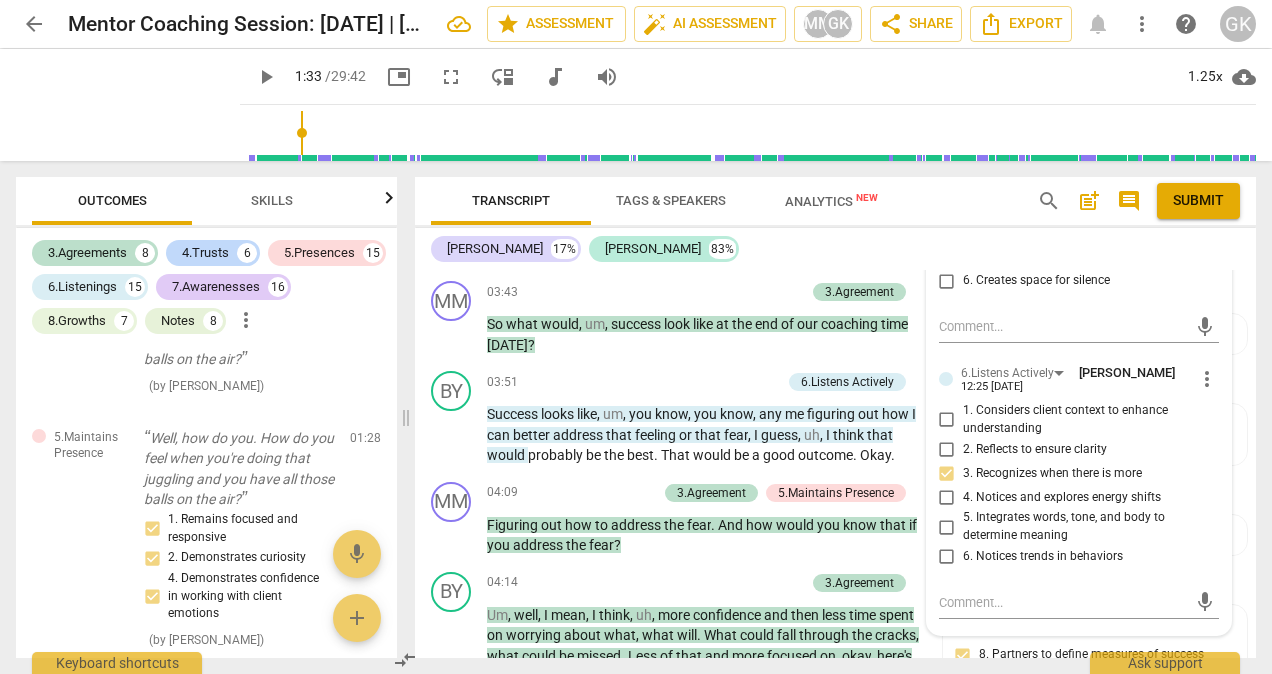 click on "1. Considers client context to enhance understanding" at bounding box center [1087, 419] 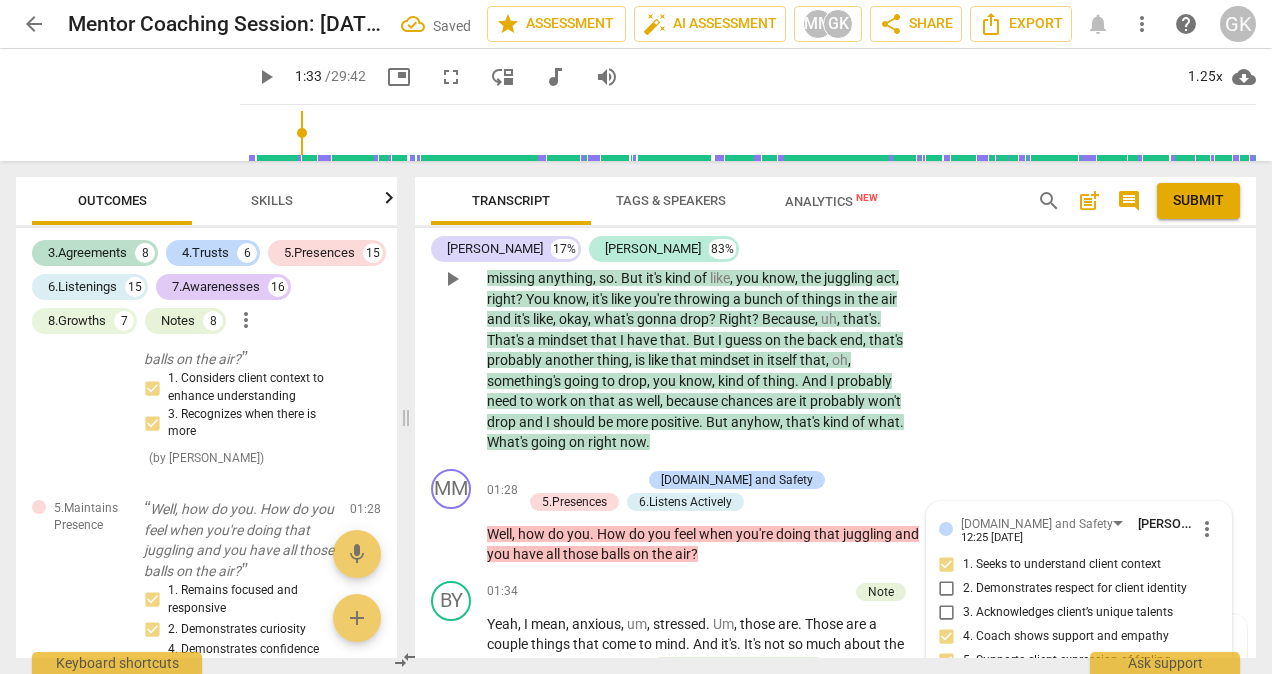 scroll, scrollTop: 1363, scrollLeft: 0, axis: vertical 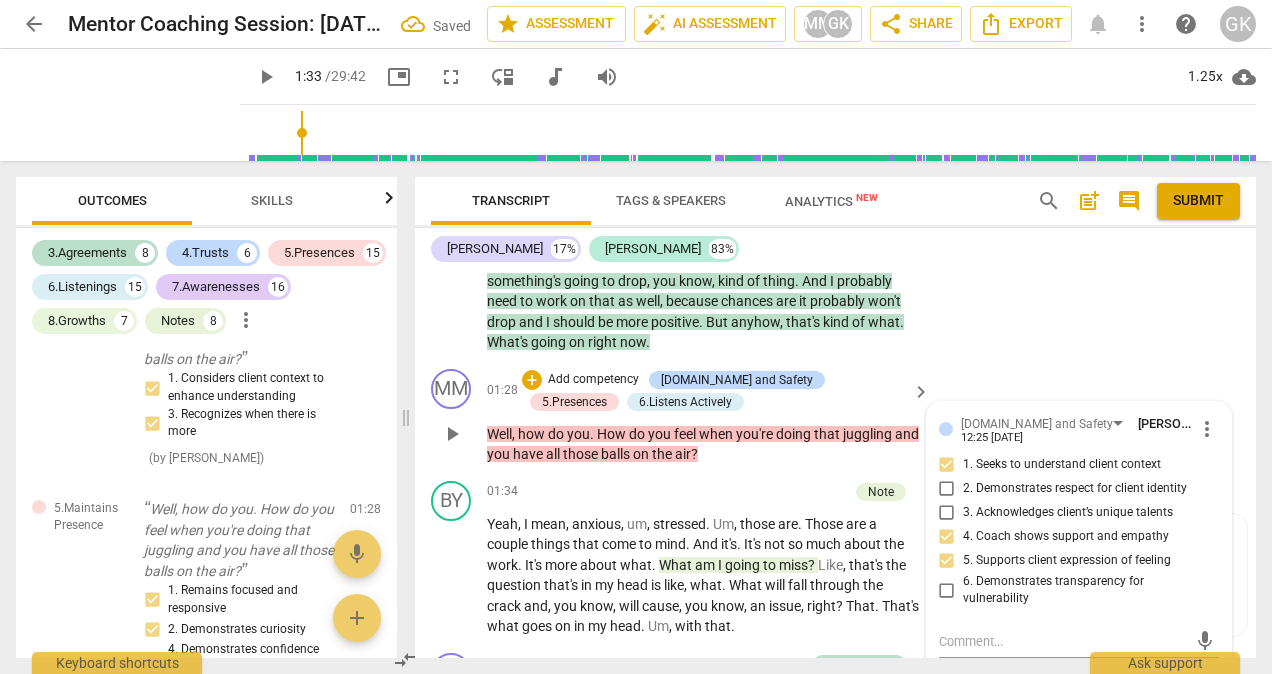 click on "Add competency" at bounding box center (593, 380) 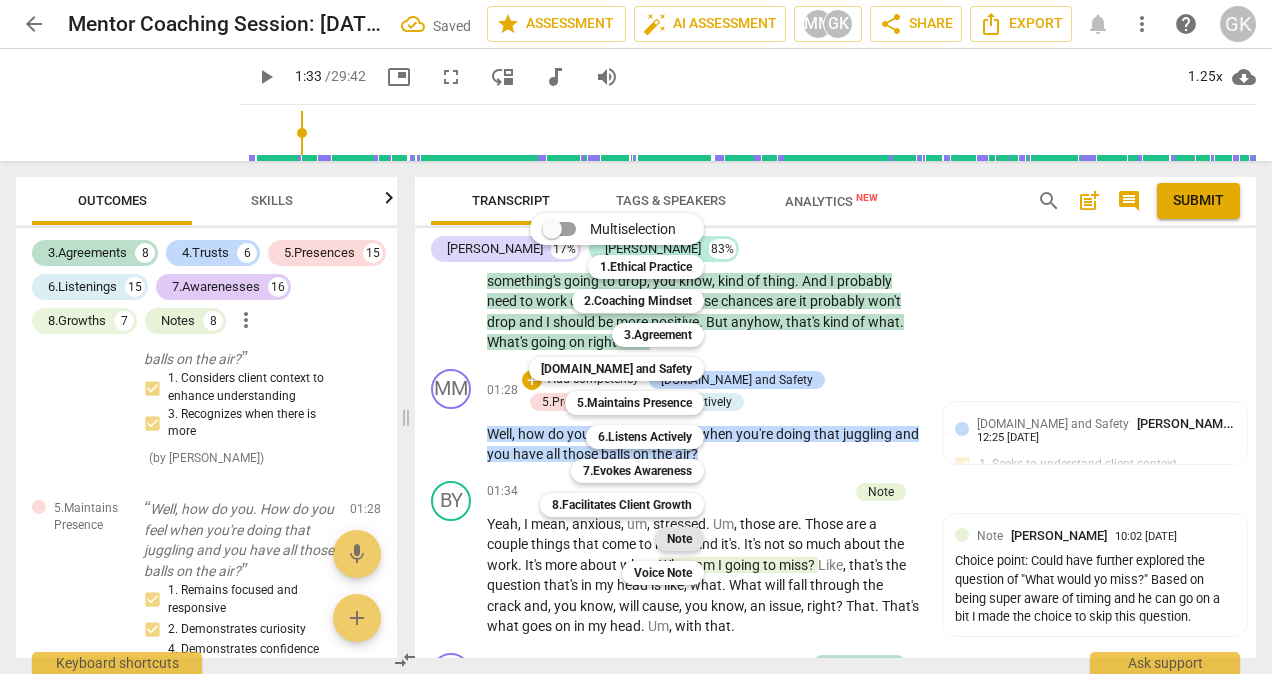 click on "Note" at bounding box center (679, 539) 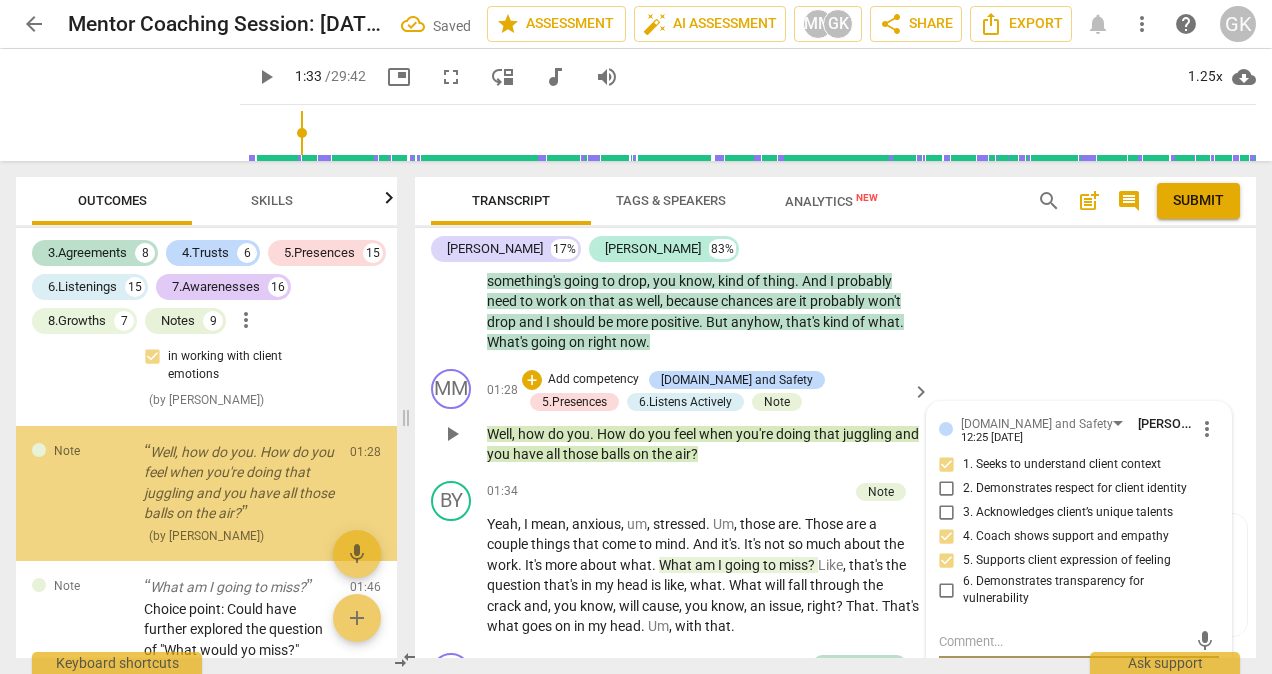 scroll, scrollTop: 2382, scrollLeft: 0, axis: vertical 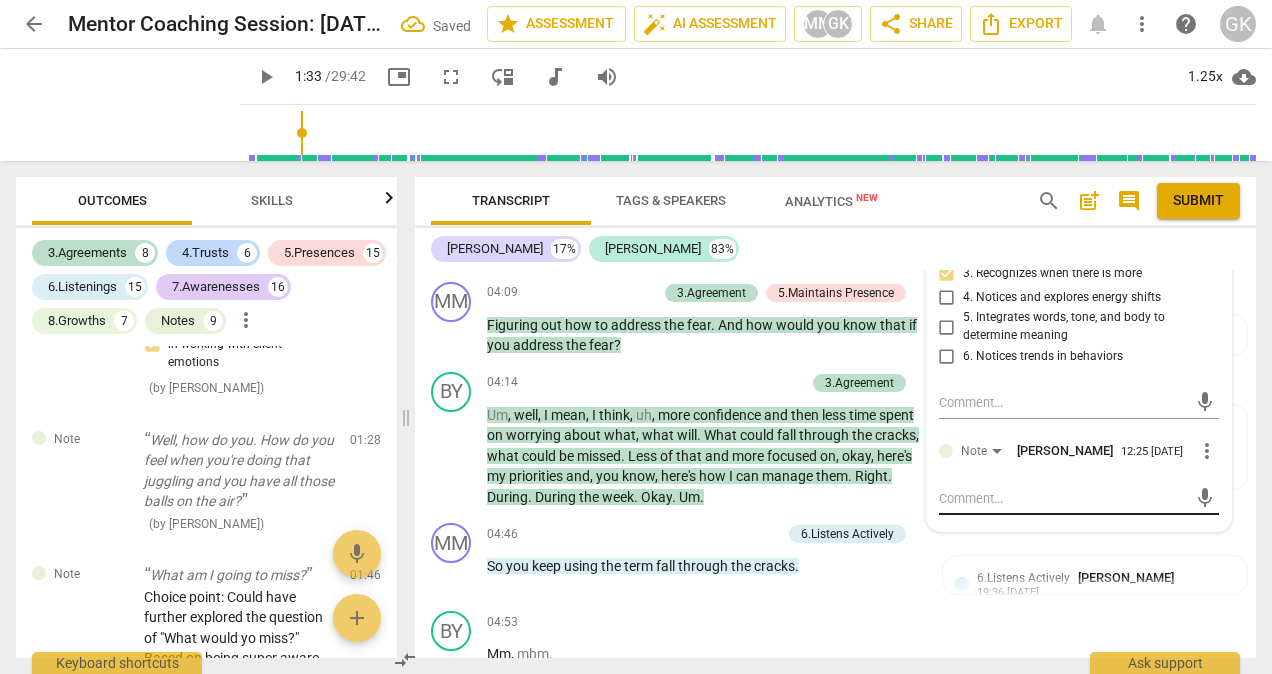 click at bounding box center (1063, 498) 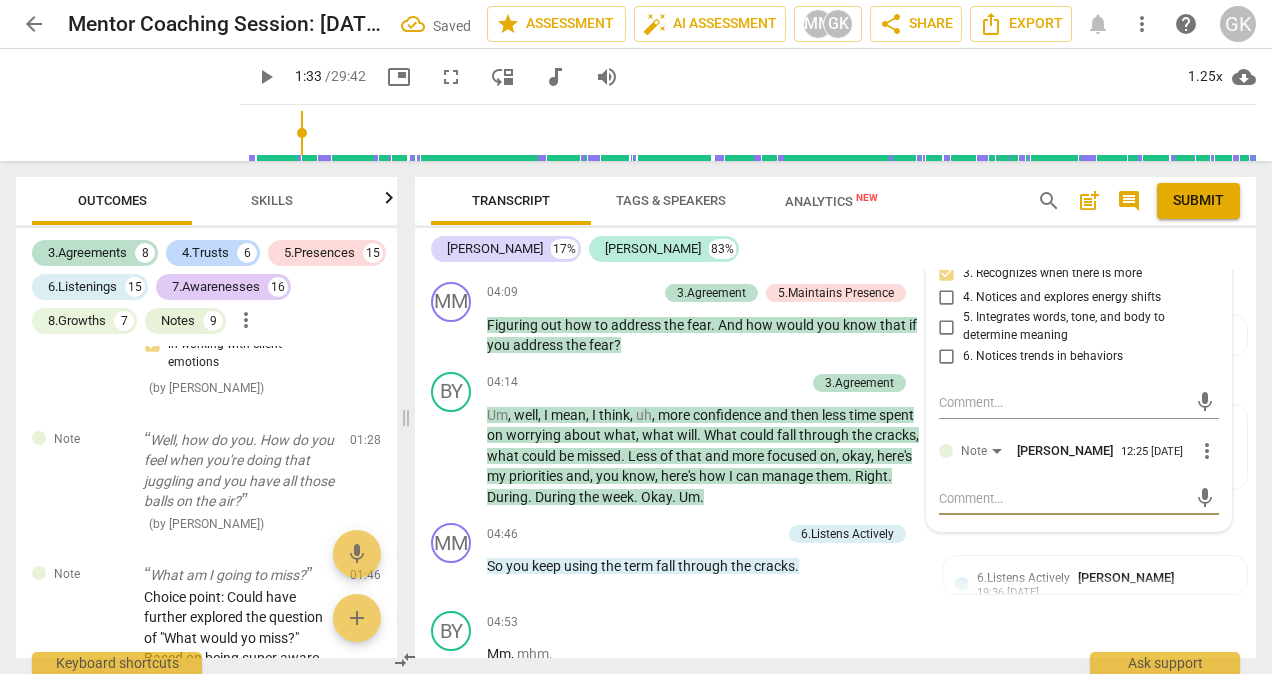type on "S" 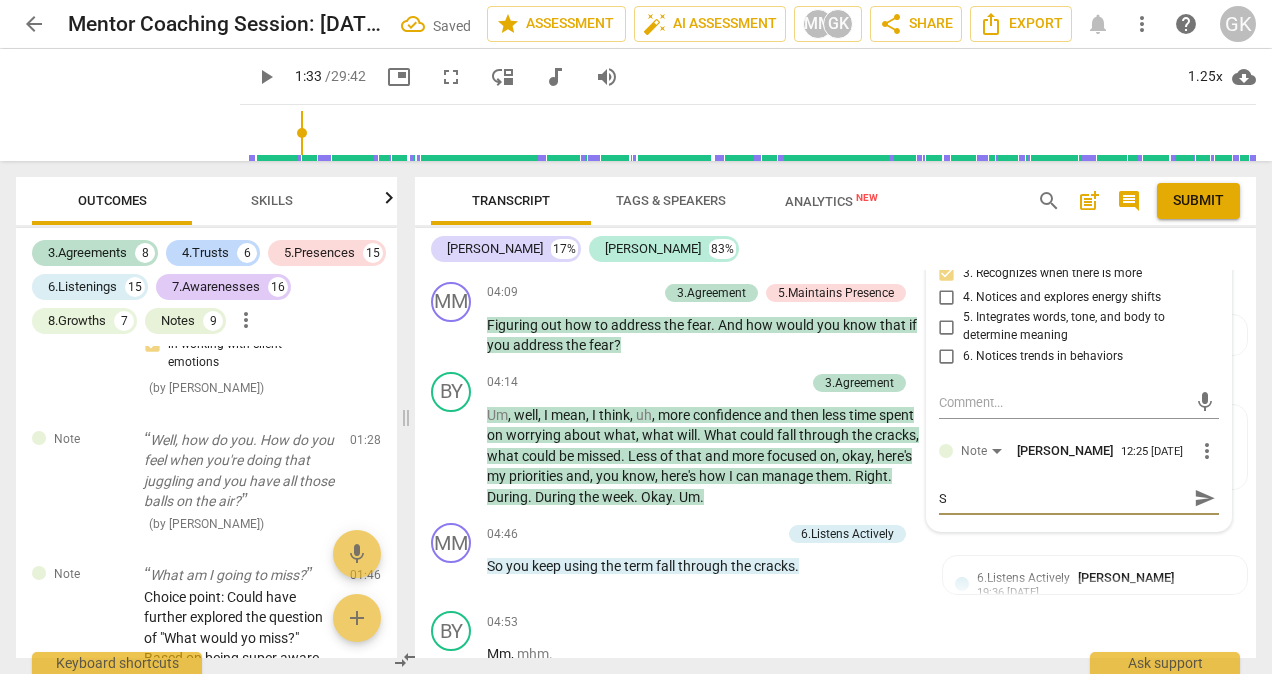 type on "St" 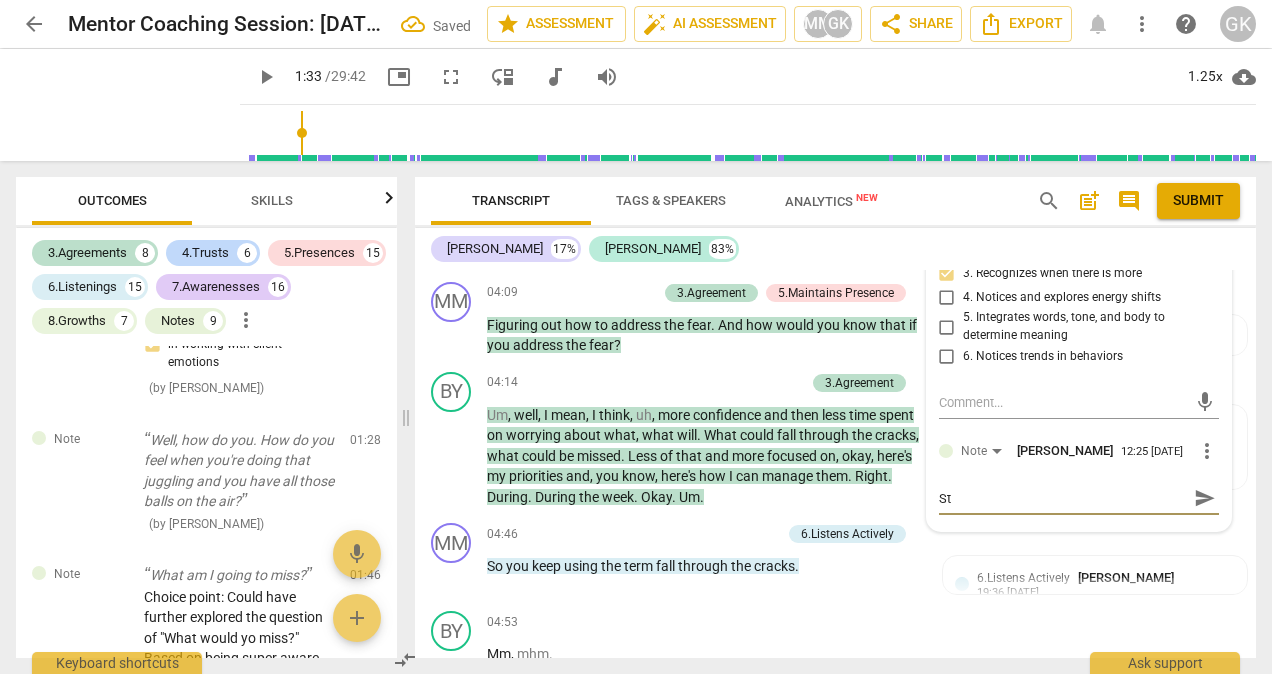 type on "Str" 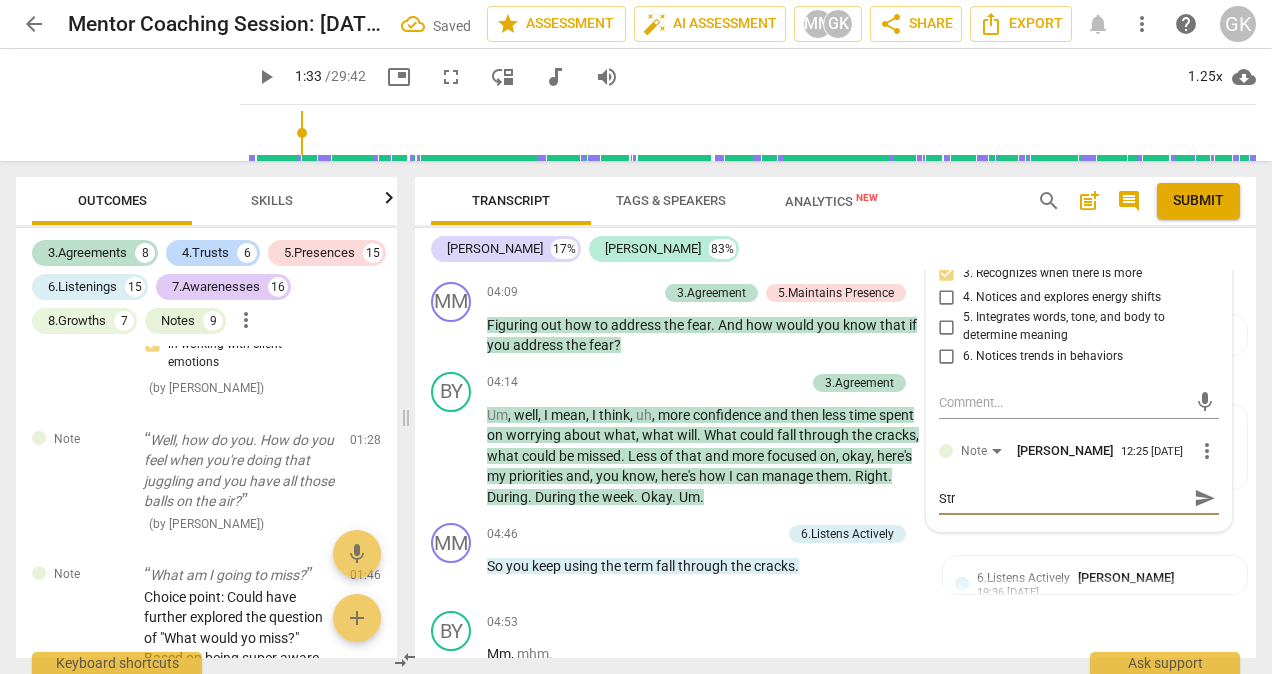 type on "Stro" 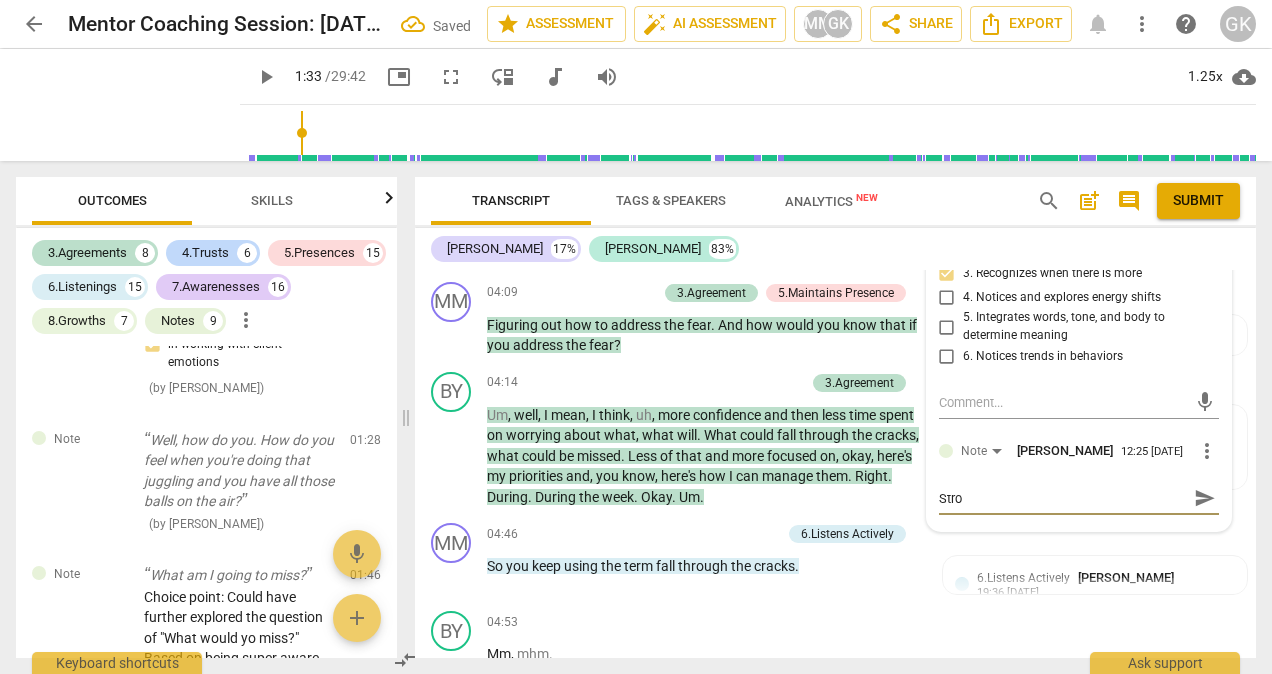 type on "Stron" 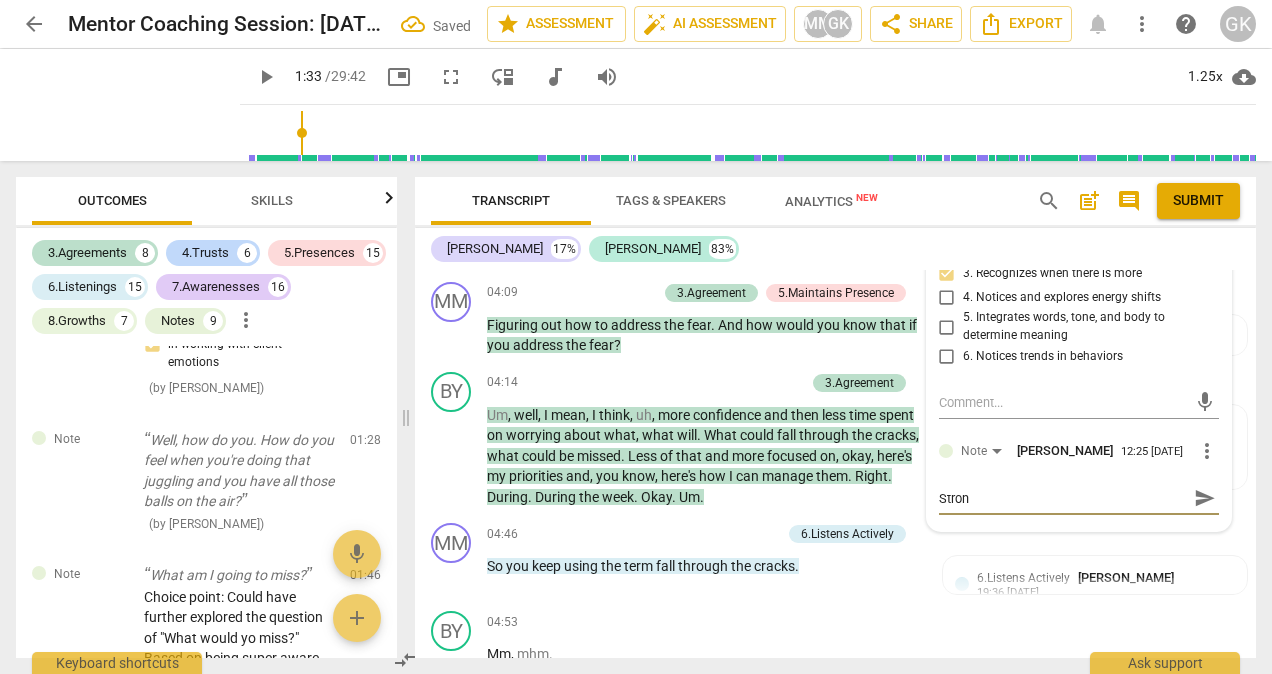 type on "Strong" 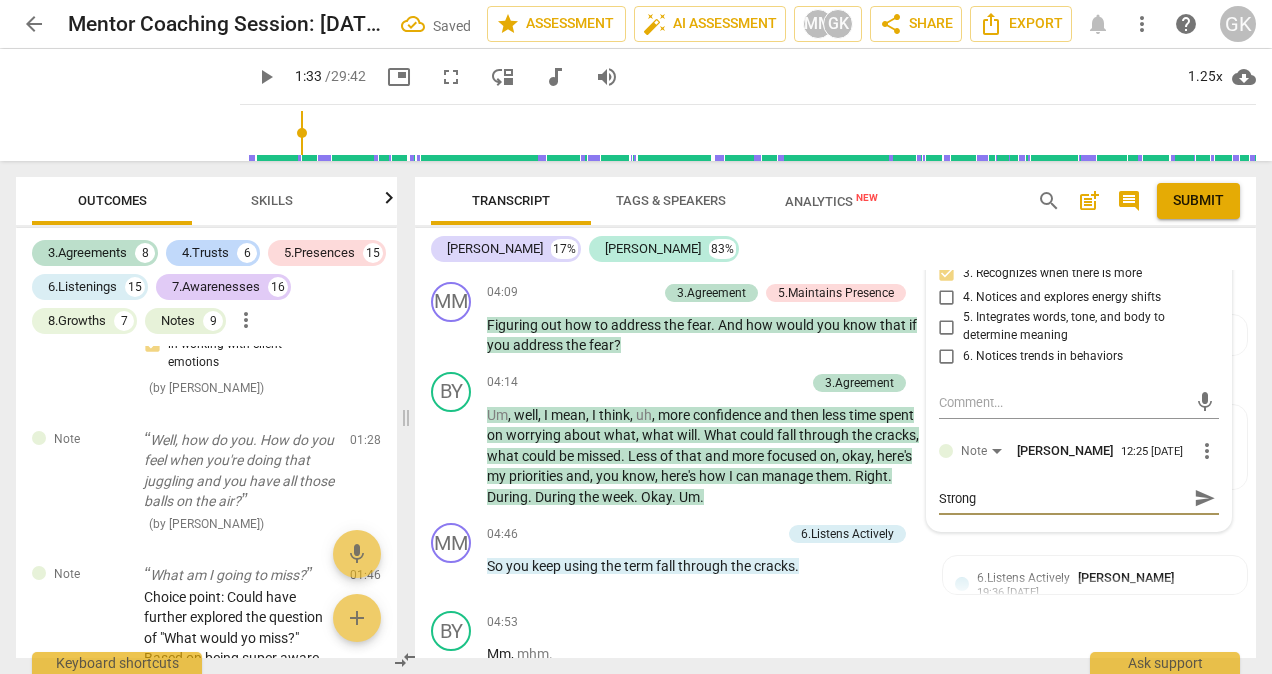type on "Strong" 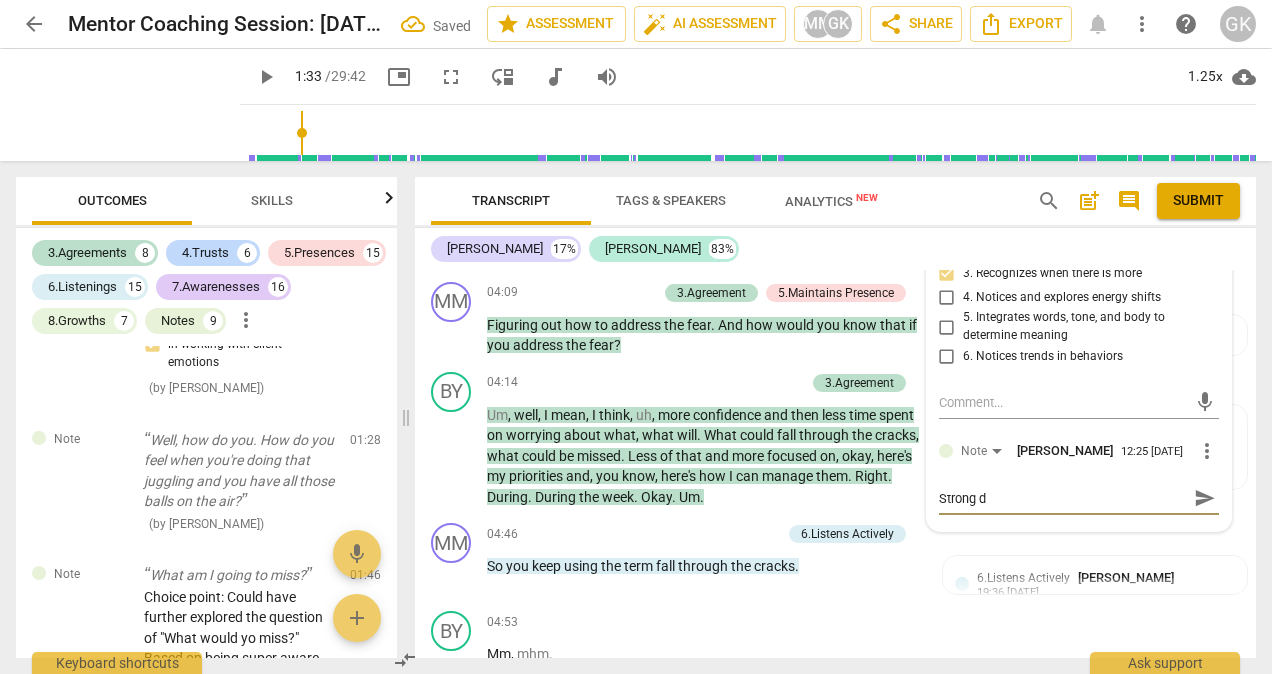 type on "Strong de" 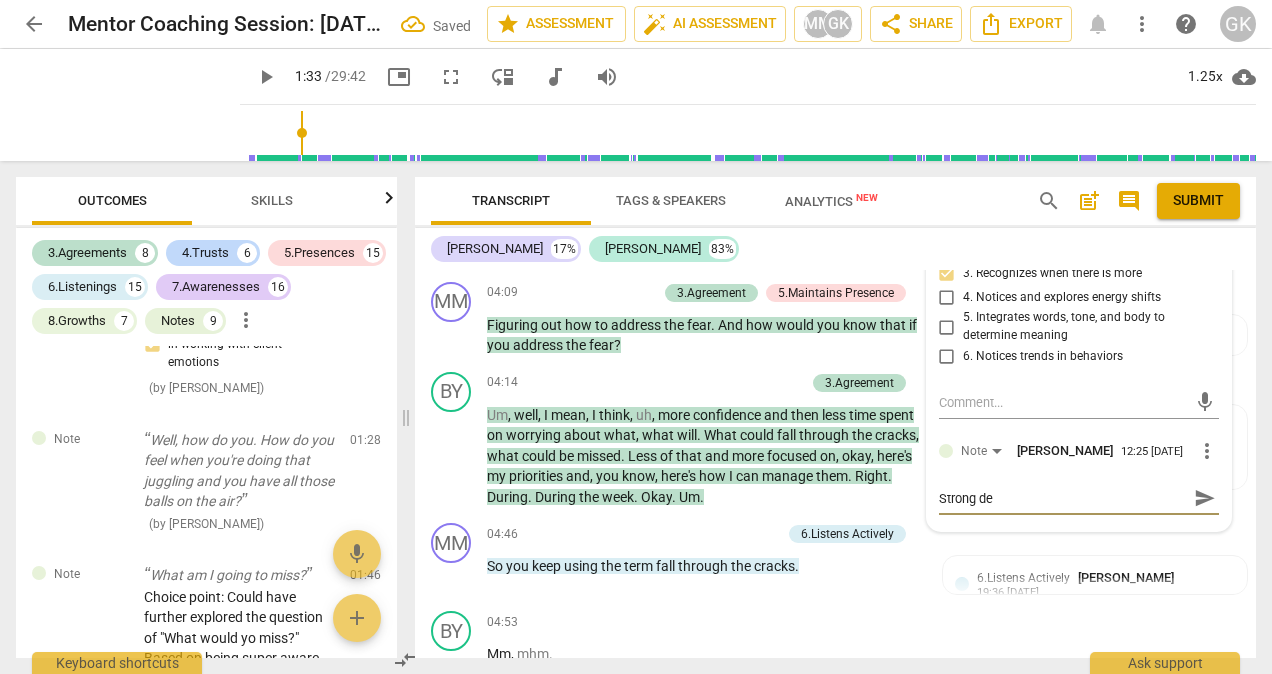 type on "Strong dem" 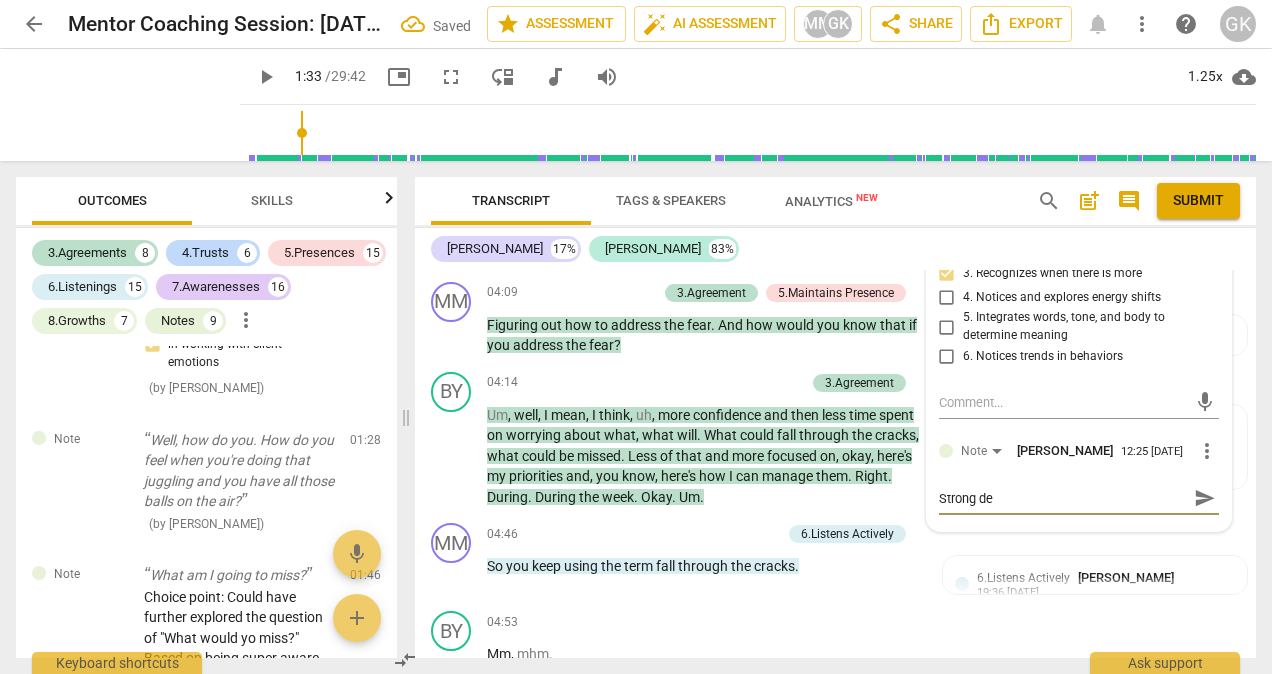 type on "Strong dem" 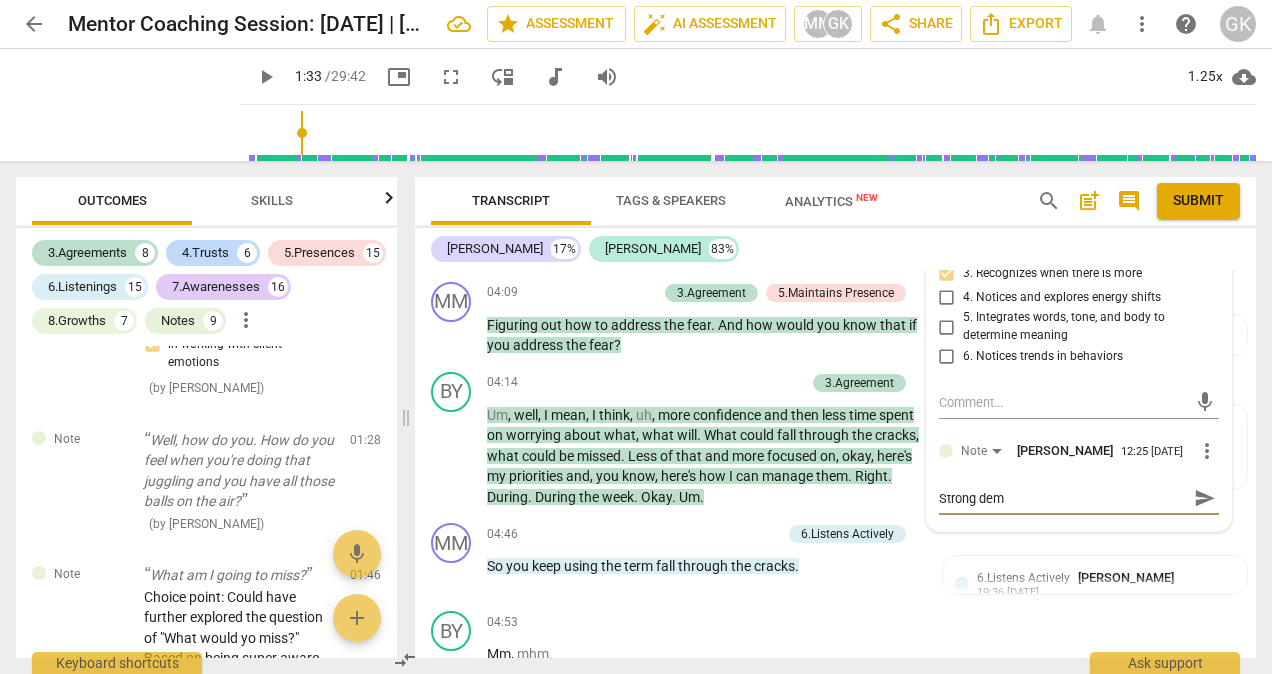 type on "Strong demo" 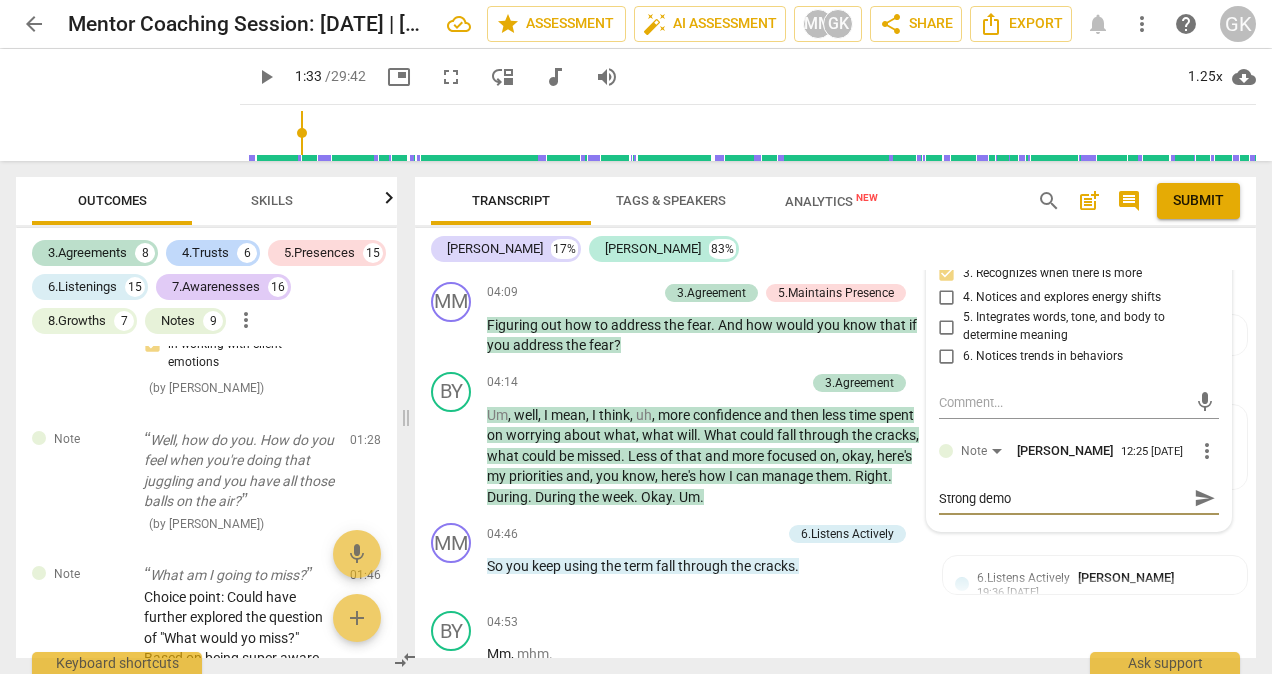 type on "Strong demos" 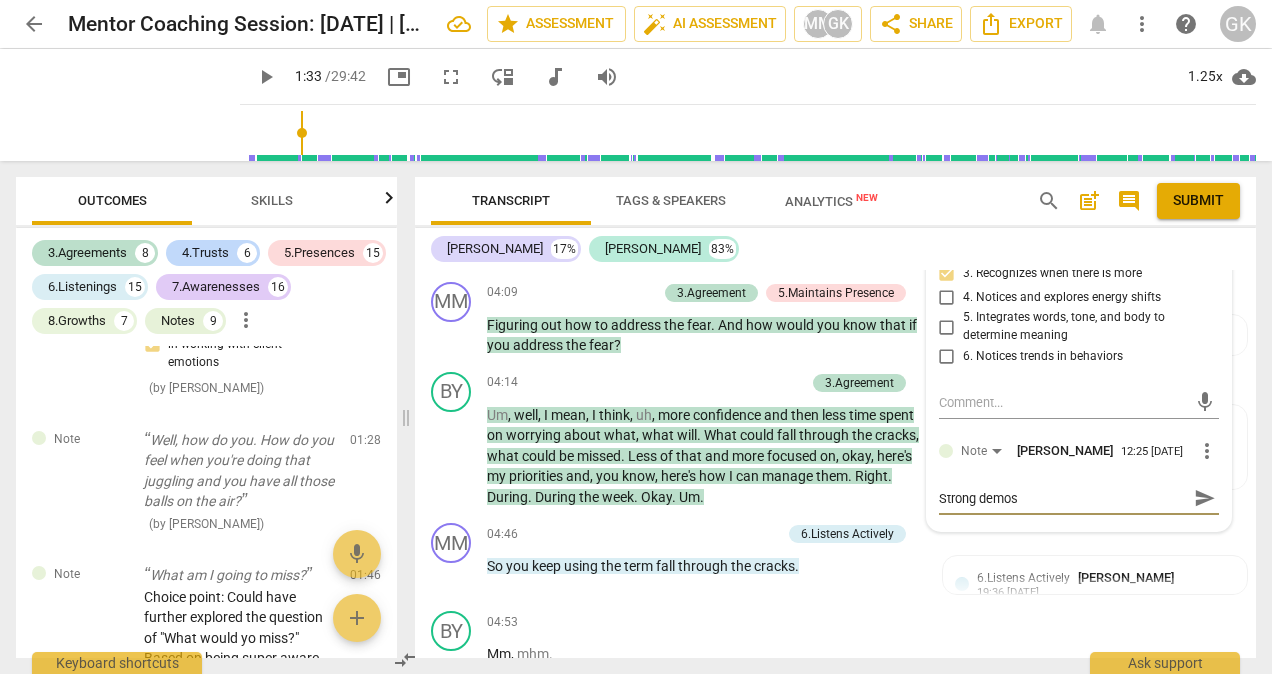 type on "Strong demo" 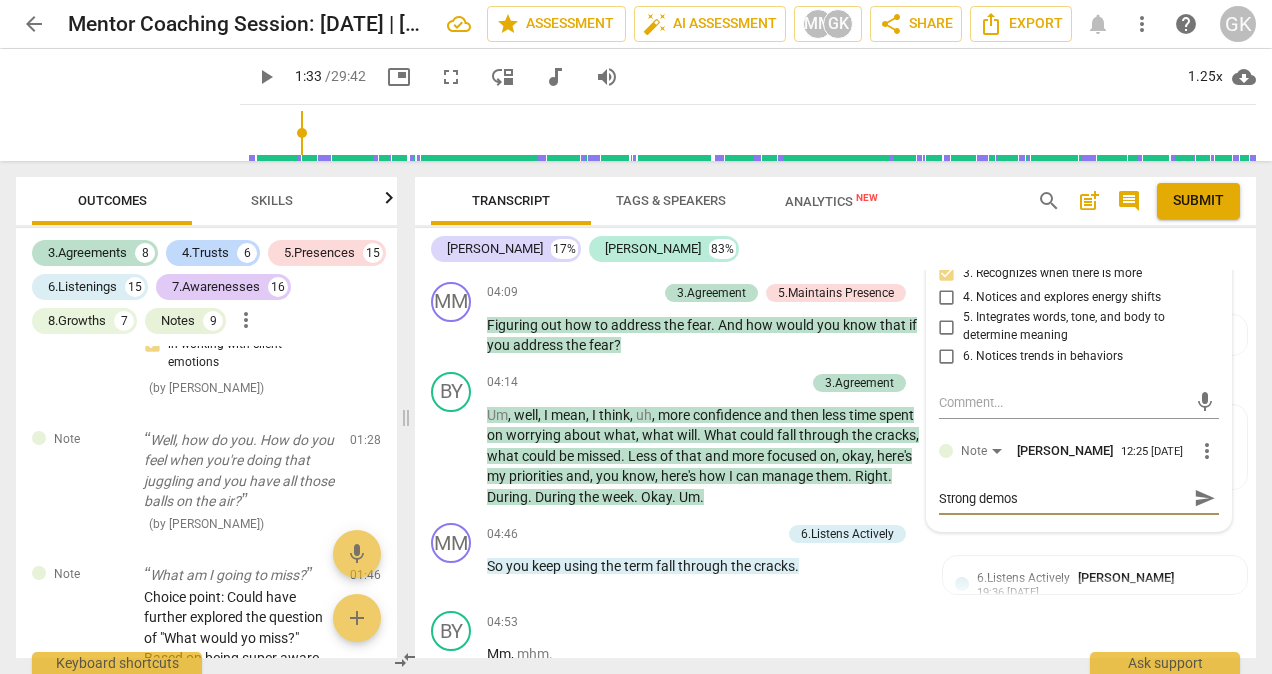 type on "Strong demo" 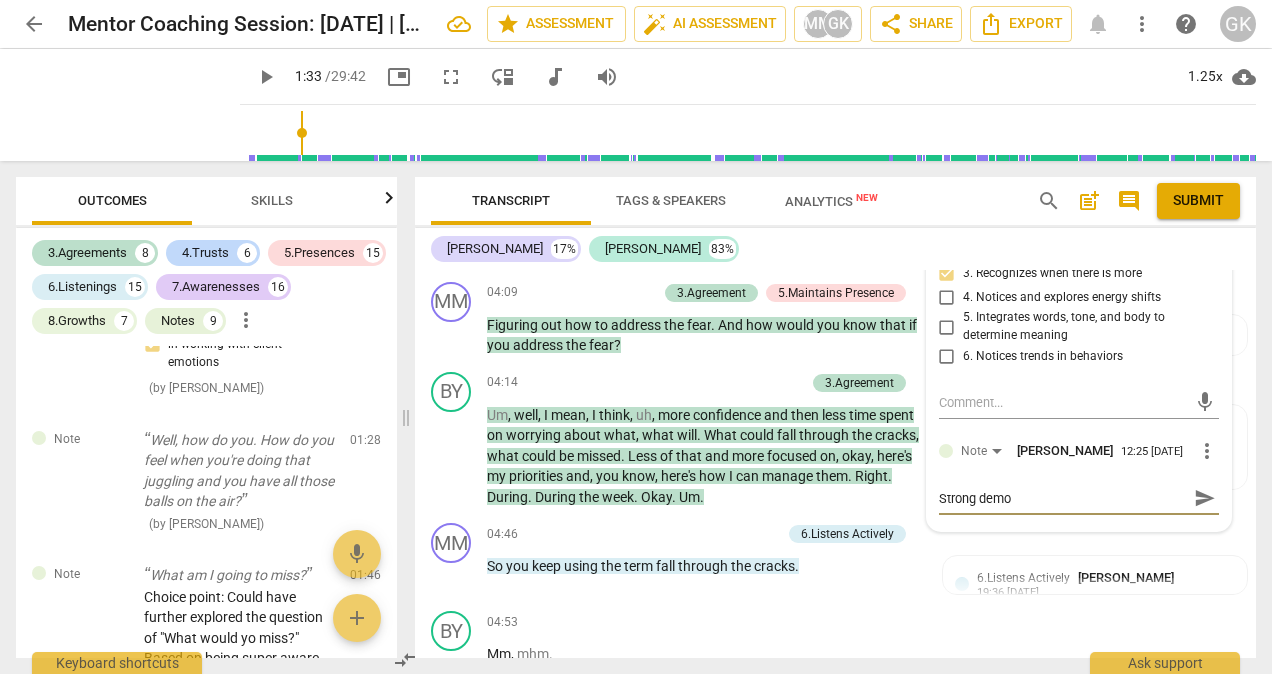 type on "Strong demon" 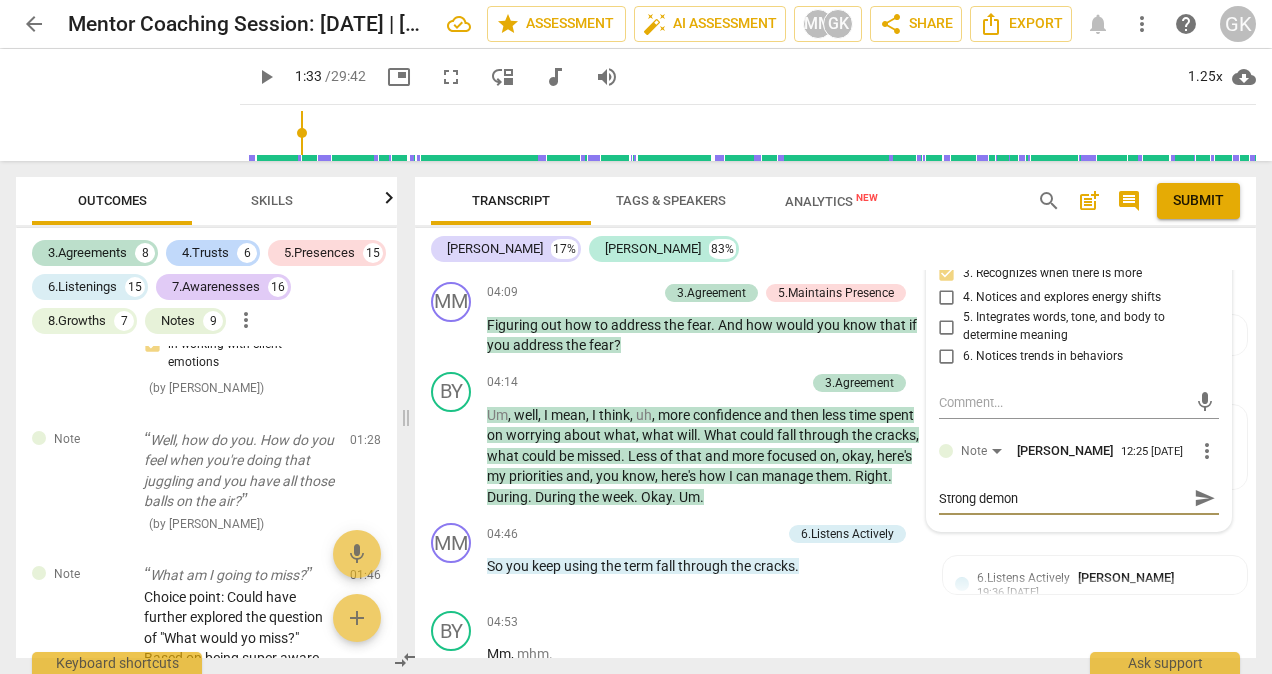 type on "Strong demons" 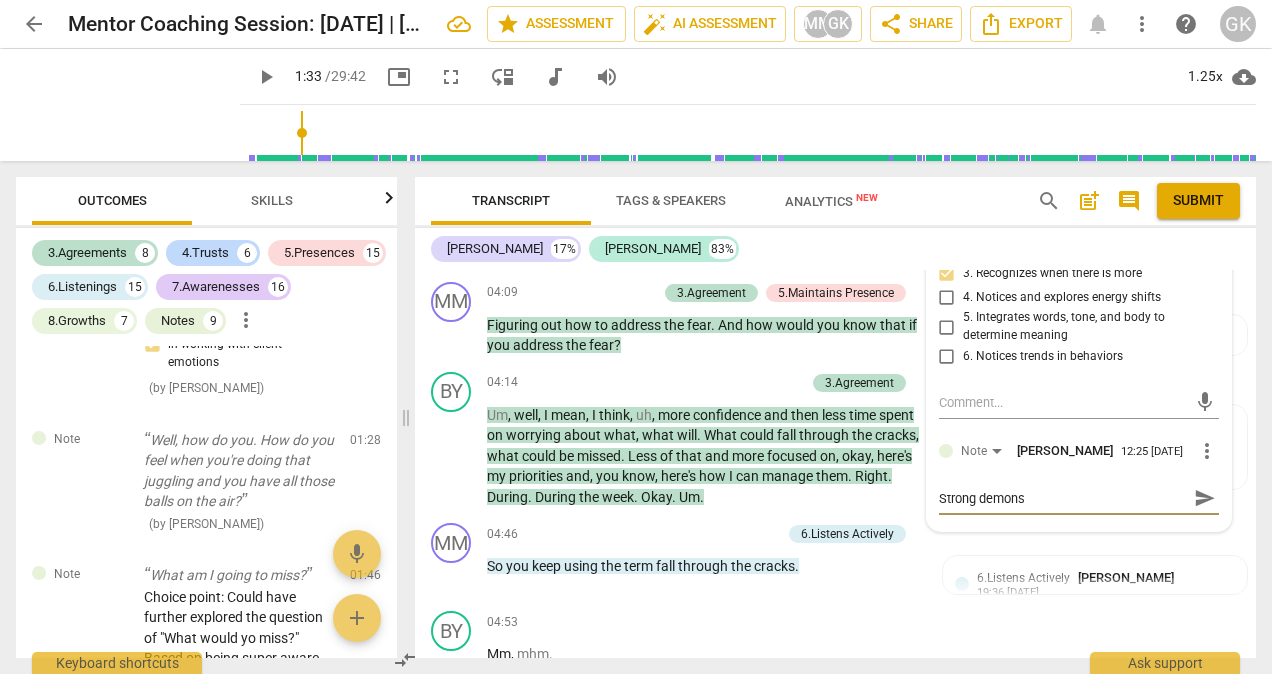 type on "Strong demonst" 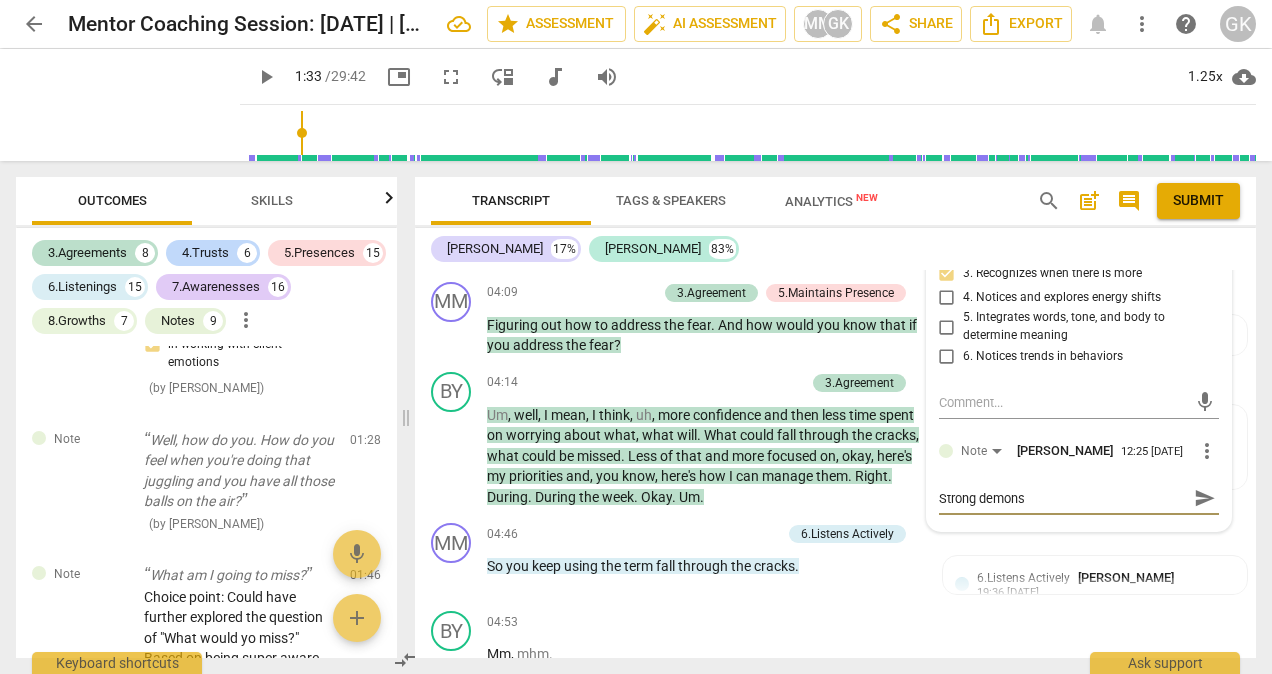 type on "Strong demonst" 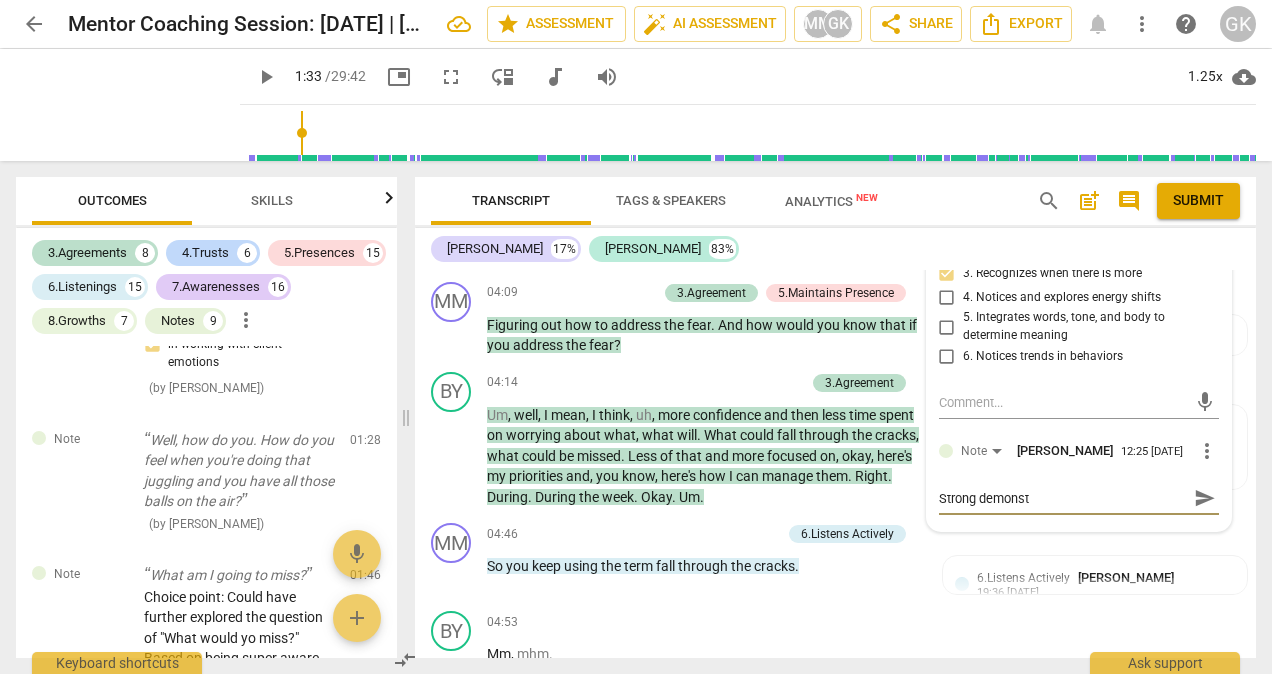 type on "Strong demonstr" 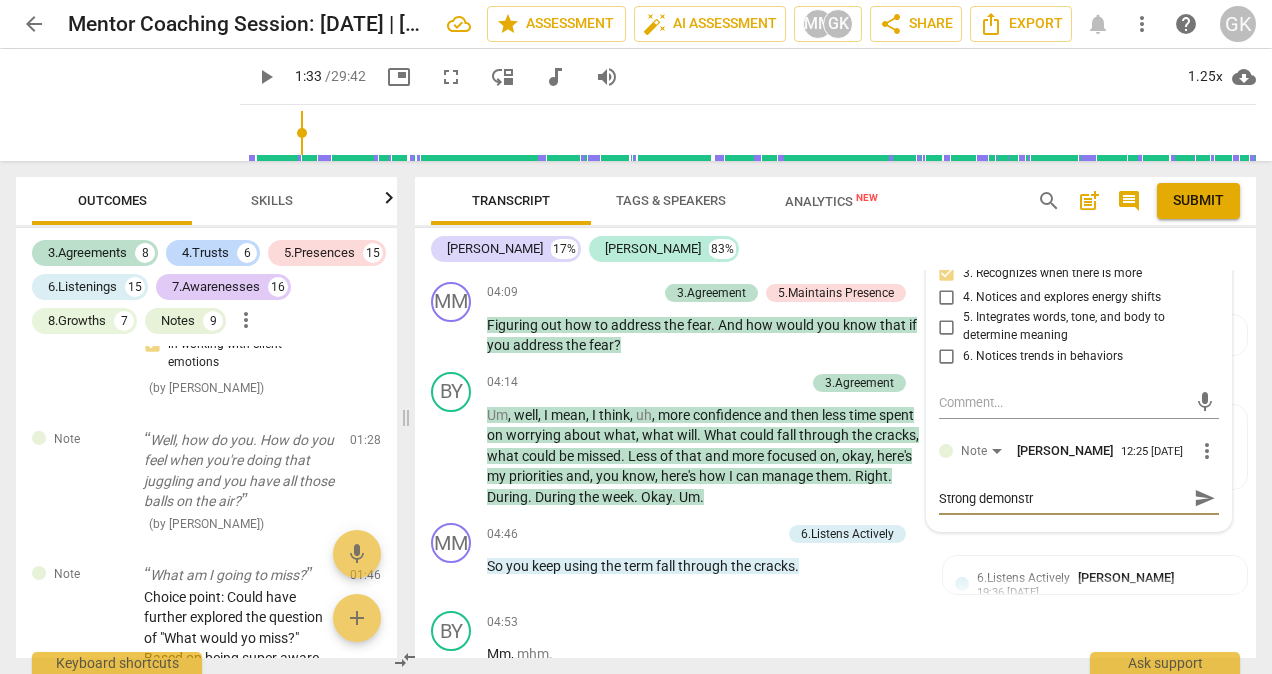 type on "Strong demonstra" 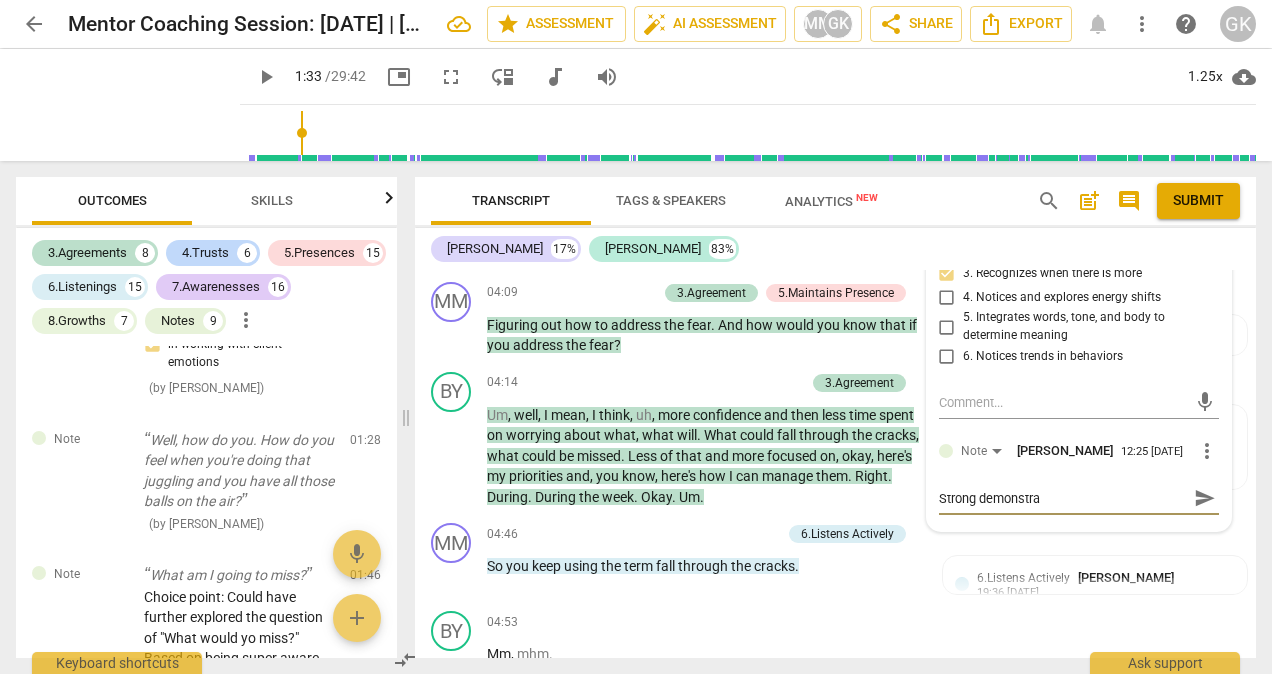 type on "Strong demonstrat" 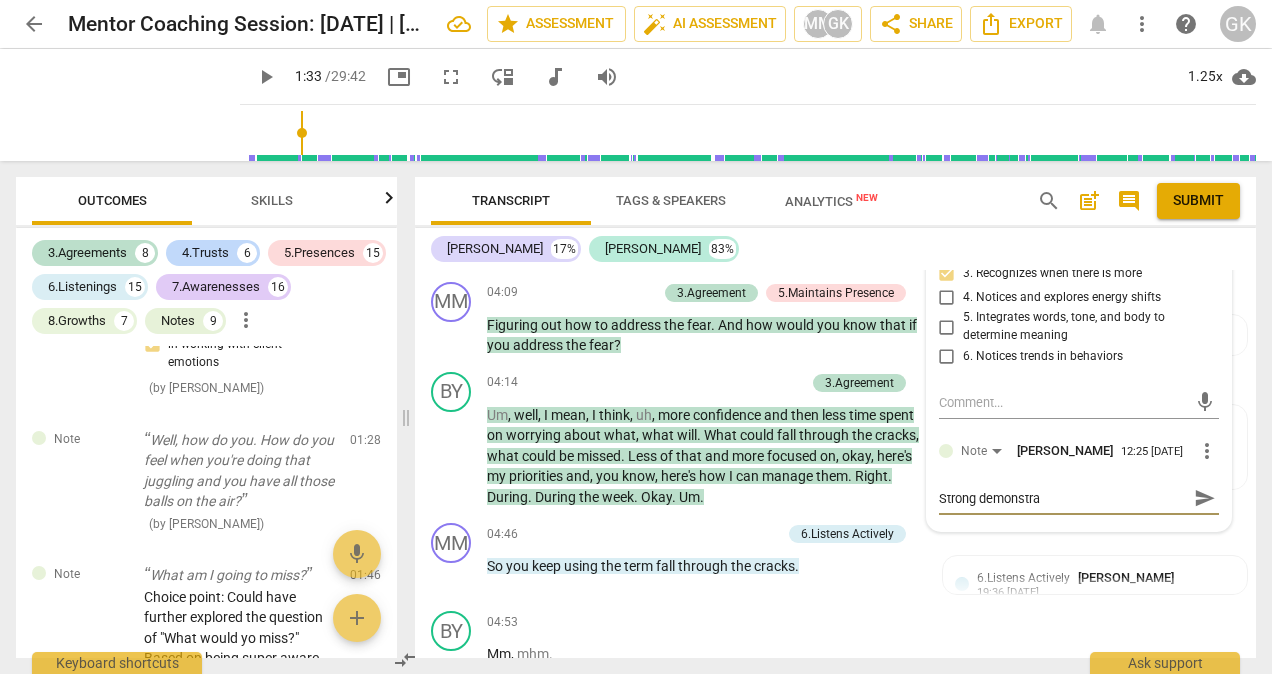 type on "Strong demonstrat" 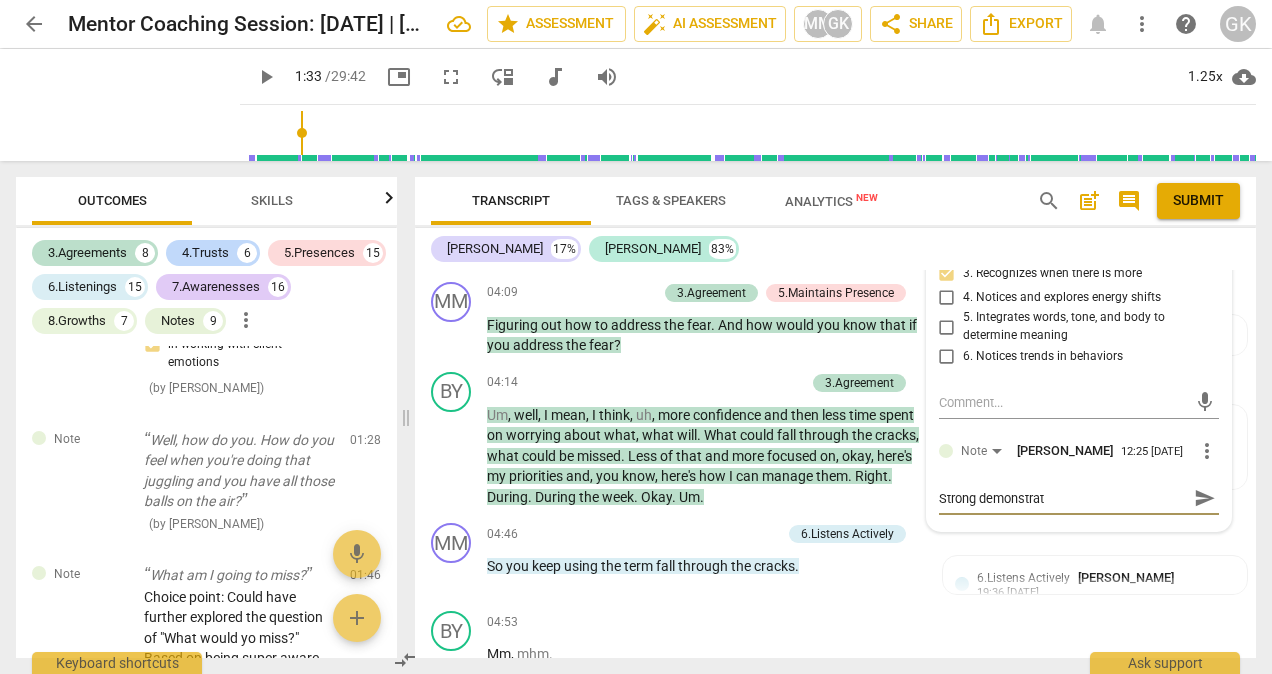 type on "Strong demonstrati" 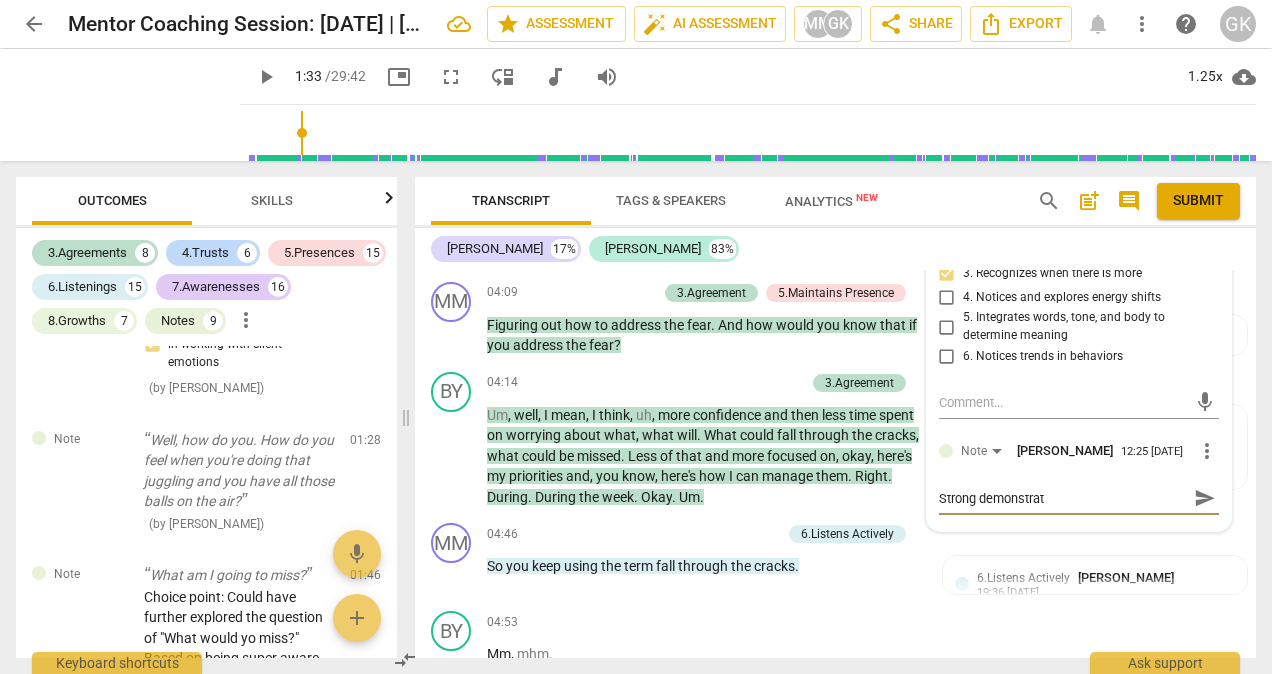 type on "Strong demonstrati" 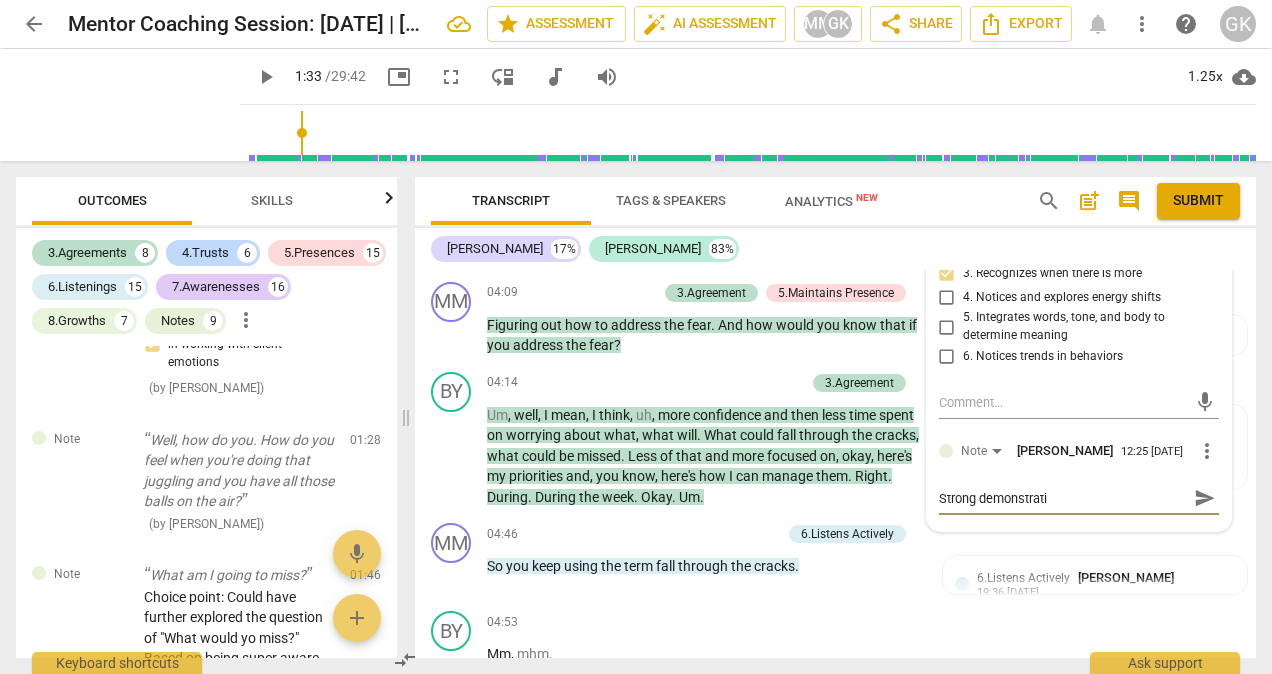 type on "Strong demonstratio" 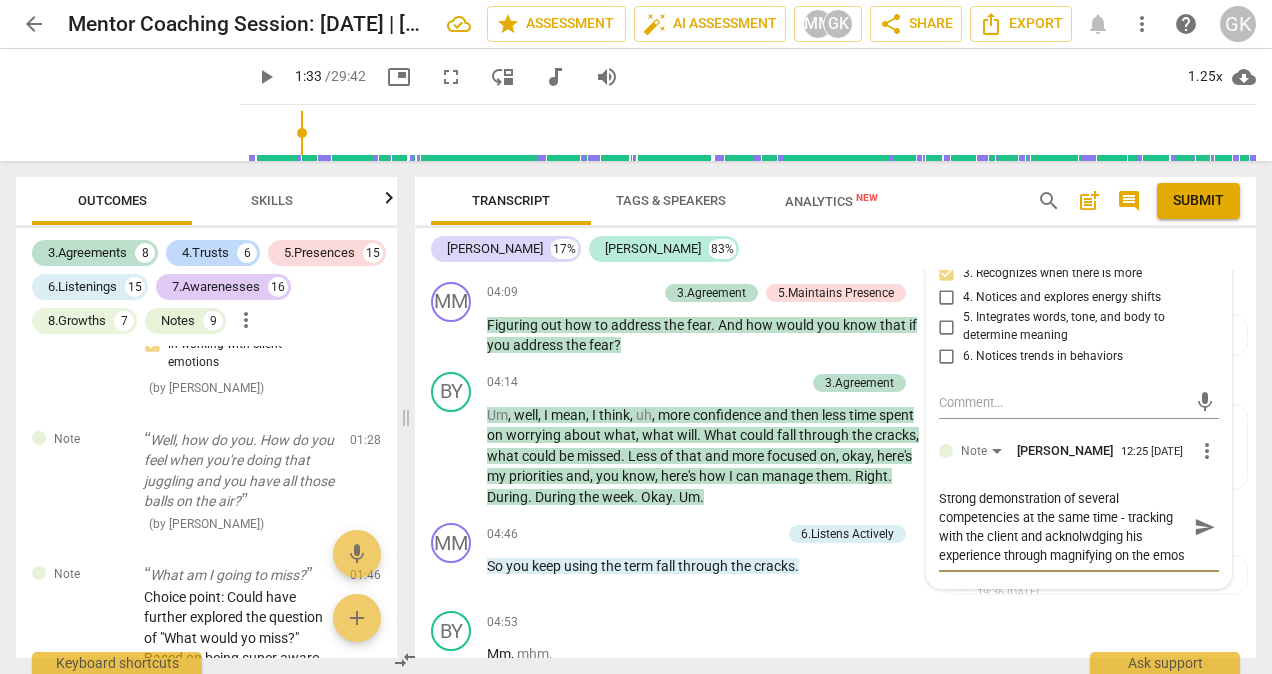 scroll, scrollTop: 17, scrollLeft: 0, axis: vertical 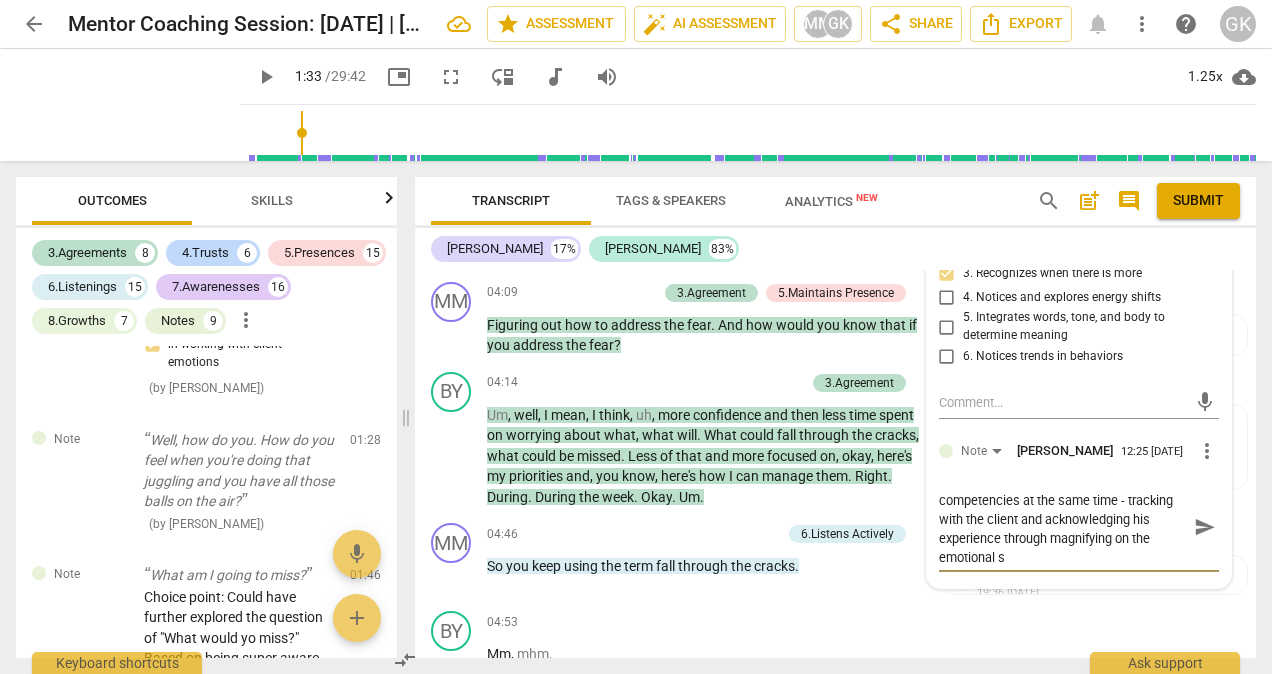 drag, startPoint x: 1113, startPoint y: 554, endPoint x: 1132, endPoint y: 553, distance: 19.026299 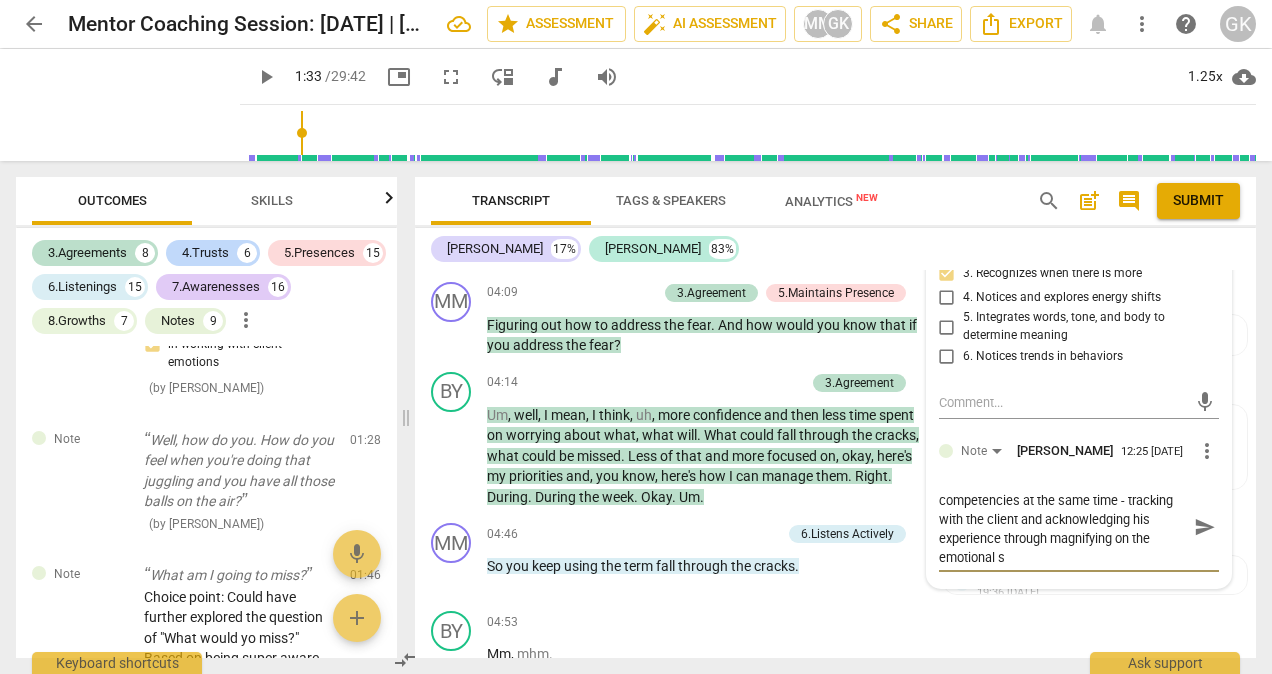 click on "Strong demonstration of several competencies at the same time - tracking with the client and acknowledging his experience through magnifying on the emotional s" at bounding box center [1063, 527] 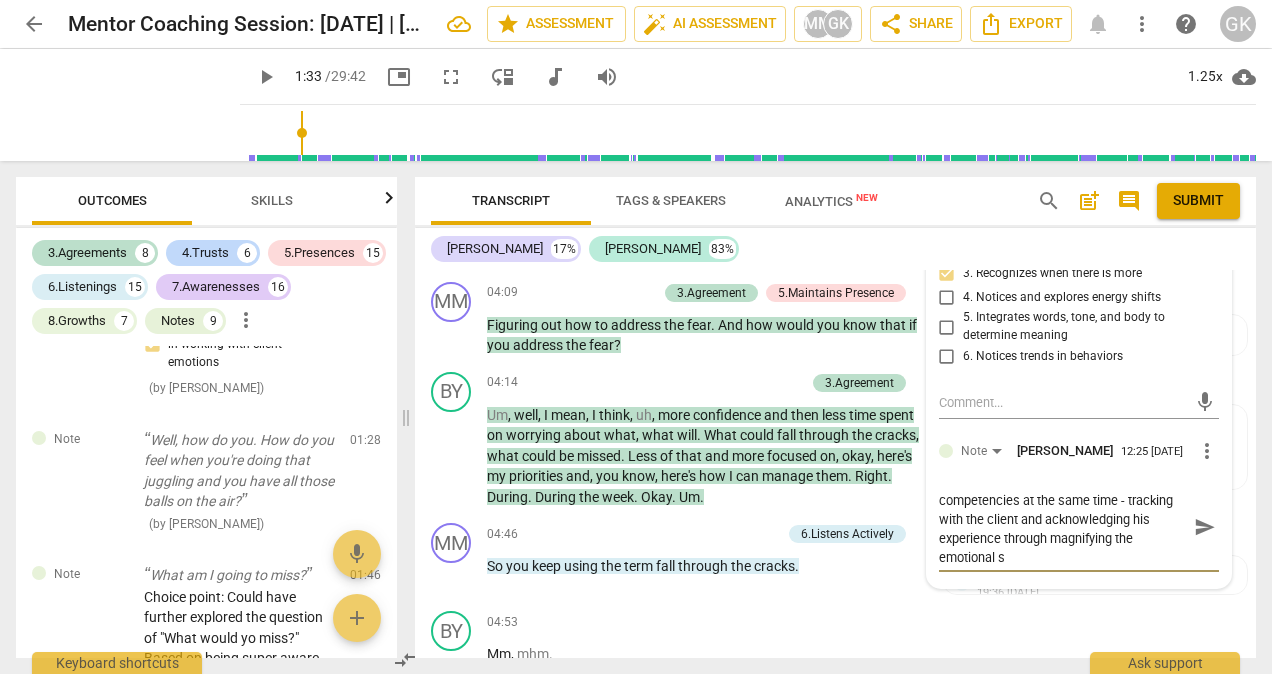 click on "Strong demonstration of several competencies at the same time - tracking with the client and acknowledging his experience through magnifying the emotional s" at bounding box center (1063, 527) 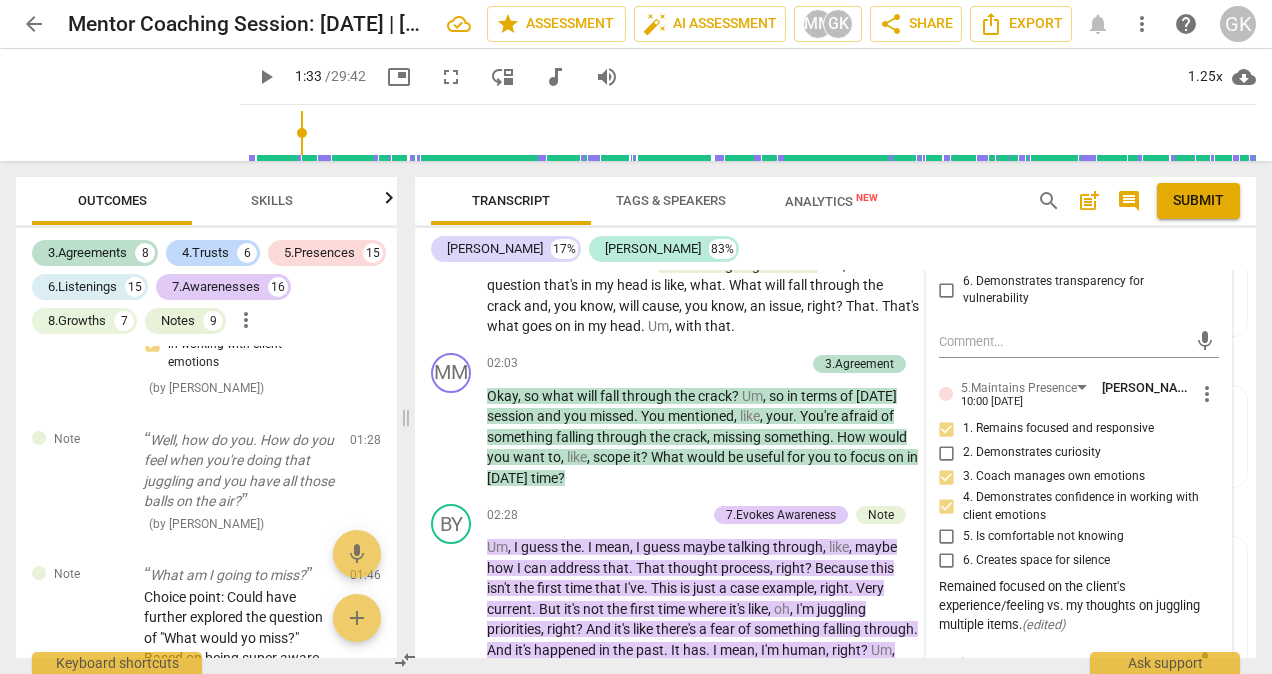 scroll, scrollTop: 1463, scrollLeft: 0, axis: vertical 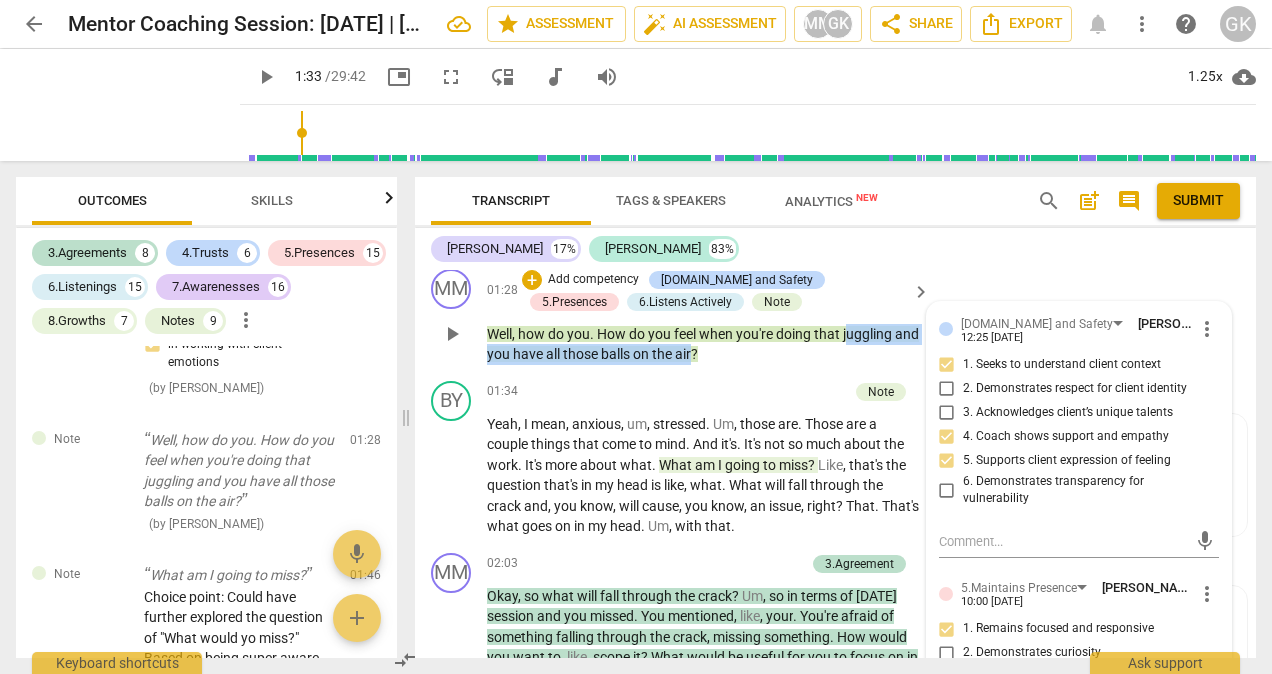 drag, startPoint x: 848, startPoint y: 351, endPoint x: 720, endPoint y: 372, distance: 129.71121 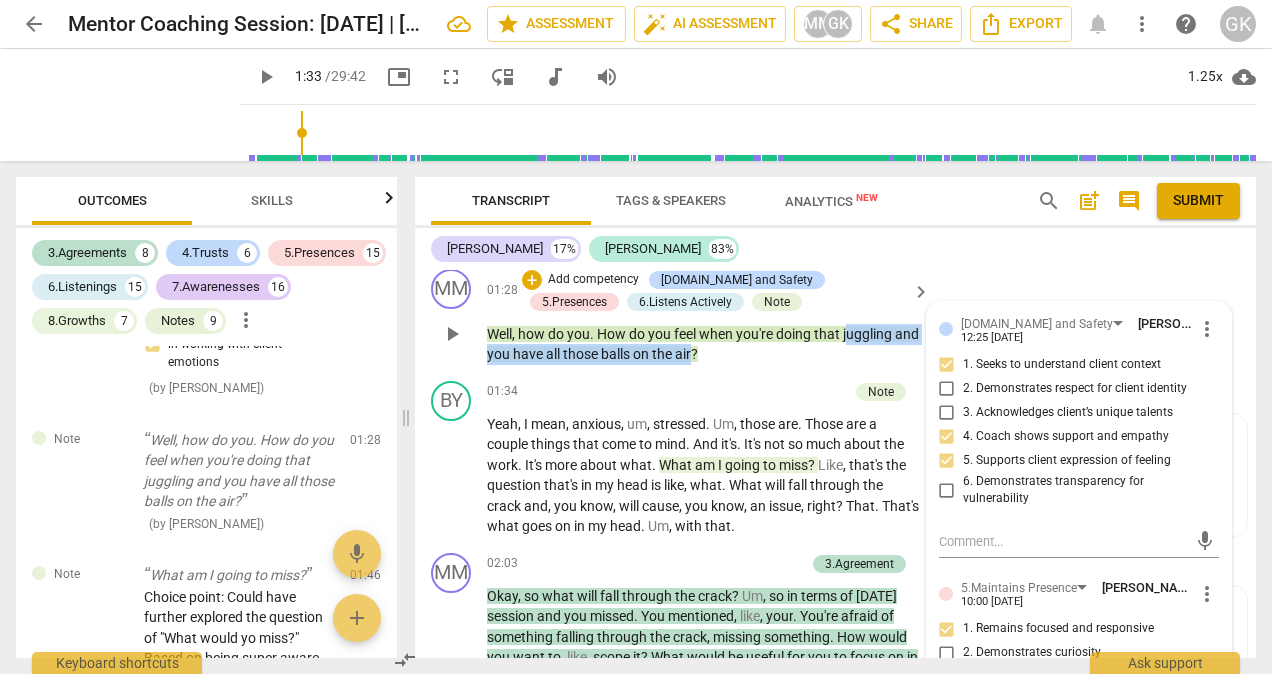 click on "Well ,   how   do   you .   How   do   you   feel   when   you're   doing   that   juggling   and   you   have   all   those   balls   on   the   air ?" at bounding box center (703, 344) 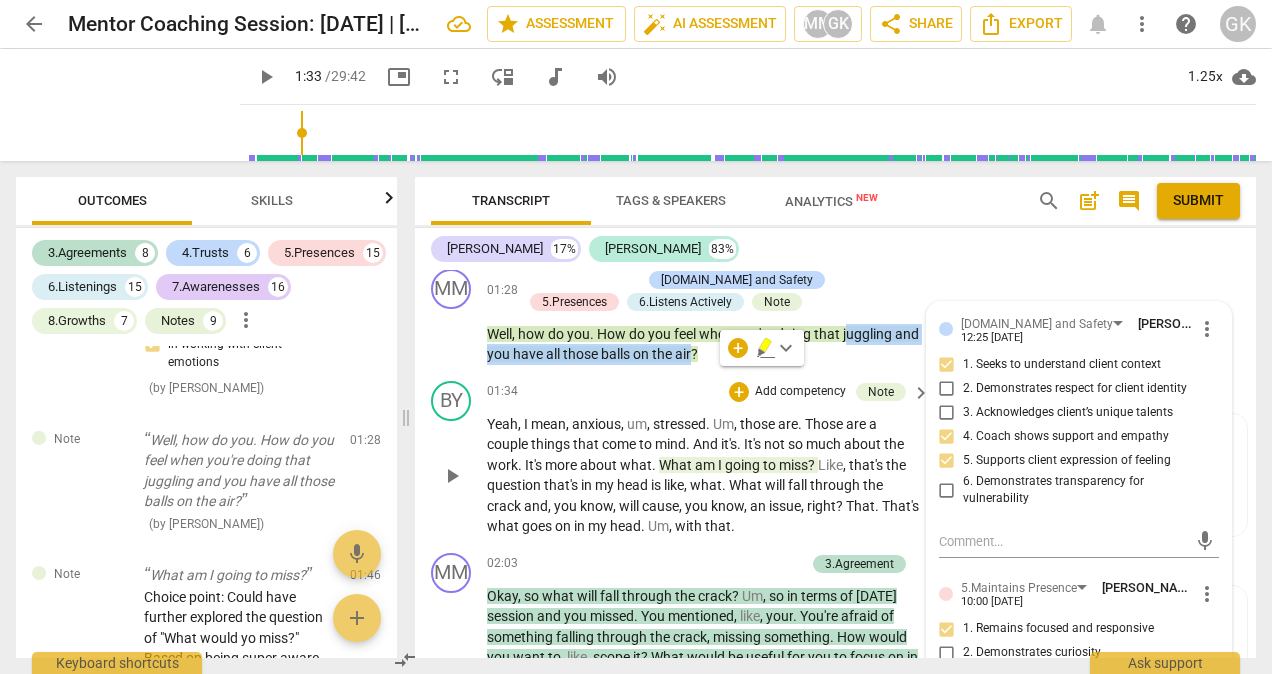 copy on "uggling   and   you   have   all   those   balls   on   the   air" 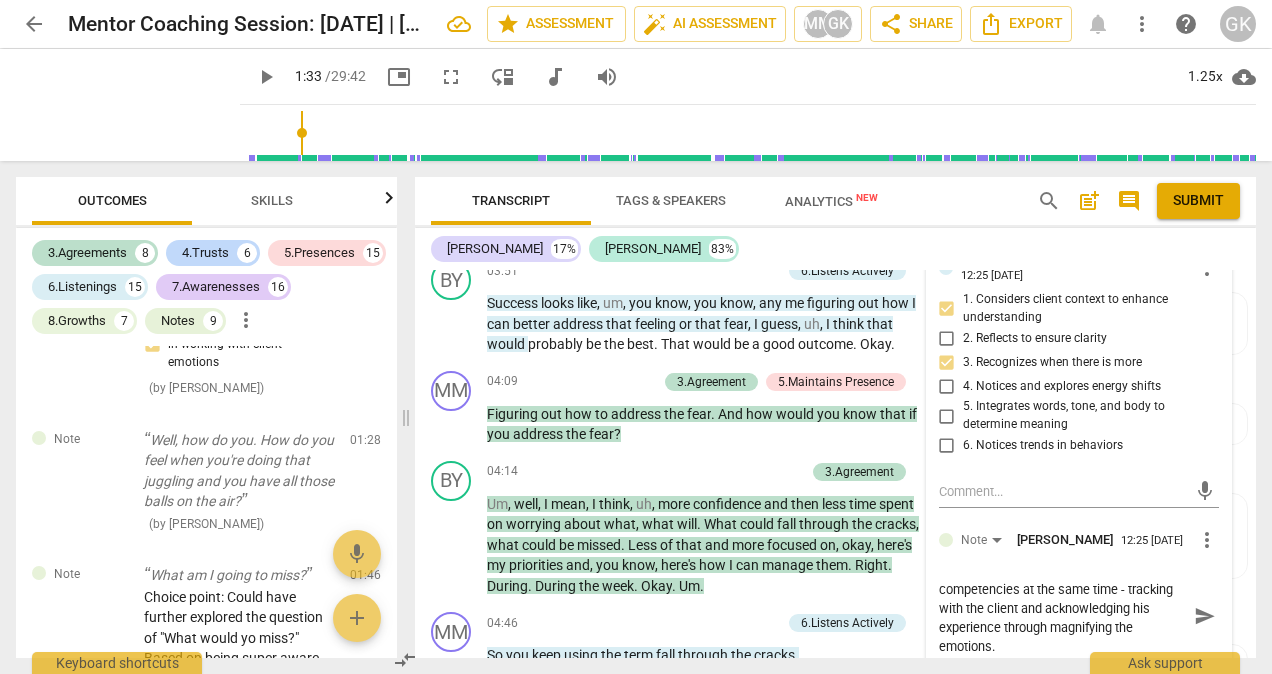 scroll, scrollTop: 2463, scrollLeft: 0, axis: vertical 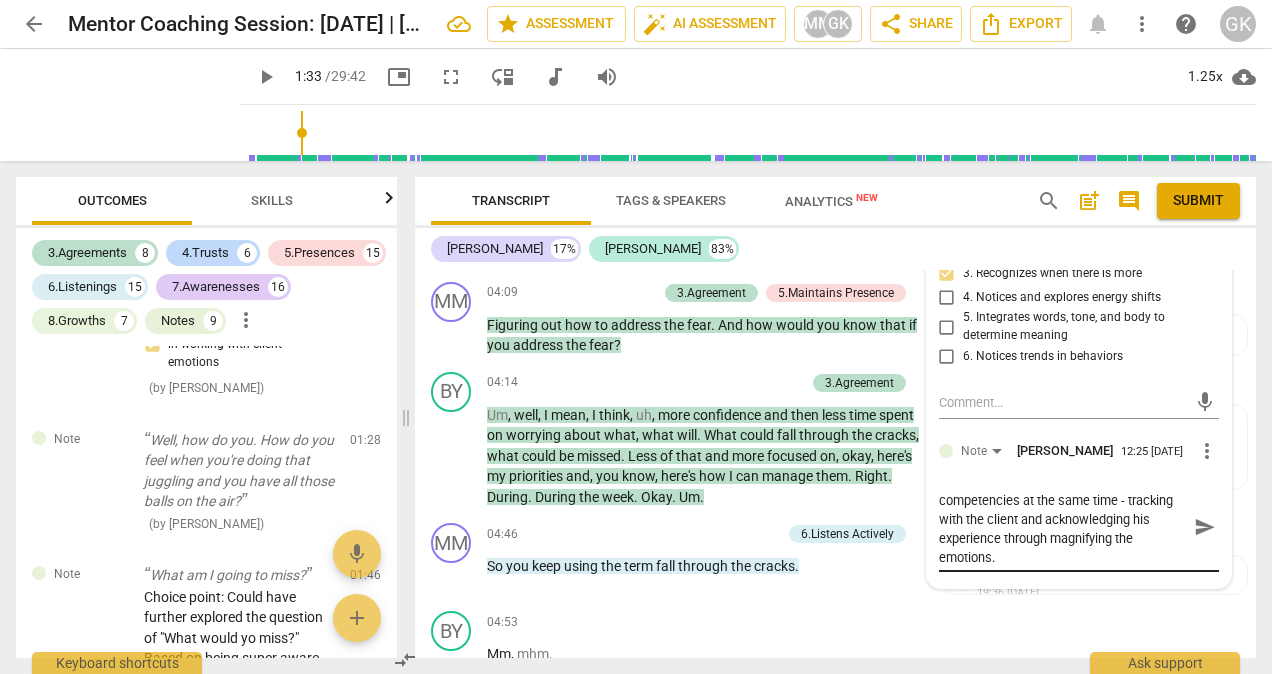 click on "Strong demonstration of several competencies at the same time - tracking with the client and acknowledging his experience through magnifying the emotions." at bounding box center (1063, 527) 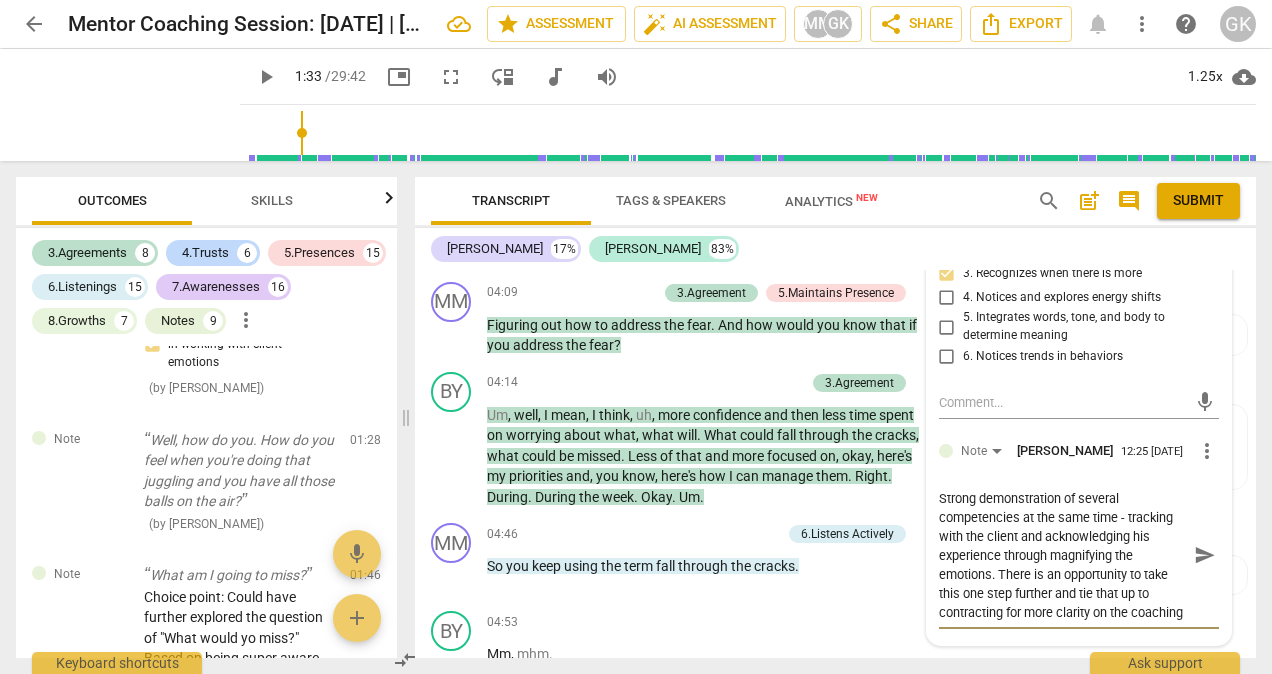 scroll, scrollTop: 16, scrollLeft: 0, axis: vertical 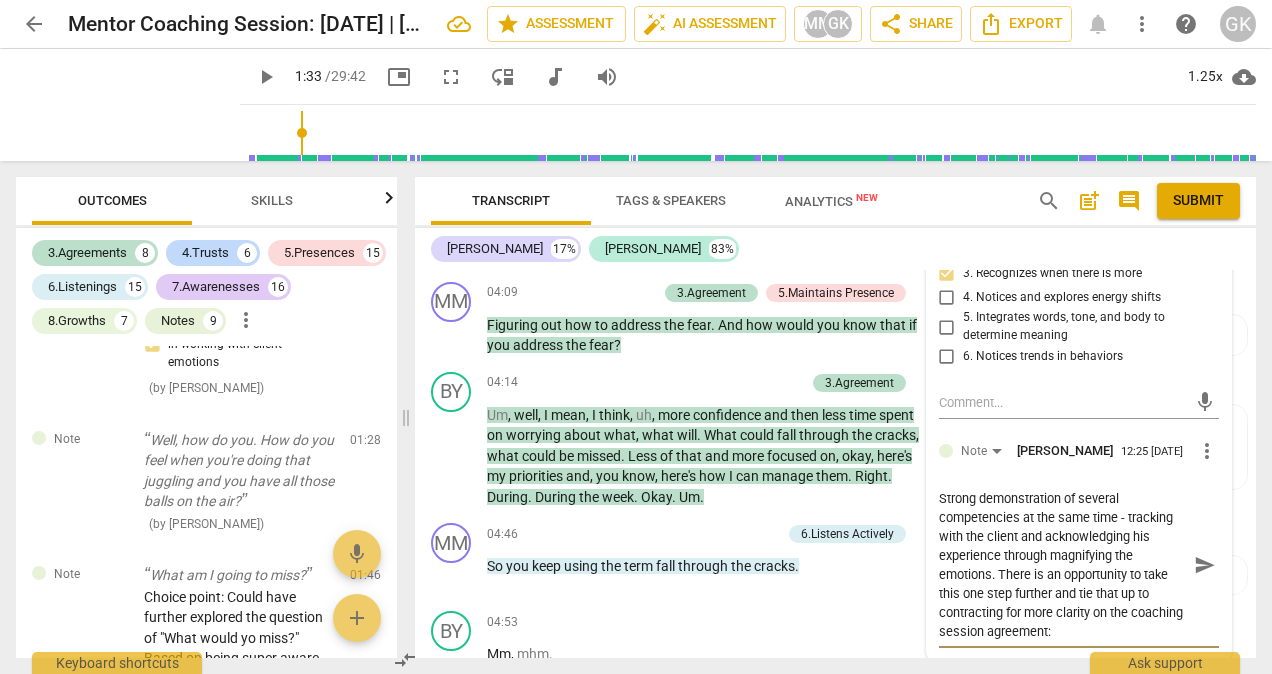 paste on "uggling and you have all those balls on the air" 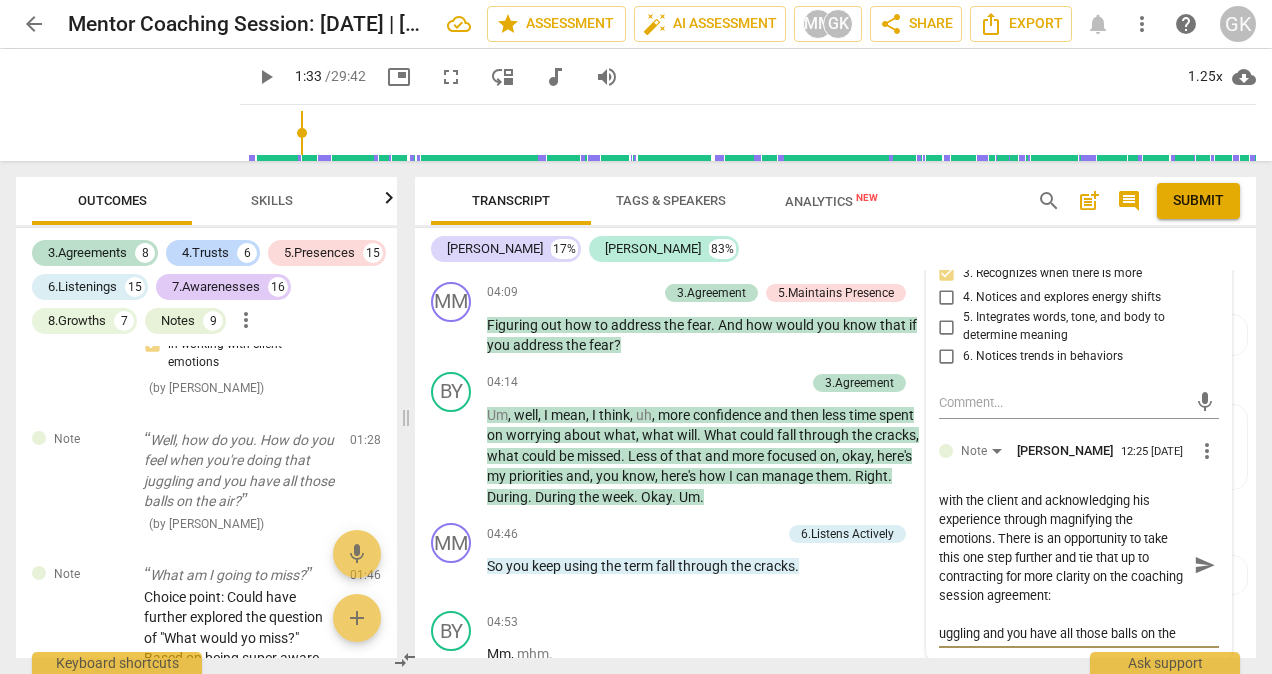 scroll, scrollTop: 55, scrollLeft: 0, axis: vertical 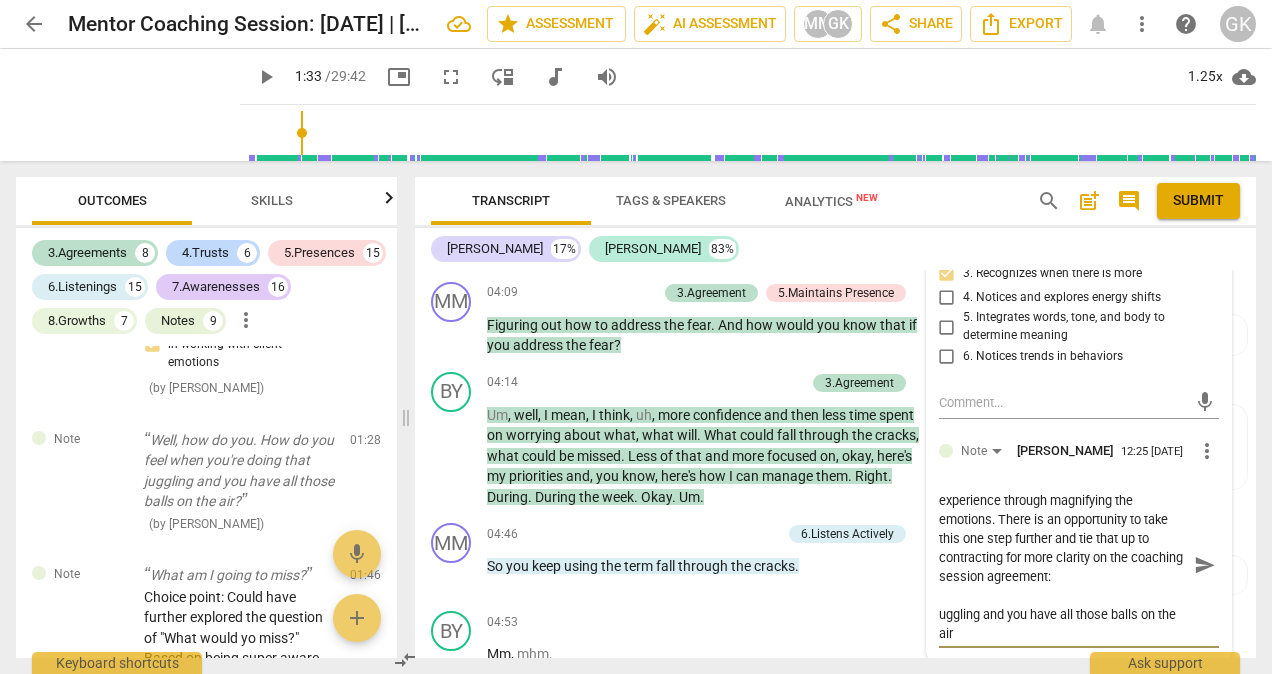 click on "Strong demonstration of several competencies at the same time - tracking with the client and acknowledging his experience through magnifying the emotions. There is an opportunity to take this one step further and tie that up to contracting for more clarity on the coaching session agreement:
uggling and you have all those balls on the air" at bounding box center (1063, 565) 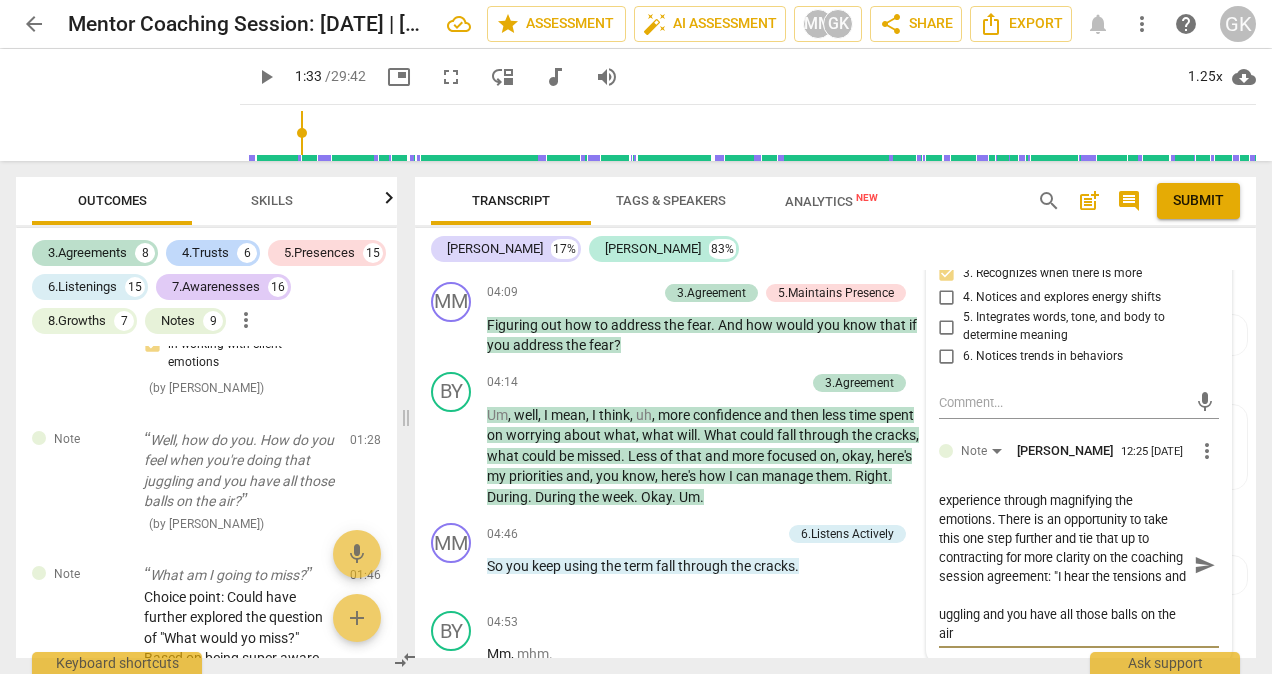 click on "Strong demonstration of several competencies at the same time - tracking with the client and acknowledging his experience through magnifying the emotions. There is an opportunity to take this one step further and tie that up to contracting for more clarity on the coaching session agreement: "I hear the tensions and
uggling and you have all those balls on the air" at bounding box center (1063, 565) 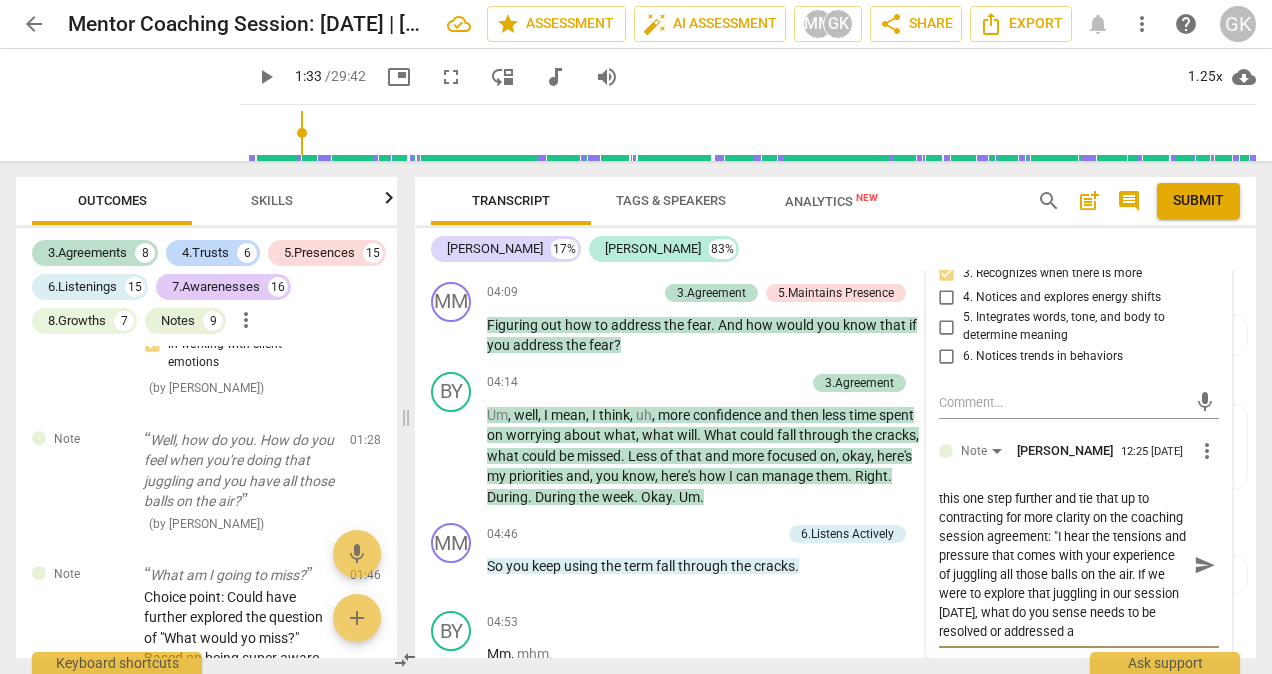 scroll, scrollTop: 112, scrollLeft: 0, axis: vertical 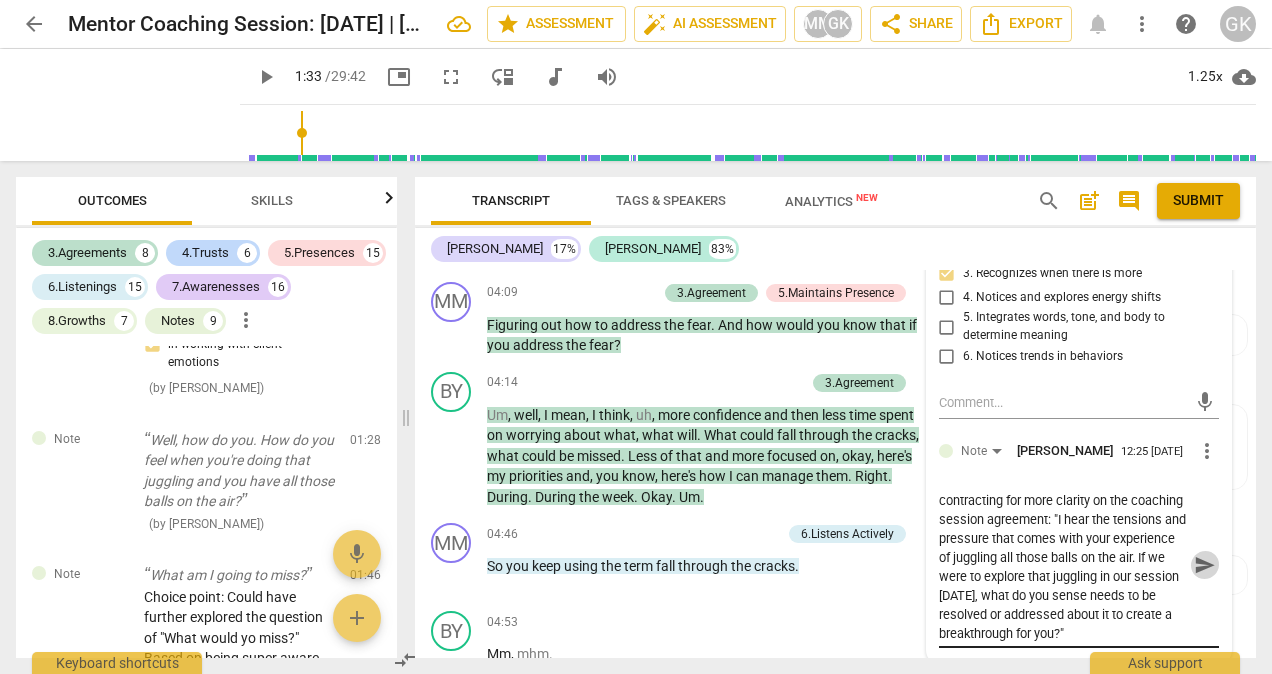 click on "send" at bounding box center (1205, 565) 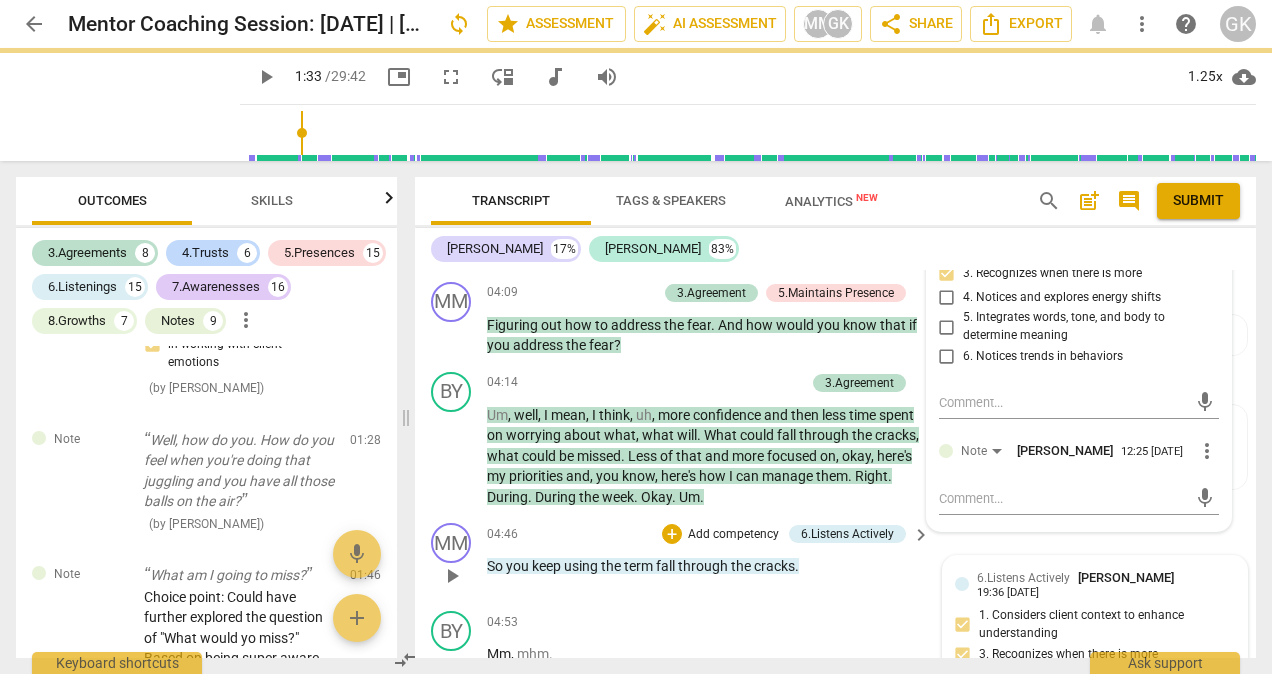 scroll, scrollTop: 0, scrollLeft: 0, axis: both 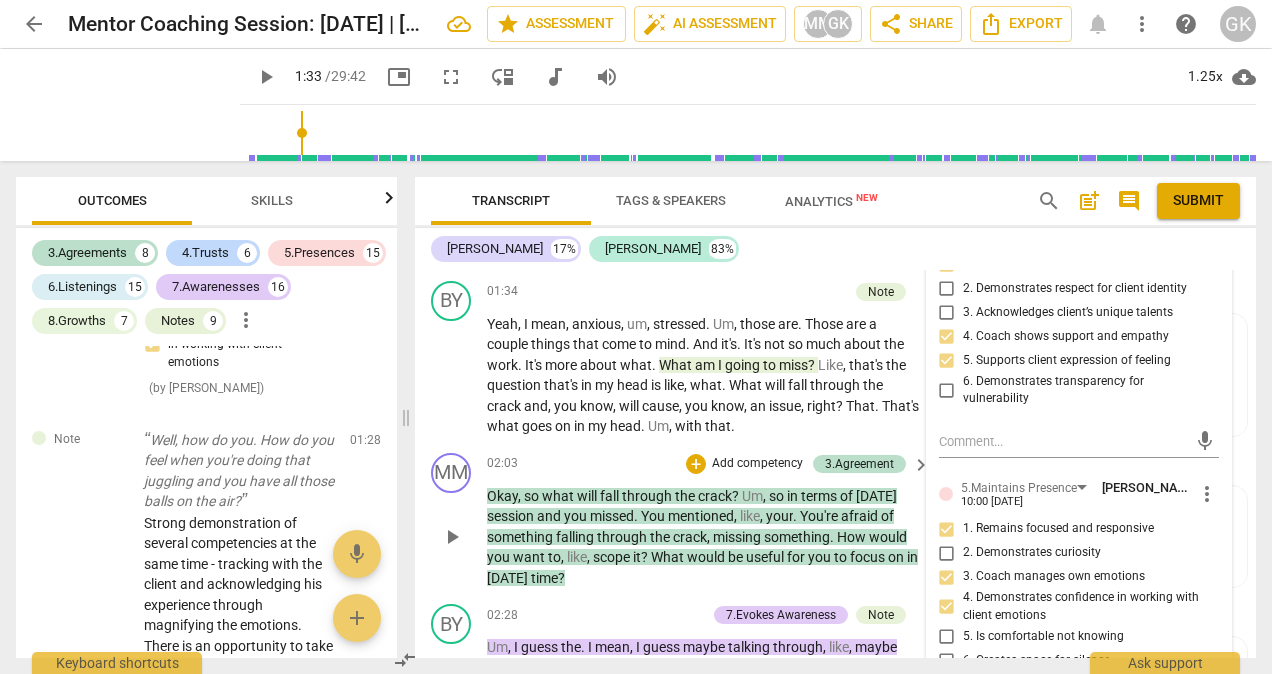 drag, startPoint x: 490, startPoint y: 482, endPoint x: 584, endPoint y: 562, distance: 123.4342 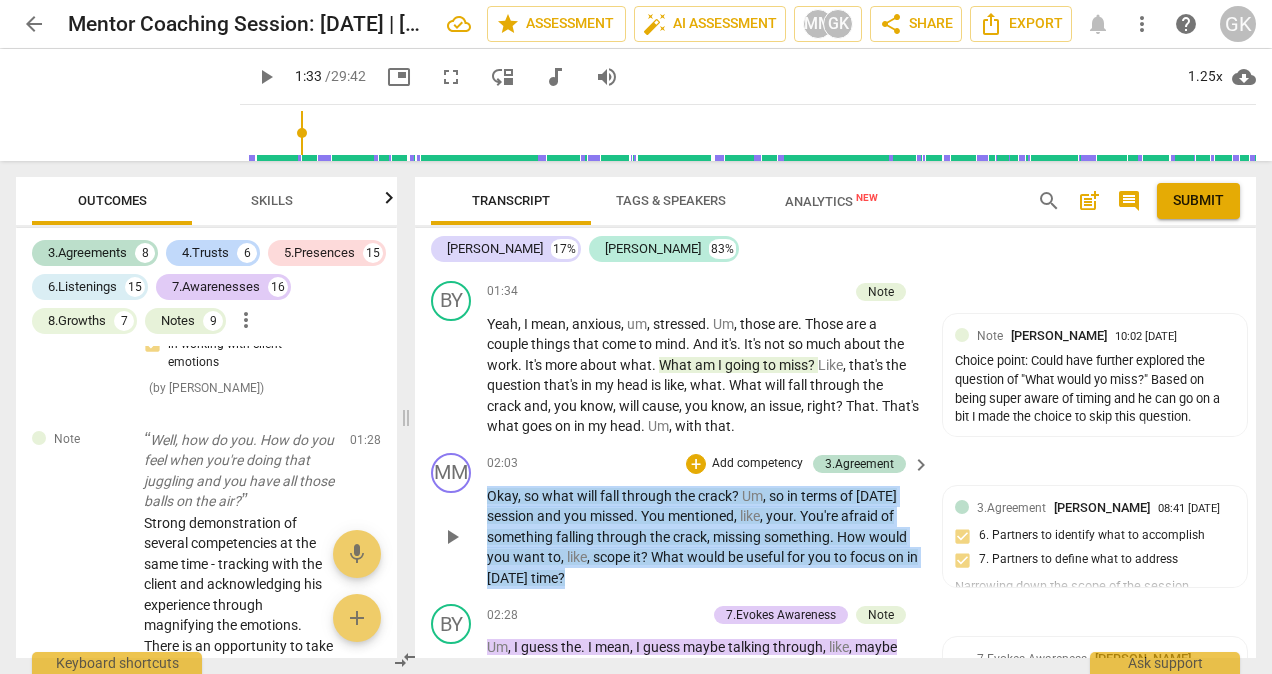 drag, startPoint x: 584, startPoint y: 604, endPoint x: 490, endPoint y: 514, distance: 130.13838 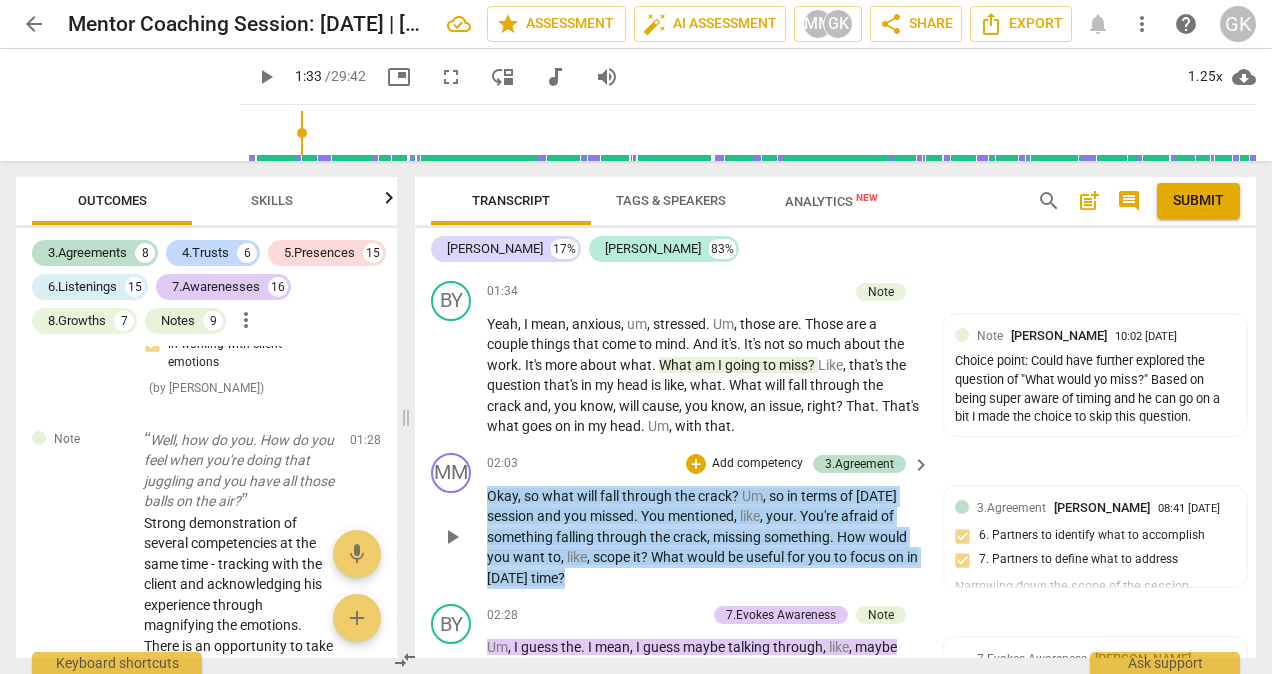 click on "Okay ,   so   what   will   fall   through   the   crack ?   Um ,   so   in   terms   of   [DATE]   session   and   you   missed .   You   mentioned ,   like ,   your .   You're   afraid   of   something   falling   through   the   crack ,   missing   something .   How   would   you   want   to ,   like ,   scope   it ?   What   would   be   useful   for   you   to   focus   on   in   [DATE]   time ?" at bounding box center (703, 537) 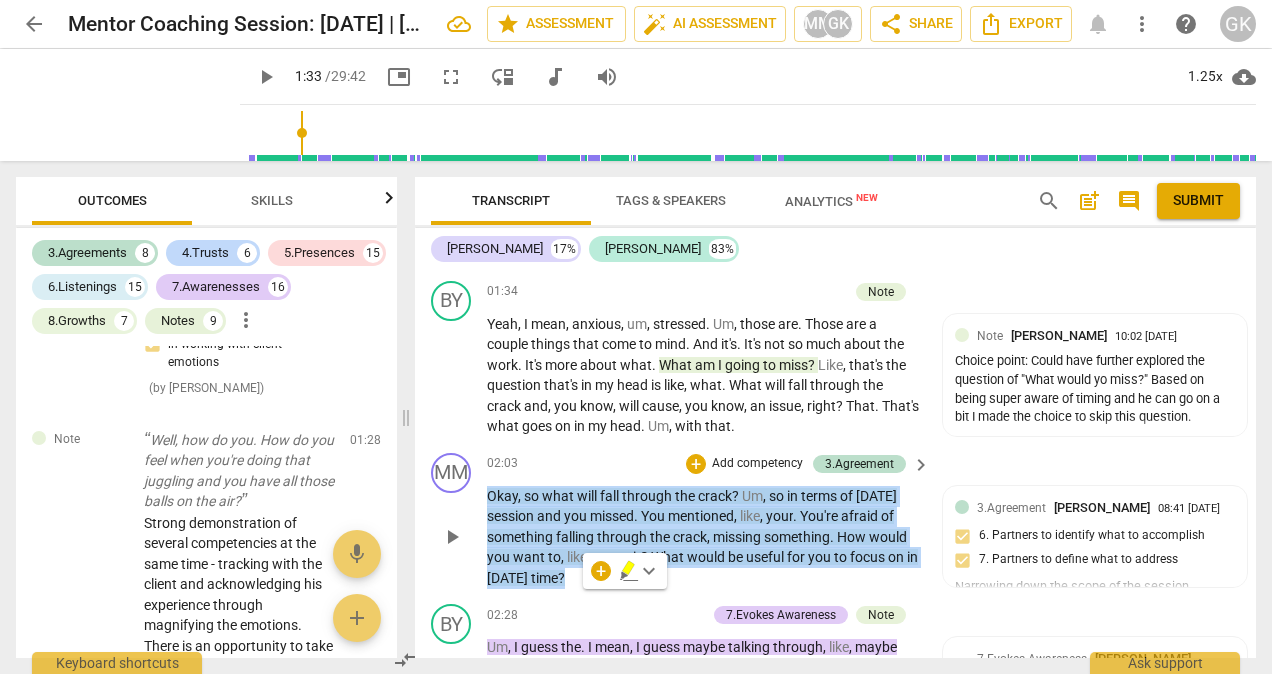 copy on "Okay ,   so   what   will   fall   through   the   crack ?   Um ,   so   in   terms   of   [DATE]   session   and   you   missed .   You   mentioned ,   like ,   your .   You're   afraid   of   something   falling   through   the   crack ,   missing   something .   How   would   you   want   to ,   like ,   scope   it ?   What   would   be   useful   for   you   to   focus   on   in   [DATE]   time ?" 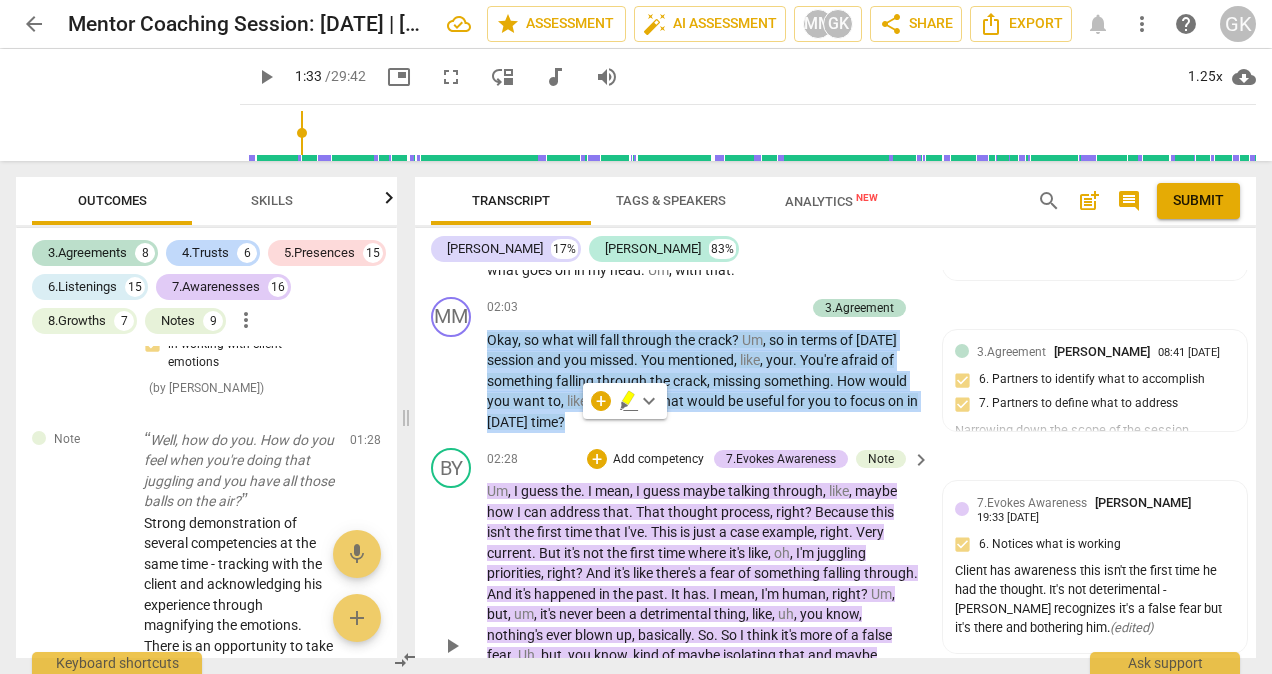 scroll, scrollTop: 1763, scrollLeft: 0, axis: vertical 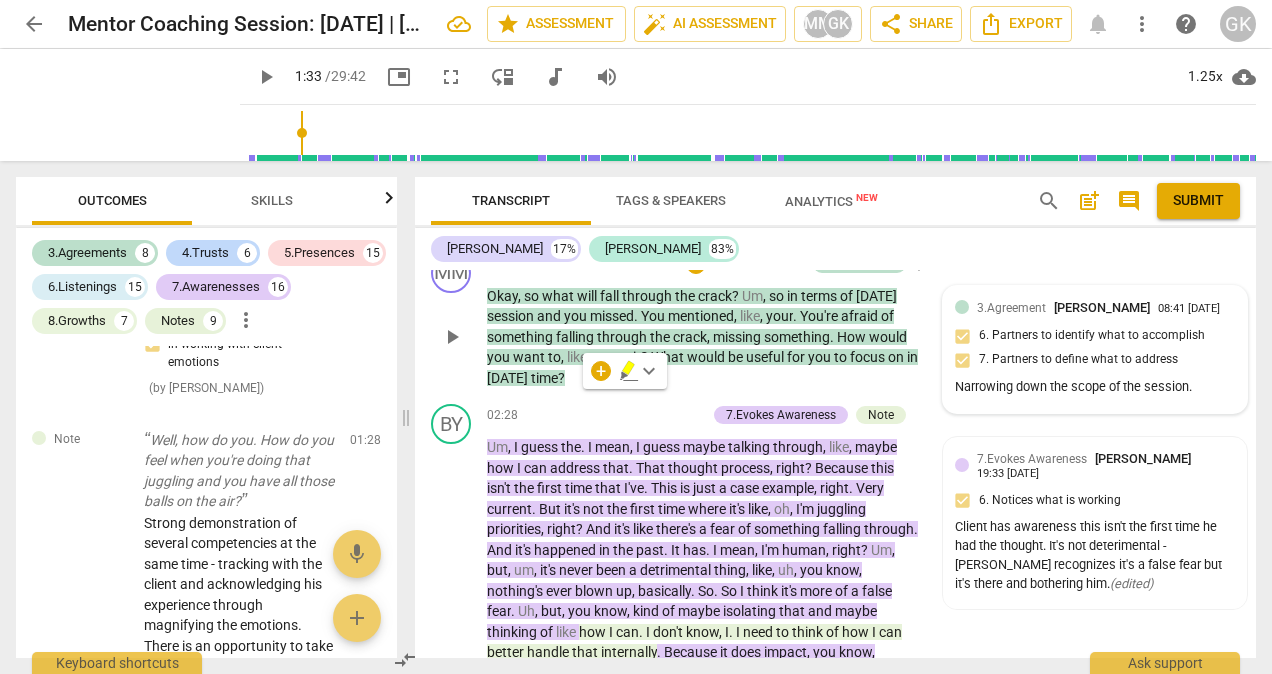 click on "Narrowing down the scope of the session." at bounding box center (1095, 387) 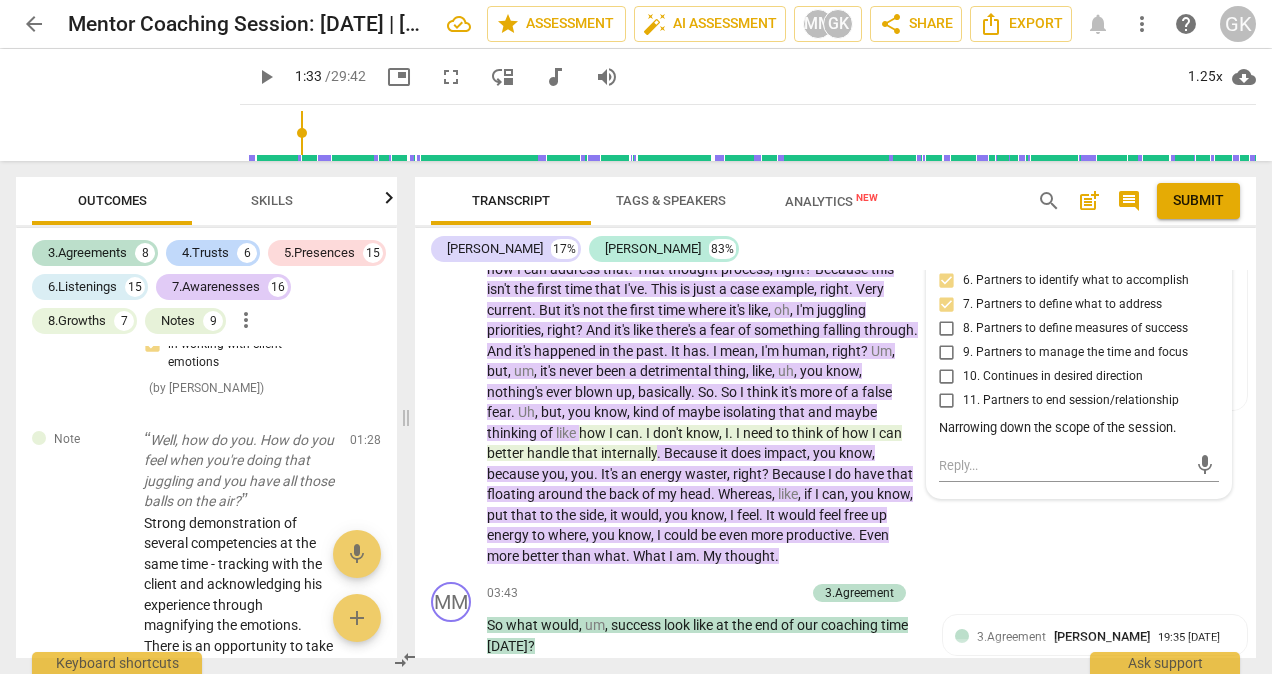 scroll, scrollTop: 1963, scrollLeft: 0, axis: vertical 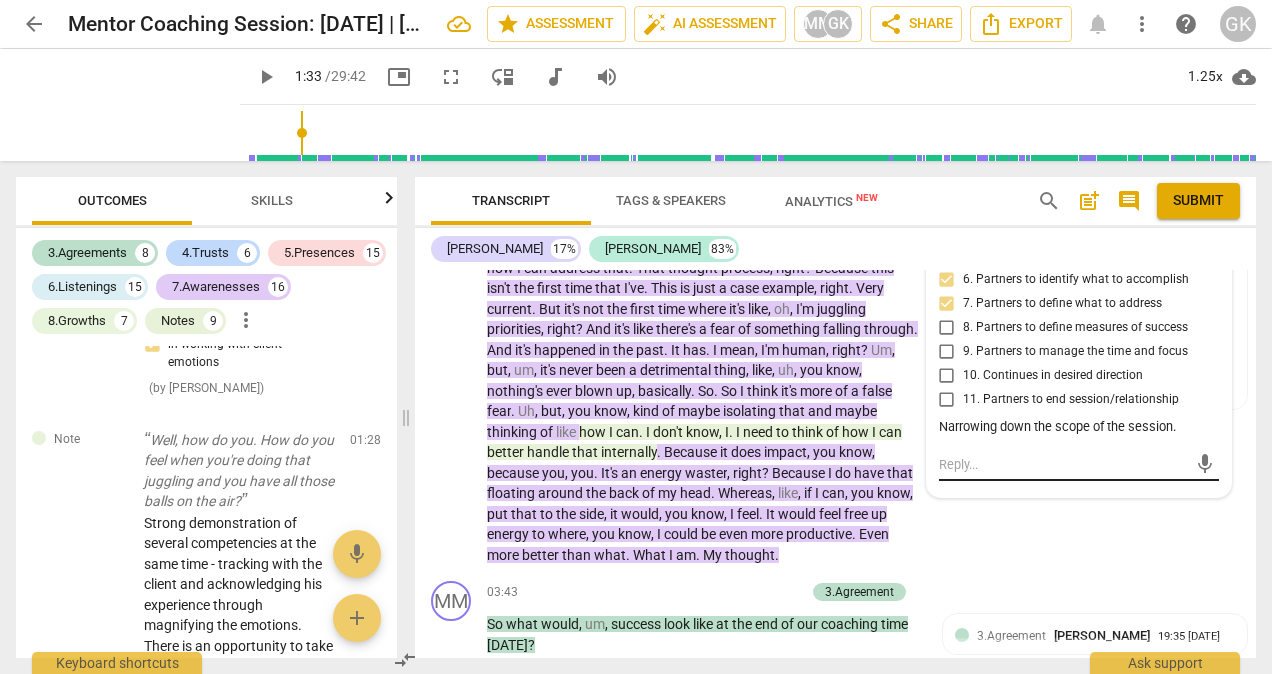 click at bounding box center [1063, 464] 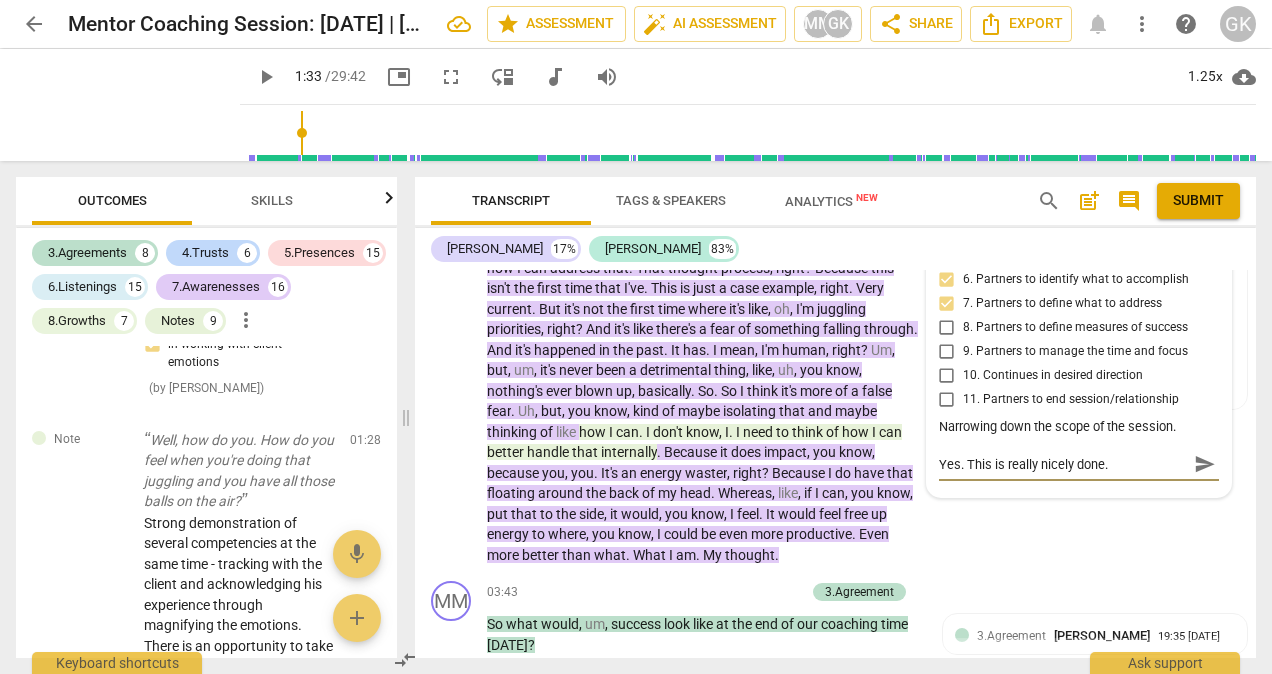 paste on "You’re inviting the client to narrow the focus — this is an important step toward establishing a session agreement.
You are reflecting the client’s concern about "things falling through the cracks," which helps link to the client’s emotional state.
You're holding the space in a non-directive way, using open-ended language like “what would be useful.”" 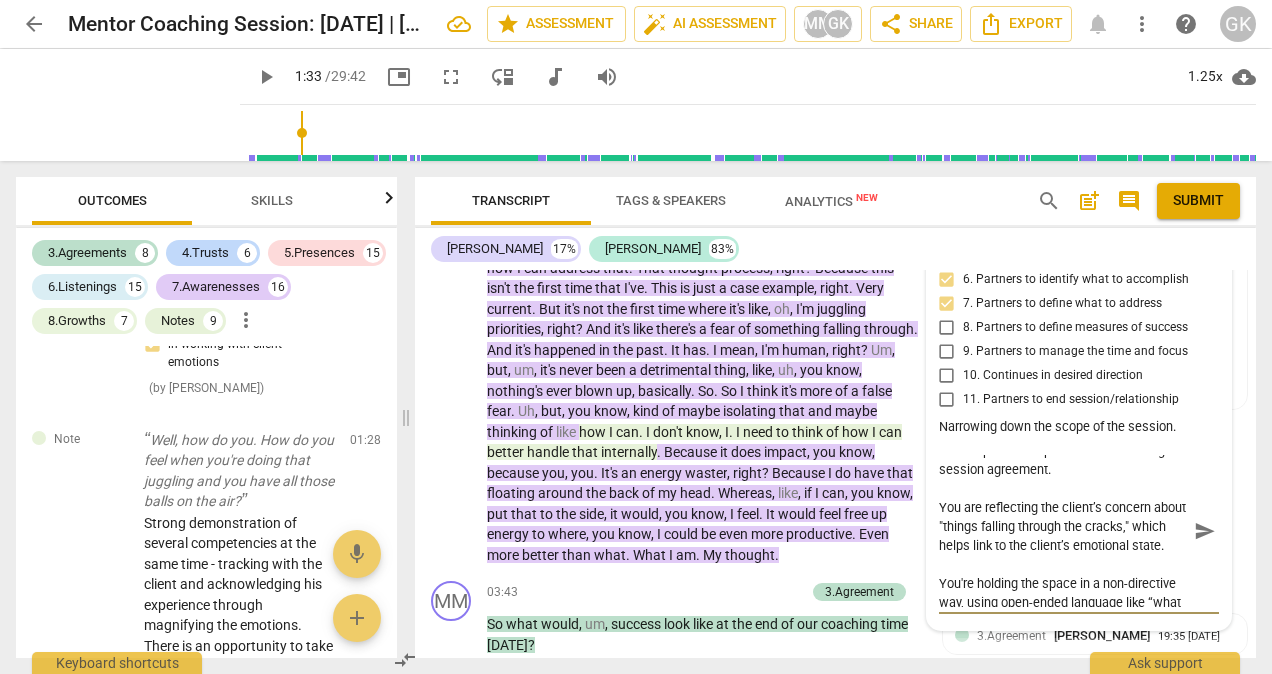 scroll, scrollTop: 95, scrollLeft: 0, axis: vertical 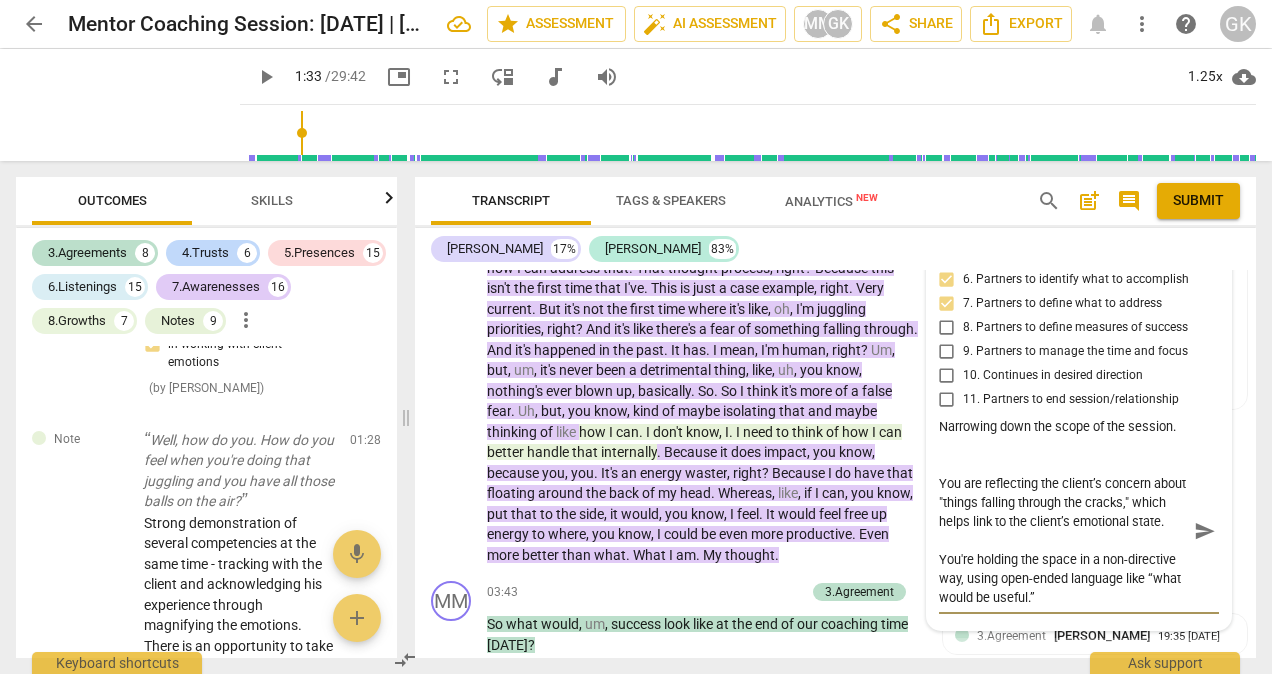 drag, startPoint x: 990, startPoint y: 543, endPoint x: 1097, endPoint y: 630, distance: 137.90576 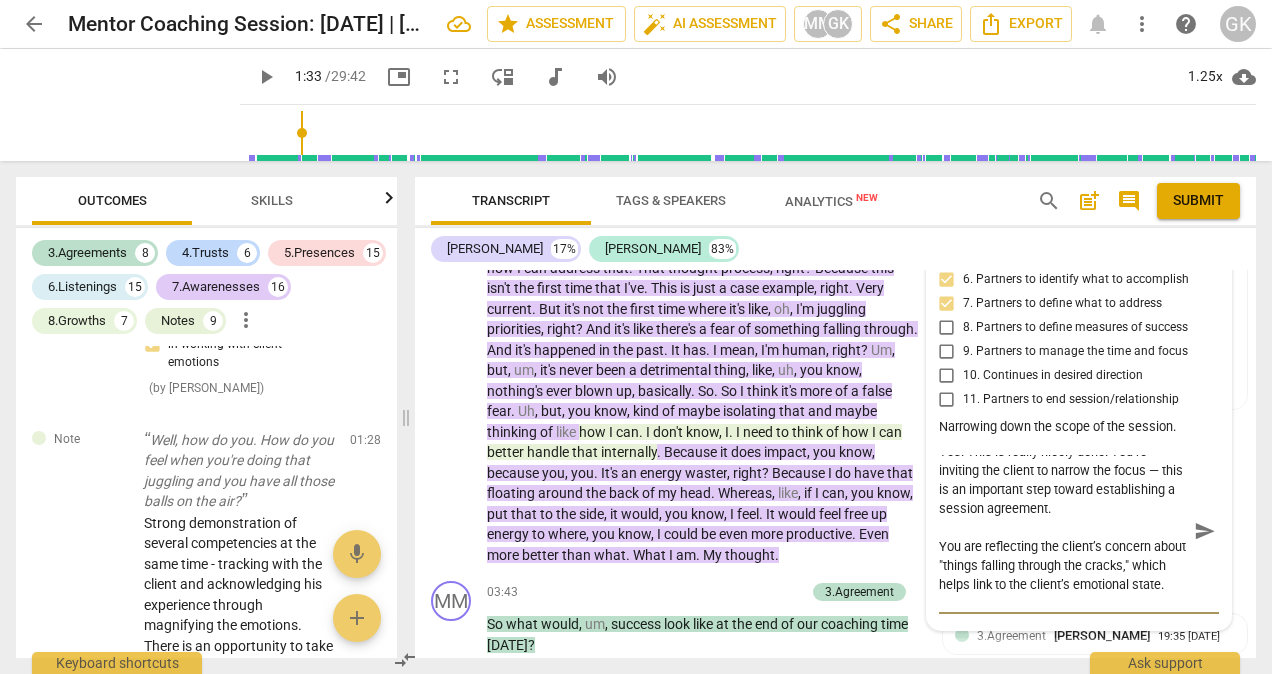 scroll, scrollTop: 0, scrollLeft: 0, axis: both 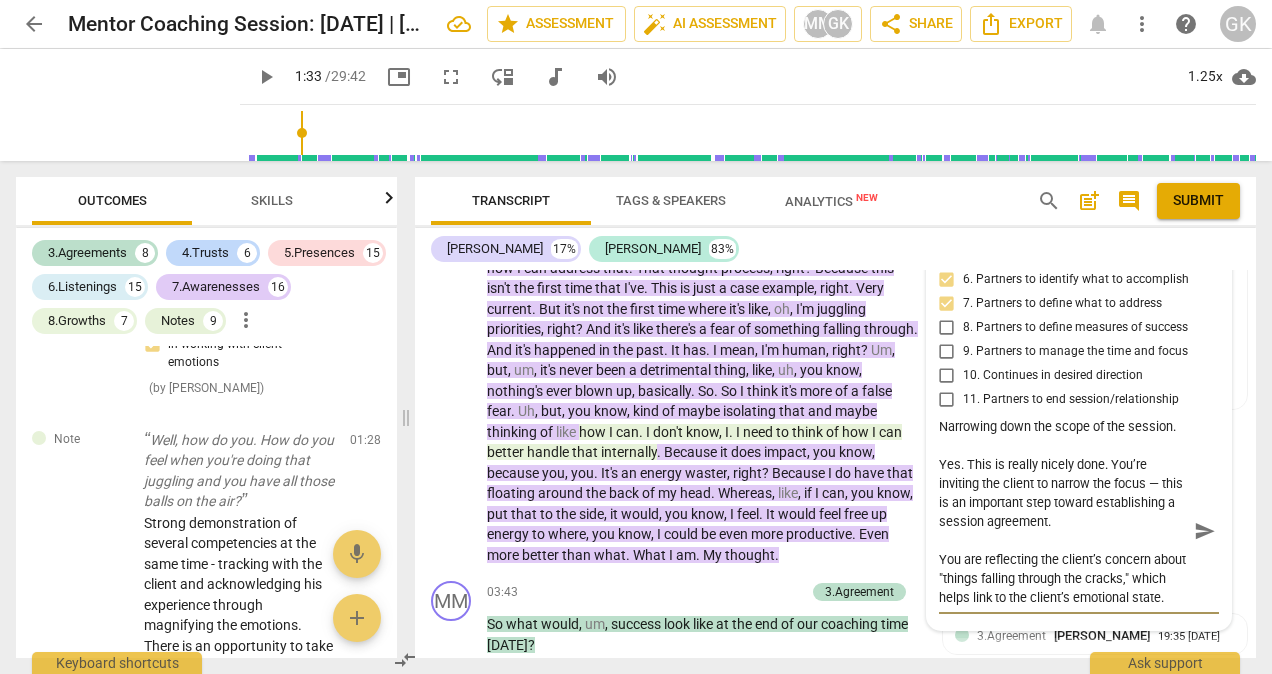 drag, startPoint x: 1078, startPoint y: 614, endPoint x: 939, endPoint y: 576, distance: 144.10066 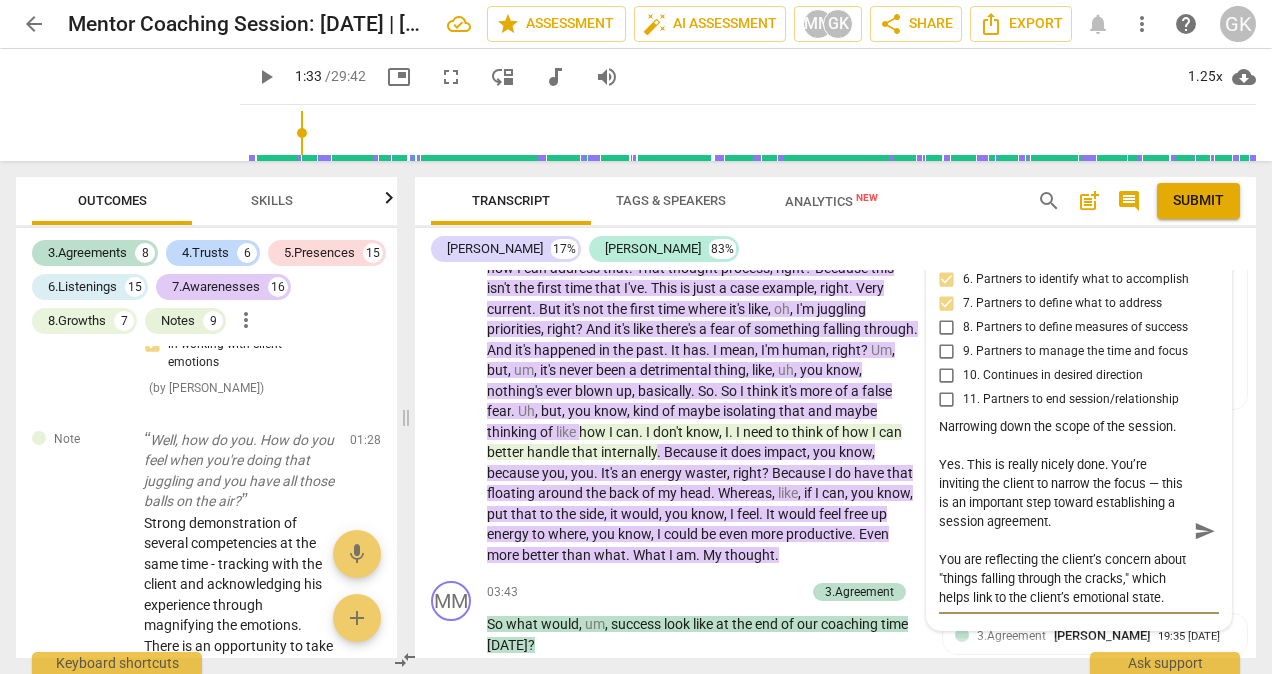 click on "Yes. This is really nicely done. You’re inviting the client to narrow the focus — this is an important step toward establishing a session agreement.
You are reflecting the client’s concern about "things falling through the cracks," which helps link to the client’s emotional state.
You're holding the space in a non-directive way, using open-ended language like “what would be useful.”" at bounding box center (1063, 531) 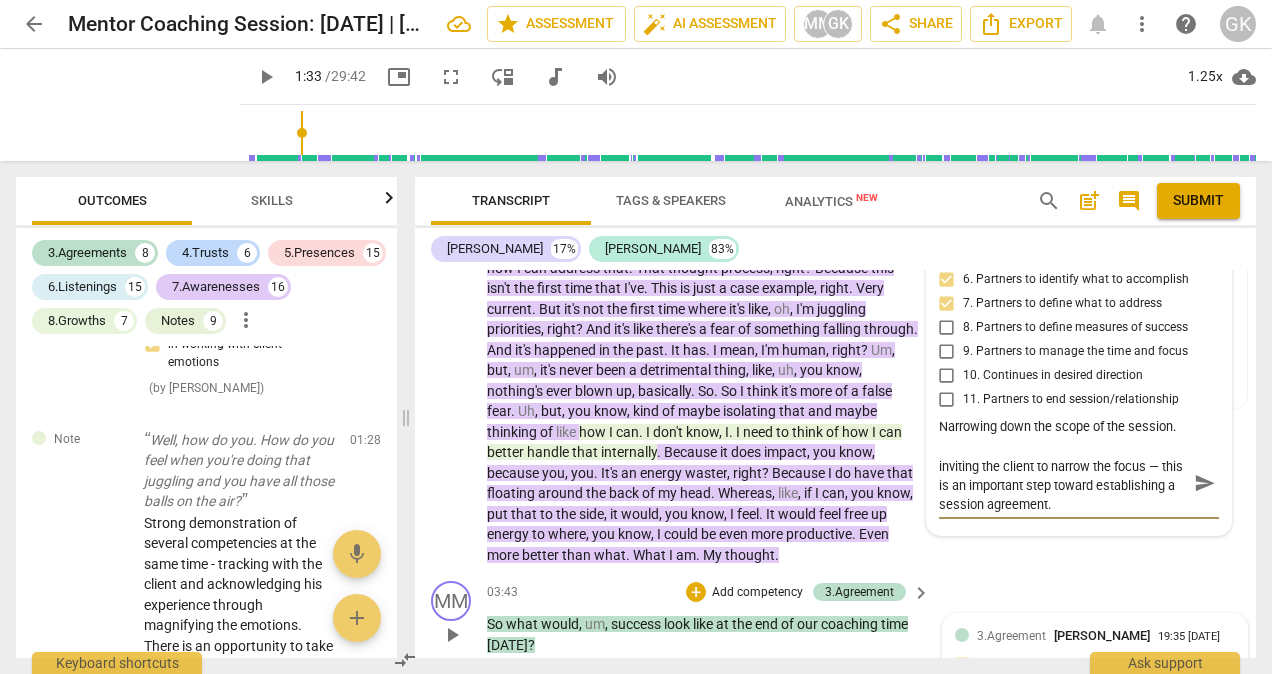scroll, scrollTop: 16, scrollLeft: 0, axis: vertical 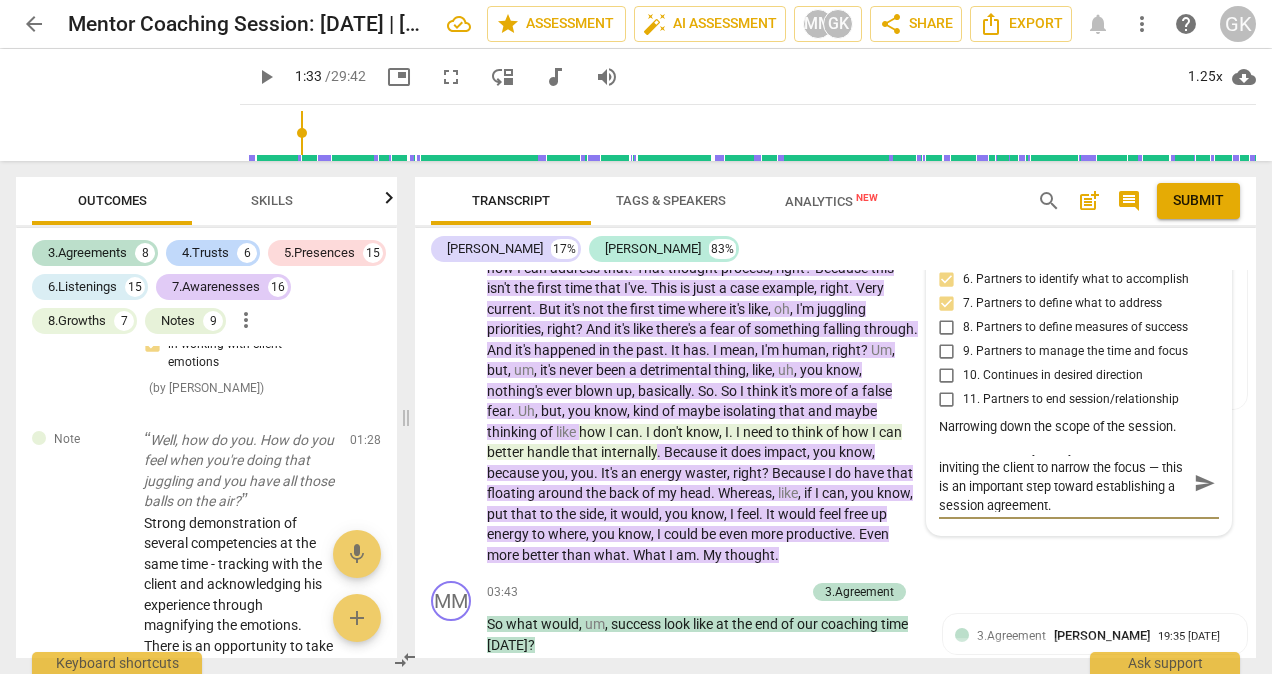 click on "send" at bounding box center (1205, 483) 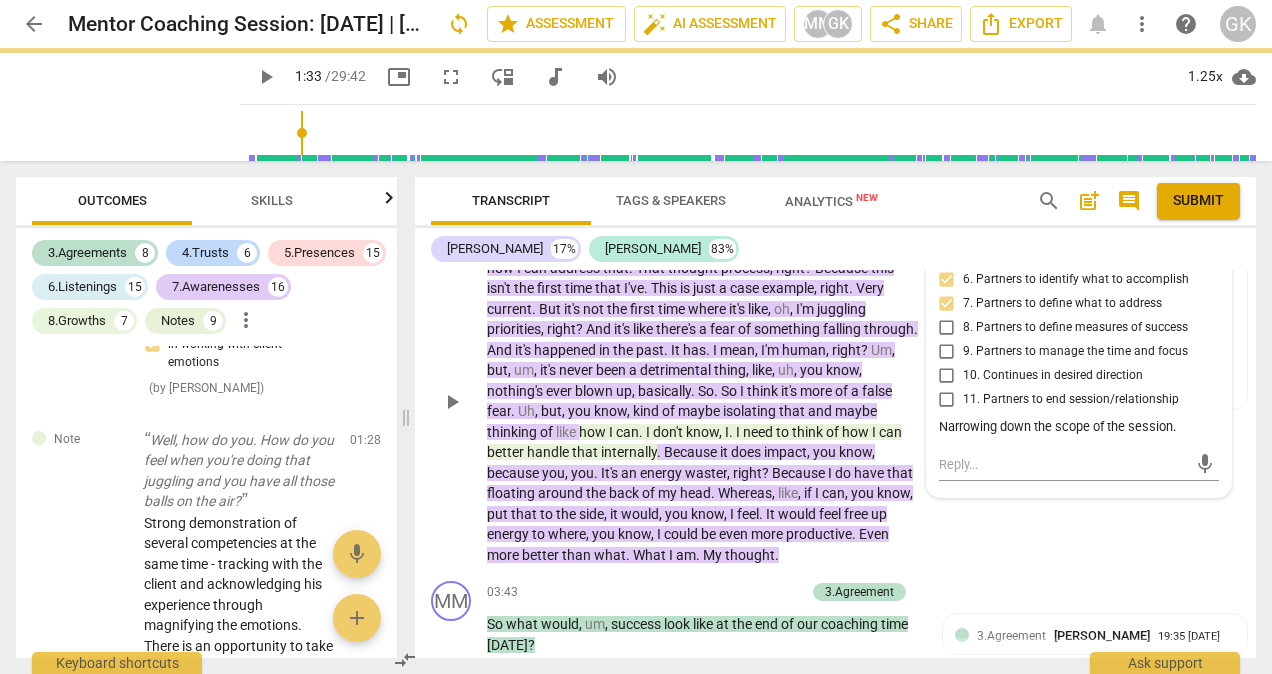 scroll, scrollTop: 0, scrollLeft: 0, axis: both 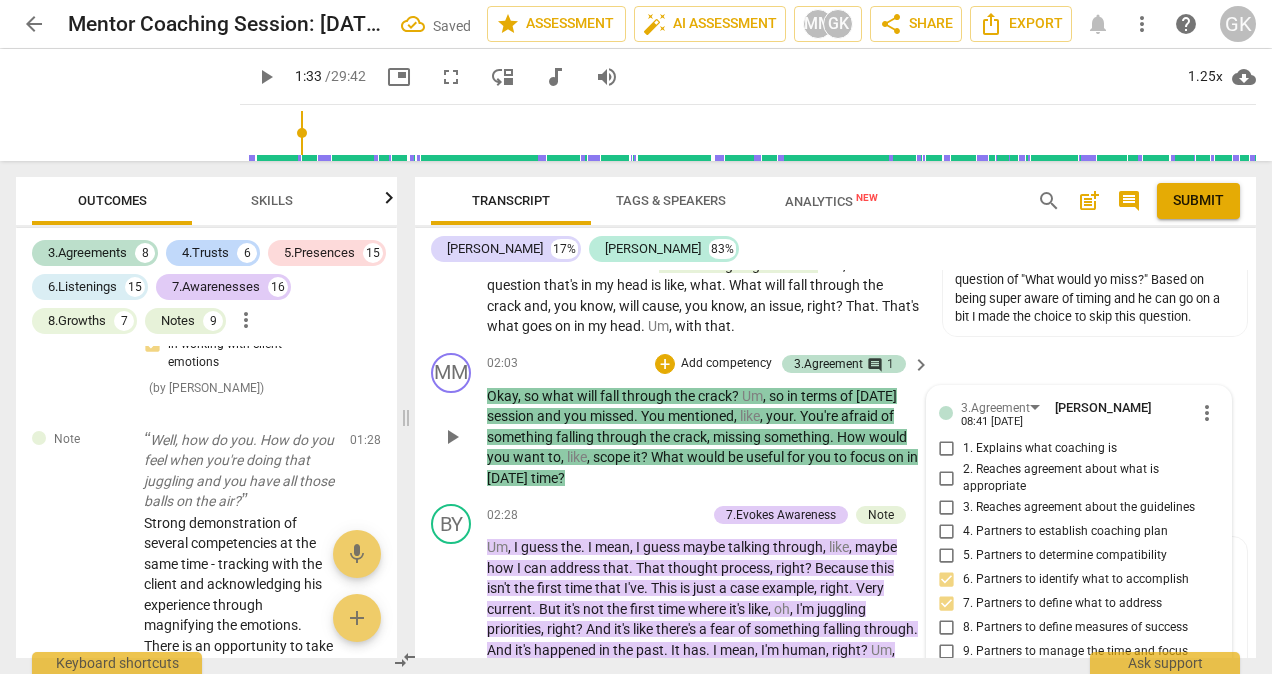 click on "Add competency" at bounding box center [726, 364] 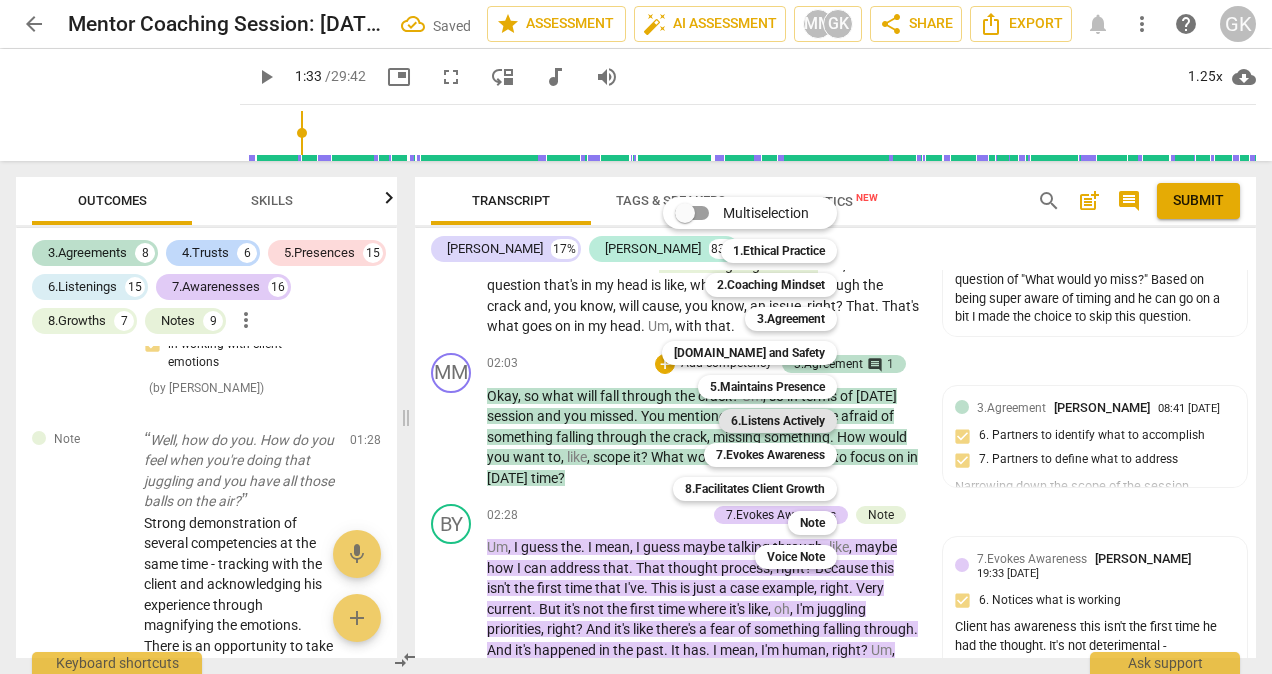 click on "6.Listens Actively" at bounding box center [778, 421] 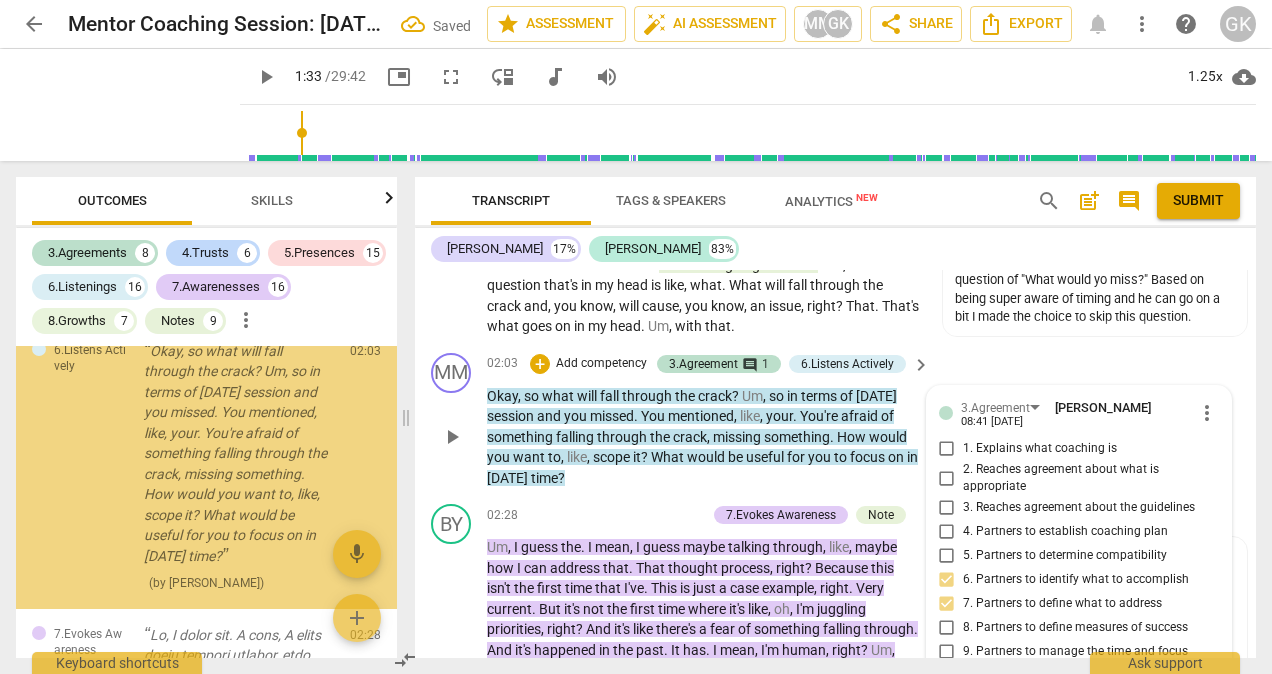scroll, scrollTop: 3615, scrollLeft: 0, axis: vertical 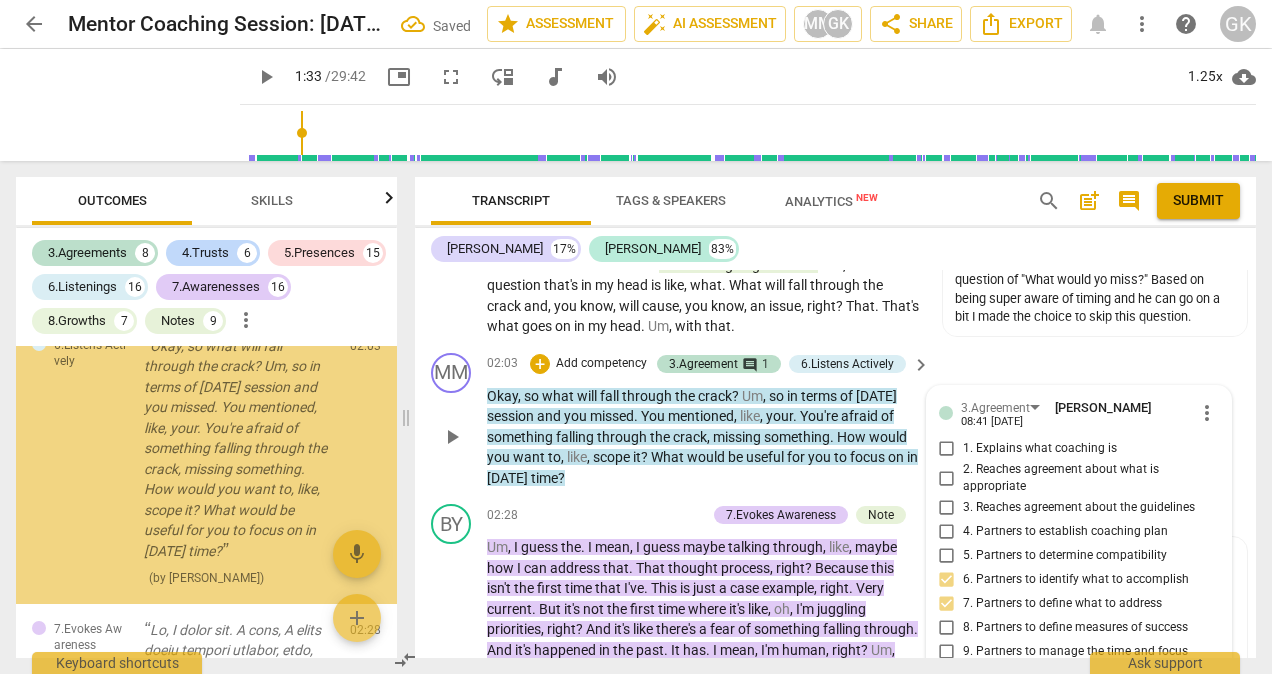 click on "Add competency" at bounding box center [601, 364] 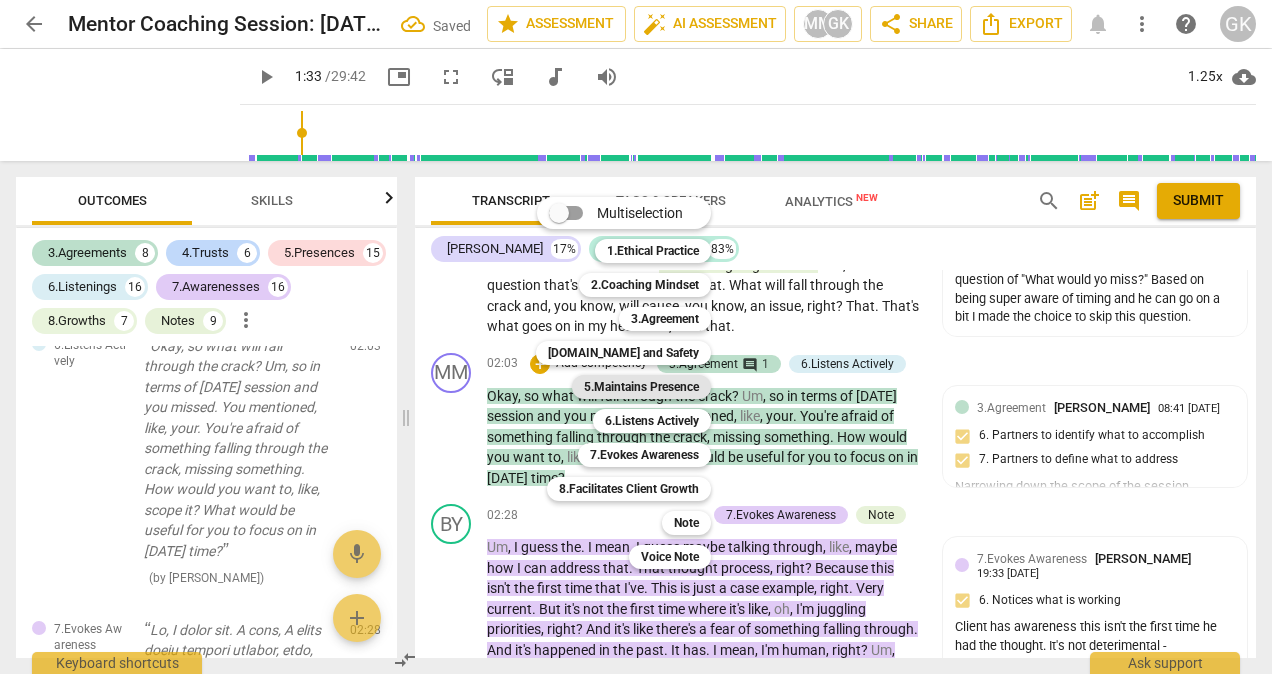 click on "5.Maintains Presence" at bounding box center [641, 387] 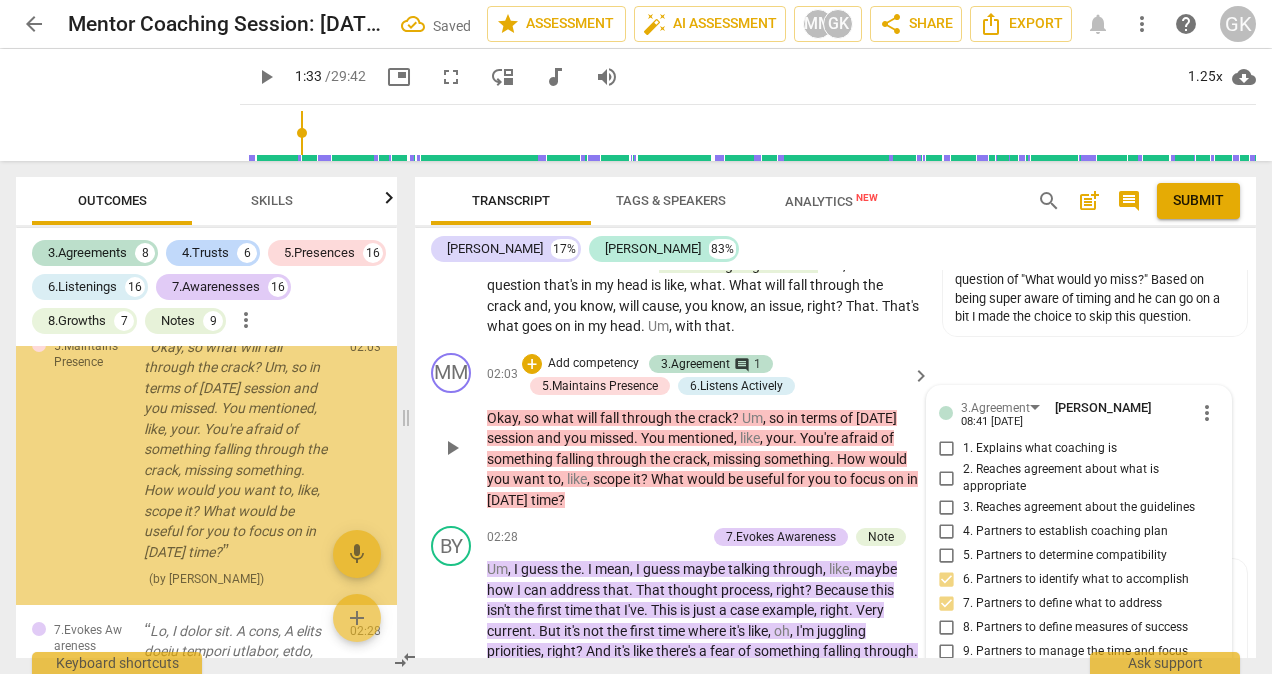 scroll, scrollTop: 3899, scrollLeft: 0, axis: vertical 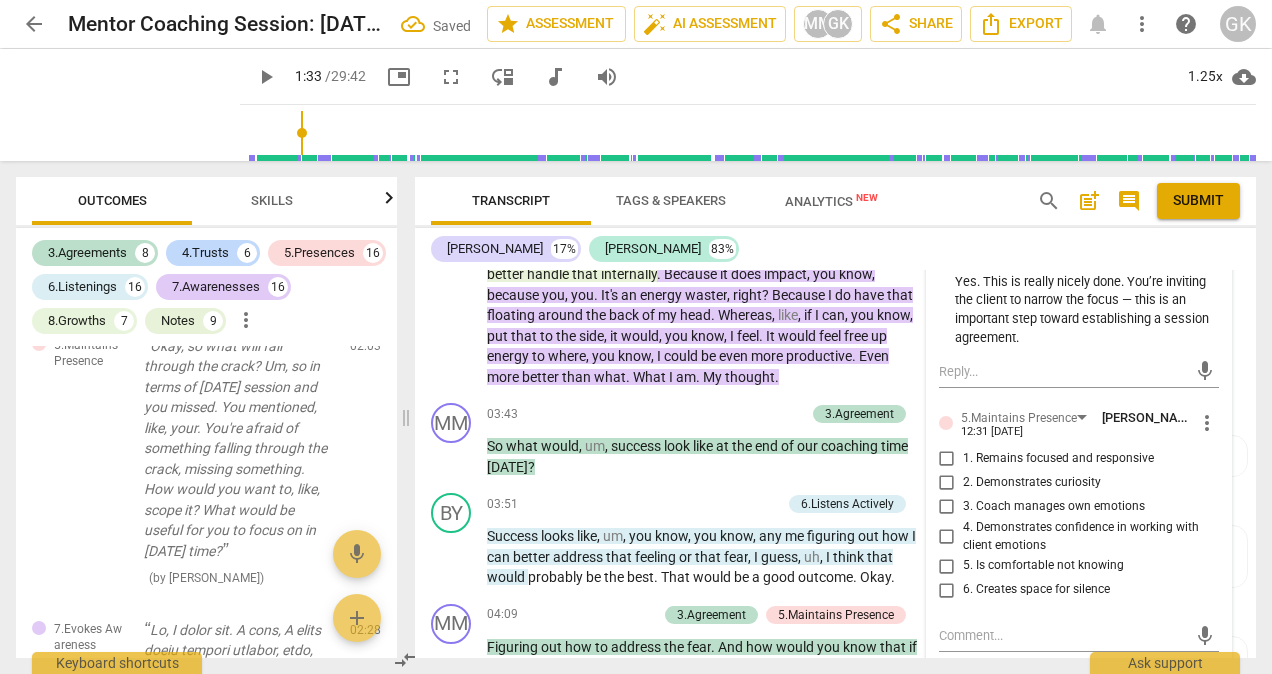 click on "1. Remains focused and responsive" at bounding box center [1058, 459] 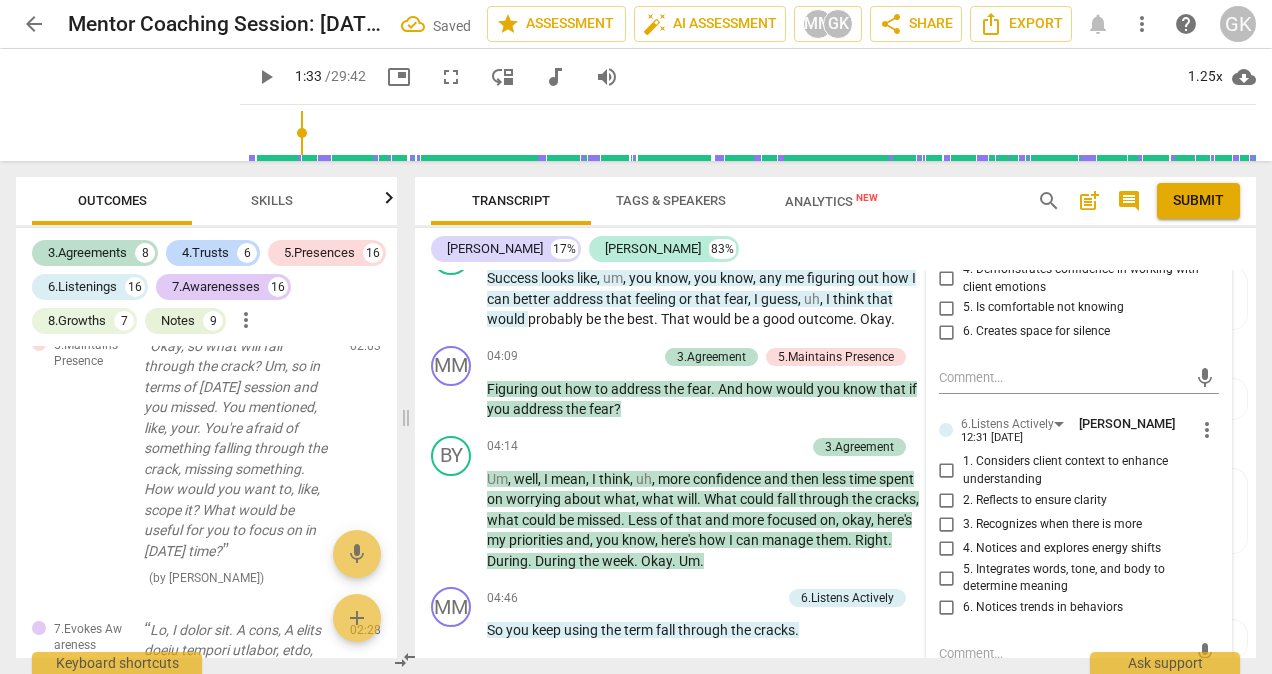 scroll, scrollTop: 2463, scrollLeft: 0, axis: vertical 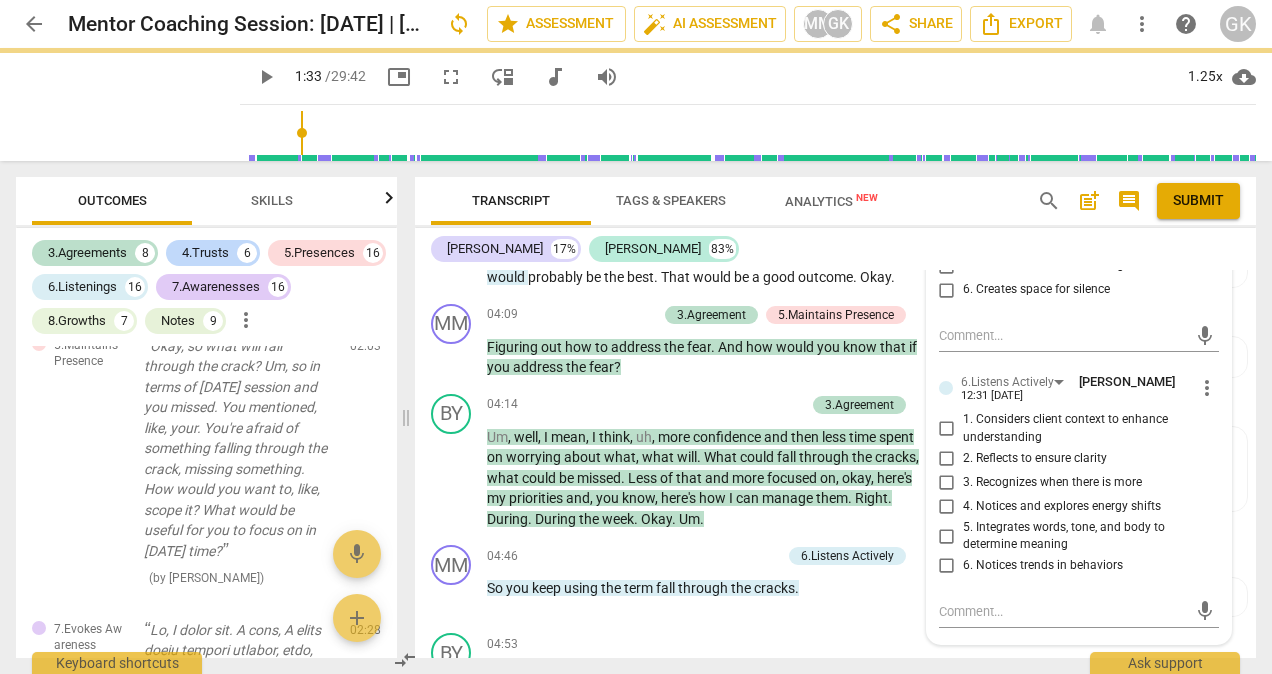 click on "1. Considers client context to enhance understanding" at bounding box center (1087, 428) 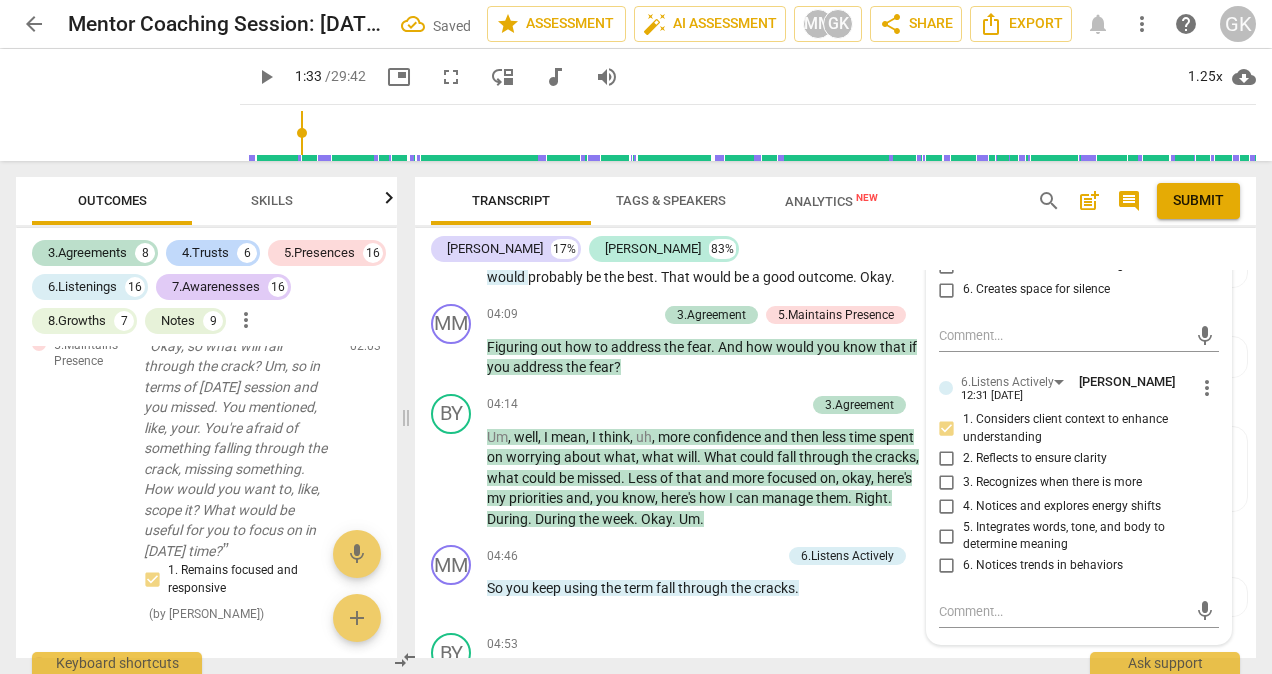 click on "2. Reflects to ensure clarity" at bounding box center (1035, 459) 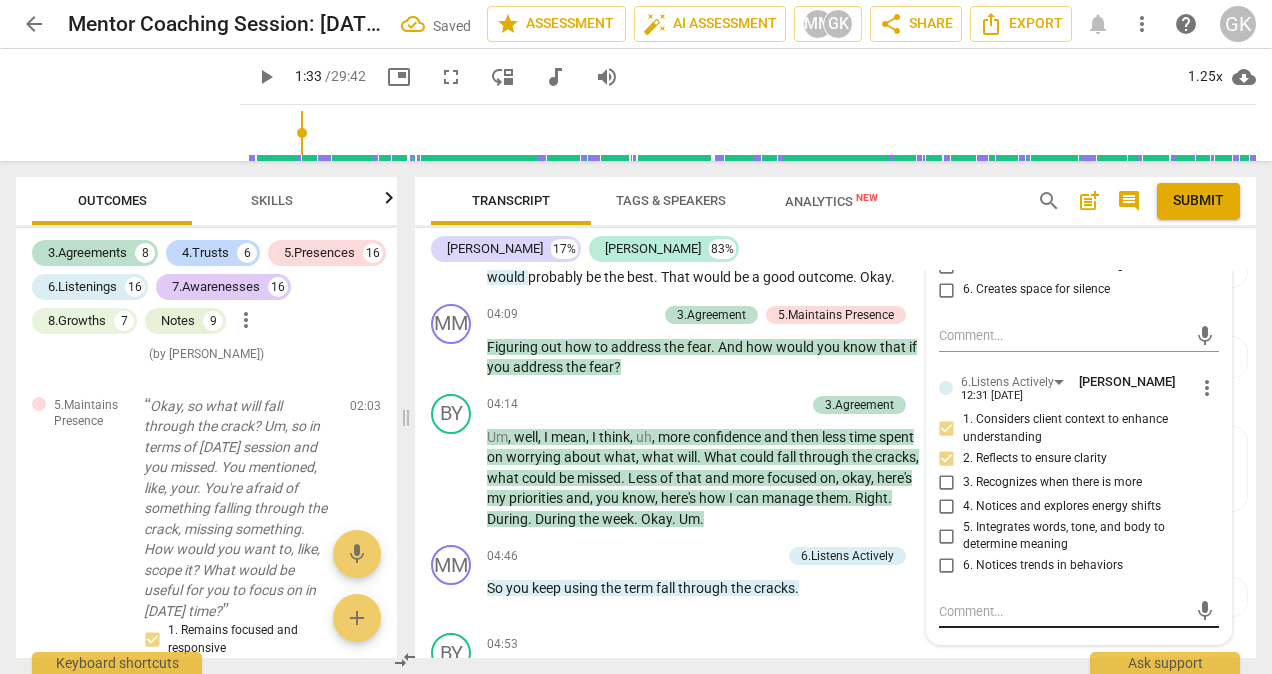 click at bounding box center [1063, 611] 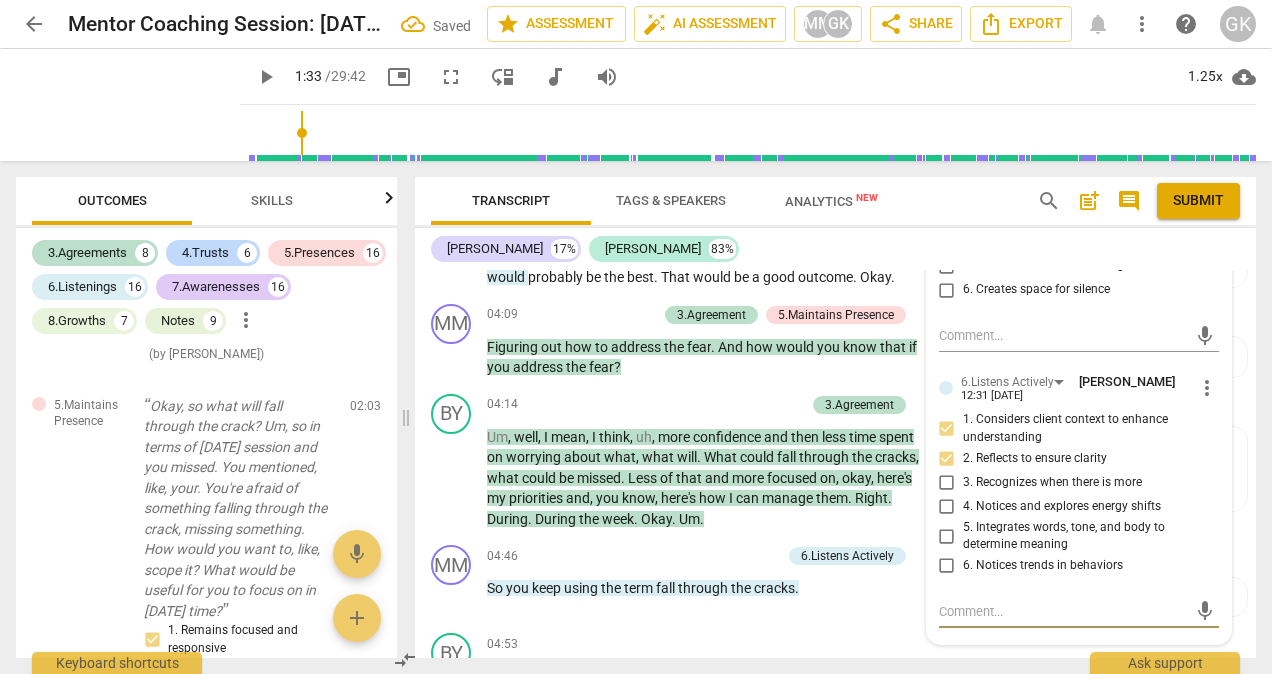 paste on "You are reflecting the client’s concern about "things falling through the cracks," which helps link to the client’s emotional state." 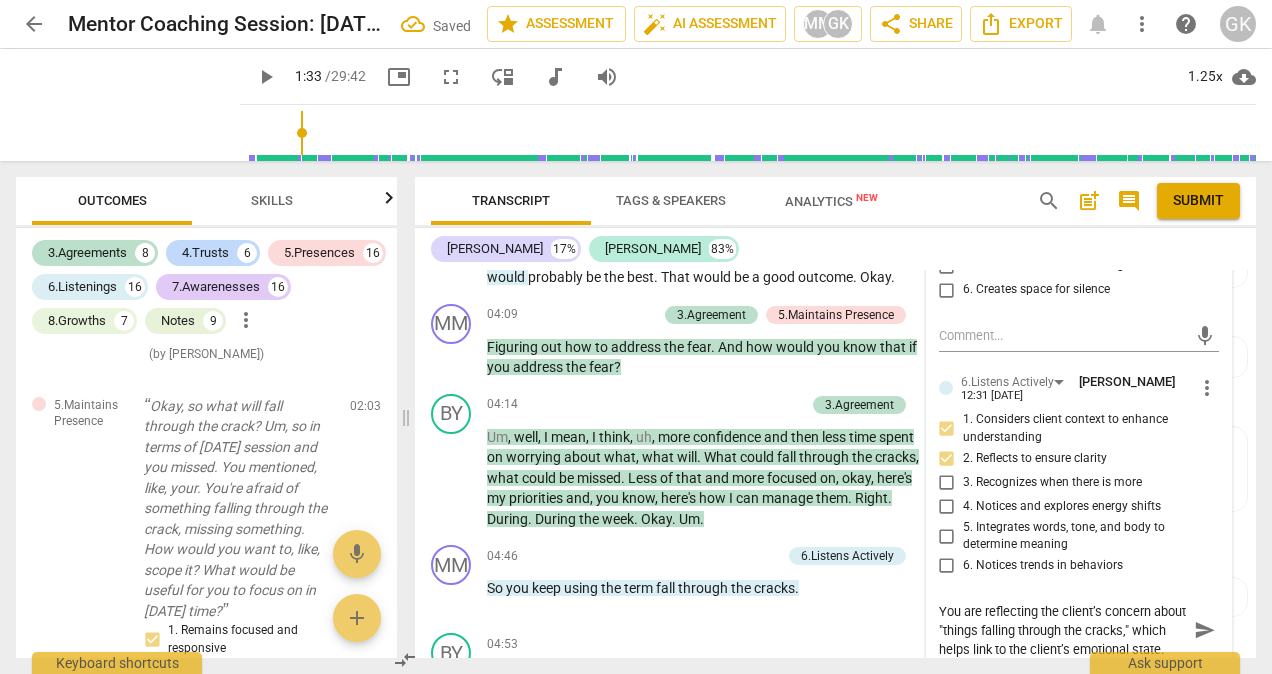 scroll, scrollTop: 17, scrollLeft: 0, axis: vertical 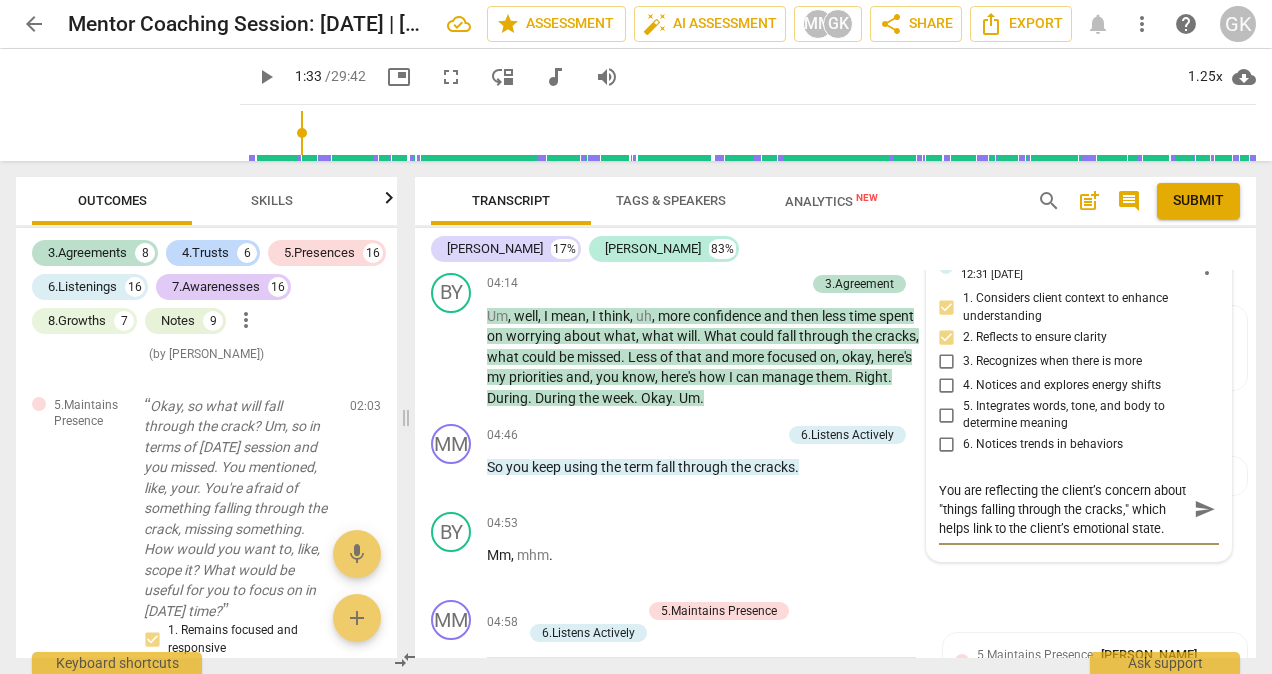 click on "send" at bounding box center (1205, 509) 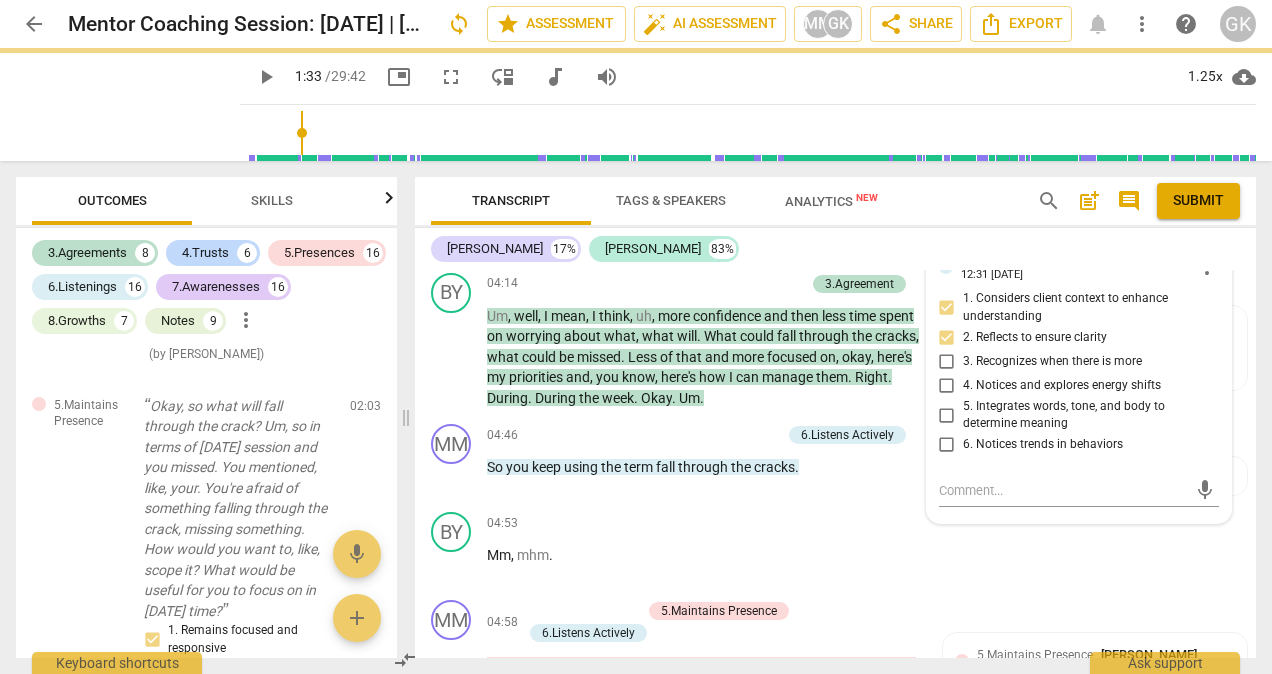 scroll, scrollTop: 0, scrollLeft: 0, axis: both 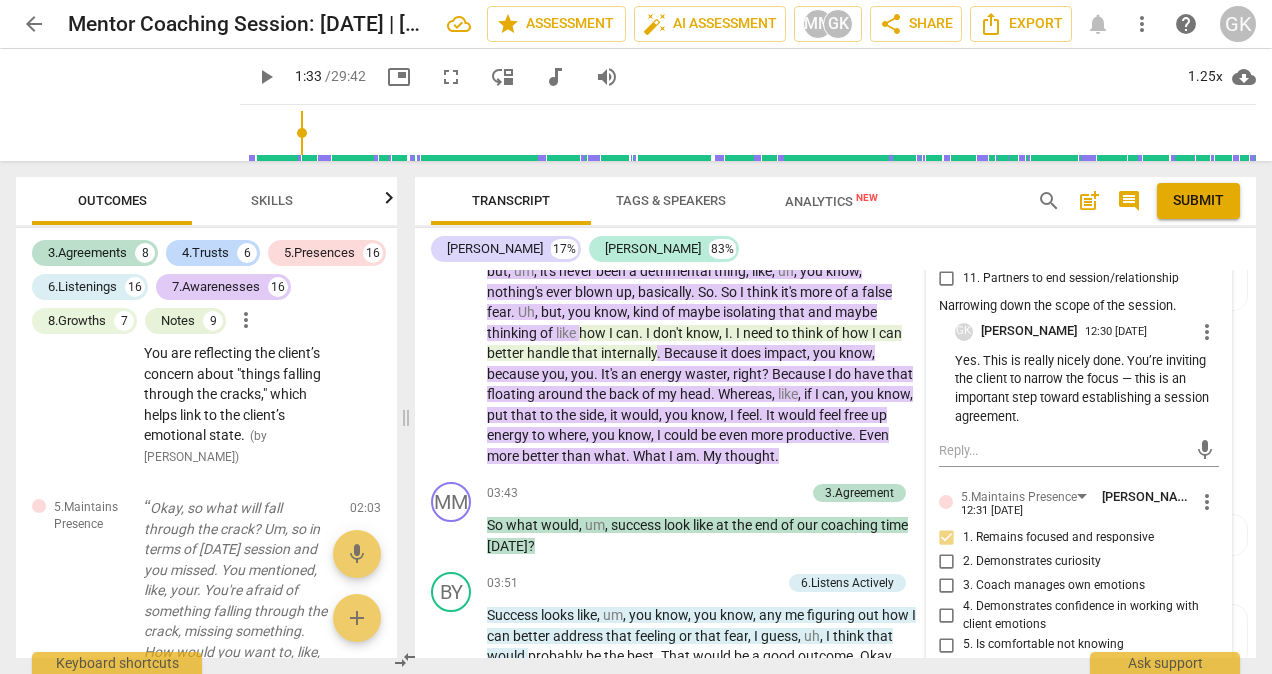 click on "Yes. This is really nicely done. You’re inviting the client to narrow the focus — this is an important step toward establishing a session agreement." at bounding box center (1087, 389) 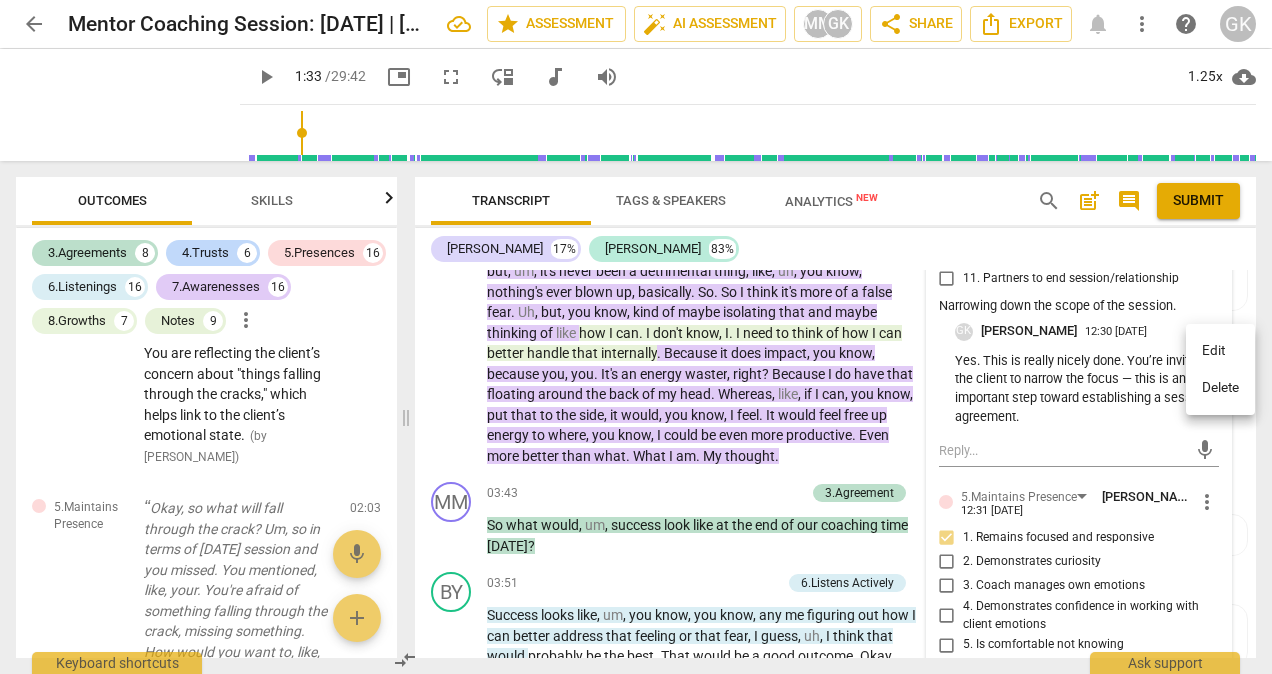 click on "Edit" at bounding box center (1220, 351) 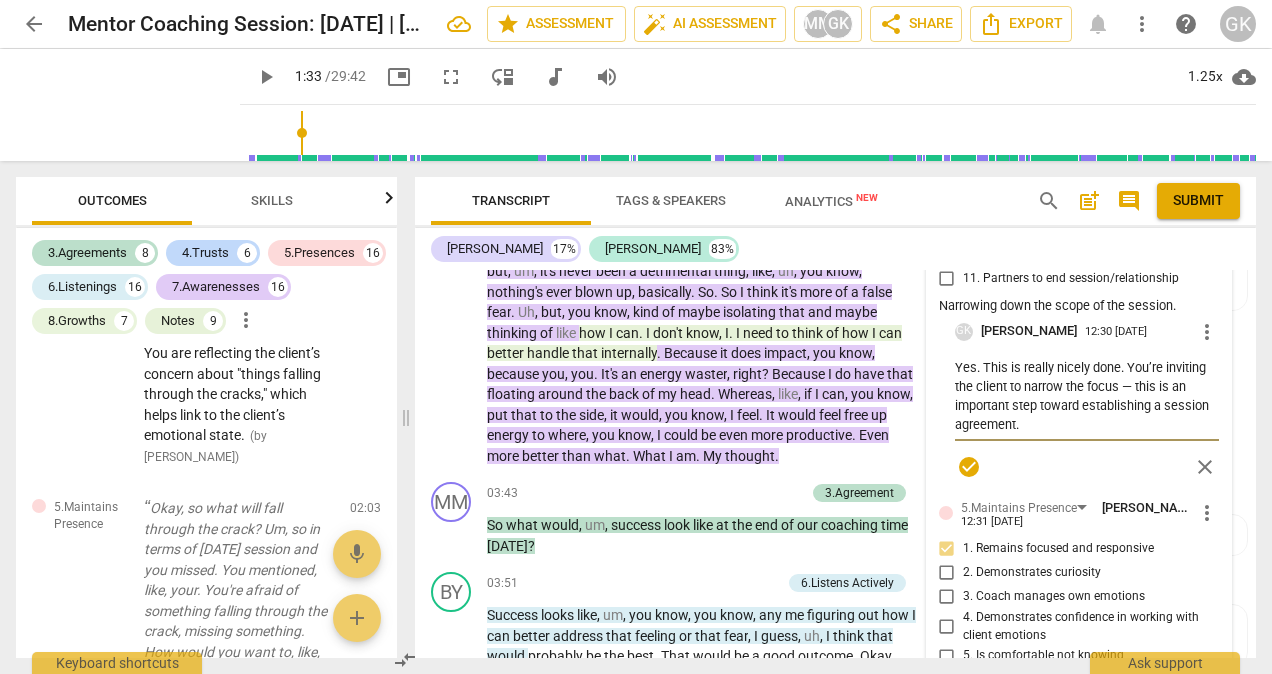 click on "Yes. This is really nicely done. You’re inviting the client to narrow the focus — this is an important step toward establishing a session agreement." at bounding box center (1087, 396) 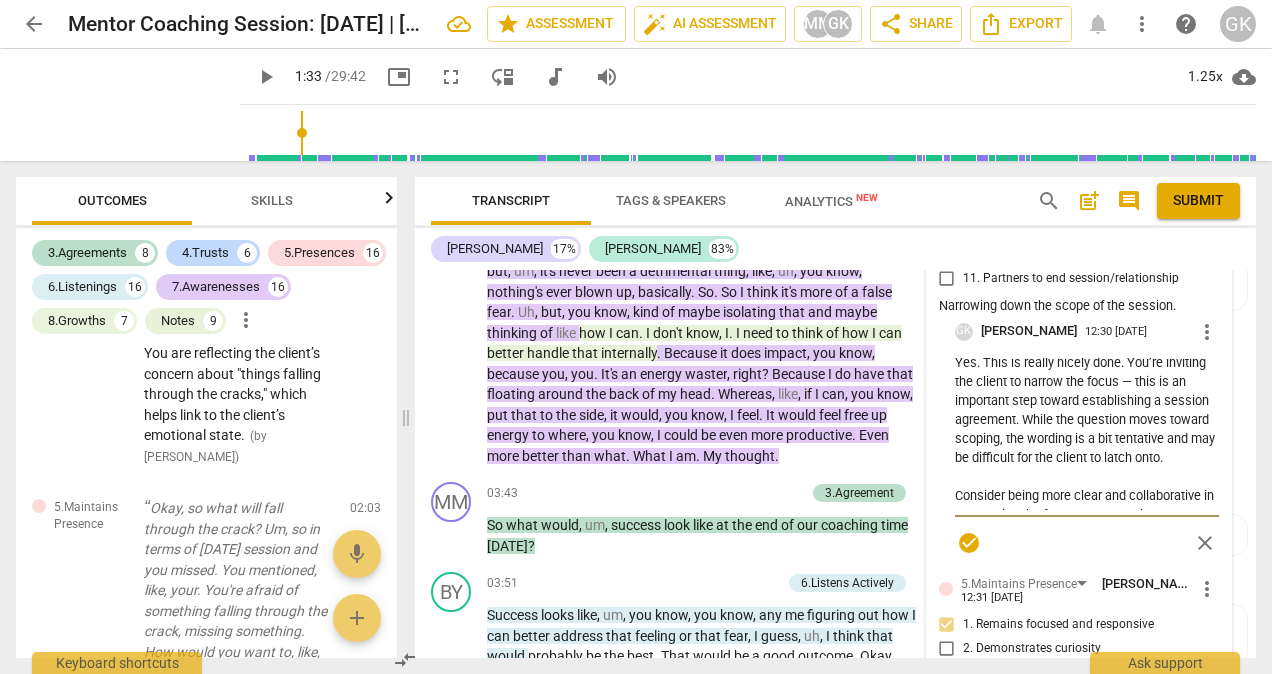 scroll, scrollTop: 0, scrollLeft: 0, axis: both 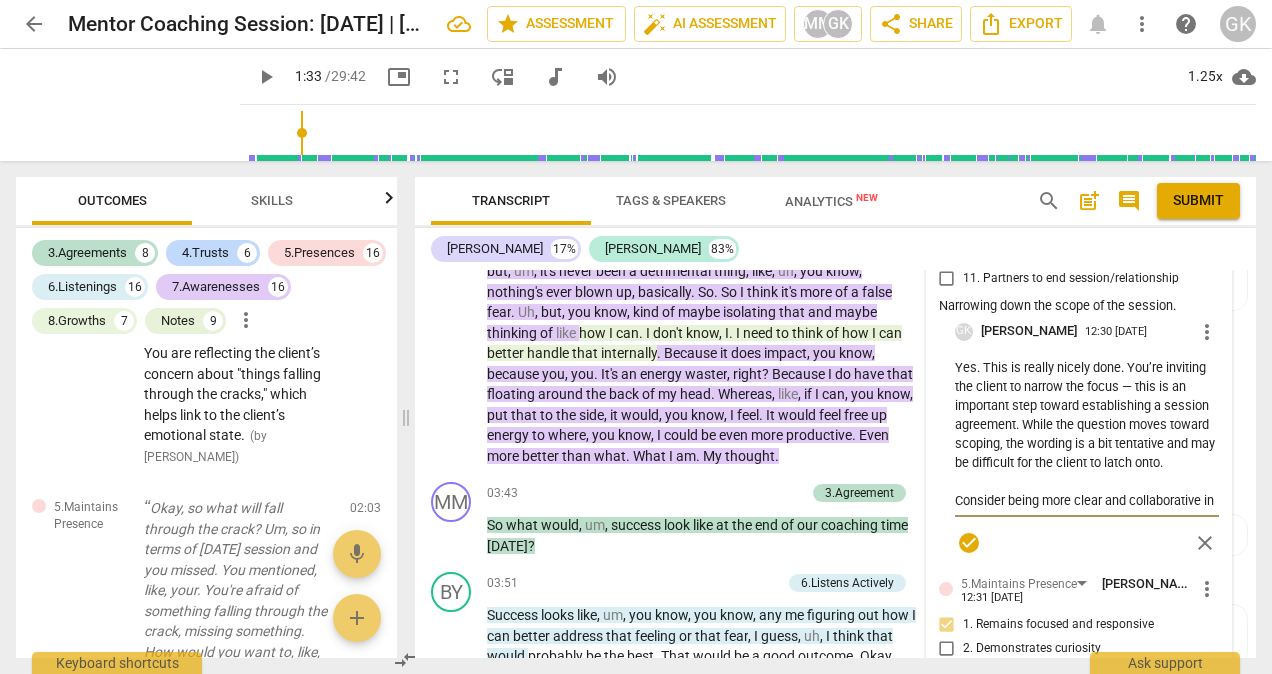 drag, startPoint x: 1006, startPoint y: 478, endPoint x: 1005, endPoint y: 500, distance: 22.022715 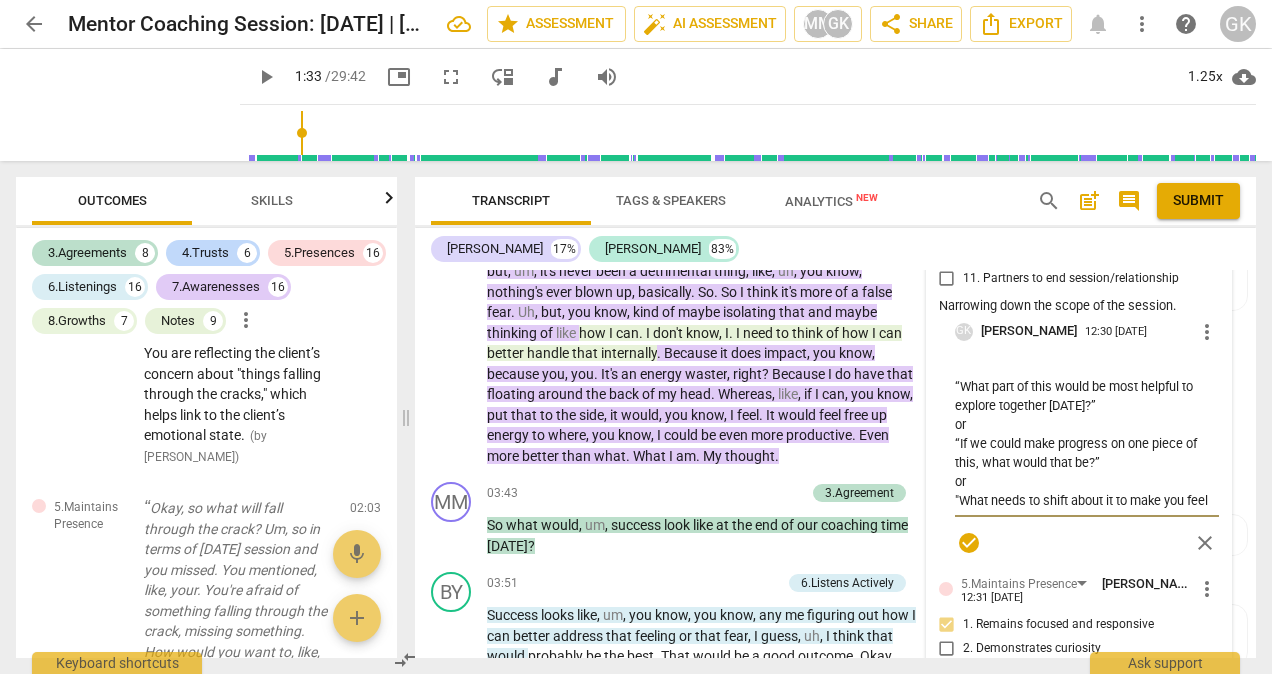 scroll, scrollTop: 207, scrollLeft: 0, axis: vertical 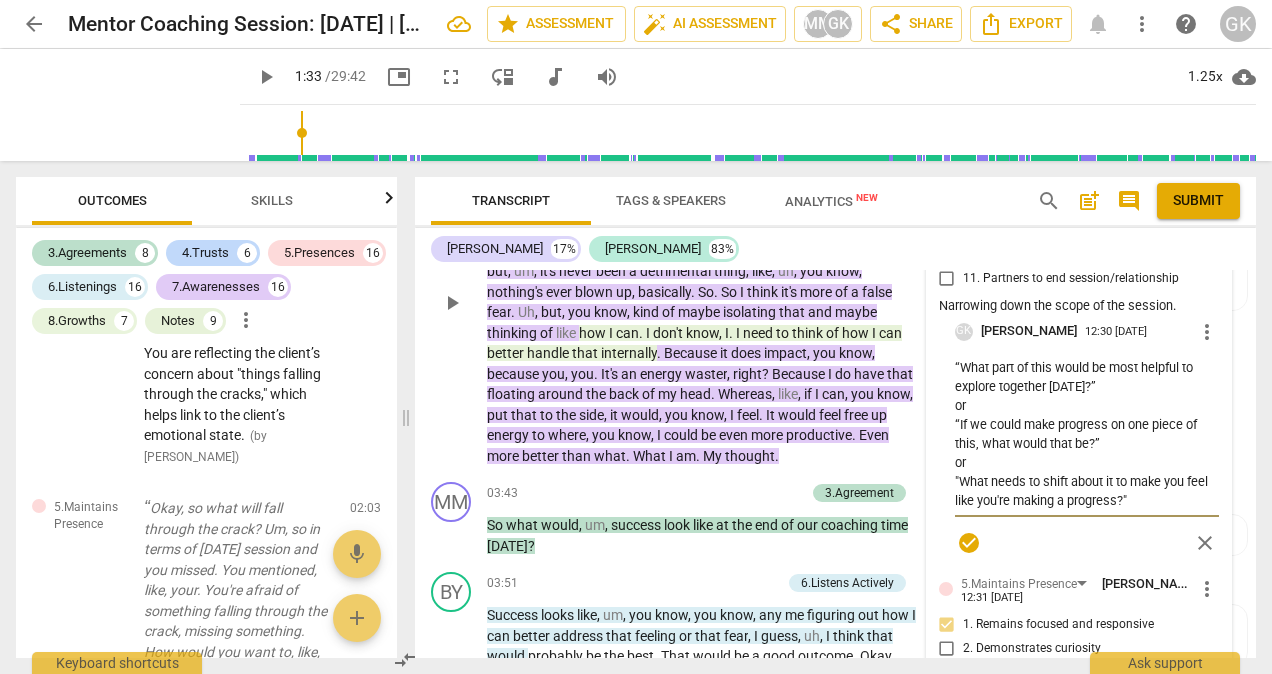 click on "Um ,   I   guess   the .   I   mean ,   I   guess   maybe   talking   through ,   like ,   maybe   how   I   can   address   that .   That   thought   process ,   right ?   Because   this   isn't   the   first   time   that   I've .   This   is   just   a   case   example ,   right .   Very   current .   But   it's   not   the   first   time   where   it's   like ,   oh ,   I'm   juggling   priorities ,   right ?   And   it's   like   there's   a   fear   of   something   falling   through .   And   it's   happened   in   the   past .   It   has .   I   mean ,   I'm   human ,   right ?   Um ,   but ,   um ,   it's   never   been   a   detrimental   thing ,   like ,   uh ,   you   know ,   nothing's   ever   blown   up ,   basically .   So .   So   I   think   it's   more   of   a   false   fear .   Uh ,   but ,   you   know ,   kind   of   maybe   isolating   that   and   maybe   thinking   of   like   how   I   can .   I   don't   know ,   I .   I   need   to   think   of   how   I   can   better   handle" at bounding box center [703, 302] 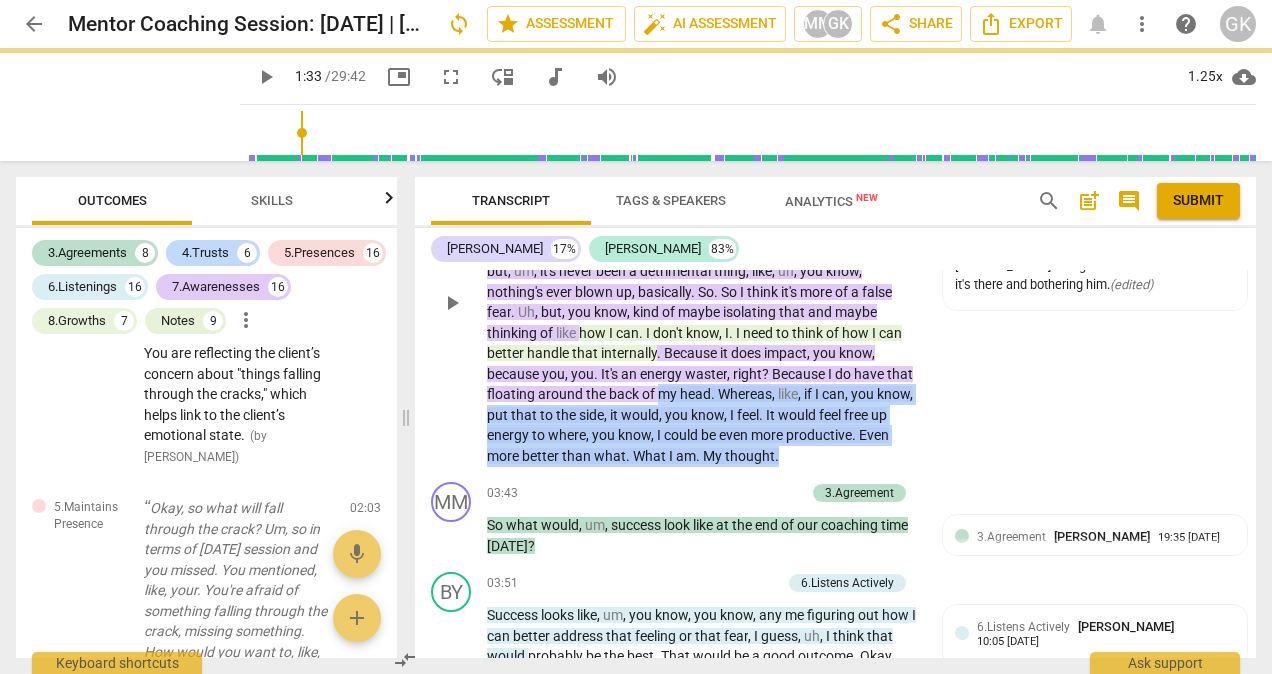 drag, startPoint x: 784, startPoint y: 476, endPoint x: 658, endPoint y: 411, distance: 141.778 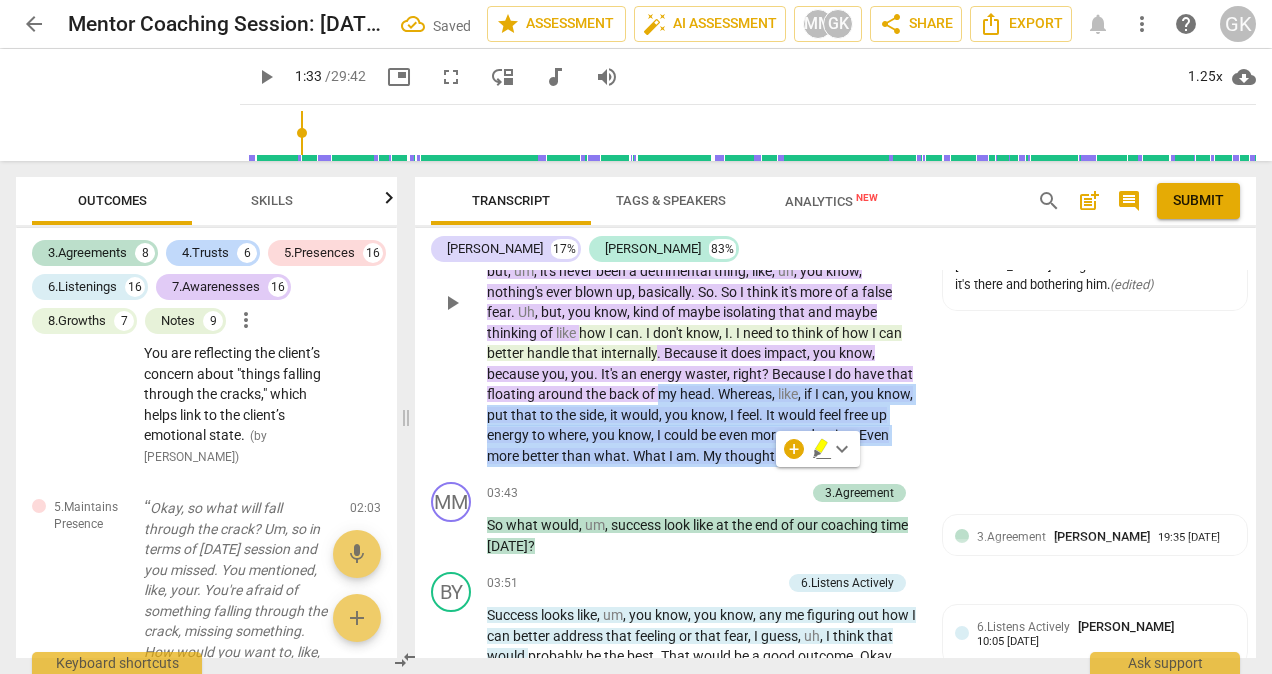 scroll, scrollTop: 1884, scrollLeft: 0, axis: vertical 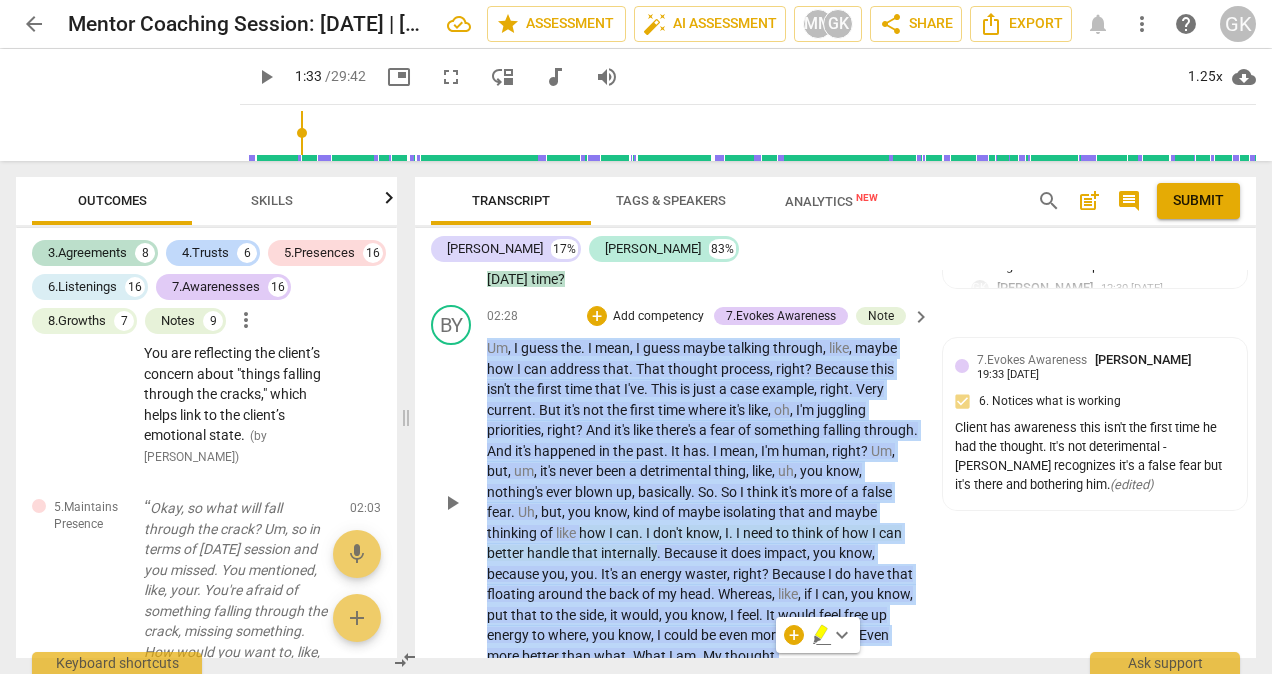 click on "Um" at bounding box center [497, 348] 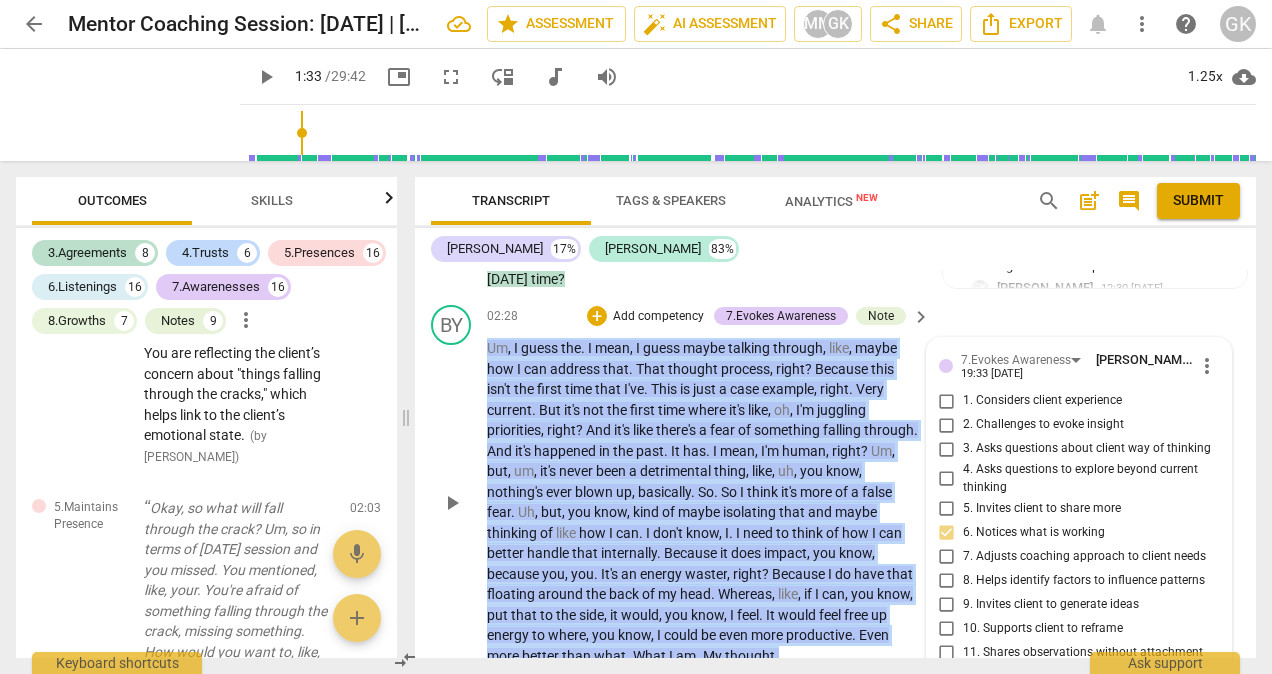 scroll, scrollTop: 1926, scrollLeft: 0, axis: vertical 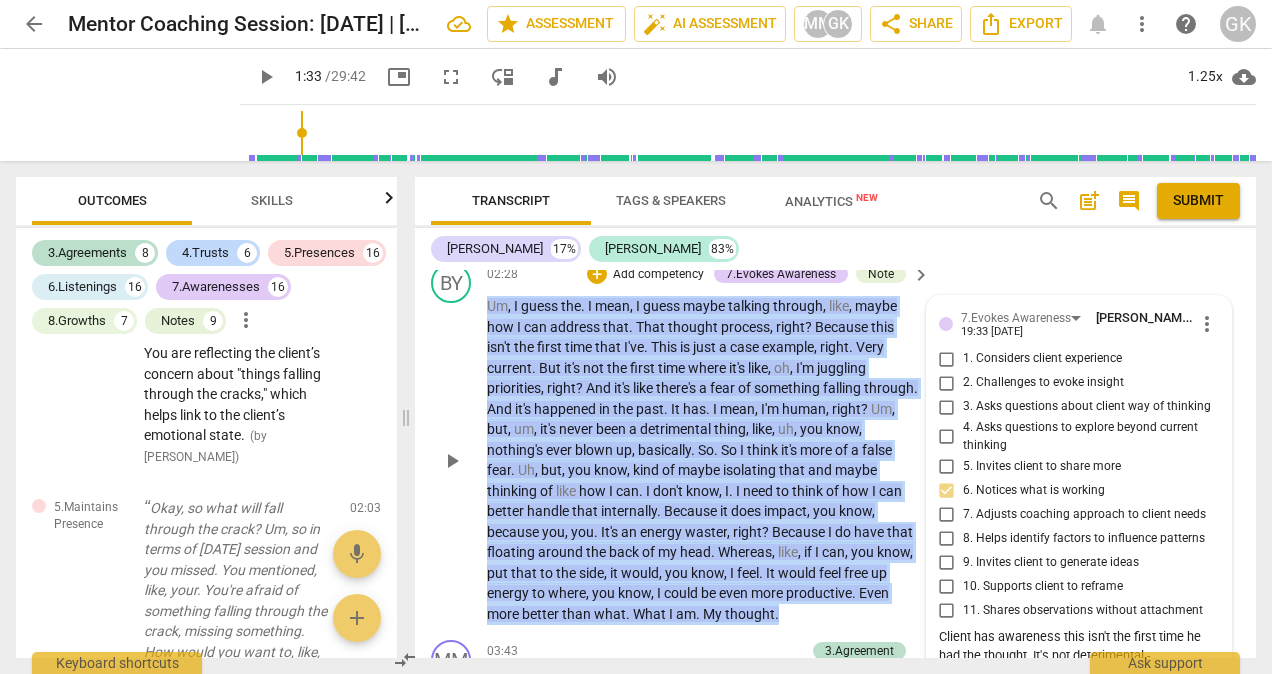 copy on "Um ,   I   guess   the .   I   mean ,   I   guess   maybe   talking   through ,   like ,   maybe   how   I   can   address   that .   That   thought   process ,   right ?   Because   this   isn't   the   first   time   that   I've .   This   is   just   a   case   example ,   right .   Very   current .   But   it's   not   the   first   time   where   it's   like ,   oh ,   I'm   juggling   priorities ,   right ?   And   it's   like   there's   a   fear   of   something   falling   through .   And   it's   happened   in   the   past .   It   has .   I   mean ,   I'm   human ,   right ?   Um ,   but ,   um ,   it's   never   been   a   detrimental   thing ,   like ,   uh ,   you   know ,   nothing's   ever   blown   up ,   basically .   So .   So   I   think   it's   more   of   a   false   fear .   Uh ,   but ,   you   know ,   kind   of   maybe   isolating   that   and   maybe   thinking   of   like   how   I   can .   I   don't   know ,   I .   I   need   to   think   of   how   I   can   better   handle..." 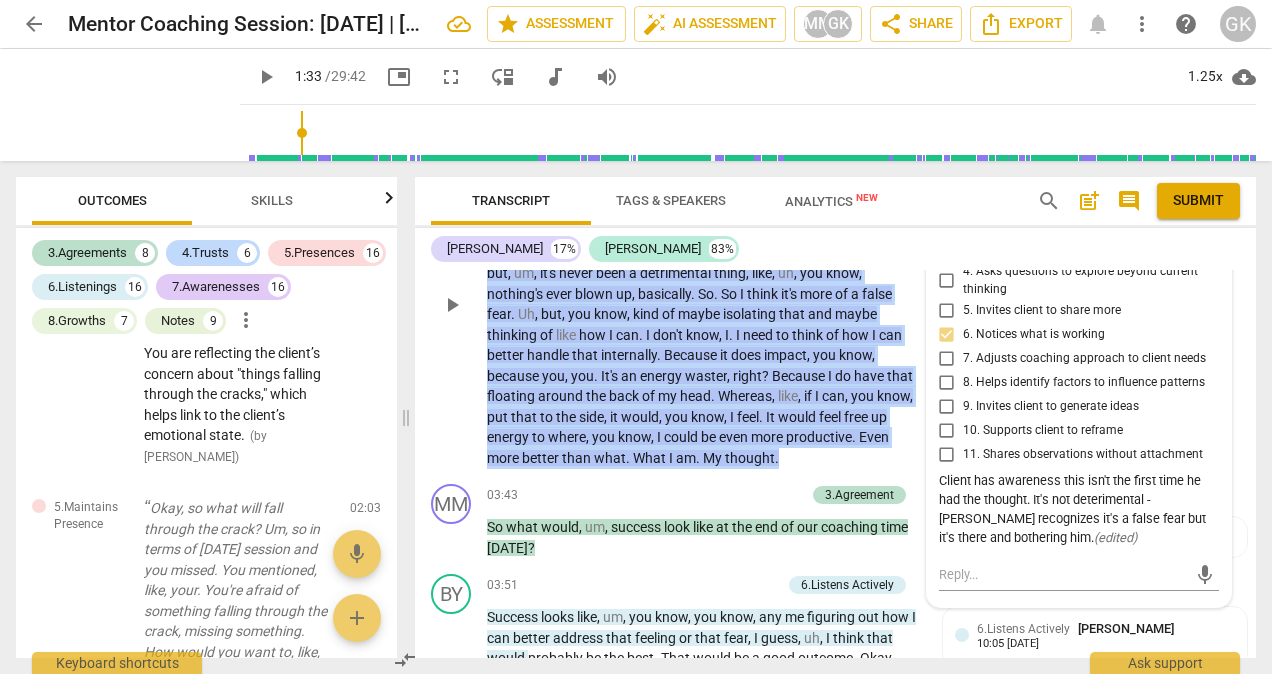 scroll, scrollTop: 2126, scrollLeft: 0, axis: vertical 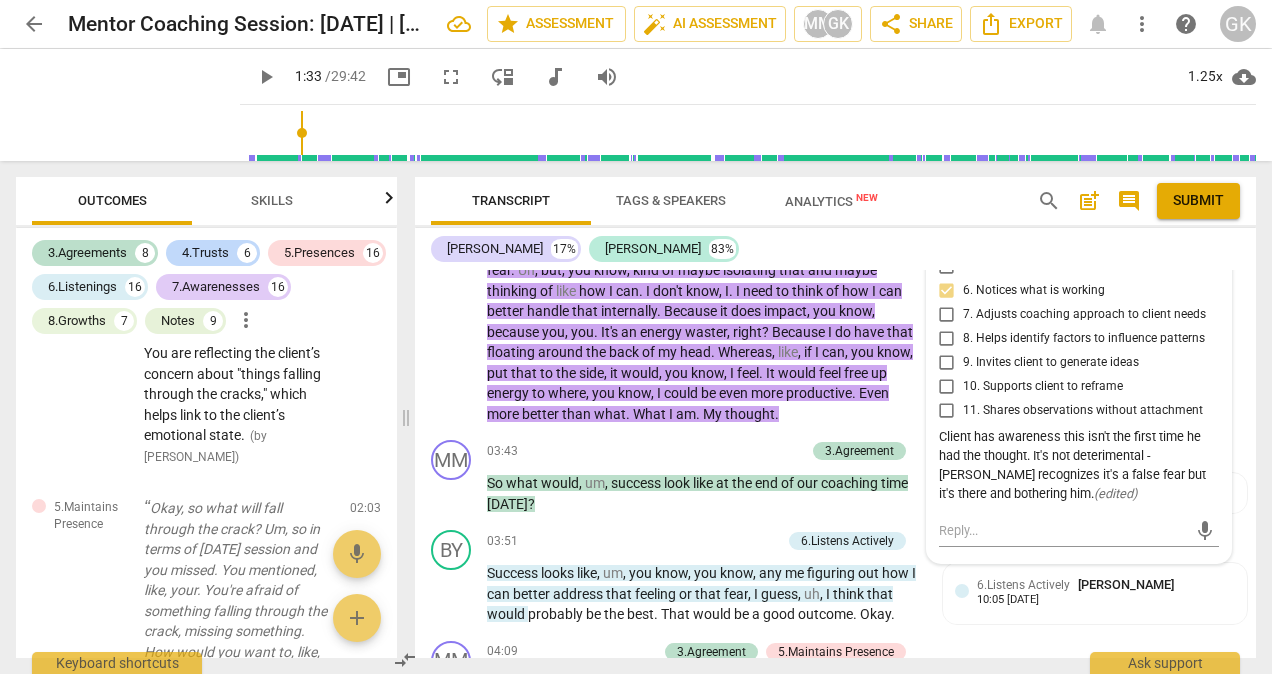 click on "Client has awareness this isn't the first time he had the thought.  It's not deterimental - [PERSON_NAME] recognizes it's a false fear but it's there and bothering him.  ( edited )" at bounding box center [1079, 465] 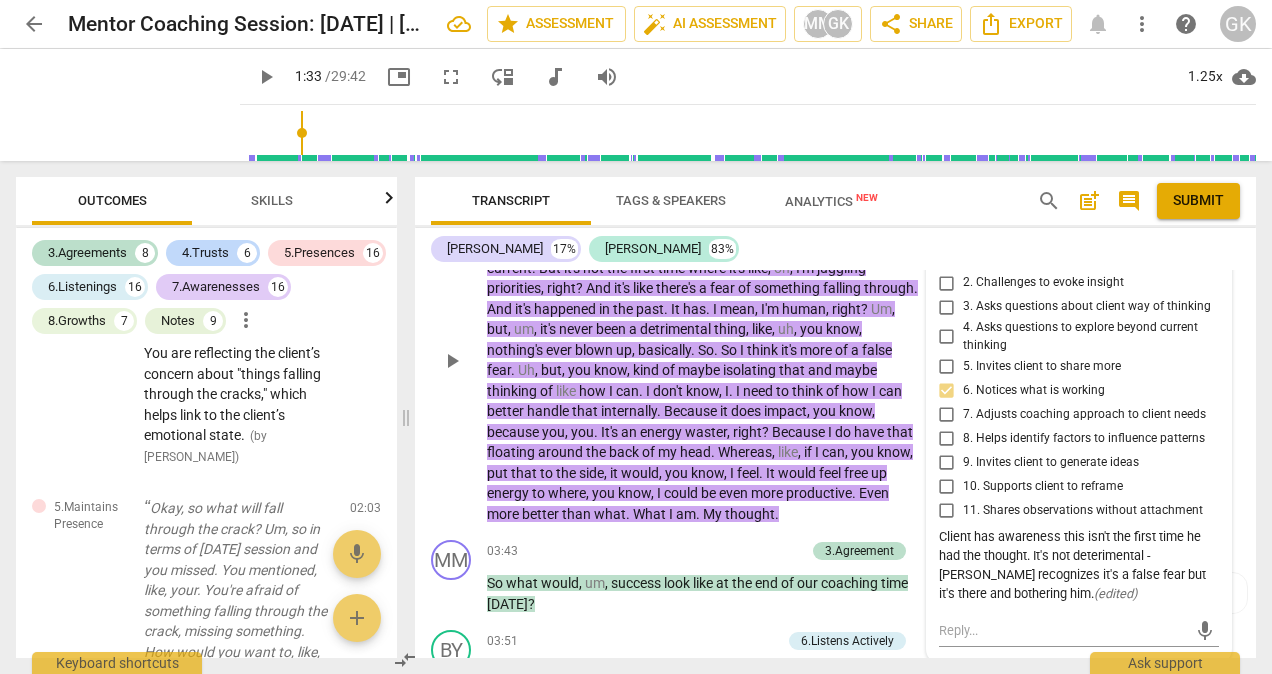 scroll, scrollTop: 1926, scrollLeft: 0, axis: vertical 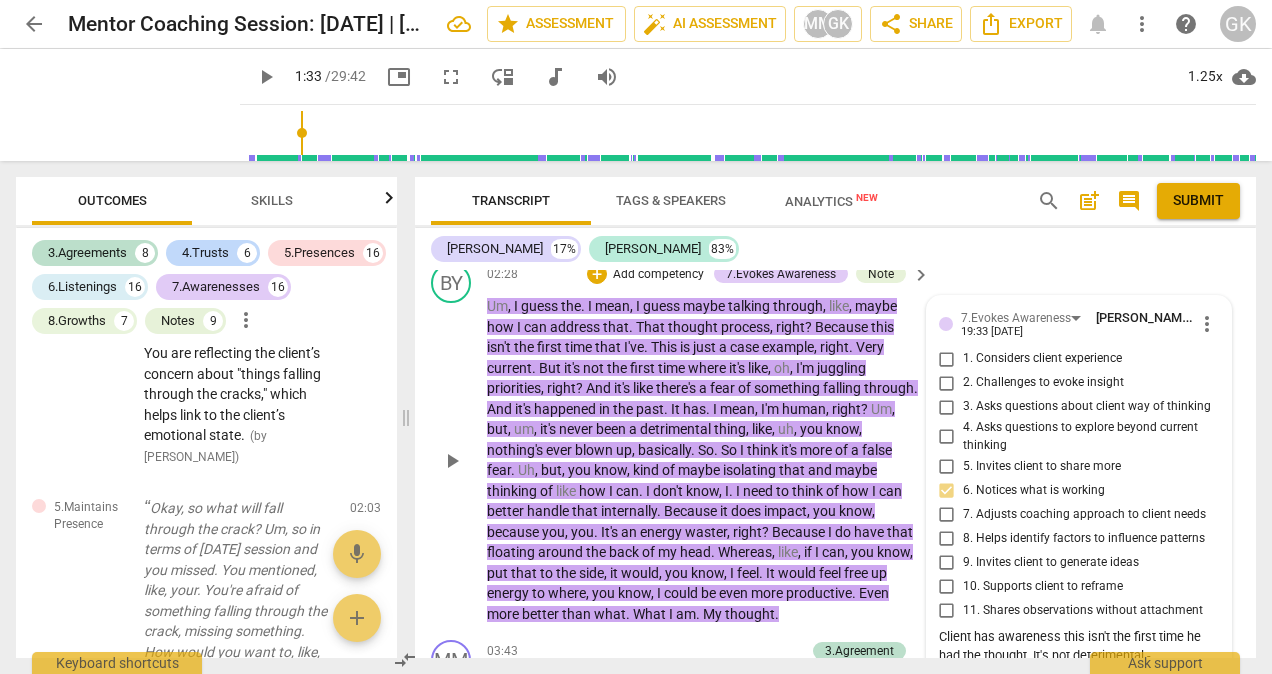 click on "more_vert" at bounding box center (1207, 324) 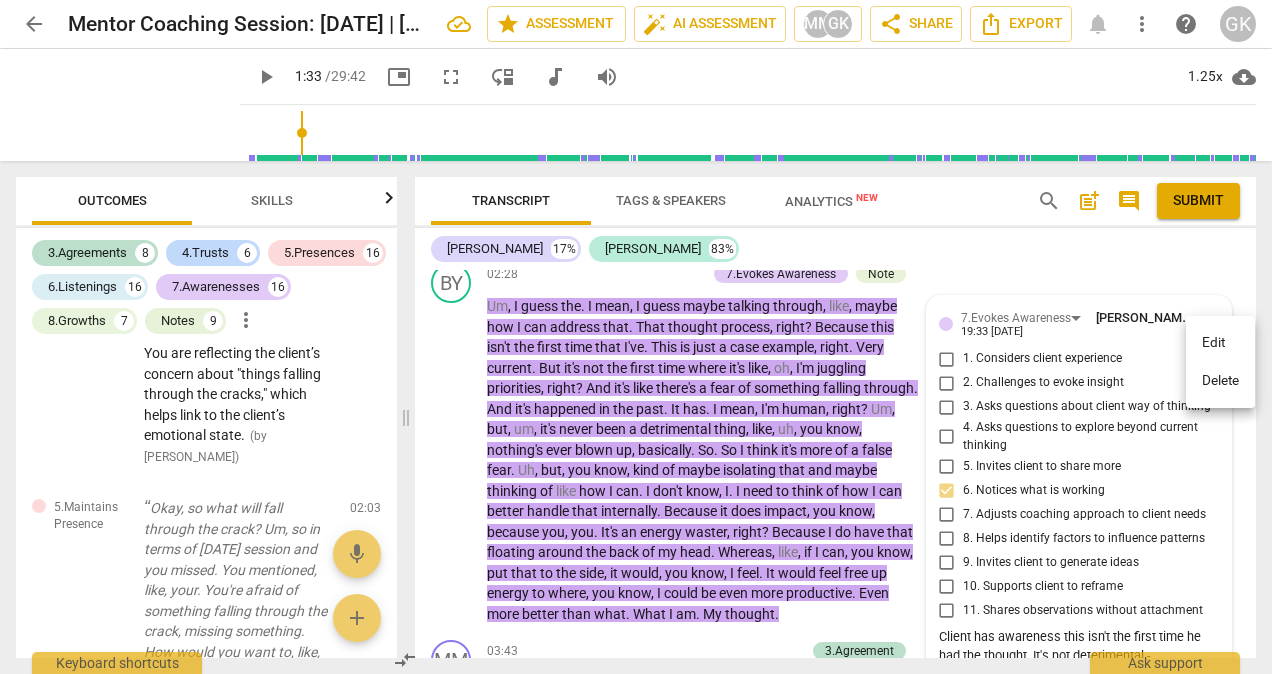 drag, startPoint x: 1202, startPoint y: 344, endPoint x: 1162, endPoint y: 335, distance: 41 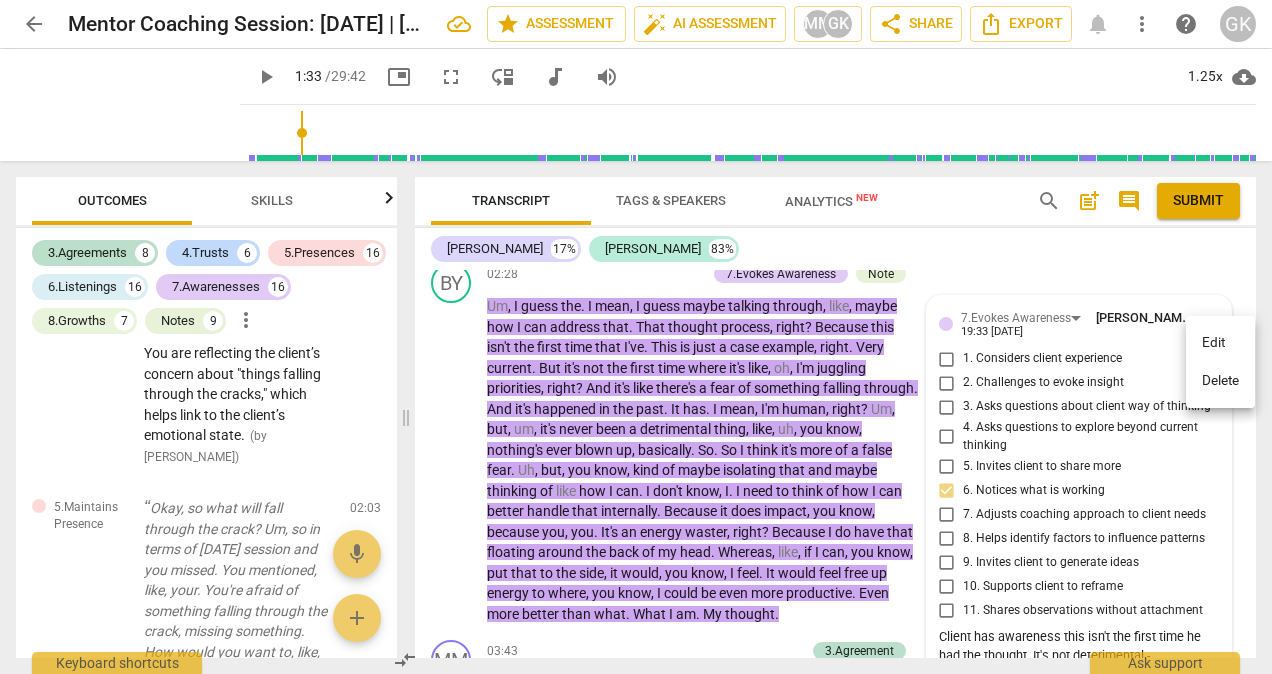 click on "Edit Delete" at bounding box center [636, 337] 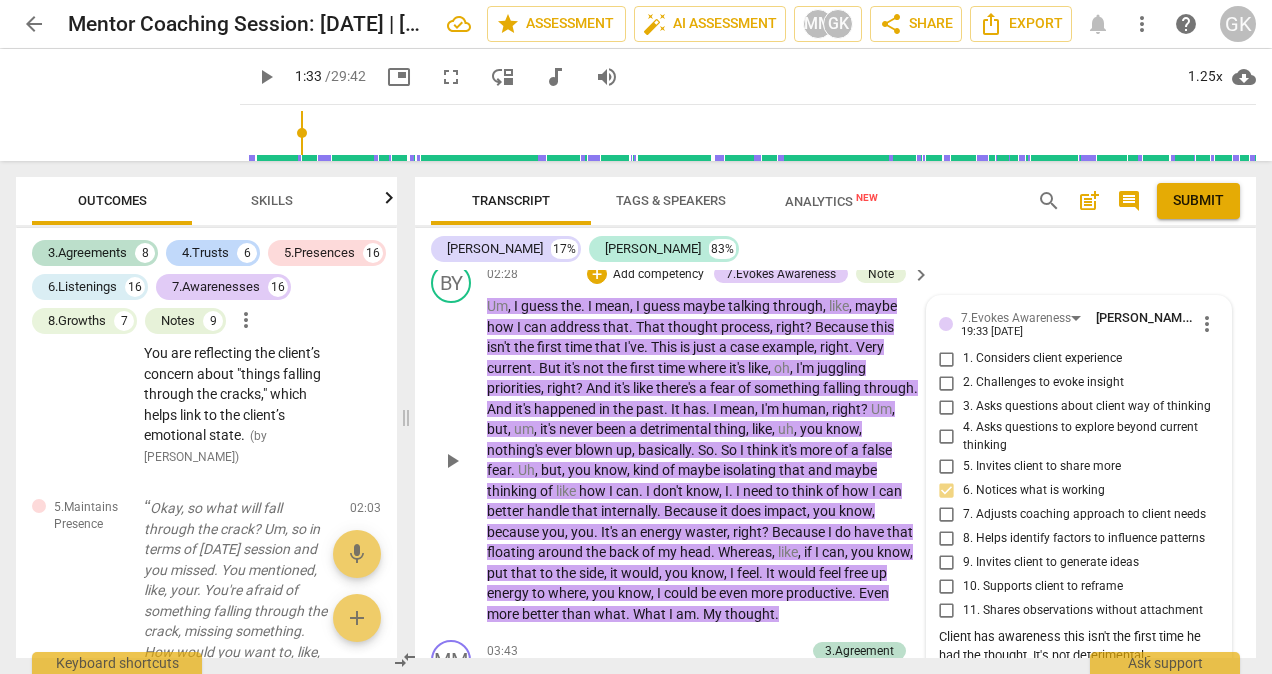 scroll, scrollTop: 2326, scrollLeft: 0, axis: vertical 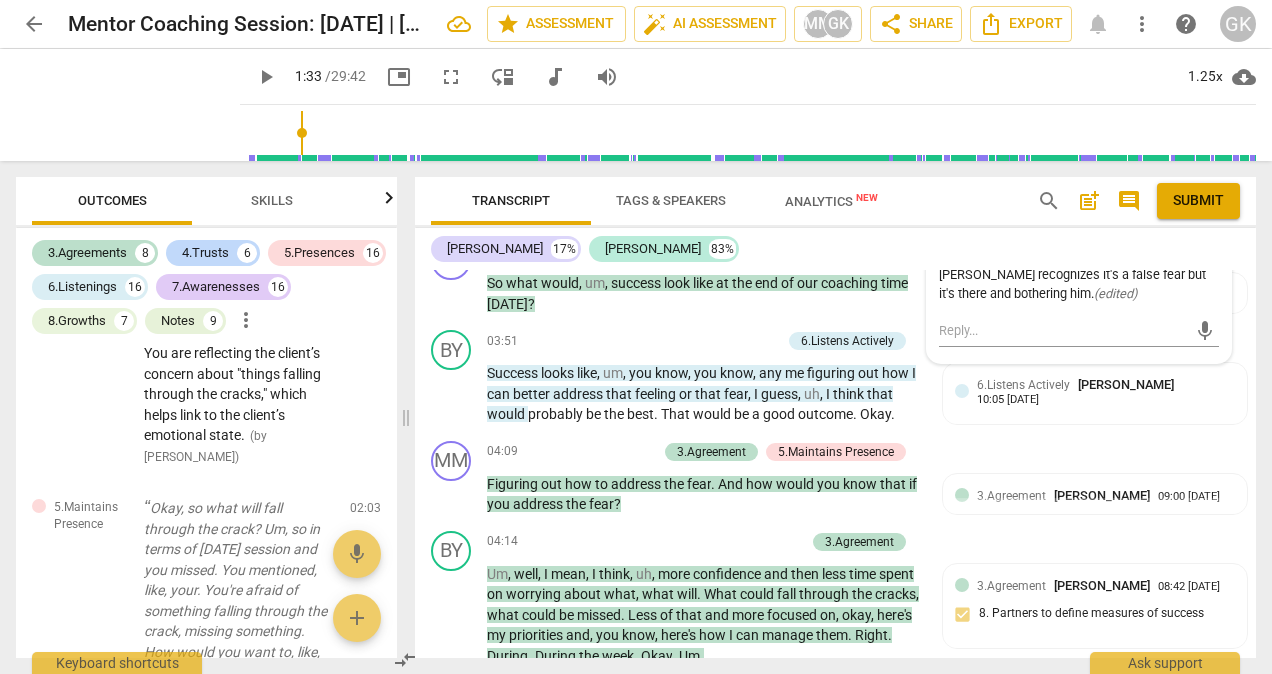 click on "mic" at bounding box center (1079, 329) 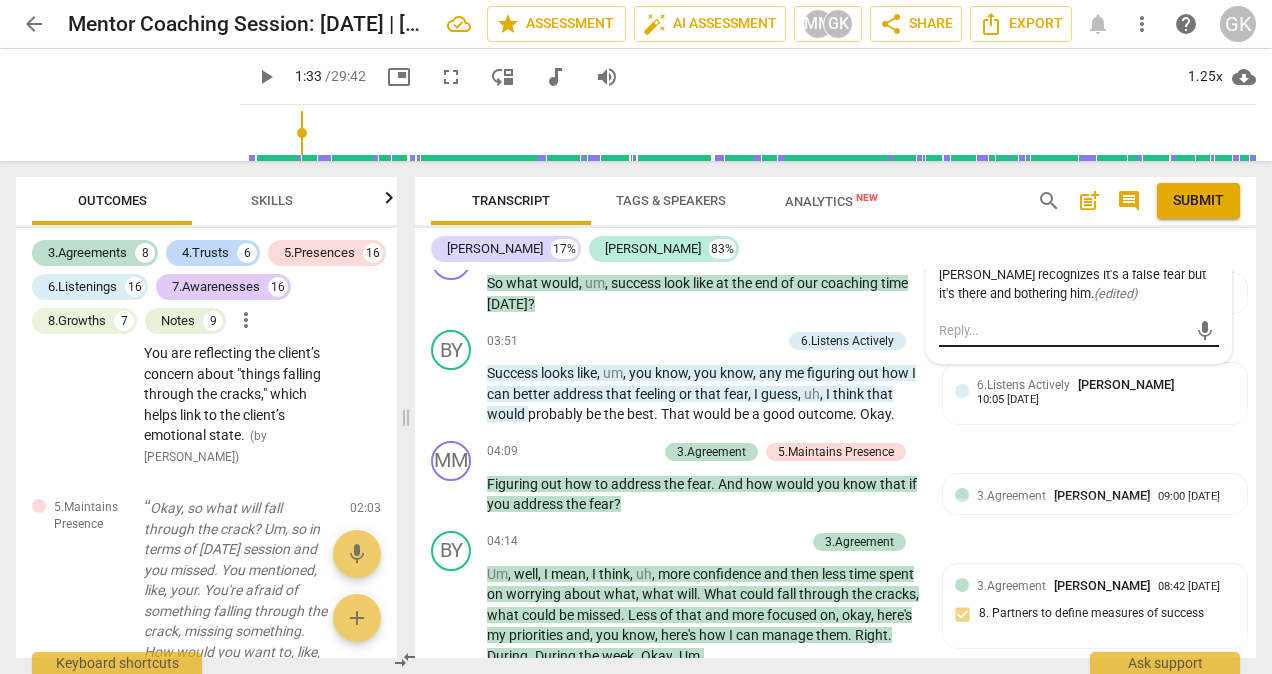 click at bounding box center (1063, 330) 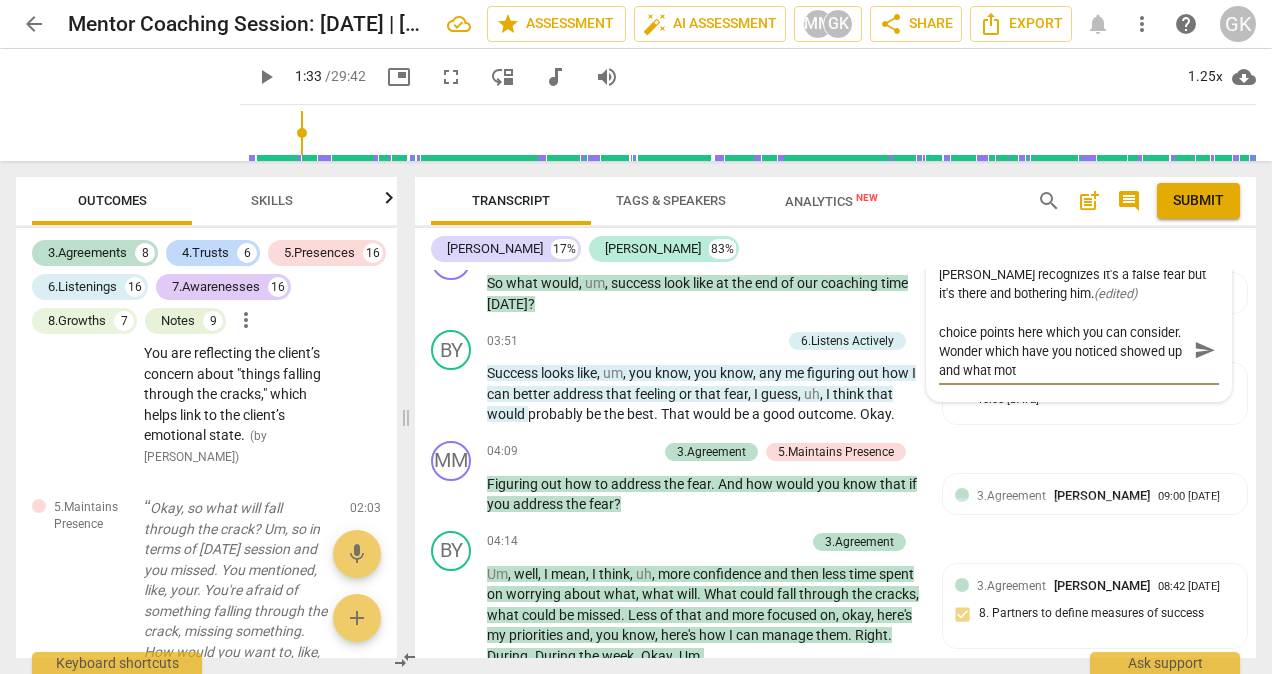 scroll, scrollTop: 0, scrollLeft: 0, axis: both 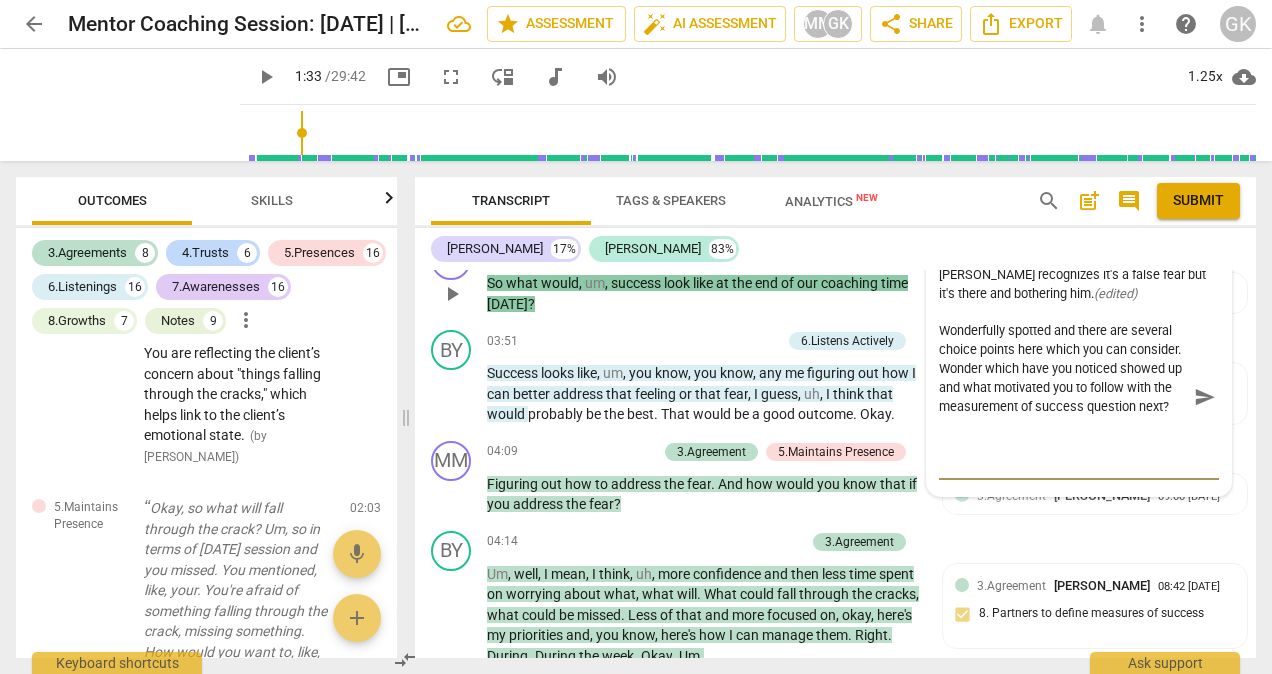 paste on "At this moment, the coach should slow down and follow the client’s meaning-making rather than moving forward with narrowing the session prematurely.
Instead of scoping right away, the coach could say:
“You’ve already noticed that this fear has shown up before, and even named it as false. What do you think keeps it alive for you?”
Or:
“You mentioned it’s an energy waster — I’m curious, what’s it costing you most when that fear takes over?”" 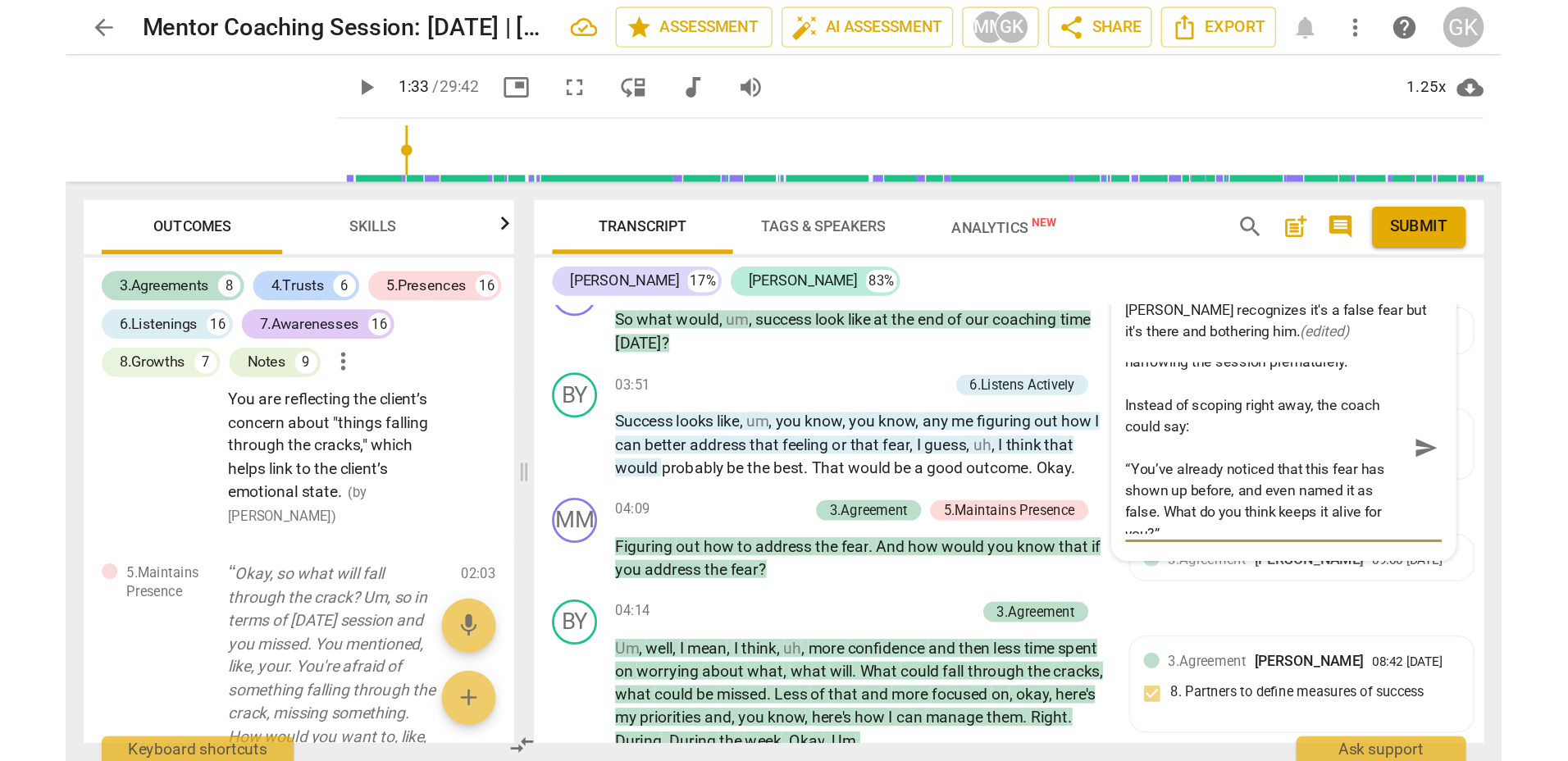scroll, scrollTop: 82, scrollLeft: 0, axis: vertical 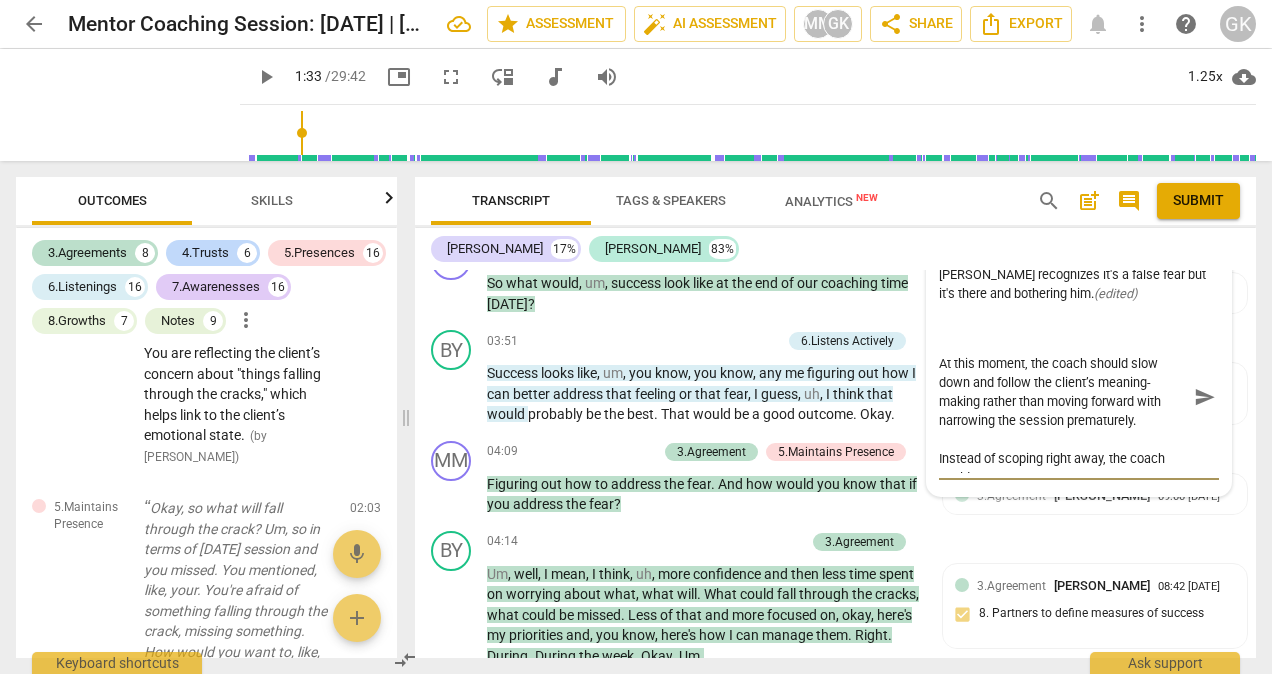drag, startPoint x: 935, startPoint y: 401, endPoint x: 970, endPoint y: 402, distance: 35.014282 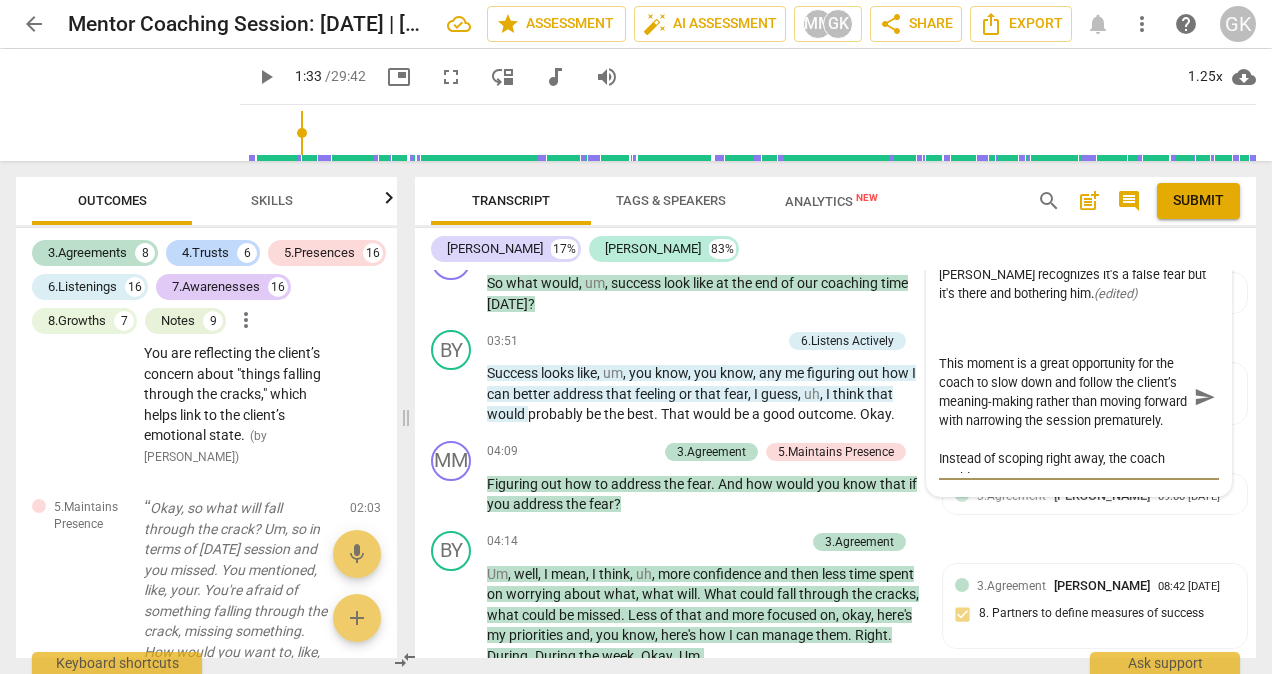 click on "Wonderfully spotted and there are several choice points here which you can consider. Wonder which have you noticed showed up and what motivated you to follow with the measurement of success question next?
This moment is a great opportunity for the coach to slow down and follow the client’s meaning-making rather than moving forward with narrowing the session prematurely.
Instead of scoping right away, the coach could say:
“You’ve already noticed that this fear has shown up before, and even named it as false. What do you think keeps it alive for you?”
Or:
“You mentioned it’s an energy waster — I’m curious, what’s it costing you most when that fear takes over?”" at bounding box center (1063, 397) 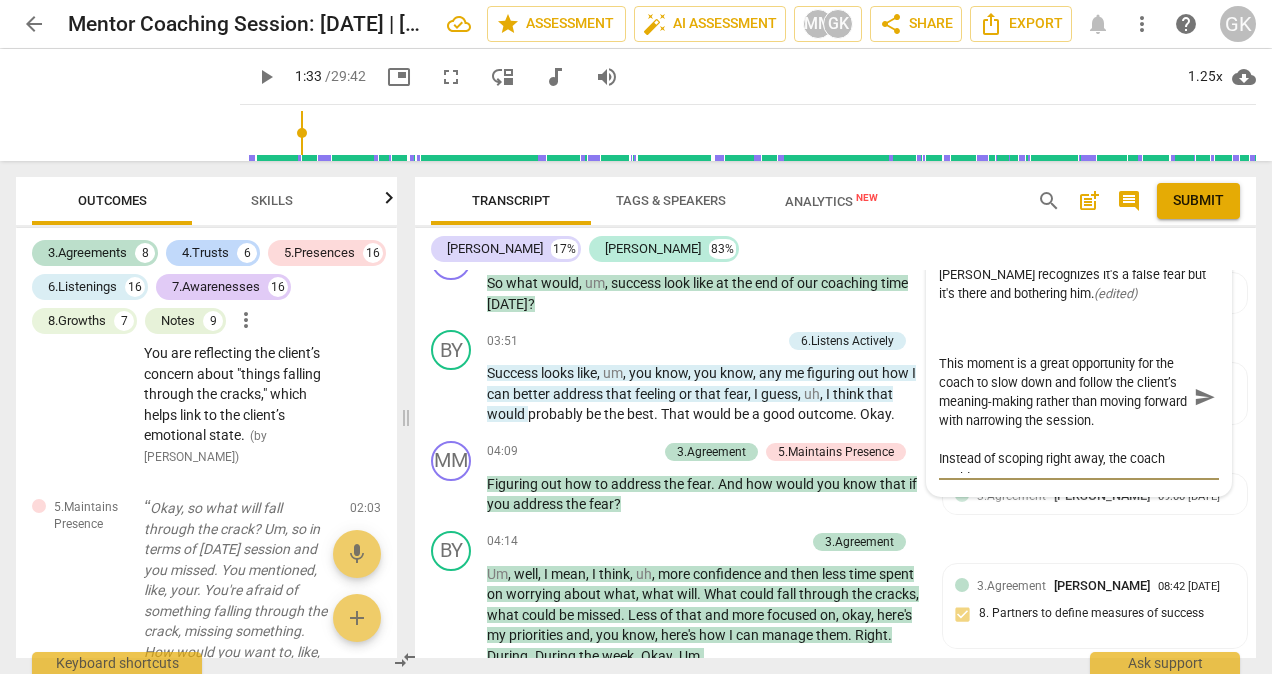 click on "Wonderfully spotted and there are several choice points here which you can consider. Wonder which have you noticed showed up and what motivated you to follow with the measurement of success question next?
This moment is a great opportunity for the coach to slow down and follow the client’s meaning-making rather than moving forward with narrowing the session.
Instead of scoping right away, the coach could say:
“You’ve already noticed that this fear has shown up before, and even named it as false. What do you think keeps it alive for you?”
Or:
“You mentioned it’s an energy waster — I’m curious, what’s it costing you most when that fear takes over?”" at bounding box center [1063, 397] 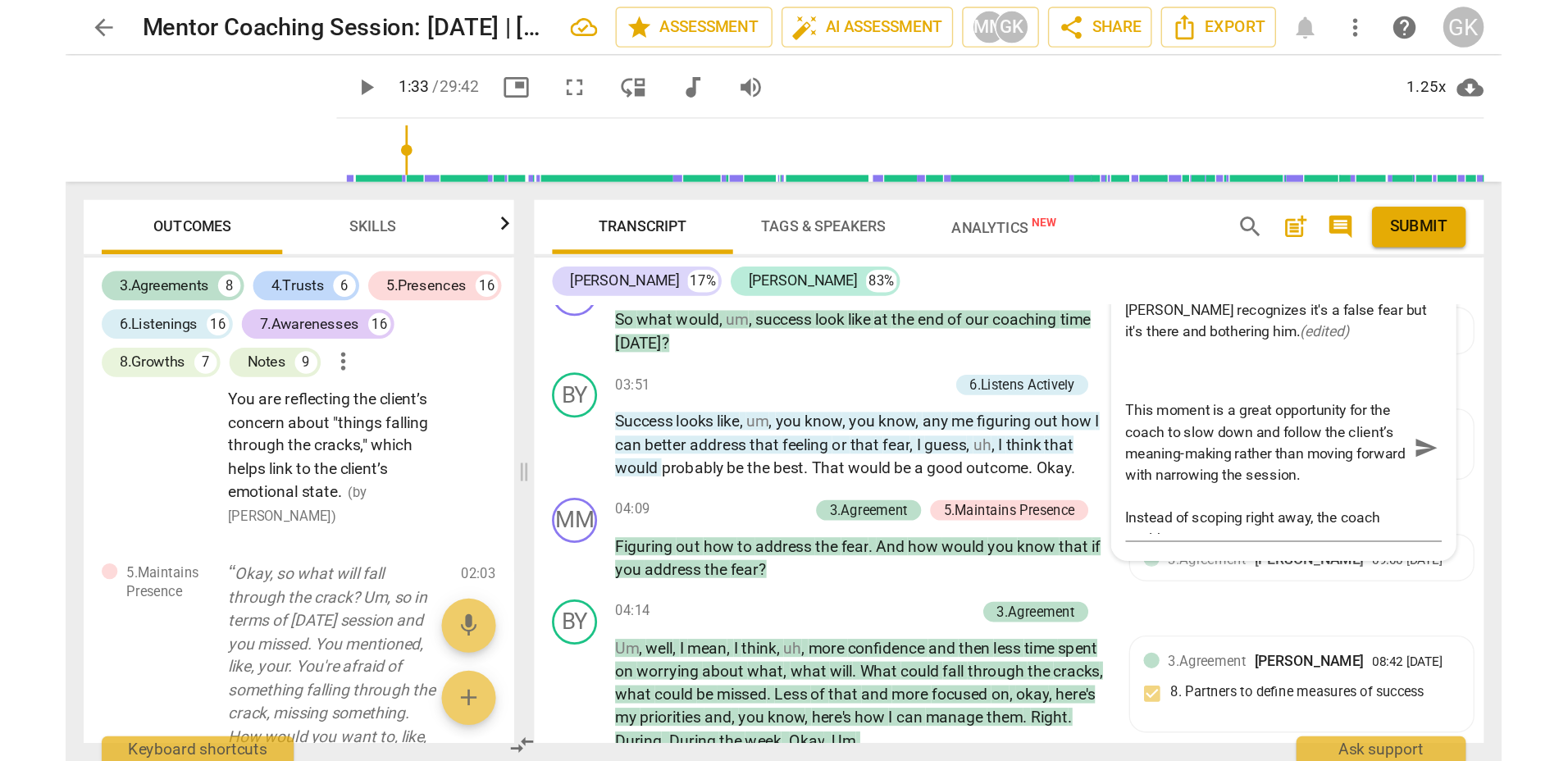 scroll, scrollTop: 3197, scrollLeft: 0, axis: vertical 